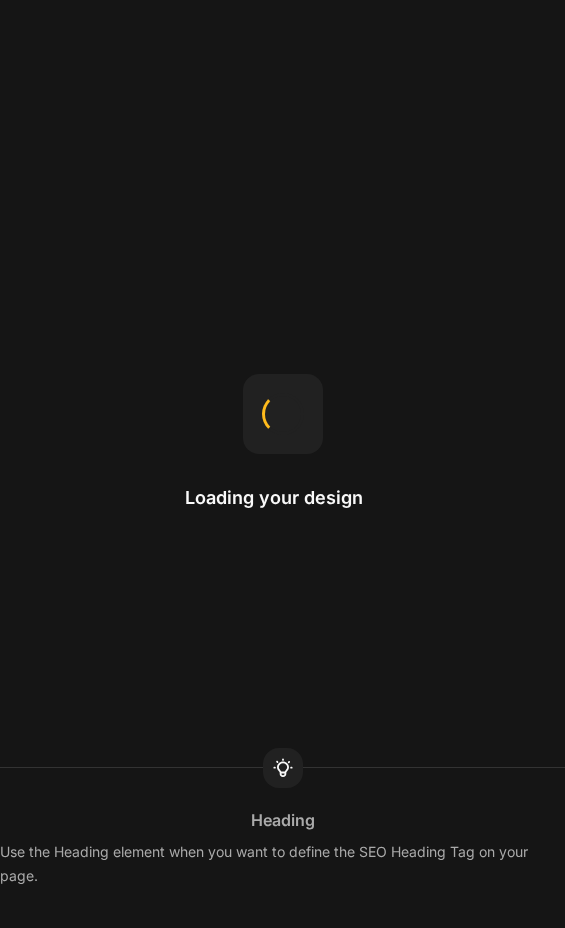 scroll, scrollTop: 0, scrollLeft: 0, axis: both 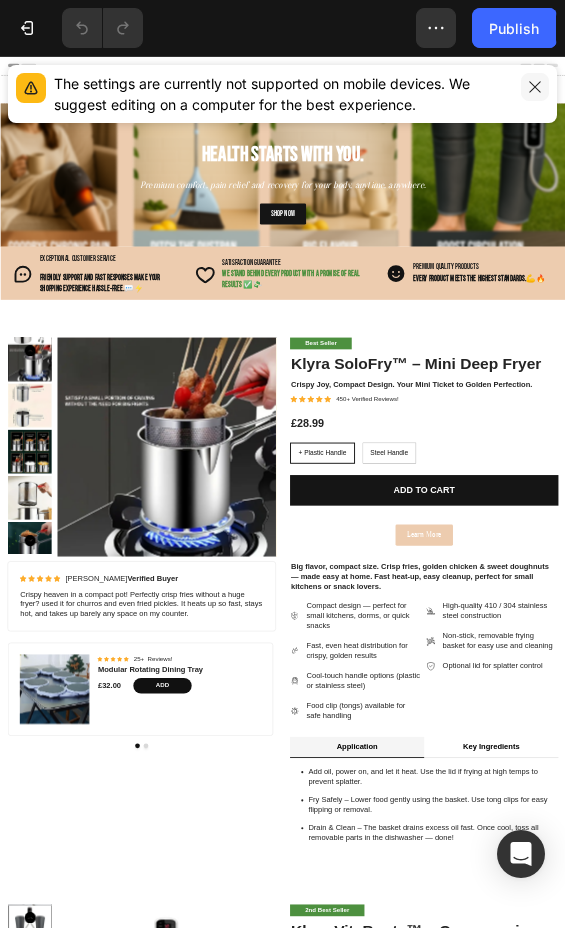 drag, startPoint x: 532, startPoint y: 84, endPoint x: 1127, endPoint y: 57, distance: 595.6123 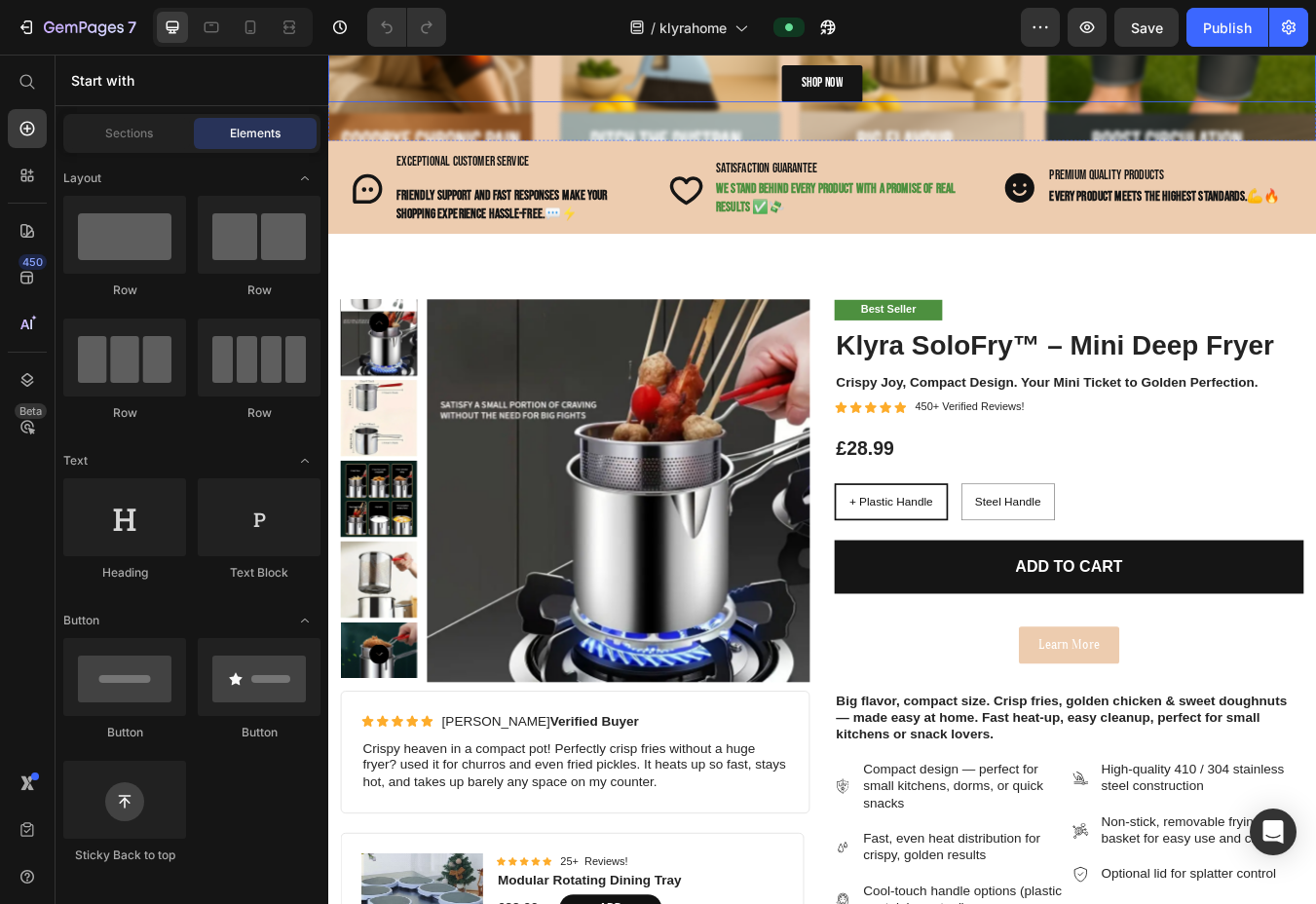 scroll, scrollTop: 0, scrollLeft: 0, axis: both 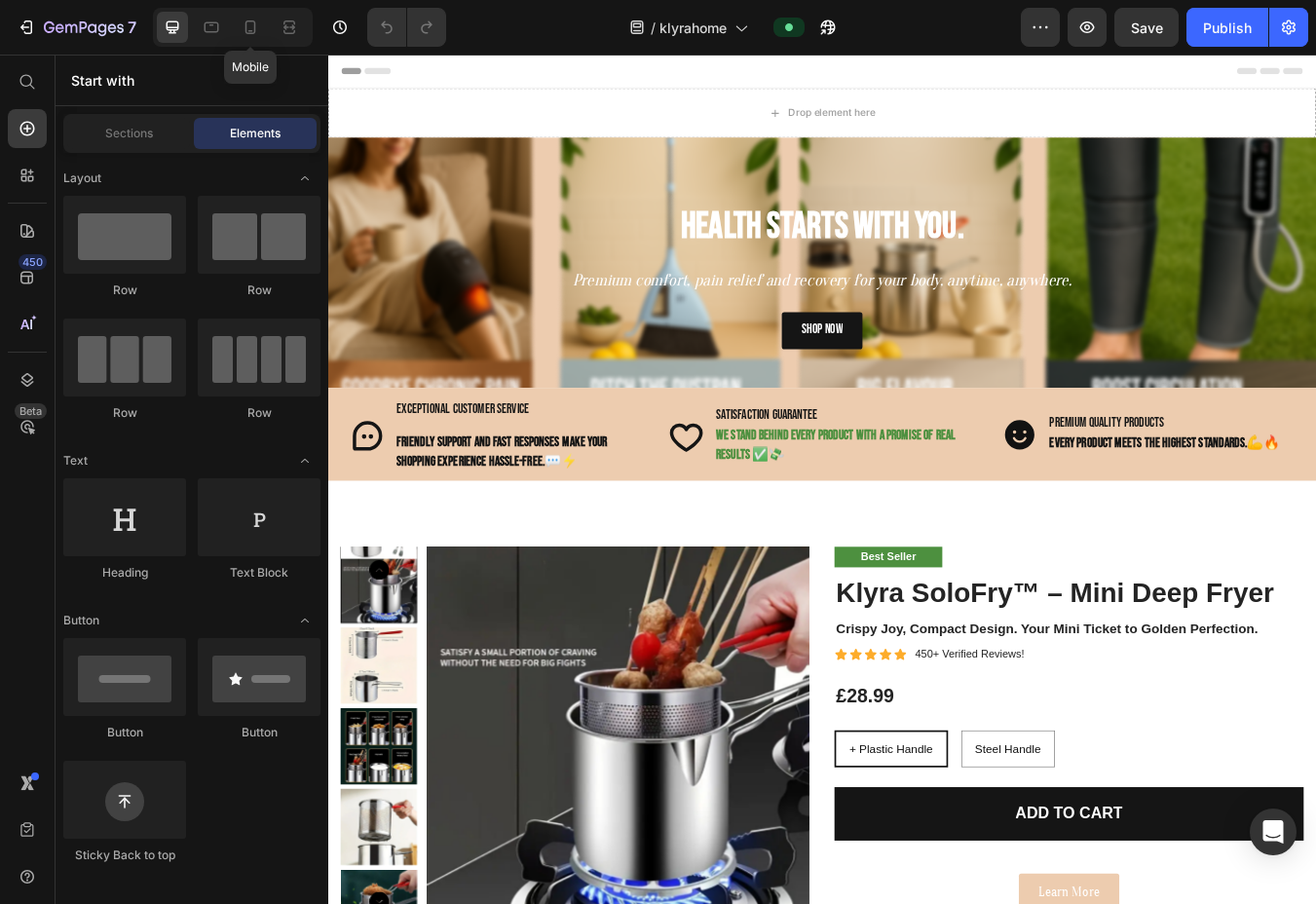 drag, startPoint x: 257, startPoint y: 31, endPoint x: 378, endPoint y: 0, distance: 124.90797 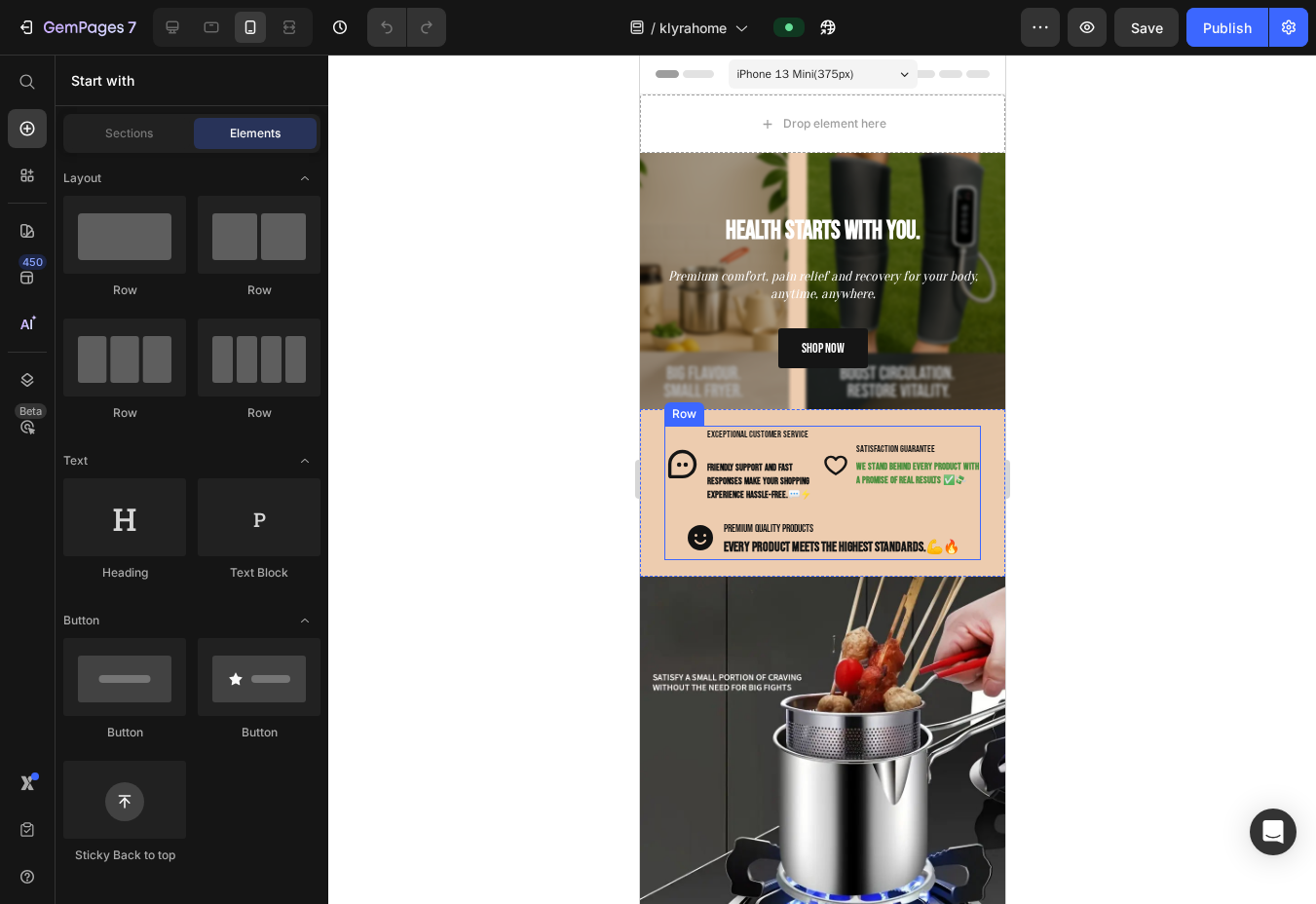 click on "Icon exceptional customer service Text Block Friendly support and fast responses make your shopping experience hassle-free.  💬⚡ Text Block Advanced List
Icon SATISFACTION GUARANTEE Text Block We stand behind every product with a promise of real results ✅💸 Text Block Advanced List Row" at bounding box center (821, 472) 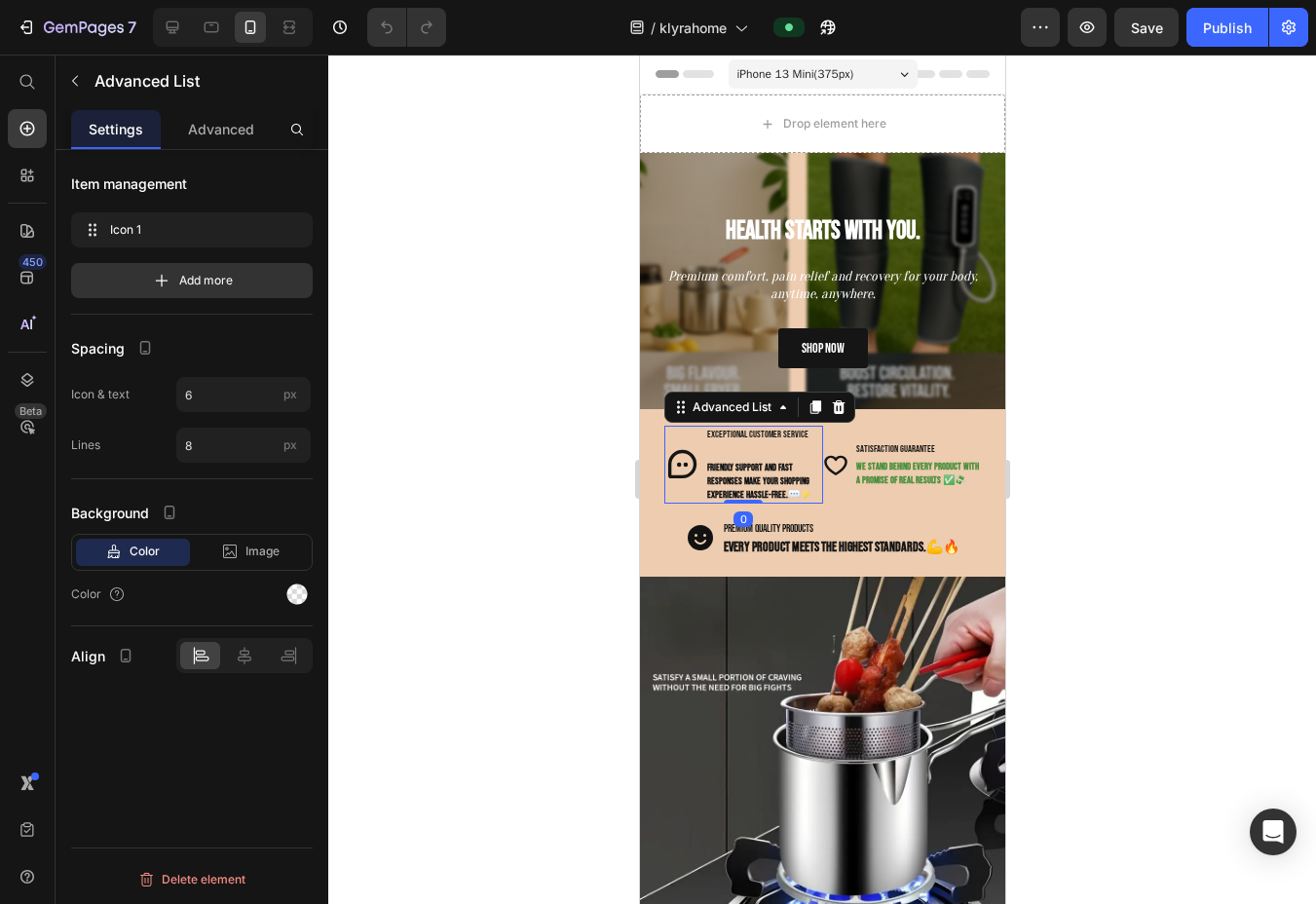 click on "Icon exceptional customer service Text Block Friendly support and fast responses make your shopping experience hassle-free.  💬⚡ Text Block" at bounding box center [742, 465] 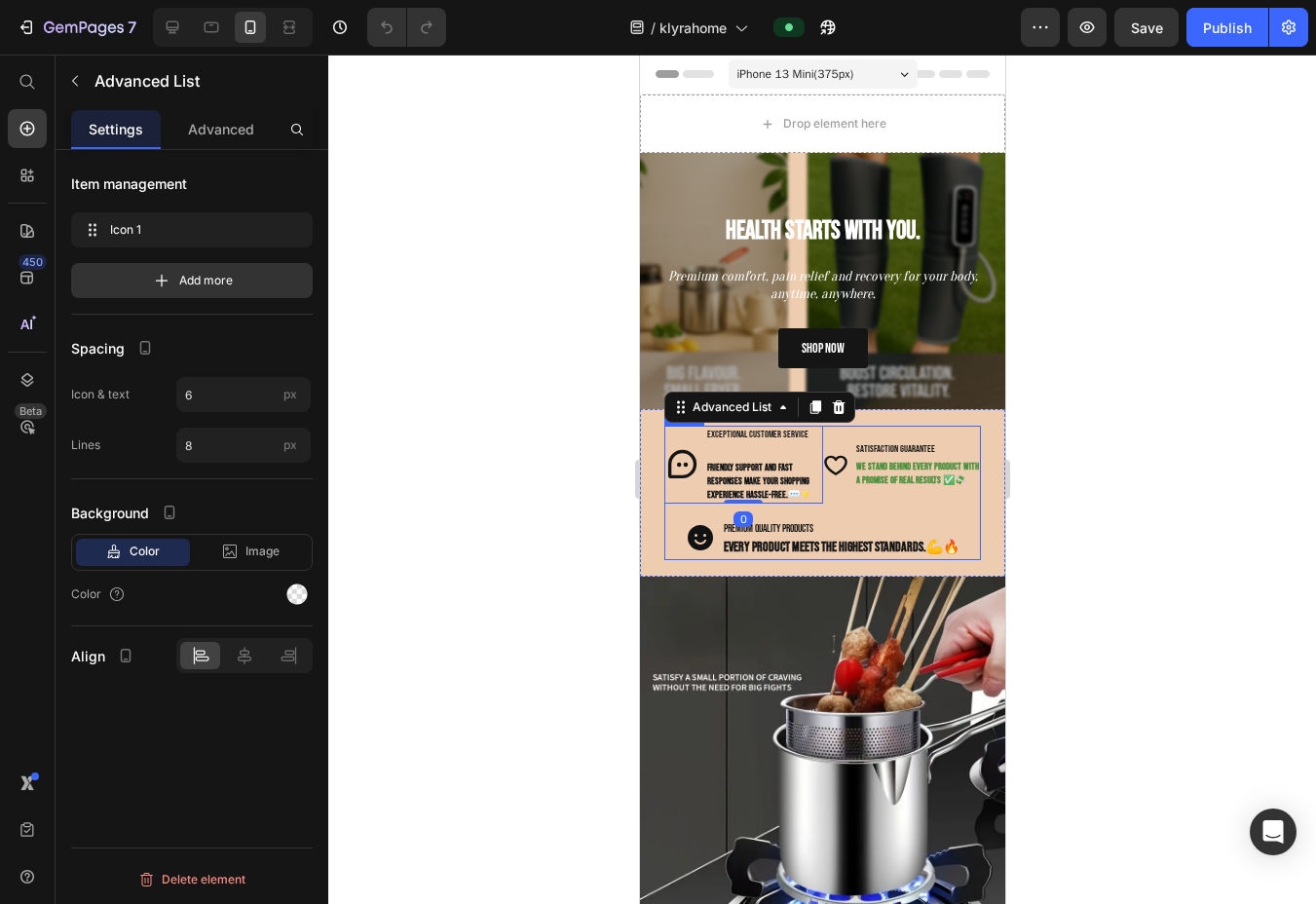 click on "Icon exceptional customer service Text Block Friendly support and fast responses make your shopping experience hassle-free.  💬⚡ Text Block Advanced List   0
Icon SATISFACTION GUARANTEE Text Block We stand behind every product with a promise of real results ✅💸 Text Block Advanced List Row
Icon PREMIUM QUALITY PRODUCTS Text Block  Every product meets the highest standards.  💪🔥 Text Block Advanced List Row Section 3" at bounding box center (821, 493) 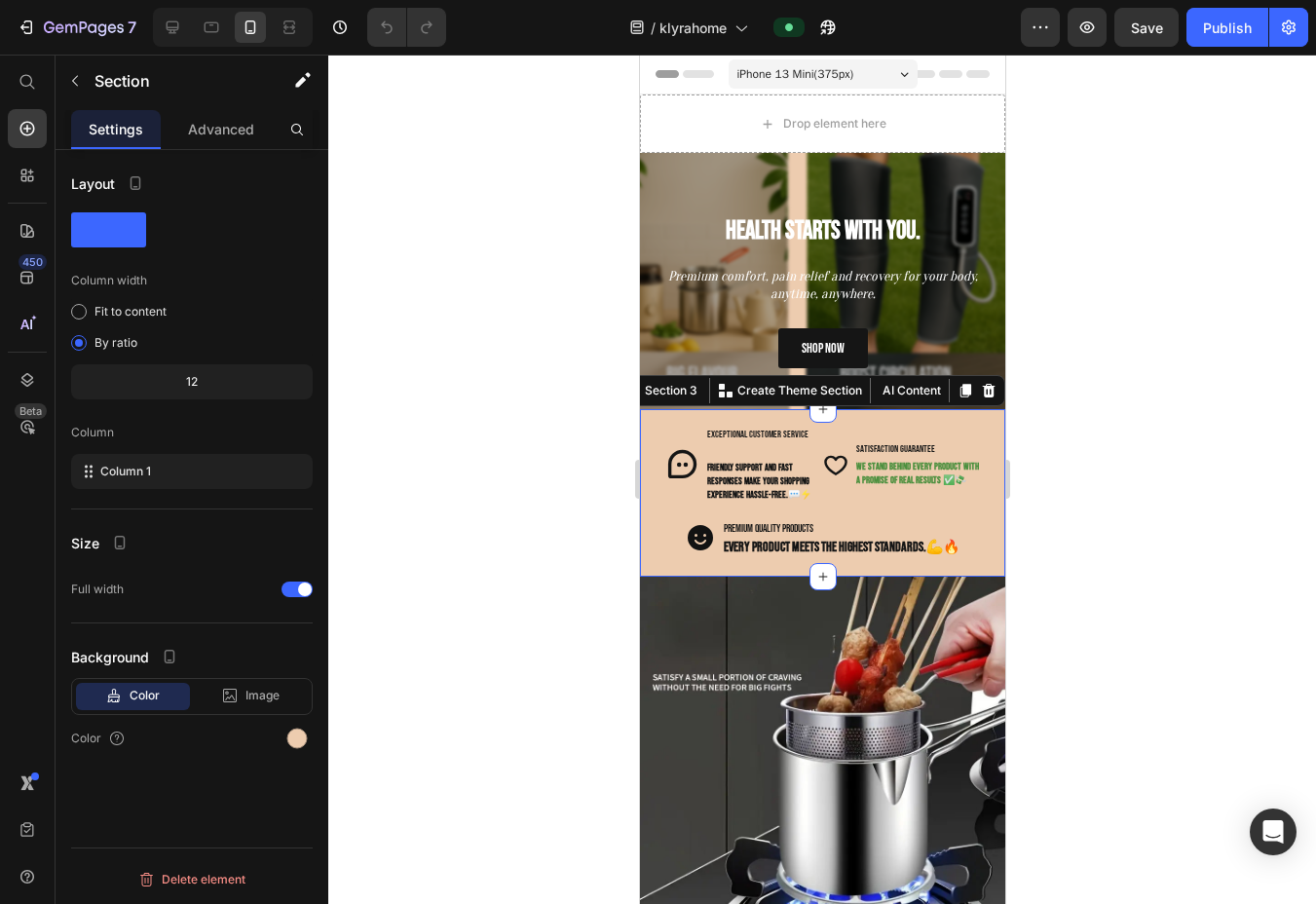 click on "Icon exceptional customer service Text Block Friendly support and fast responses make your shopping experience hassle-free.  💬⚡ Text Block Advanced List
Icon SATISFACTION GUARANTEE Text Block We stand behind every product with a promise of real results ✅💸 Text Block Advanced List Row
Icon PREMIUM QUALITY PRODUCTS Text Block  Every product meets the highest standards.  💪🔥 Text Block Advanced List Row Section 3   You can create reusable sections Create Theme Section AI Content Write with GemAI What would you like to describe here? Tone and Voice Persuasive Product Klyra VacBroom™ Show more Generate" at bounding box center [821, 493] 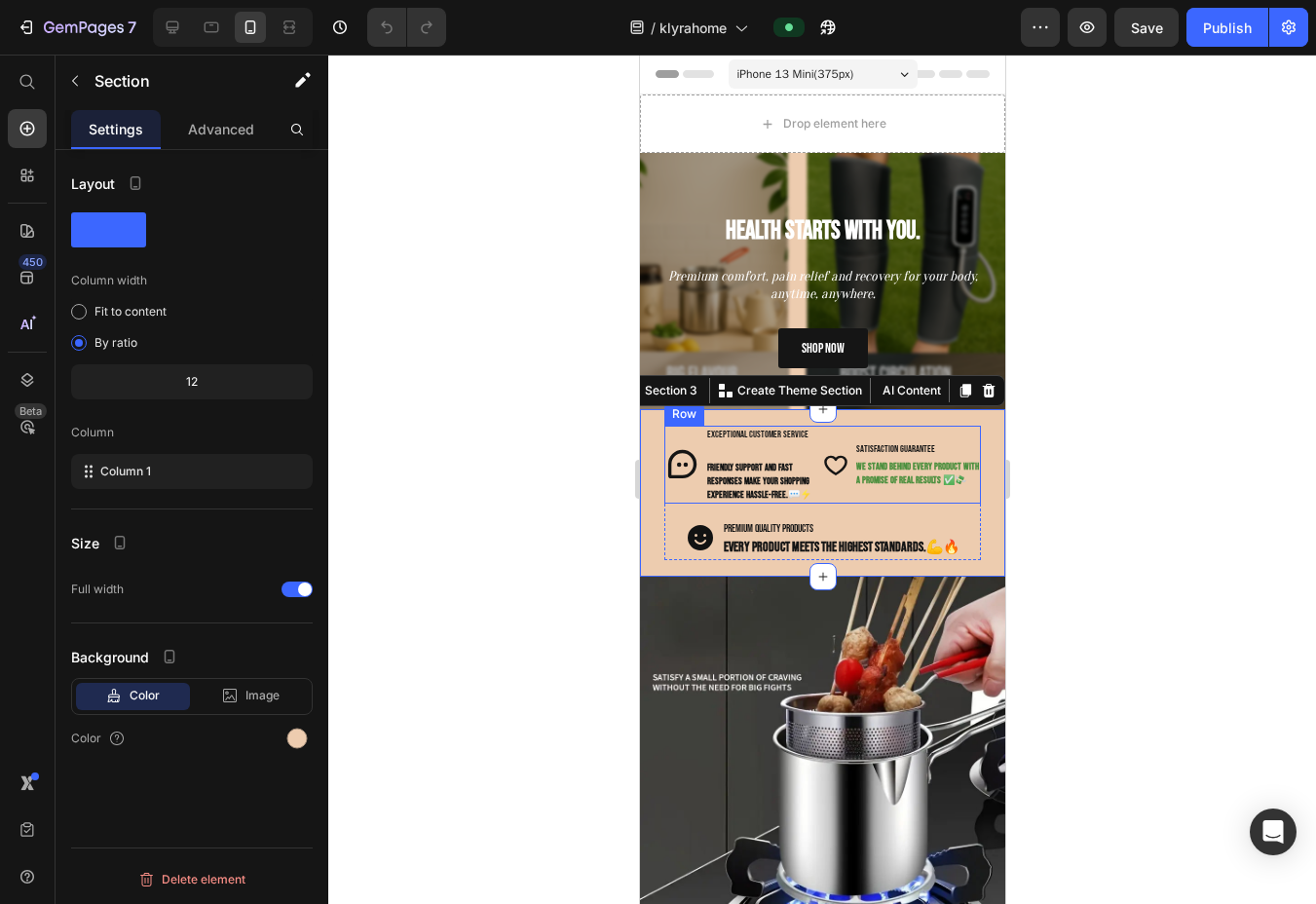 click on "We stand behind every product with a promise of real results ✅💸" at bounding box center (917, 473) 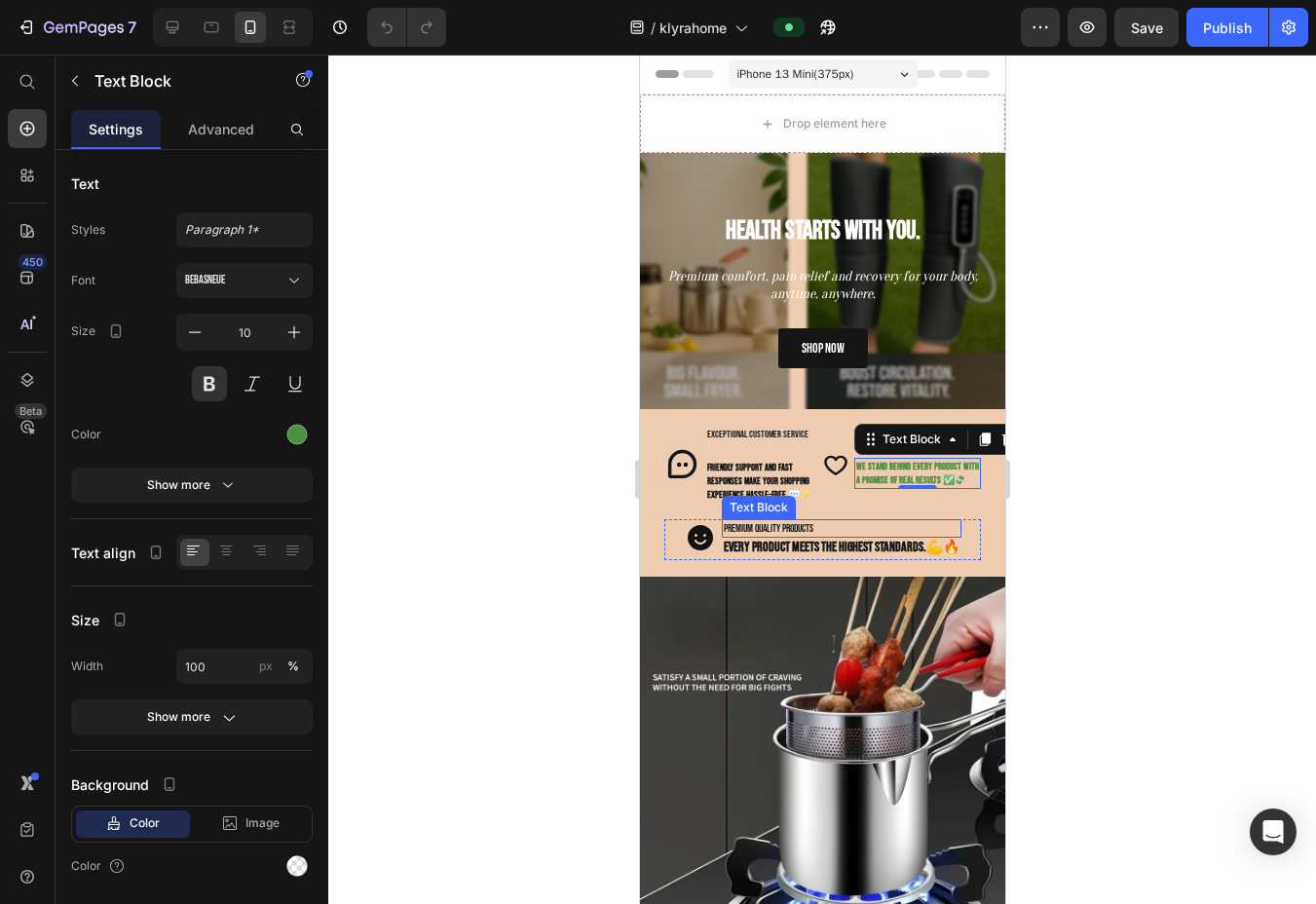 click on "PREMIUM QUALITY PRODUCTS" at bounding box center [841, 528] 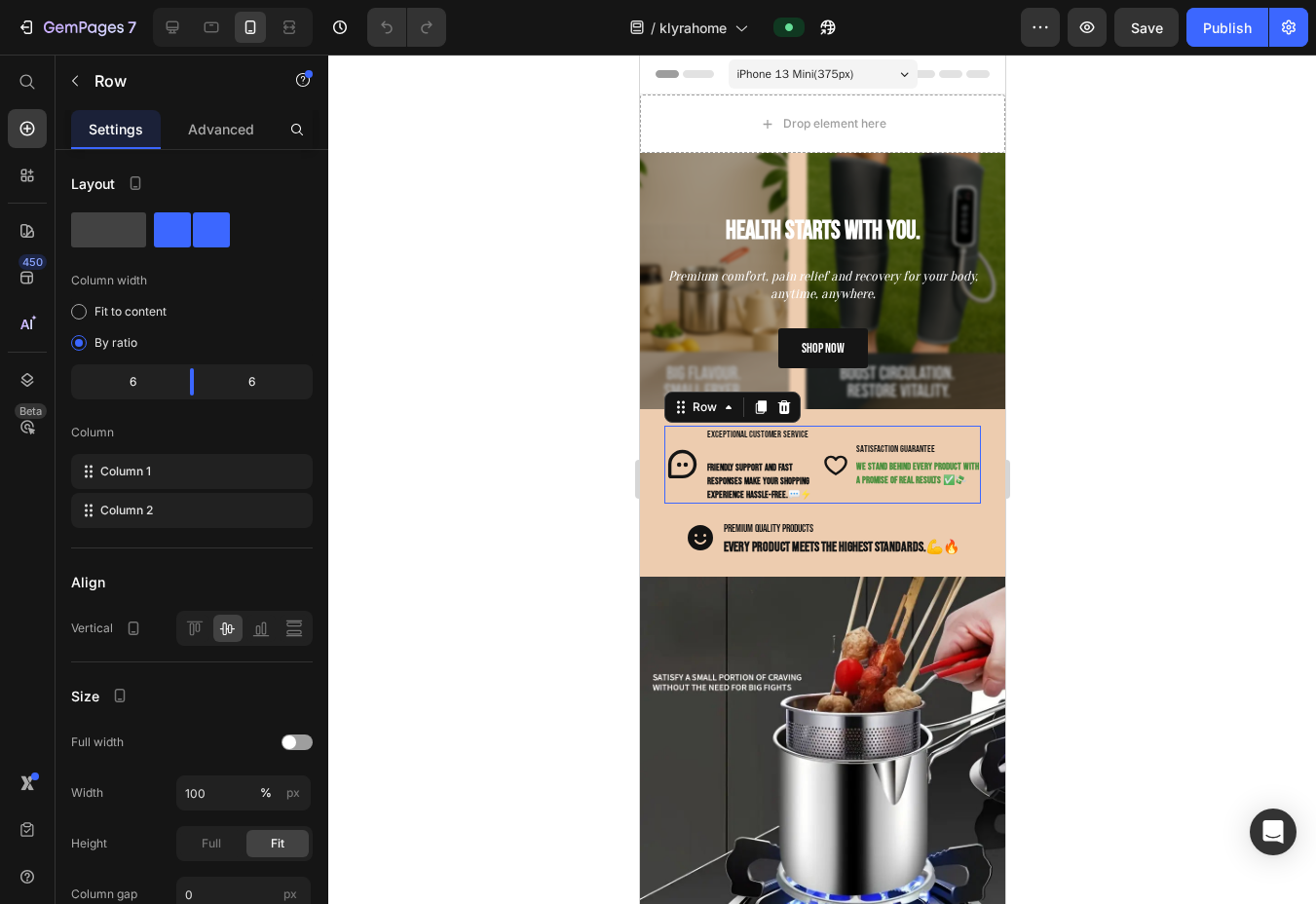 click on "Icon SATISFACTION GUARANTEE Text Block We stand behind every product with a promise of real results ✅💸 Text Block Advanced List" at bounding box center [901, 465] 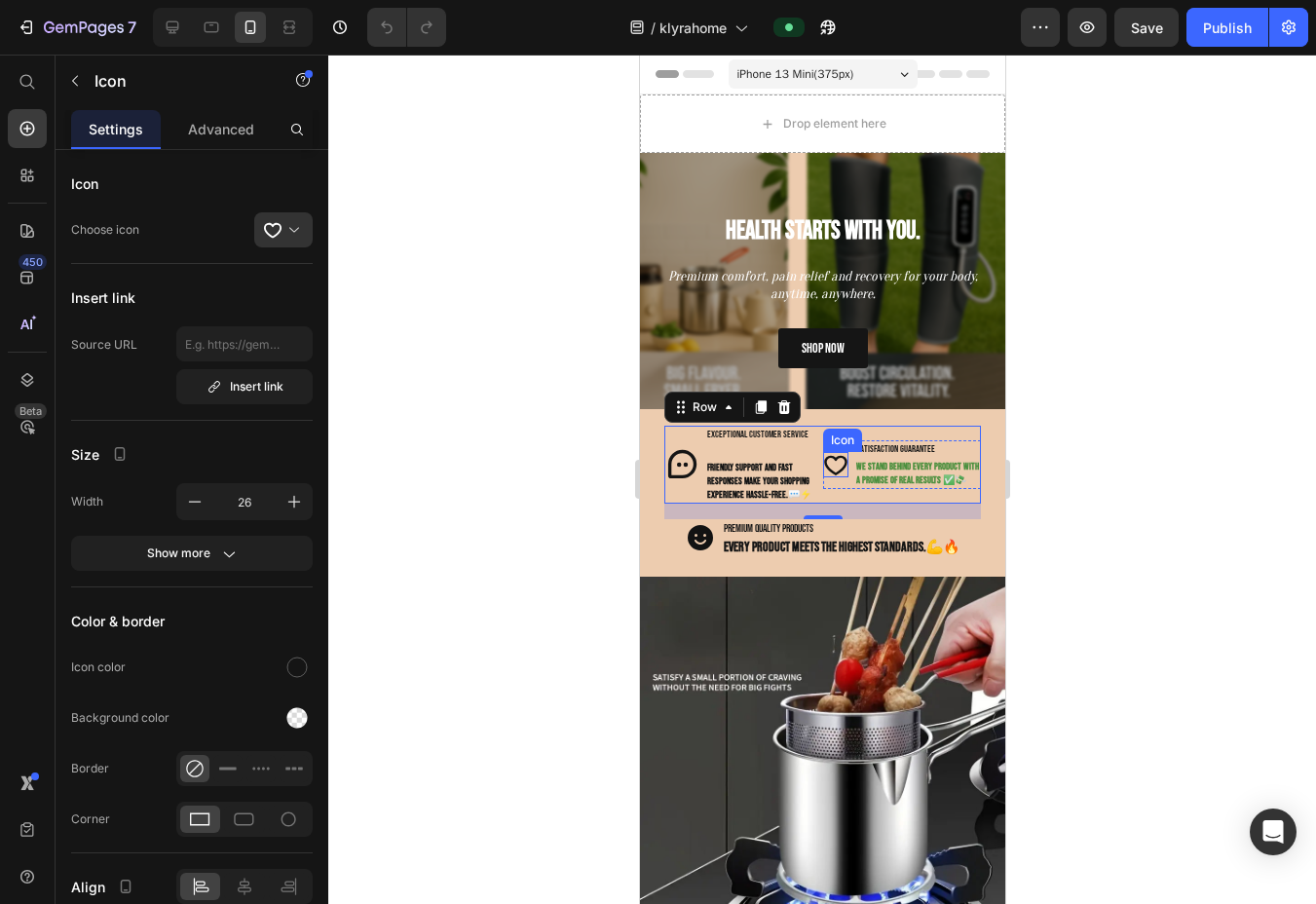 click 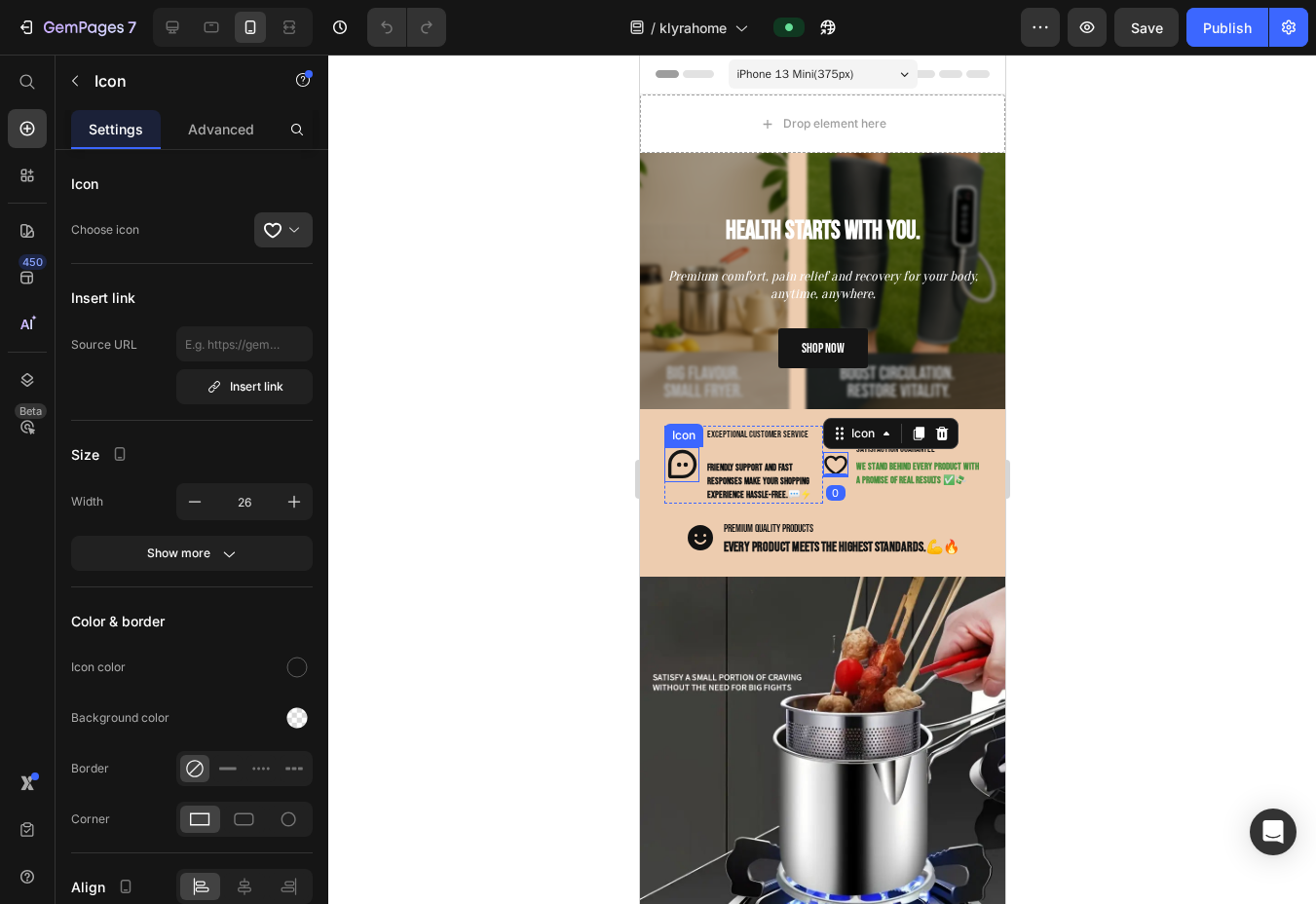 click 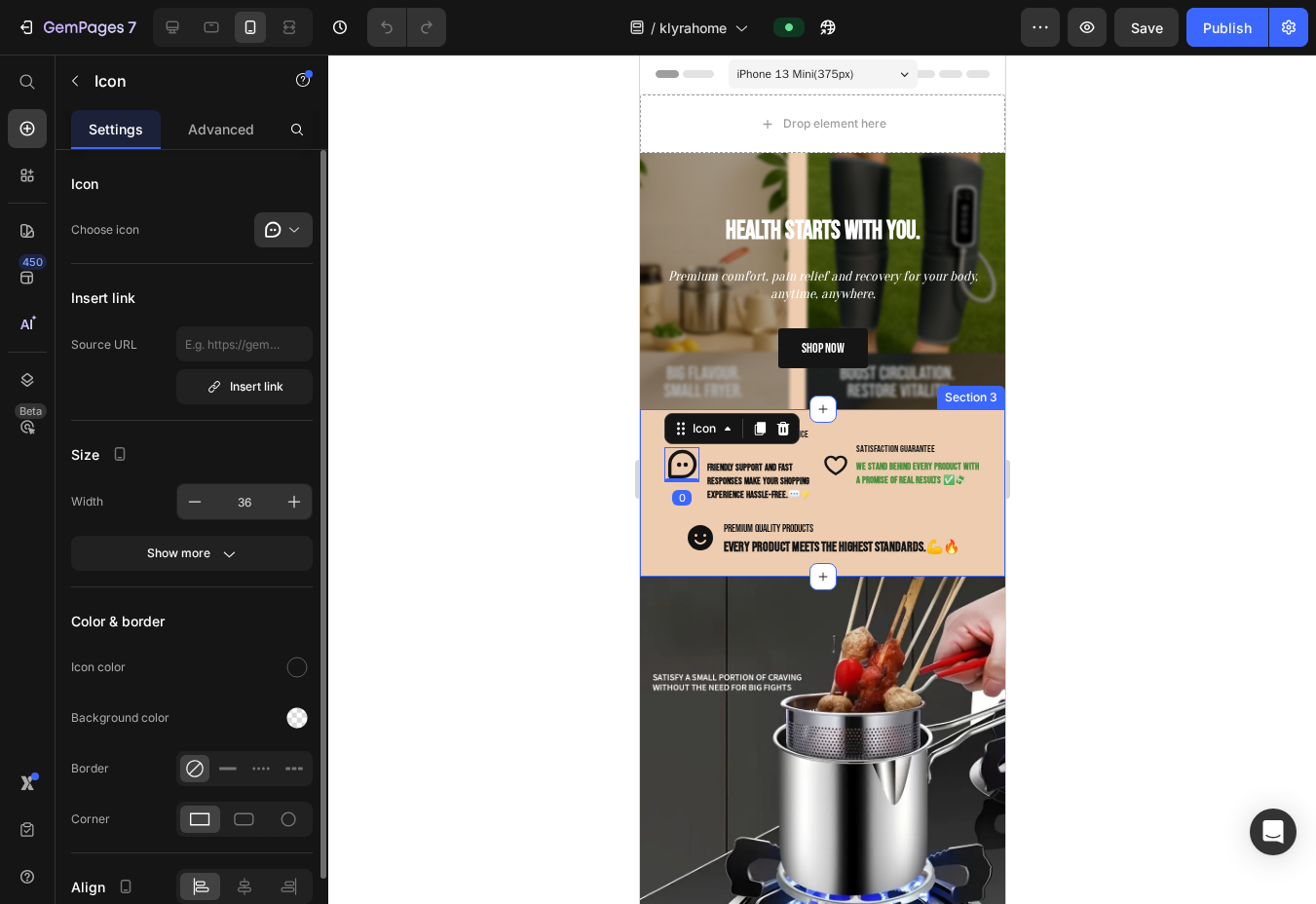 click on "36" at bounding box center (244, 502) 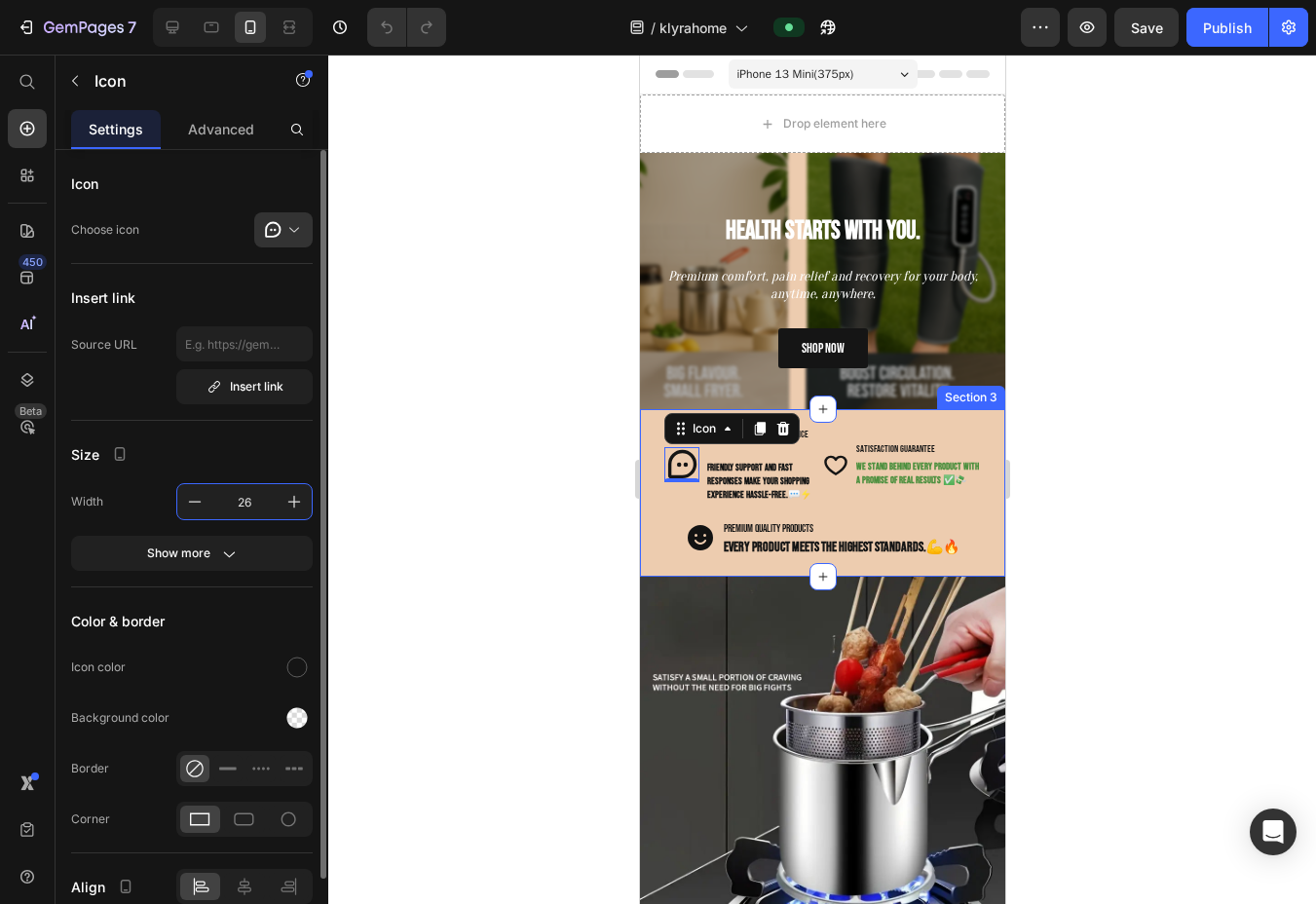 type on "26" 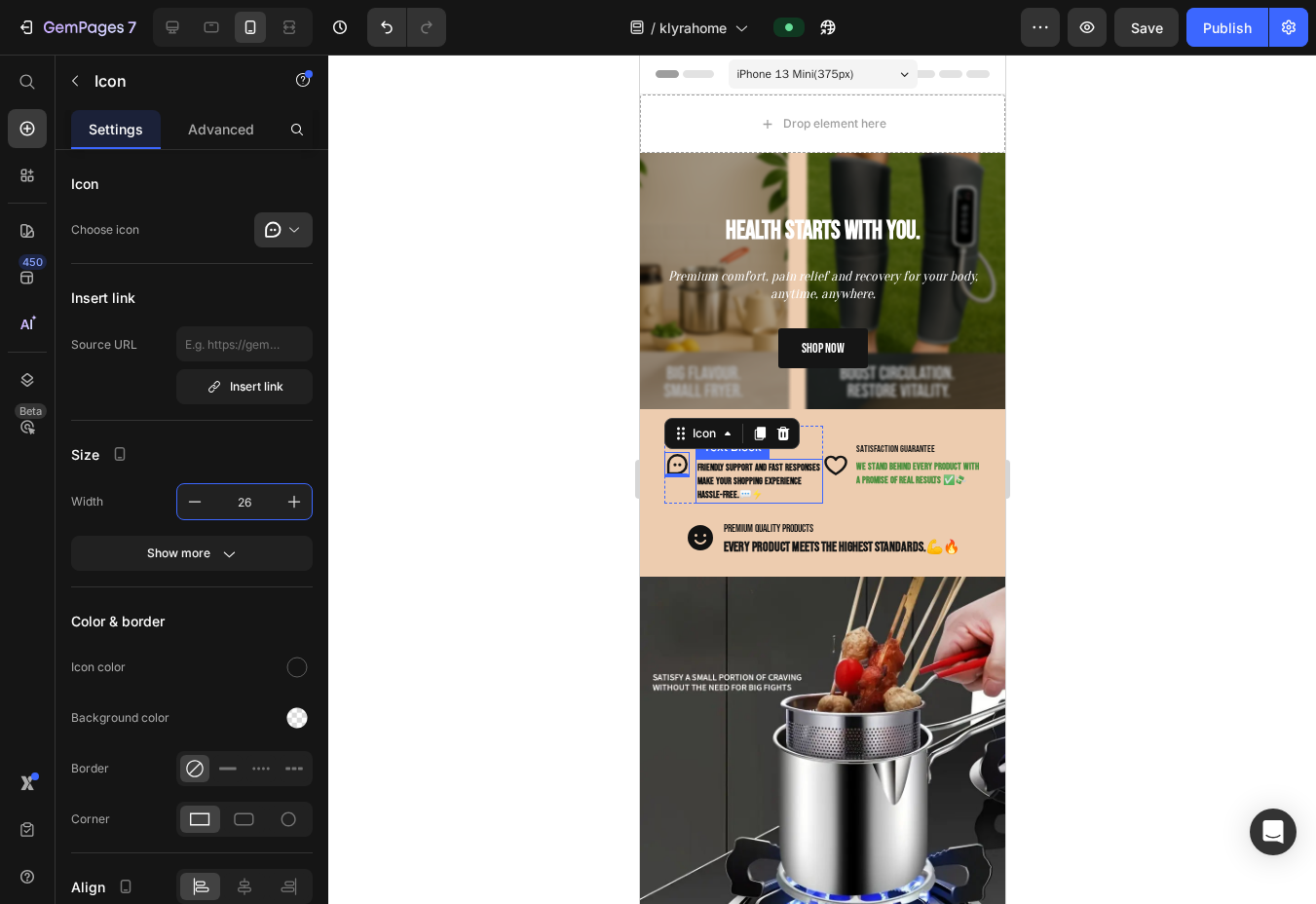 click on "Friendly support and fast responses make your shopping experience hassle-free." at bounding box center [758, 481] 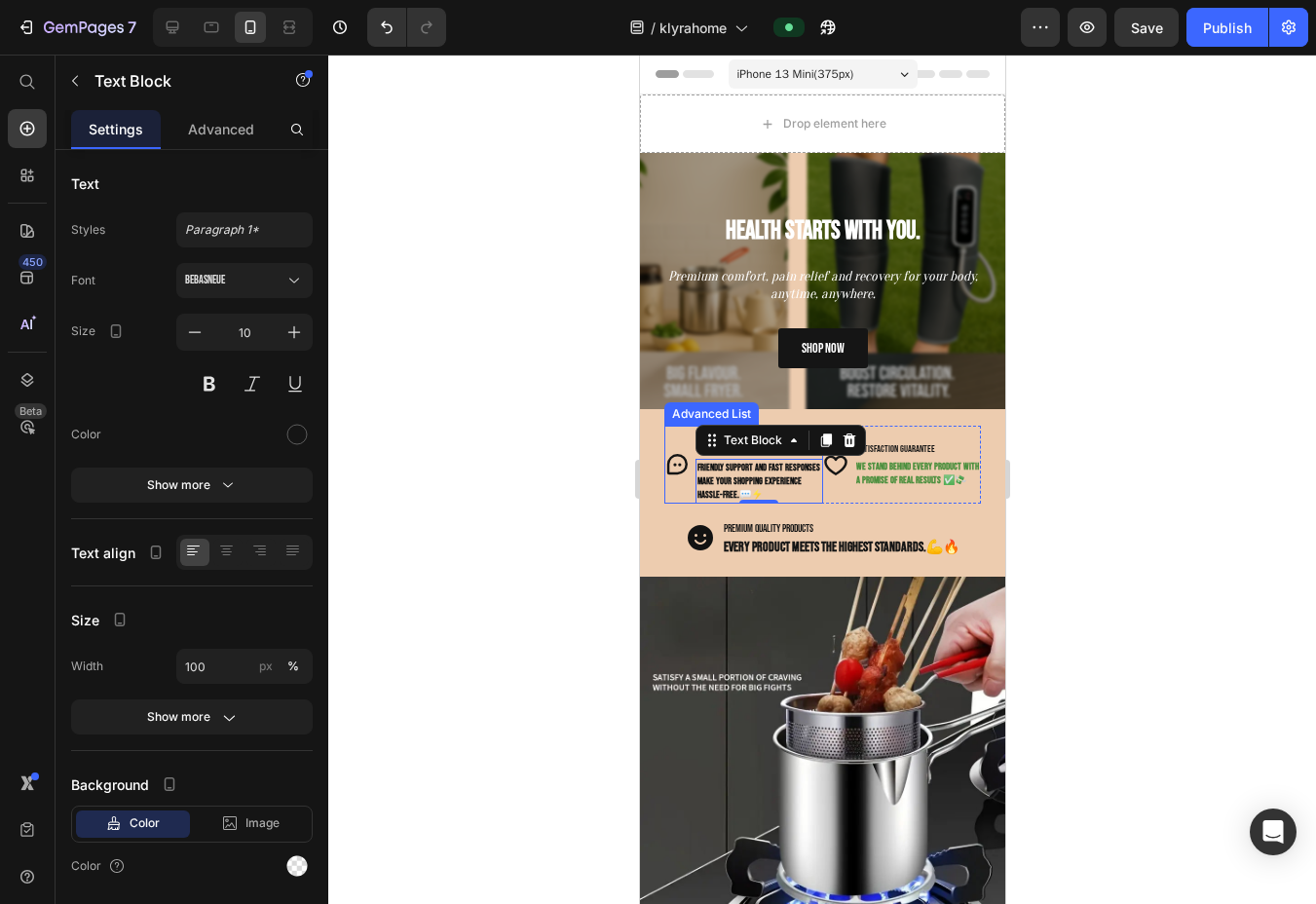 click on "Advanced List" at bounding box center [710, 414] 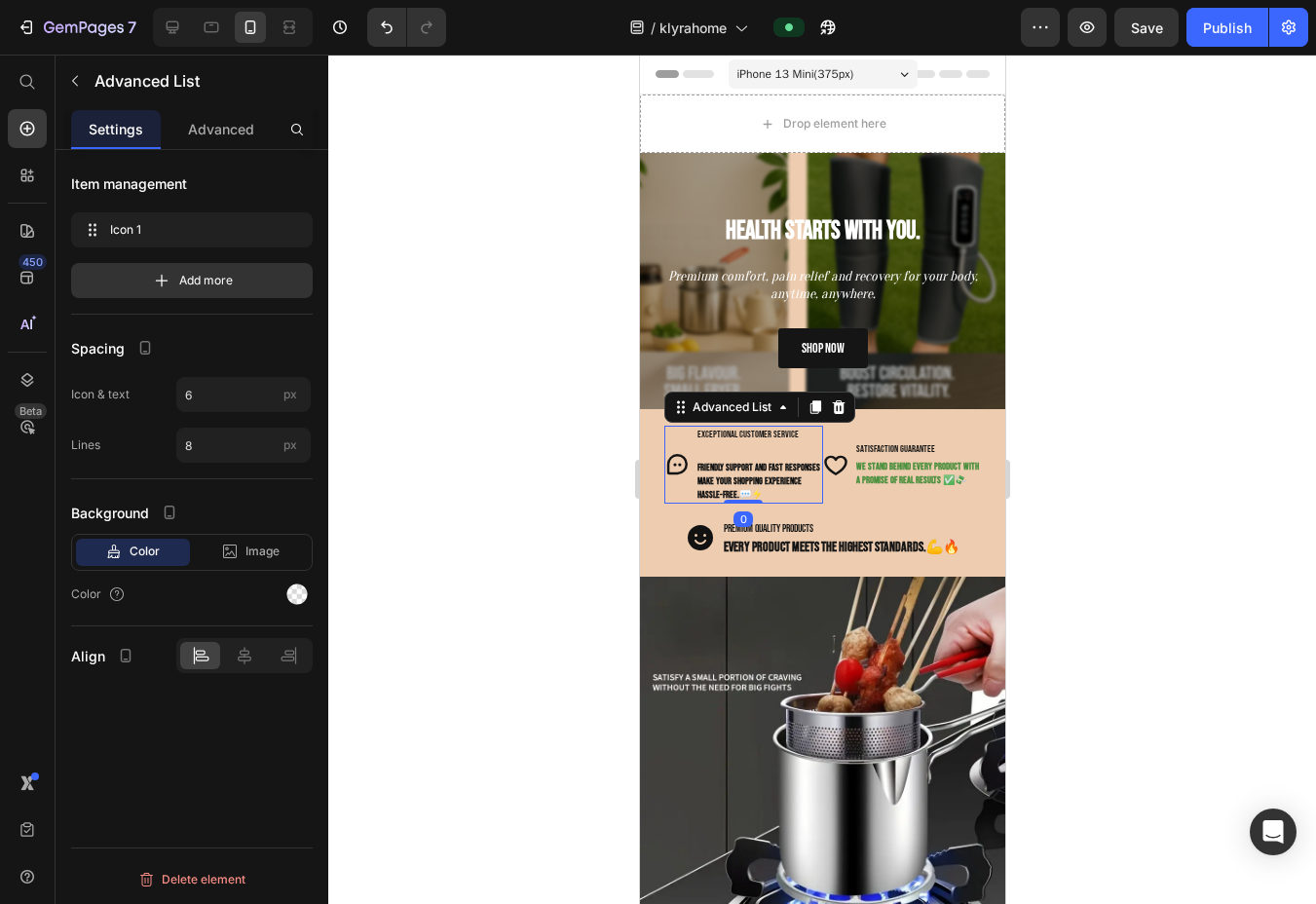 click on "exceptional customer service Text Block Friendly support and fast responses make your shopping experience hassle-free.  💬⚡ Text Block" at bounding box center (758, 465) 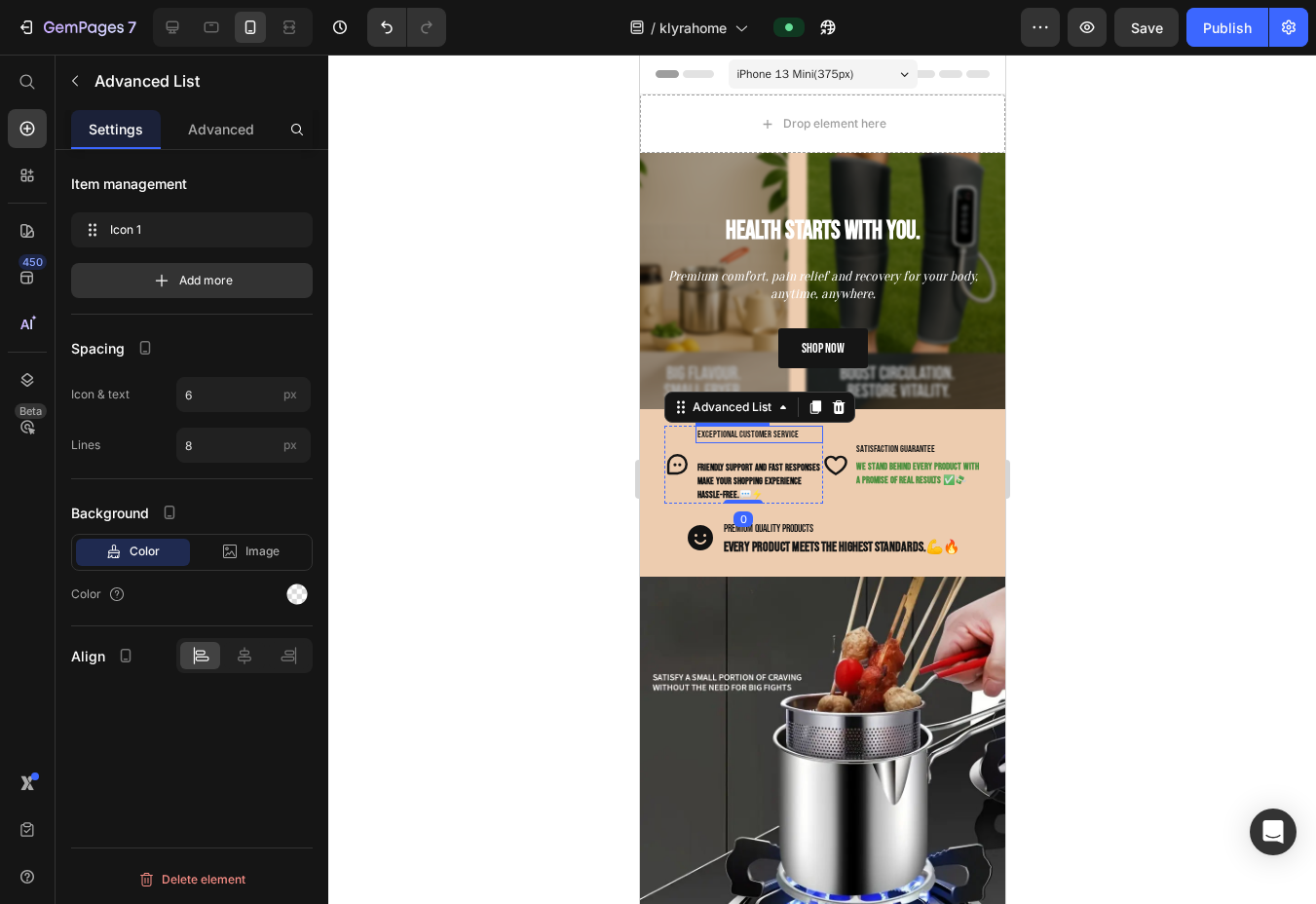 click on "exceptional customer service" at bounding box center [758, 434] 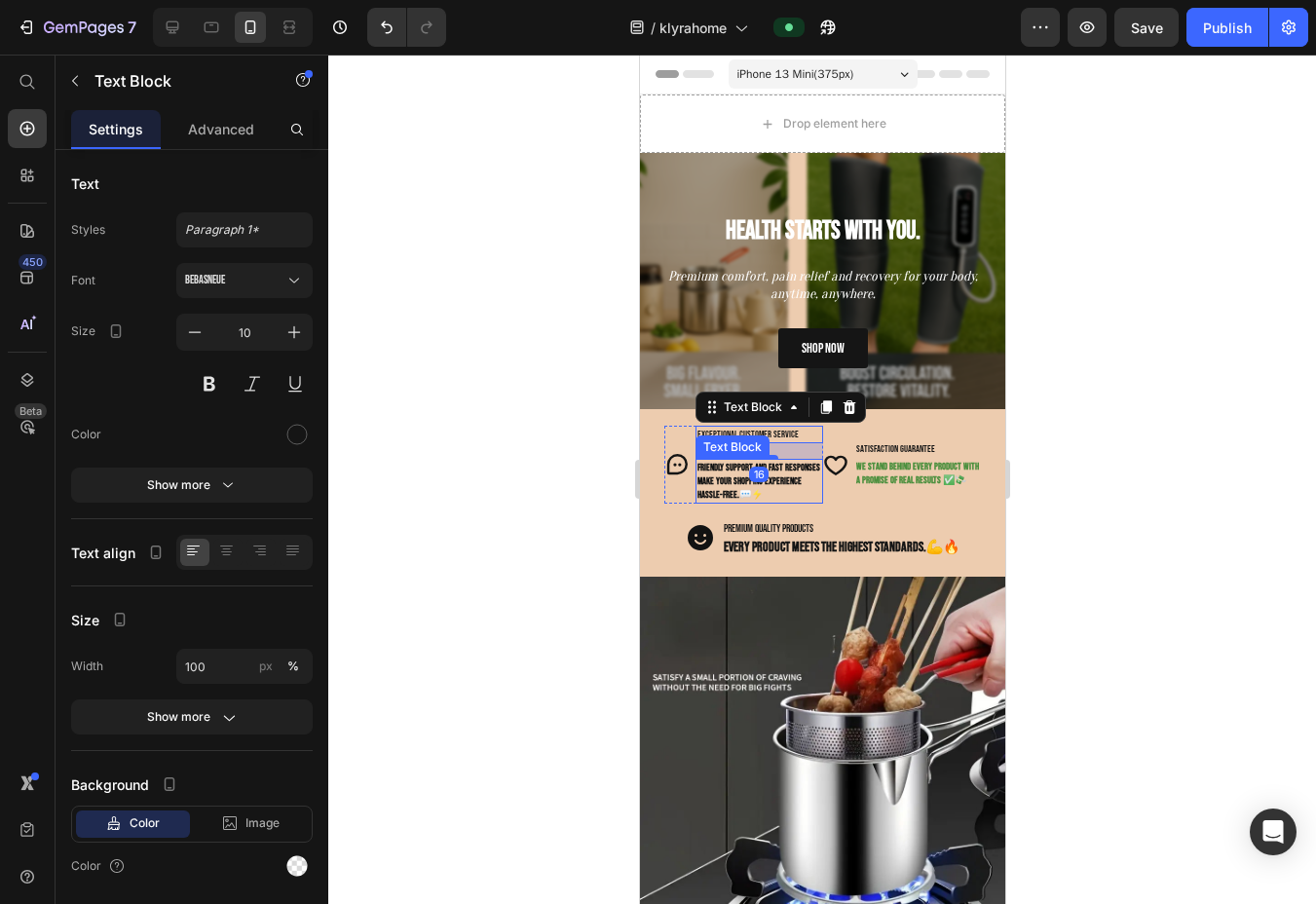 click on "Friendly support and fast responses make your shopping experience hassle-free.  💬⚡" at bounding box center [758, 481] 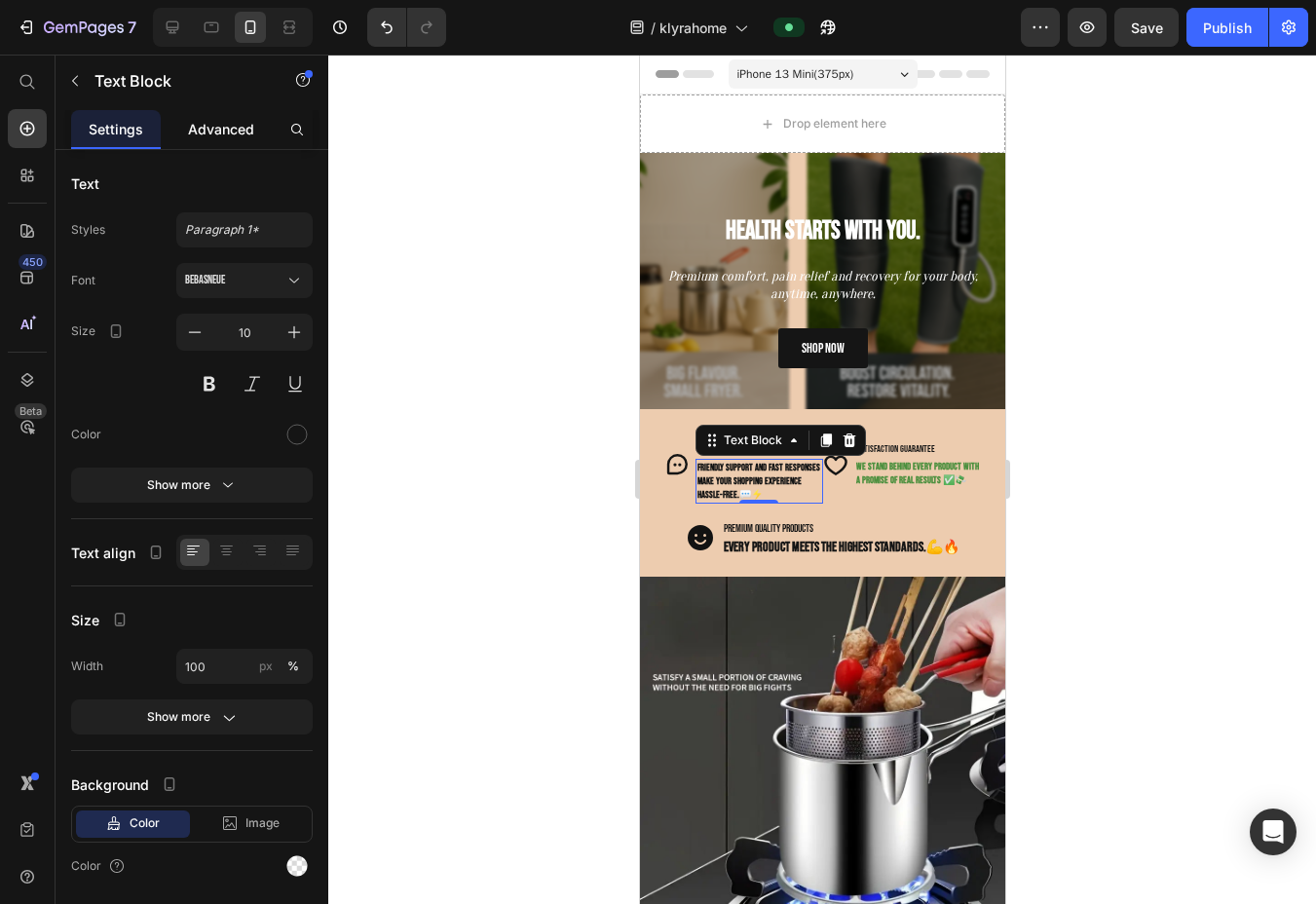 click on "Advanced" at bounding box center (221, 129) 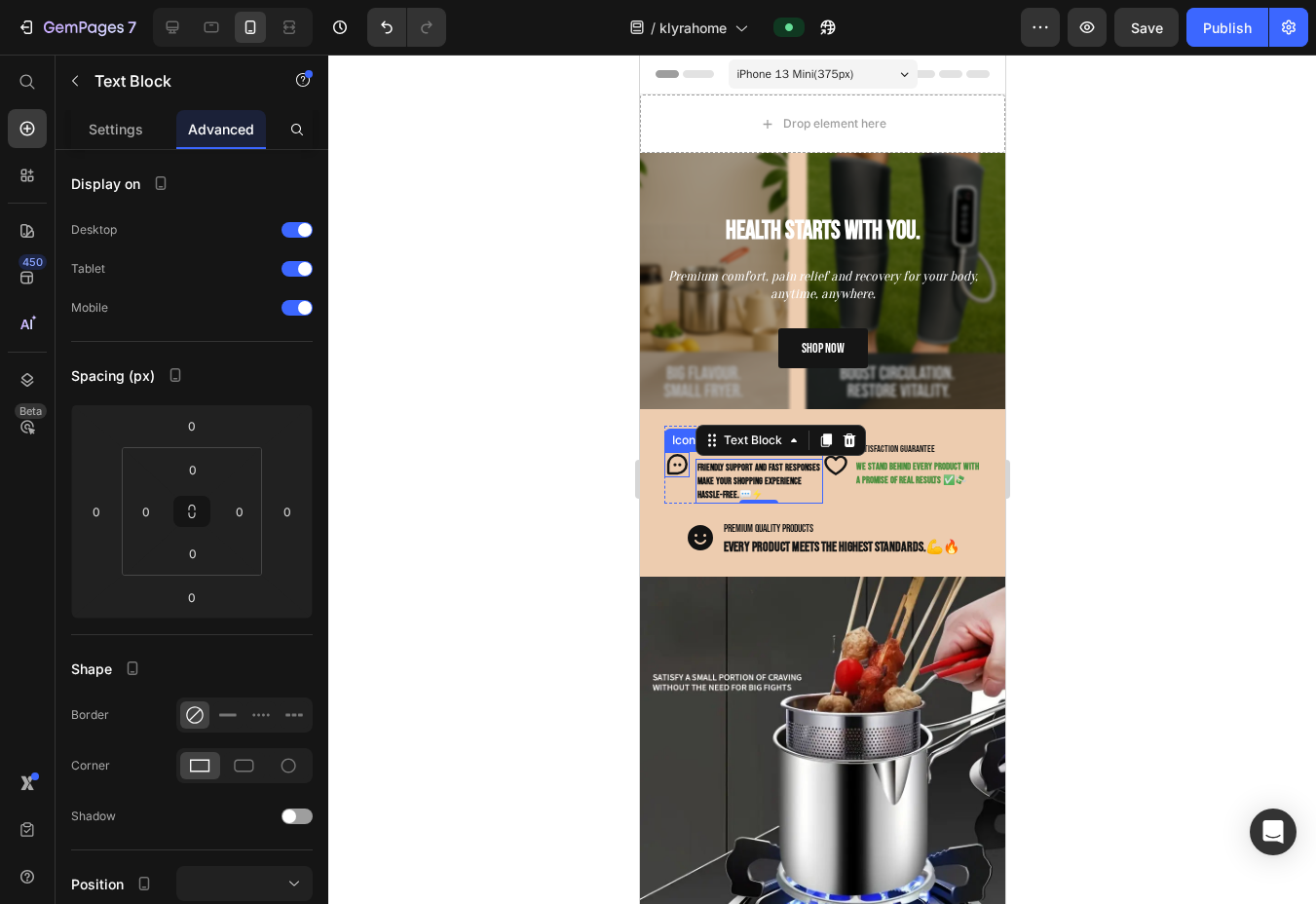 click on "Friendly support and fast responses make your shopping experience hassle-free." at bounding box center (758, 481) 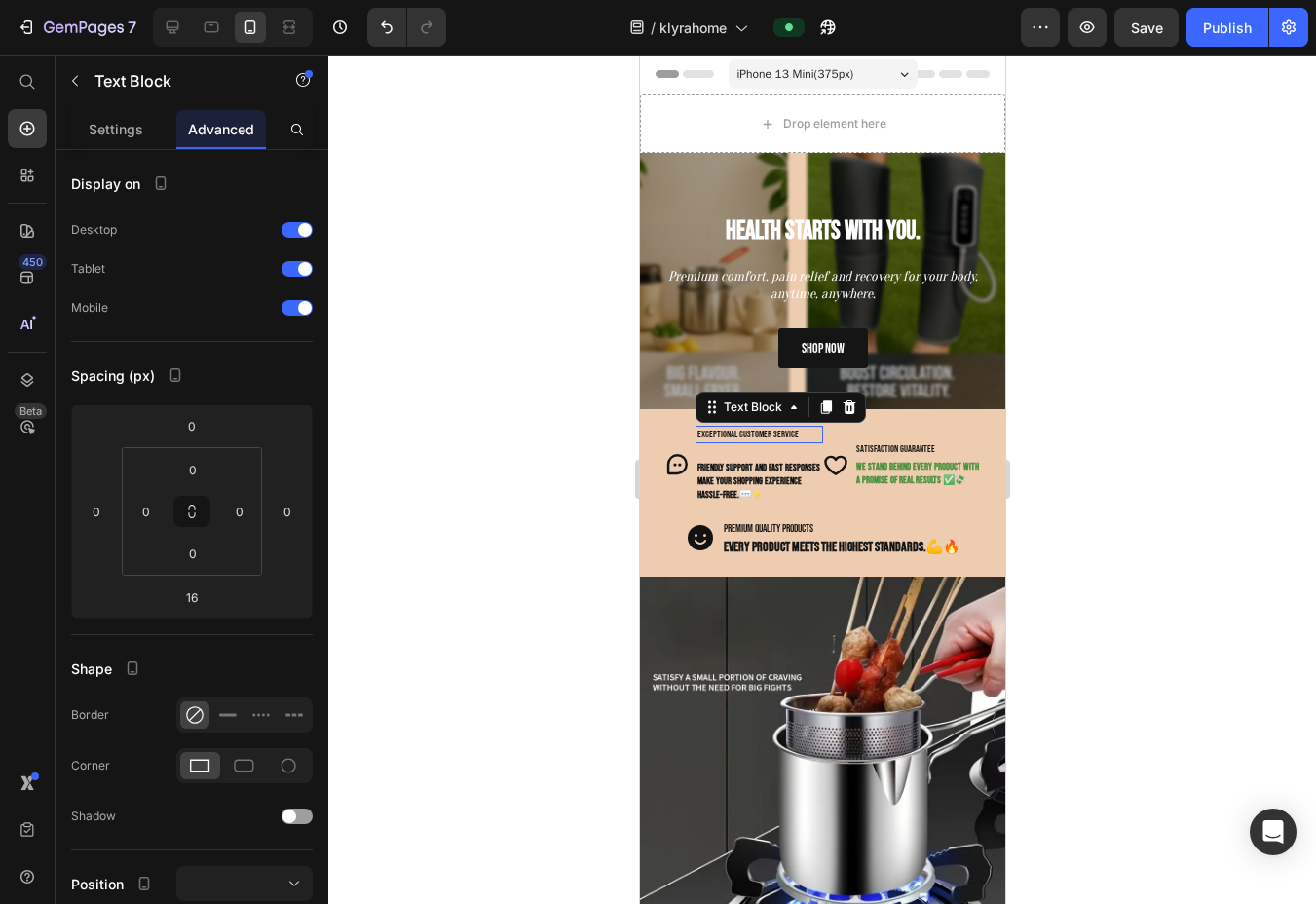click on "exceptional customer service" at bounding box center [758, 434] 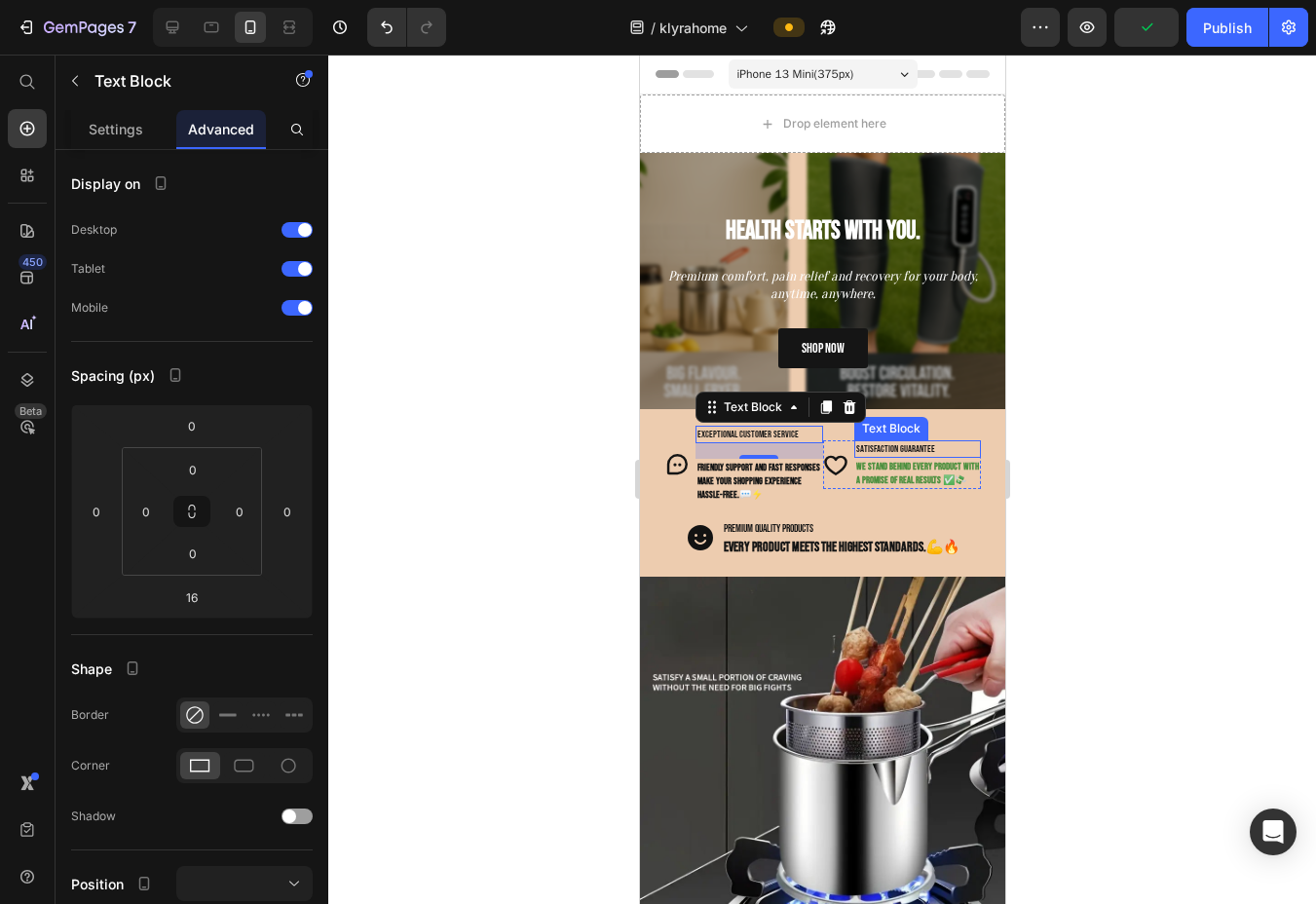 click on "SATISFACTION GUARANTEE" at bounding box center [917, 449] 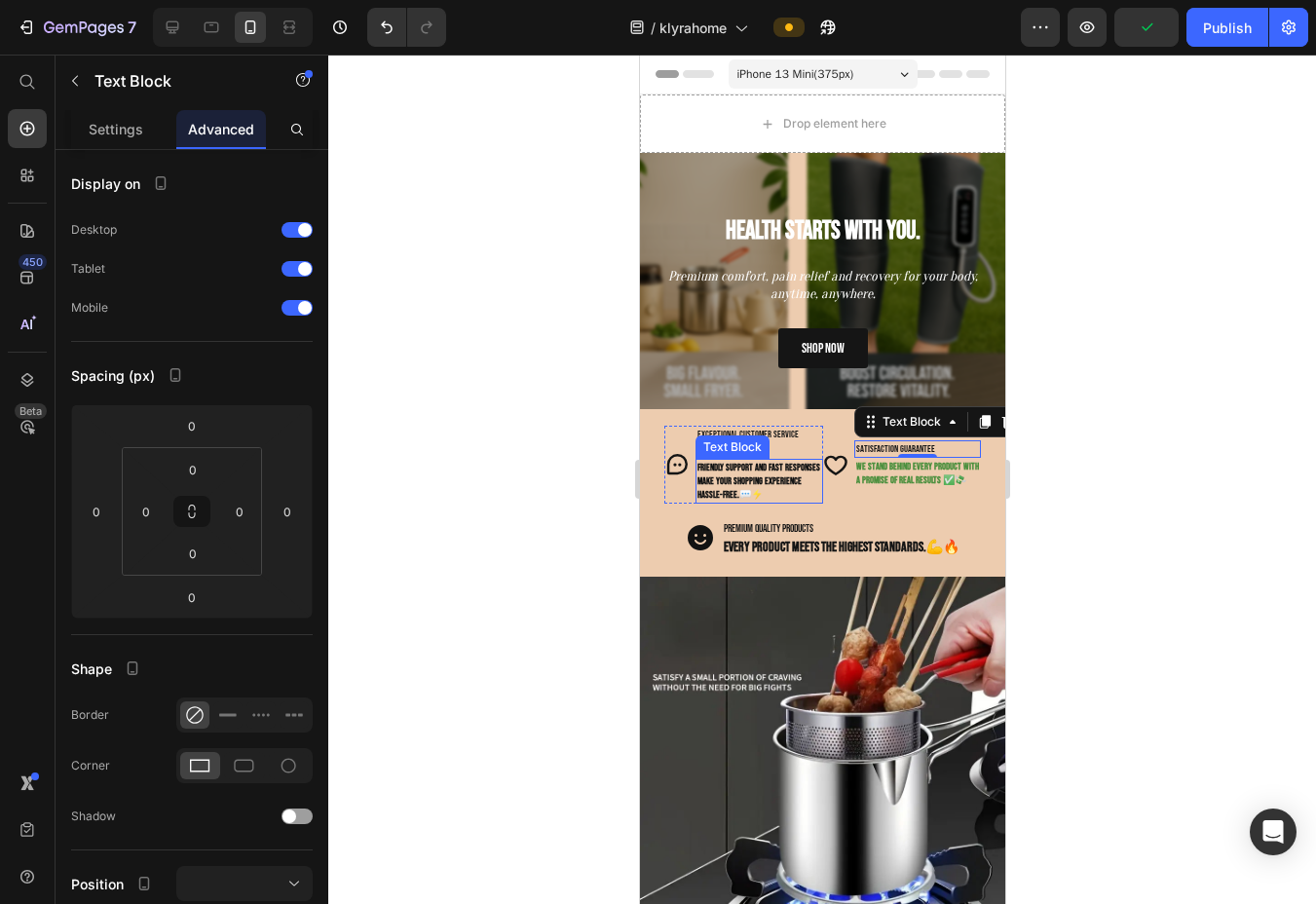 click on "exceptional customer service" at bounding box center [758, 434] 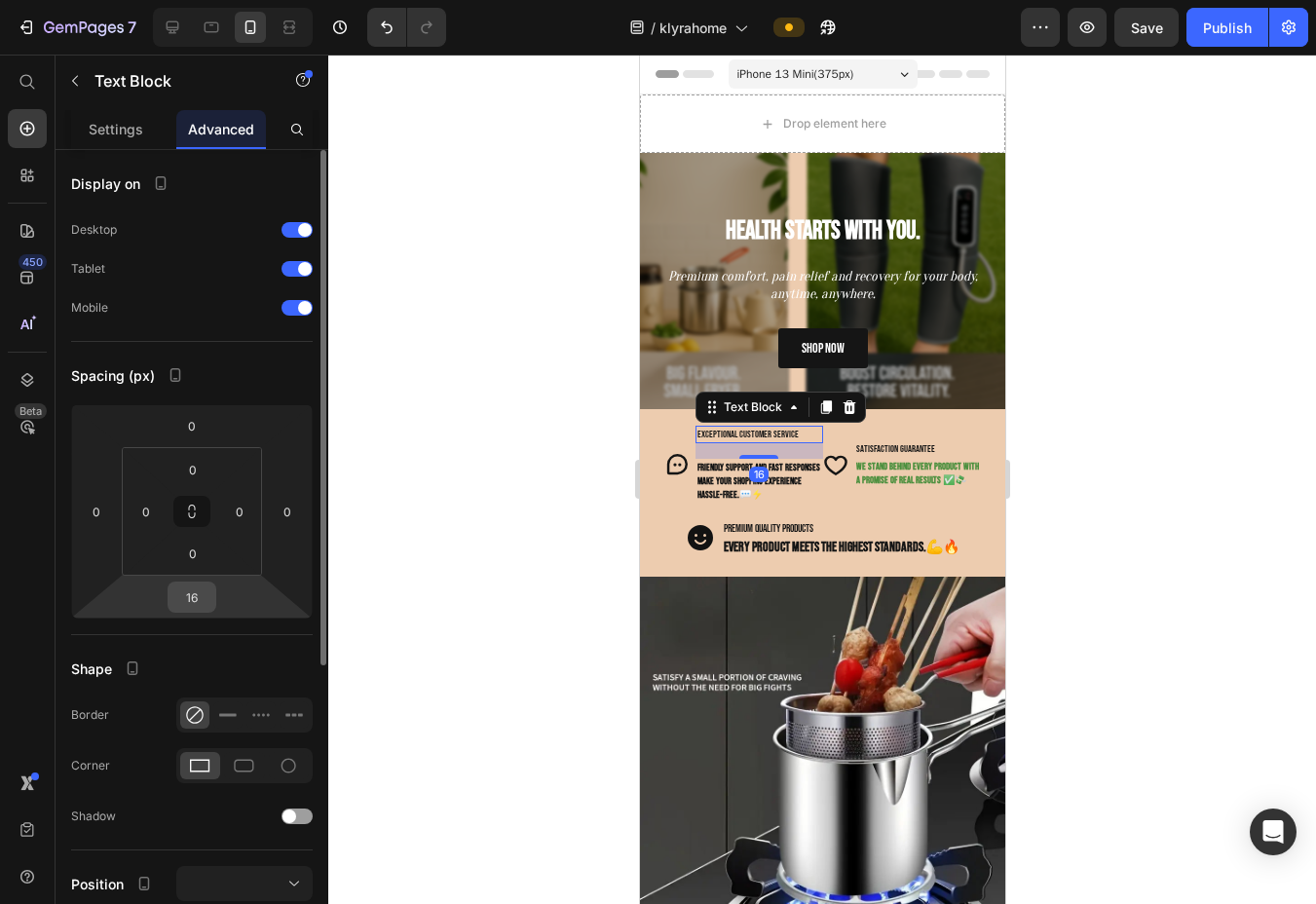 click on "16" at bounding box center (192, 597) 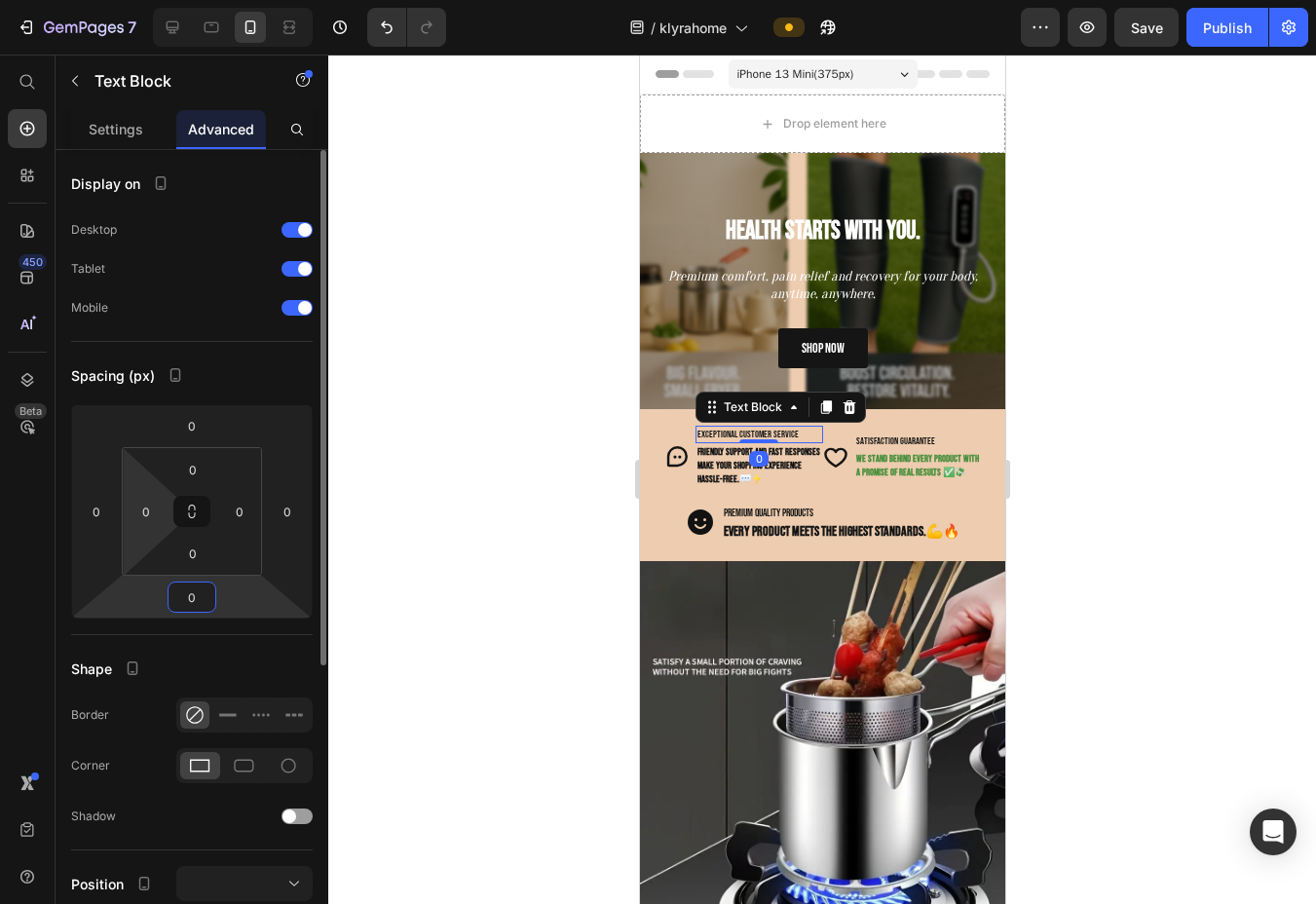 type on "0" 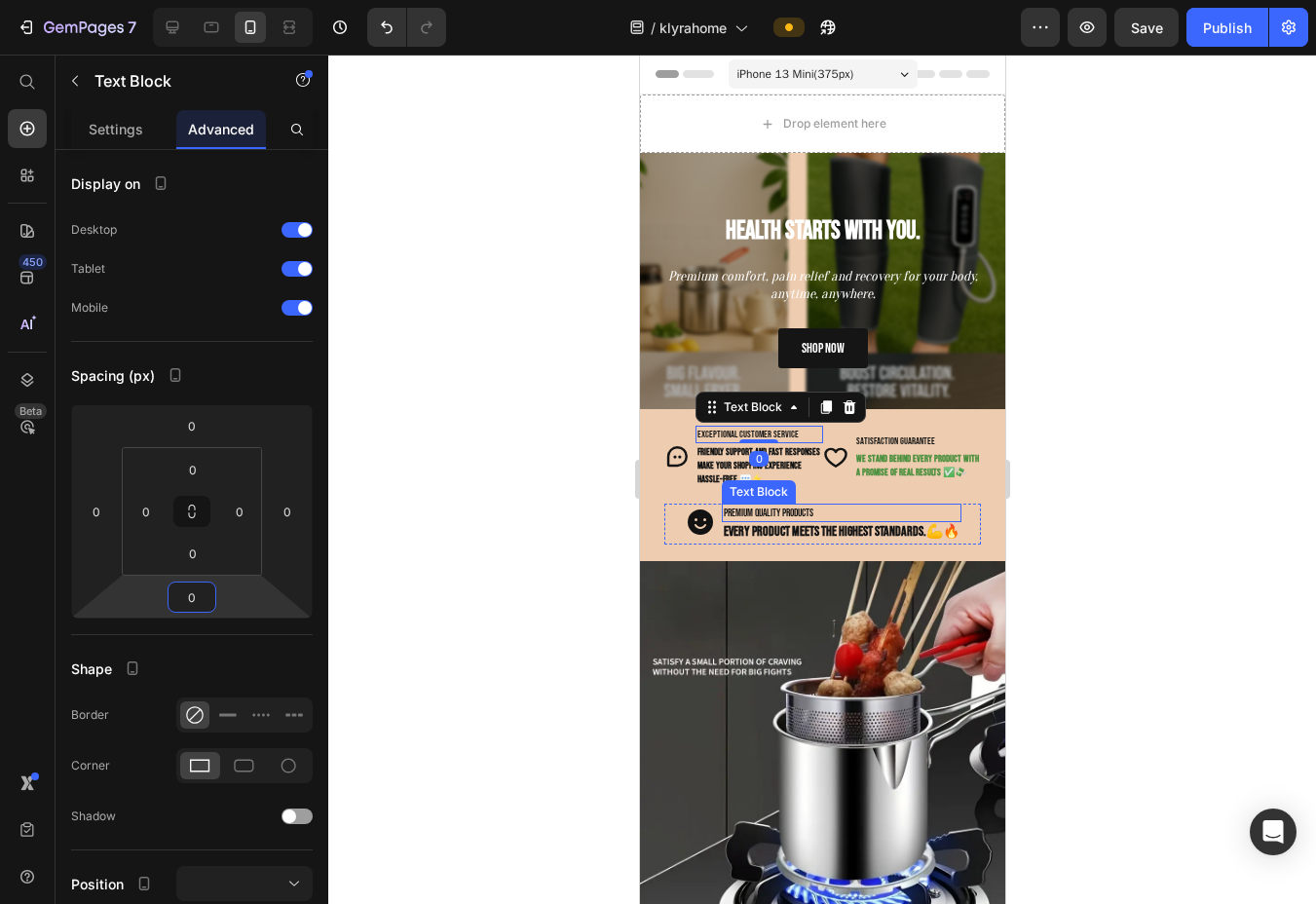 click on "PREMIUM QUALITY PRODUCTS" at bounding box center [841, 512] 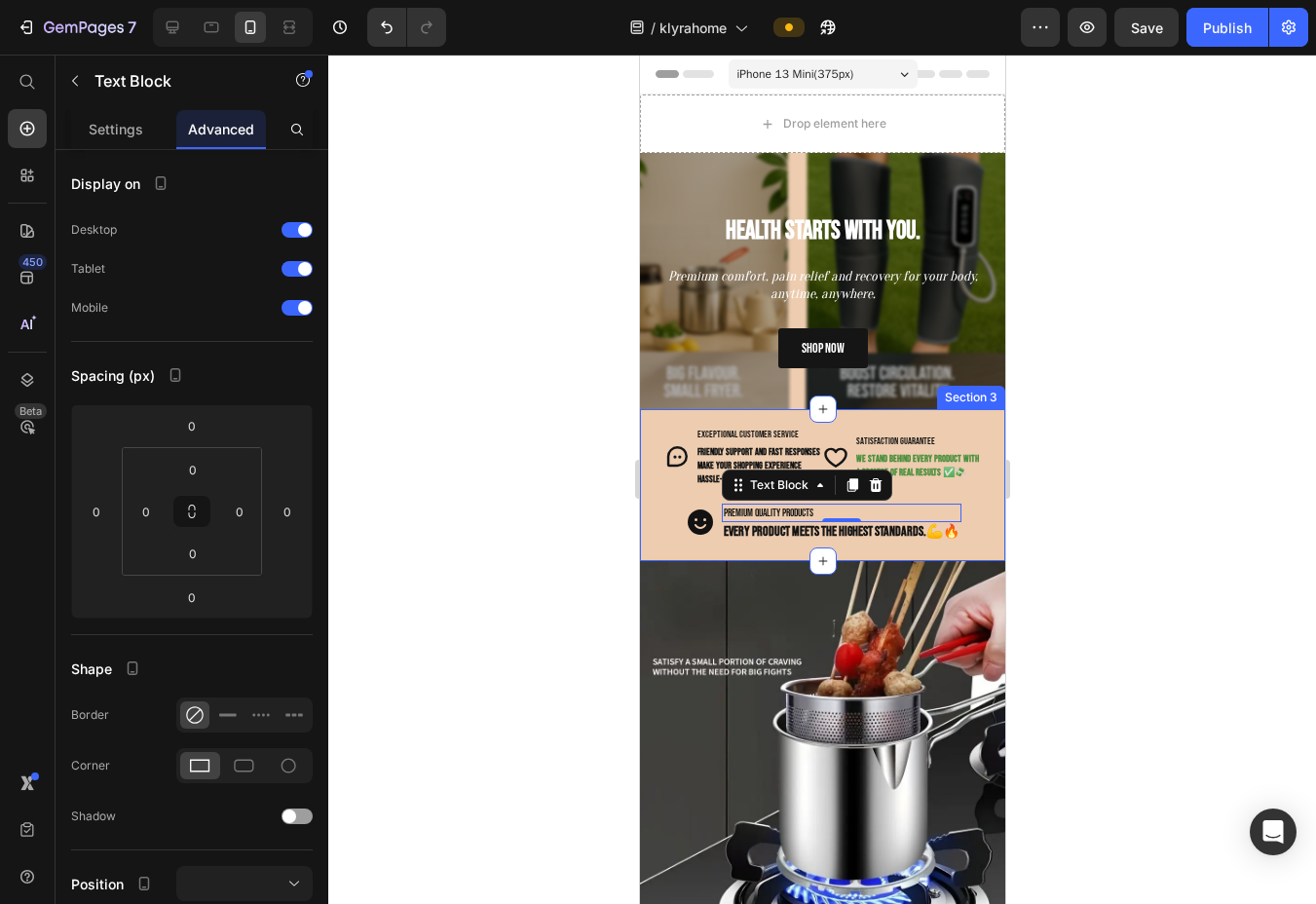 click on "Icon exceptional customer service Text Block Friendly support and fast responses make your shopping experience hassle-free.  💬⚡ Text Block Advanced List
Icon SATISFACTION GUARANTEE Text Block We stand behind every product with a promise of real results ✅💸 Text Block Advanced List Row
Icon PREMIUM QUALITY PRODUCTS Text Block   0  Every product meets the highest standards.  💪🔥 Text Block Advanced List Row Section 3" at bounding box center [821, 485] 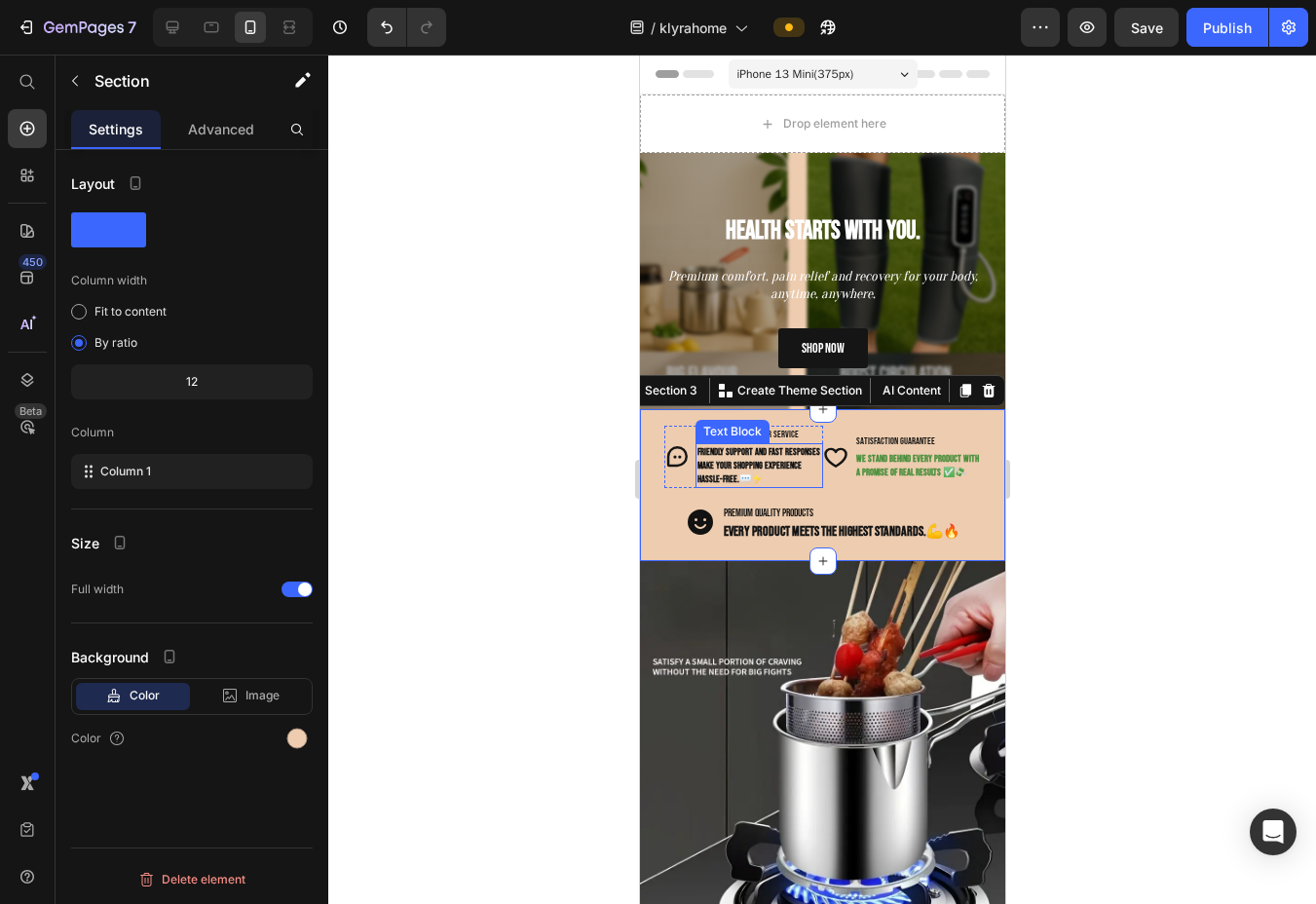 click on "Friendly support and fast responses make your shopping experience hassle-free." at bounding box center (758, 466) 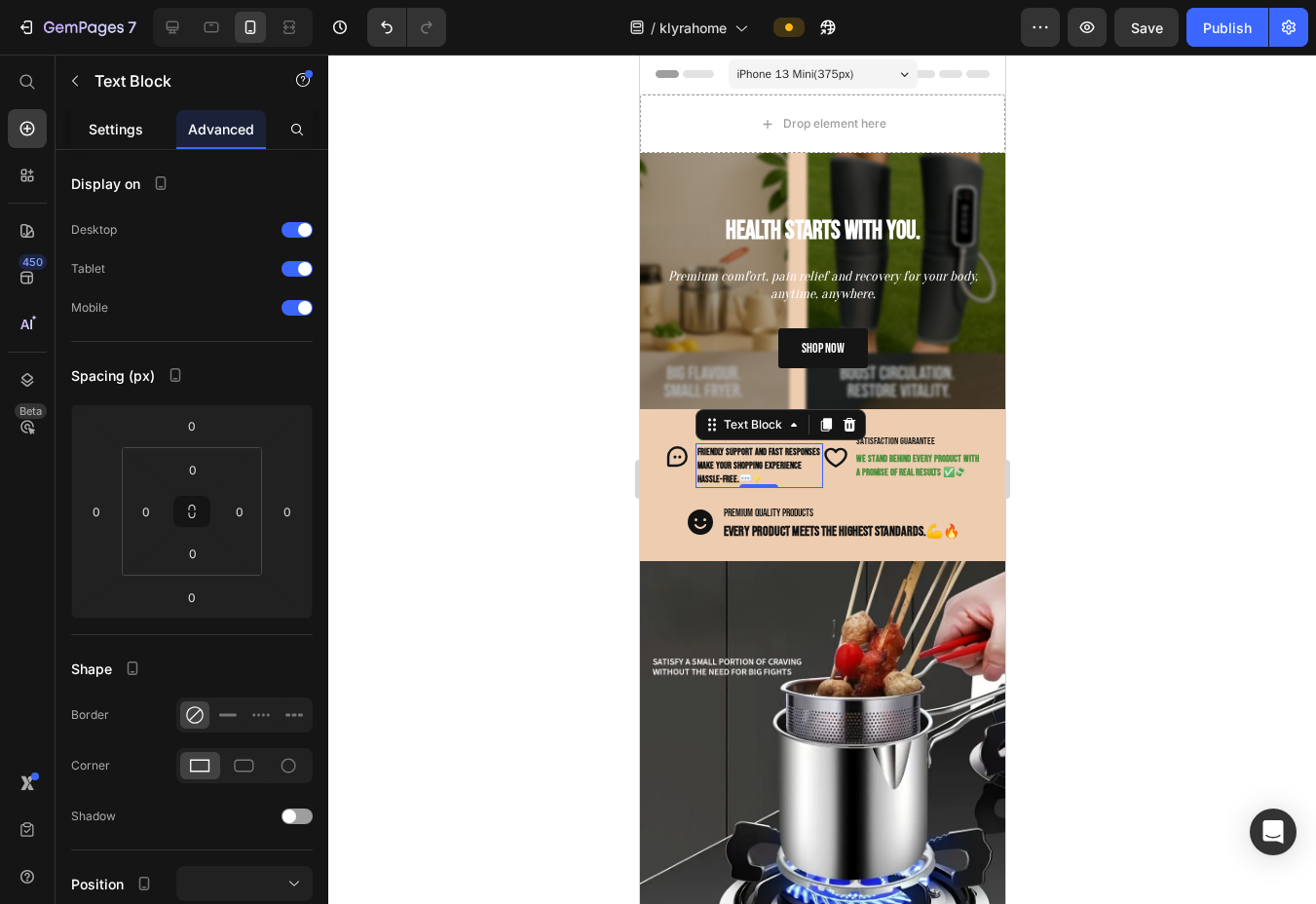 click on "Settings" at bounding box center [116, 129] 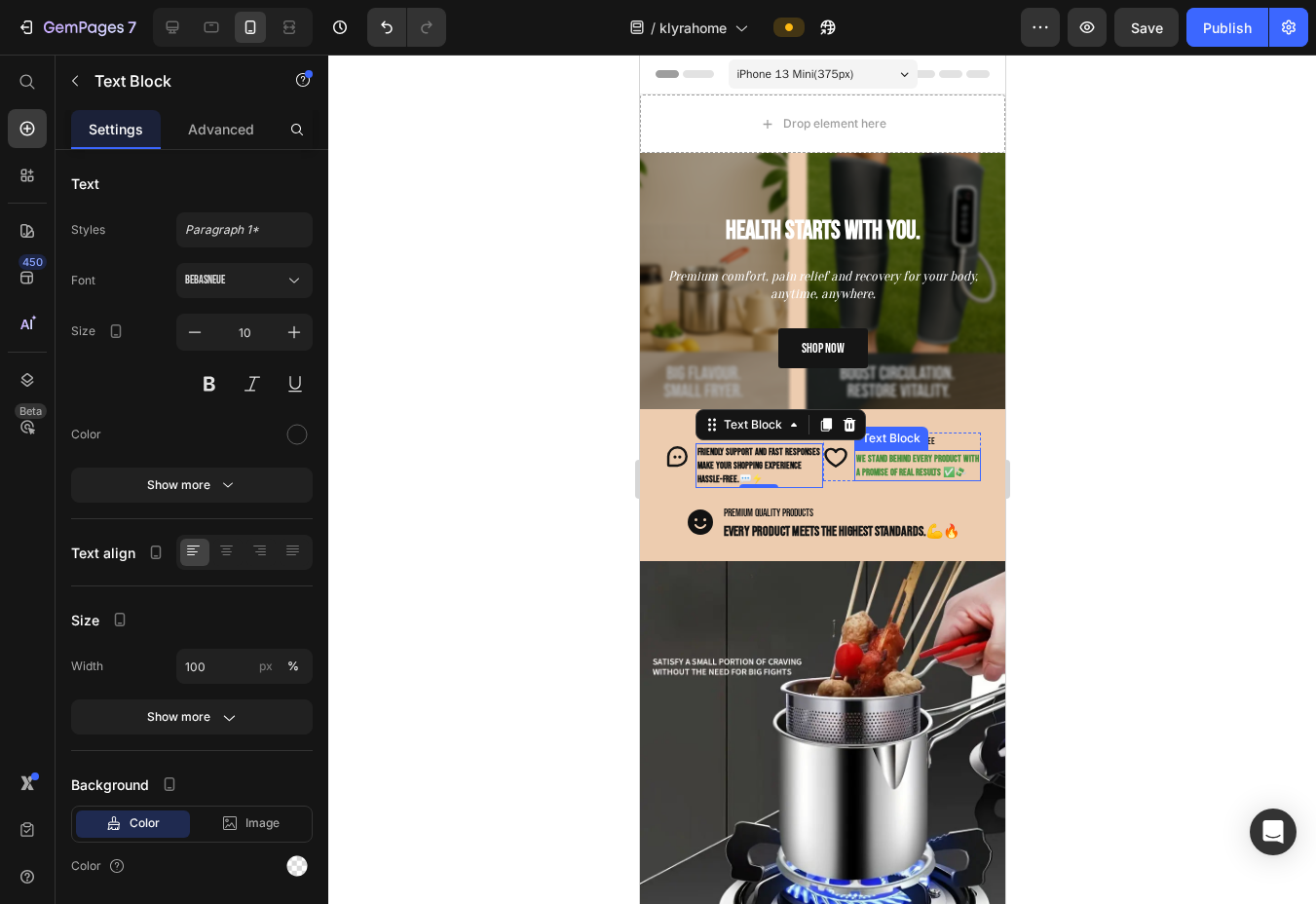 click on "We stand behind every product with a promise of real results ✅💸" at bounding box center (917, 466) 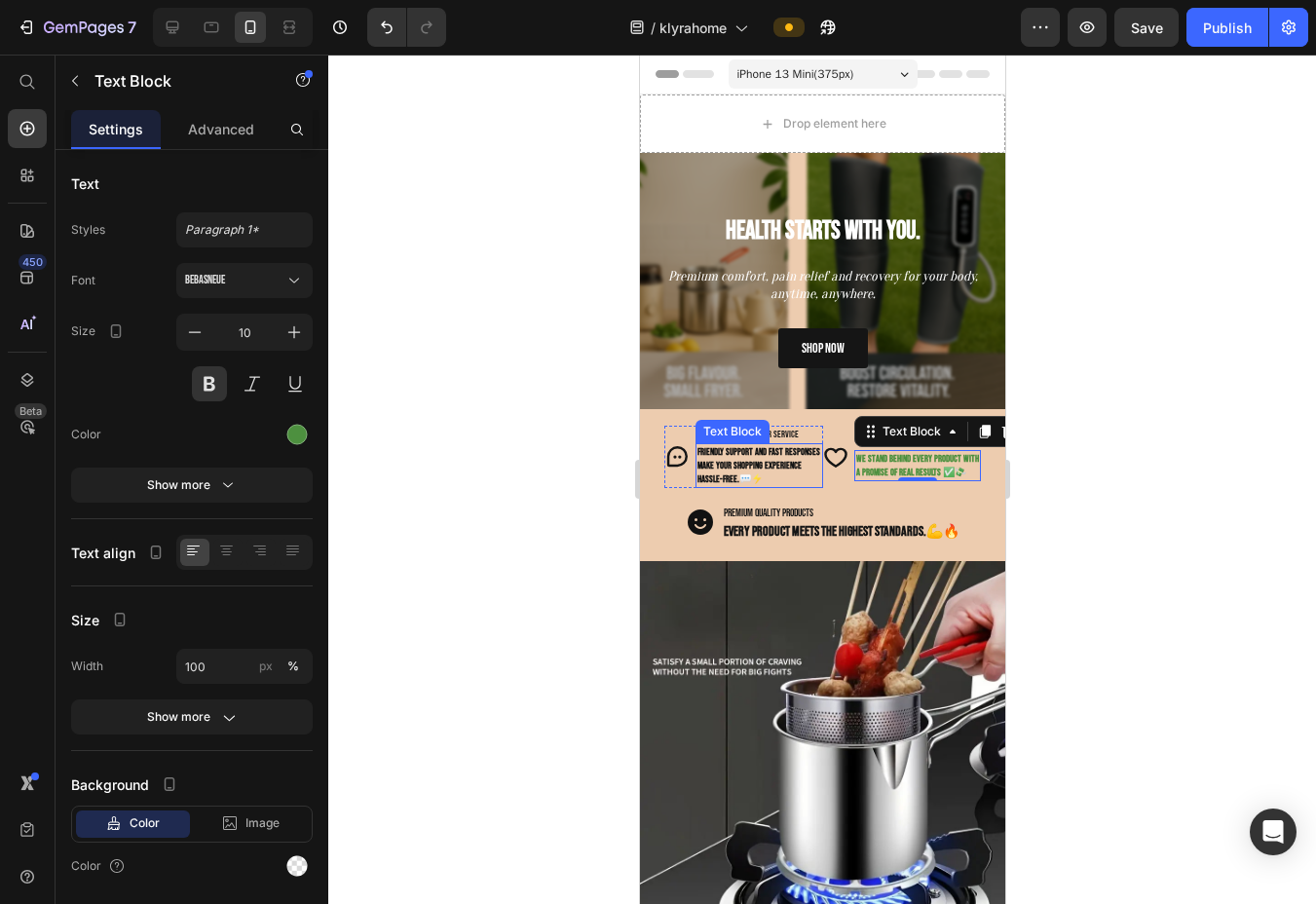 click on "Friendly support and fast responses make your shopping experience hassle-free." at bounding box center (758, 466) 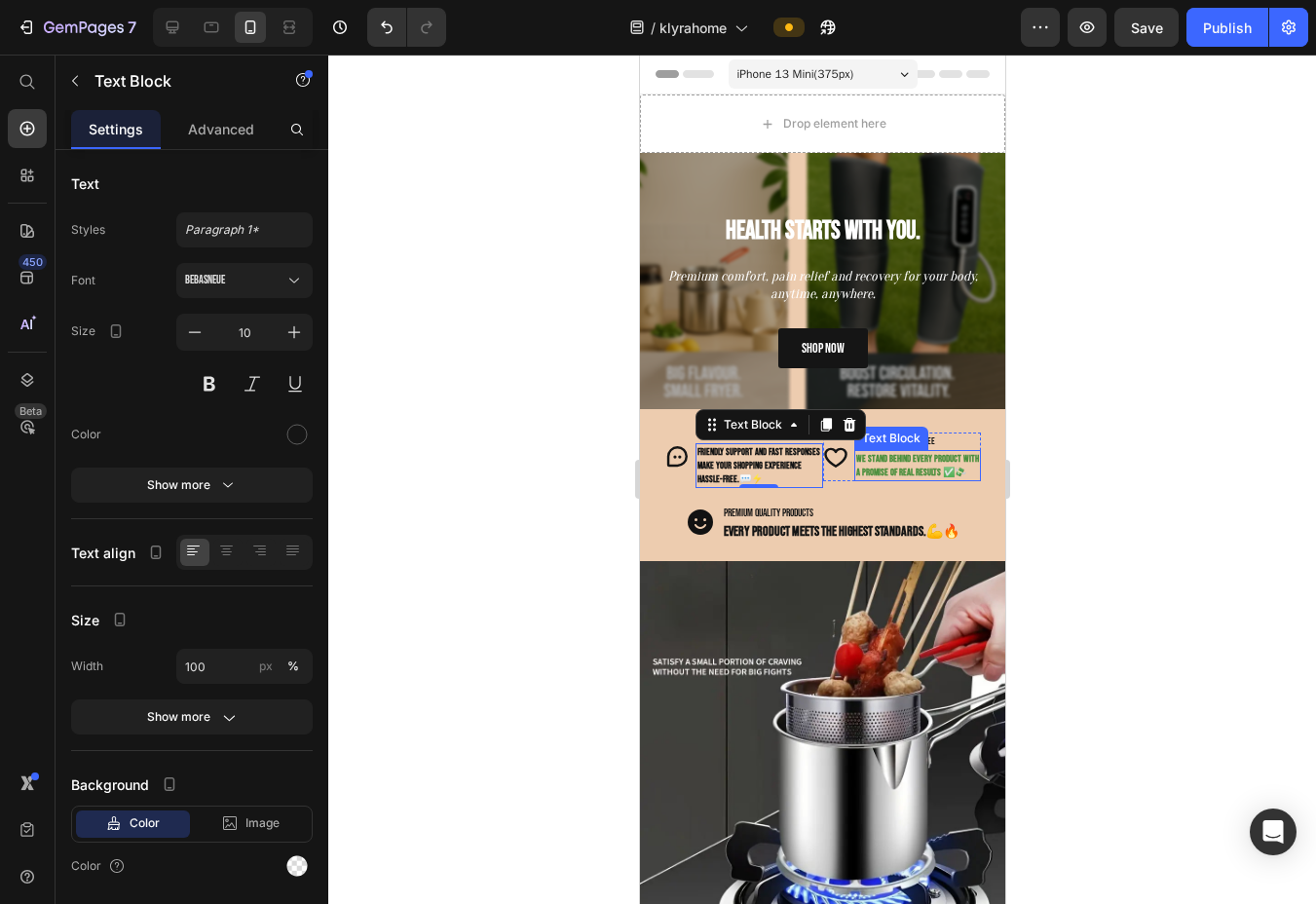 click on "We stand behind every product with a promise of real results ✅💸" at bounding box center [917, 466] 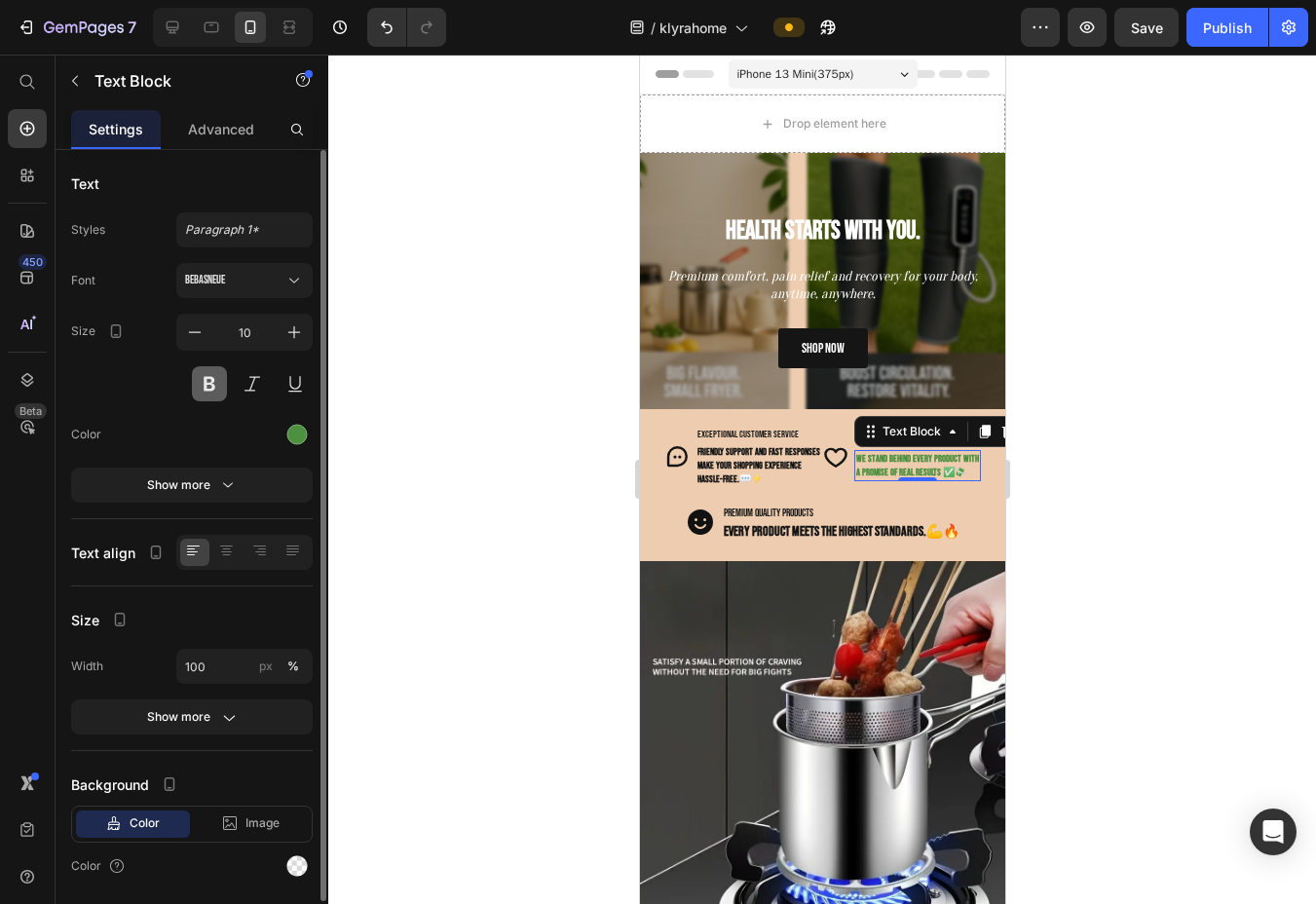 click at bounding box center (209, 384) 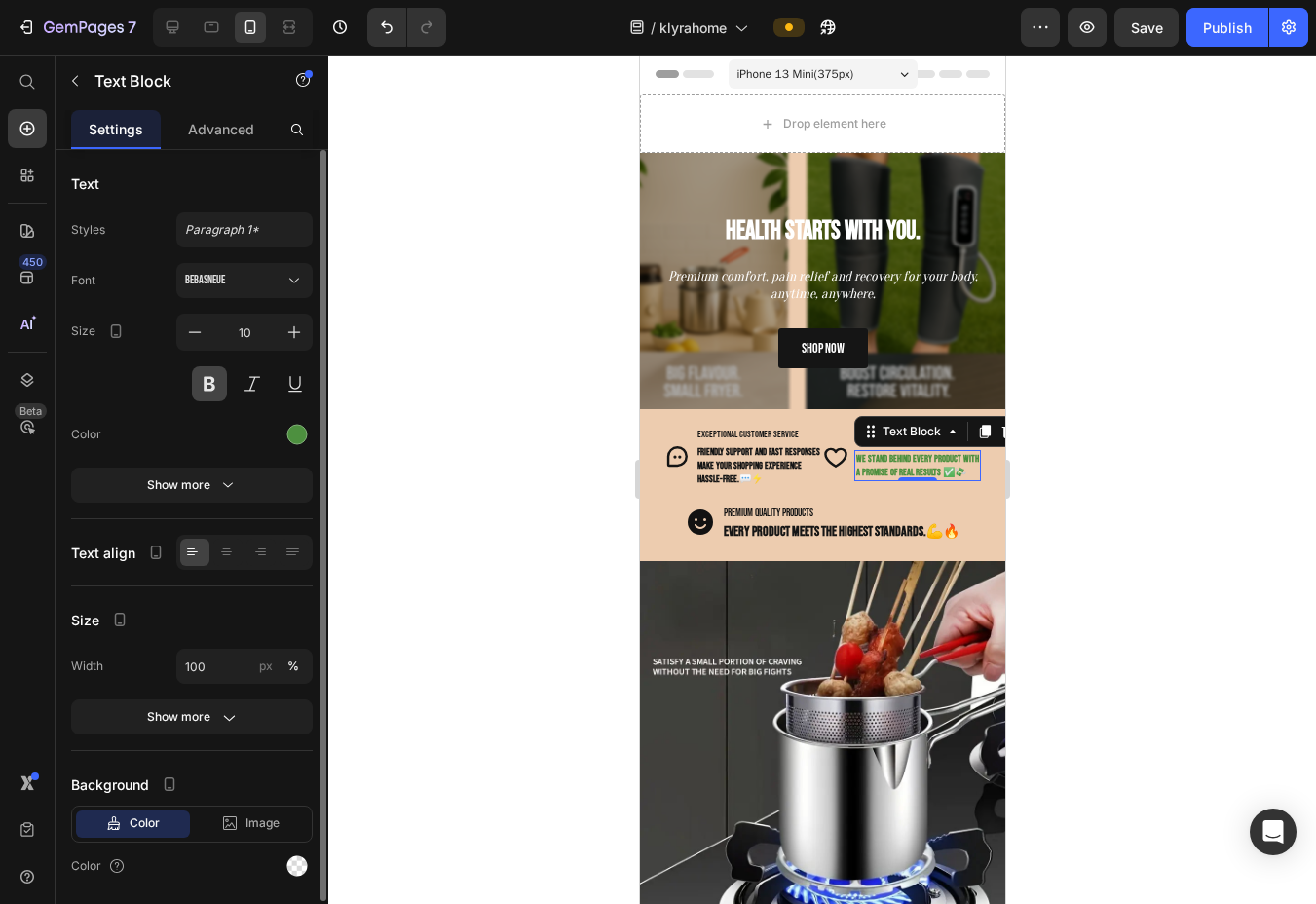 click at bounding box center (209, 384) 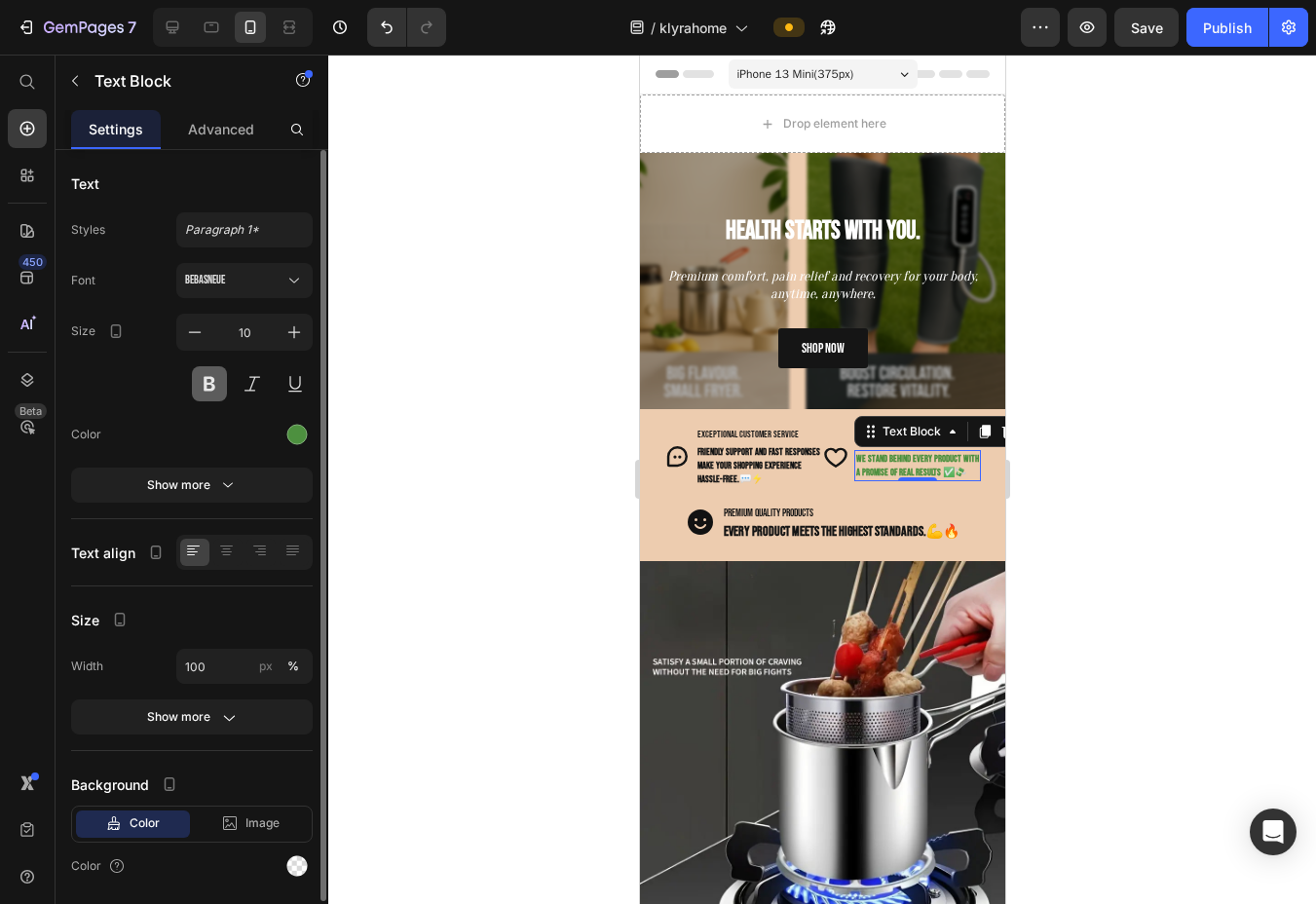 click at bounding box center [209, 384] 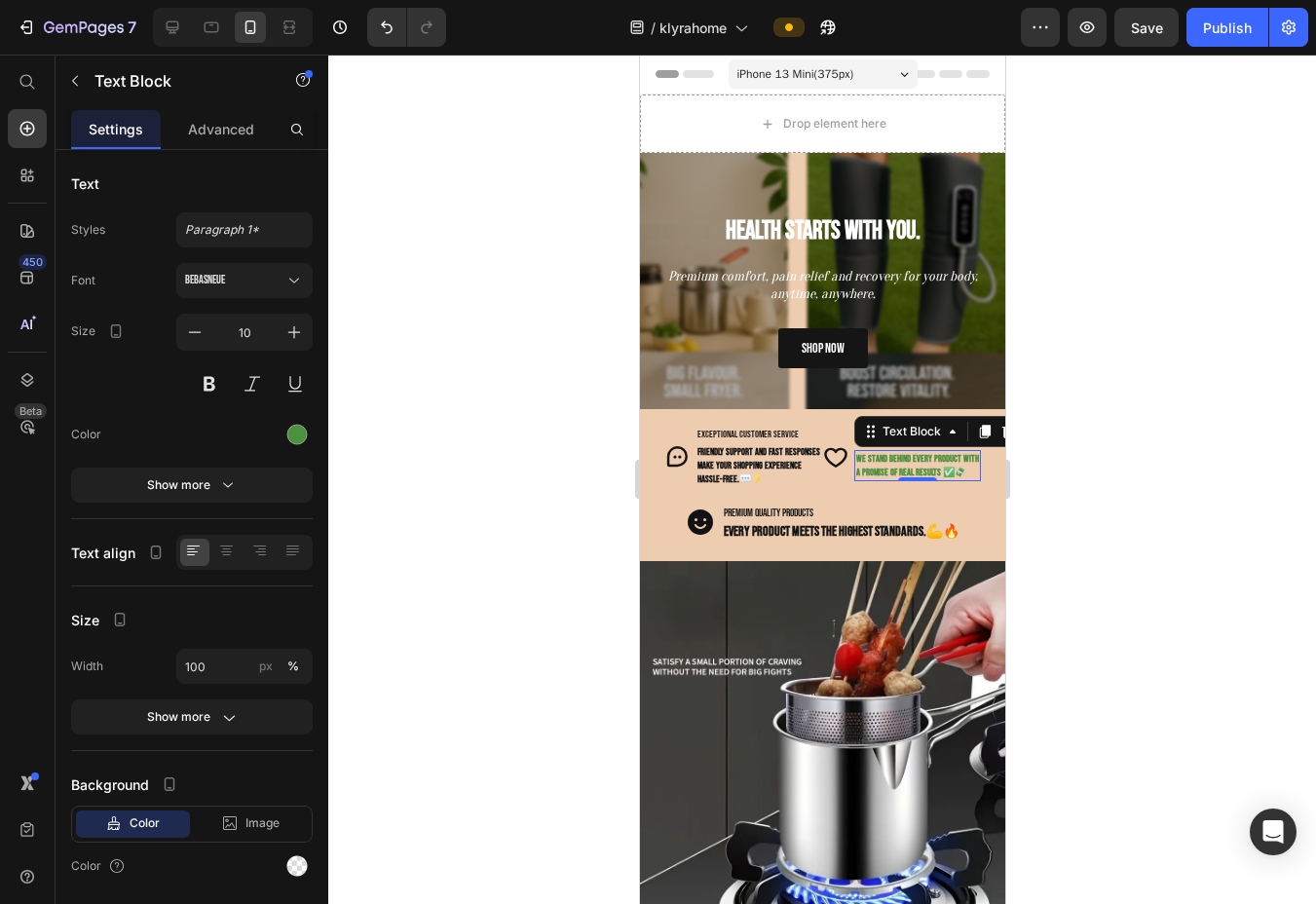 click on "We stand behind every product with a promise of real results ✅💸" at bounding box center [917, 466] 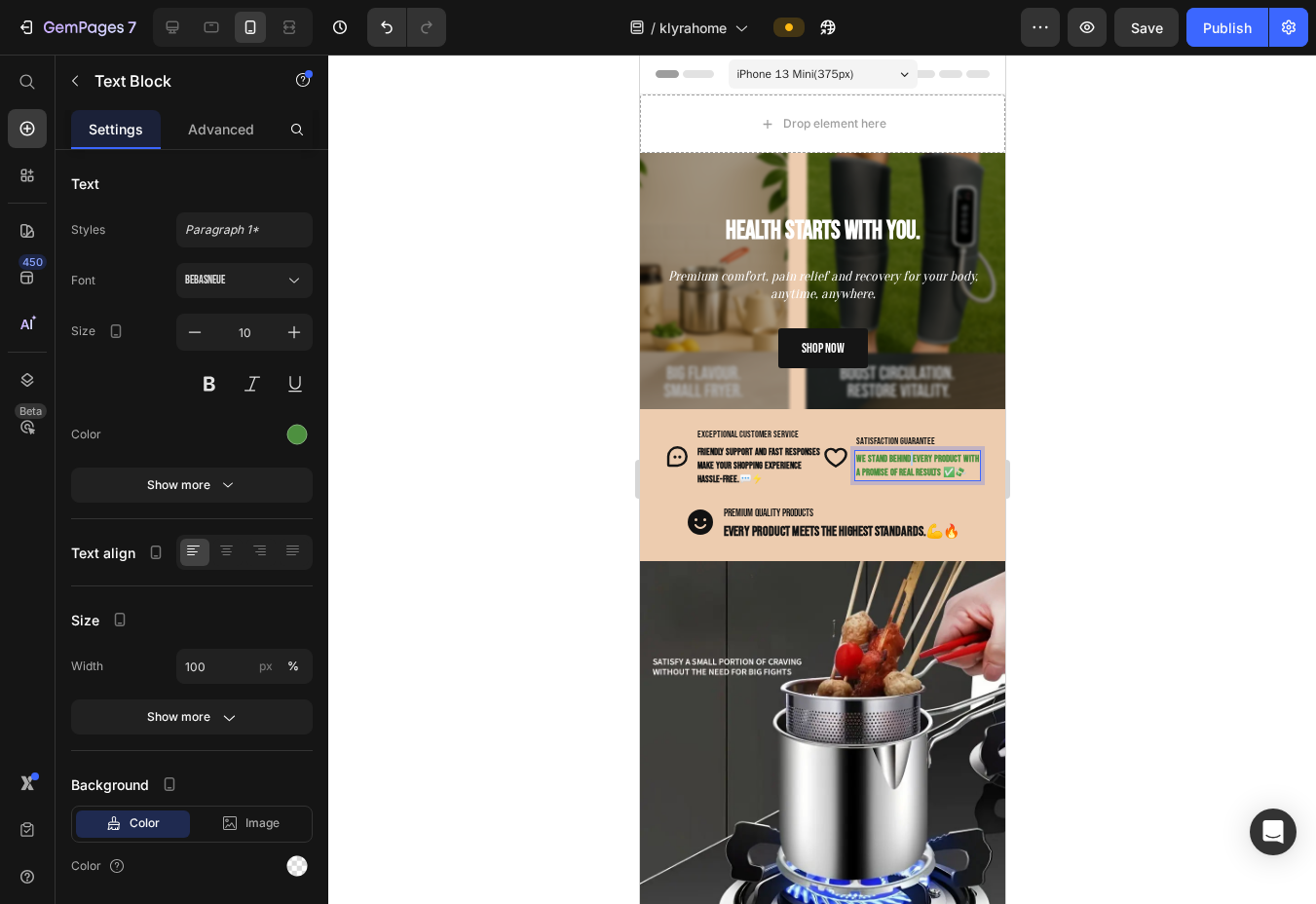 click on "We stand behind every product with a promise of real results ✅💸" at bounding box center (917, 466) 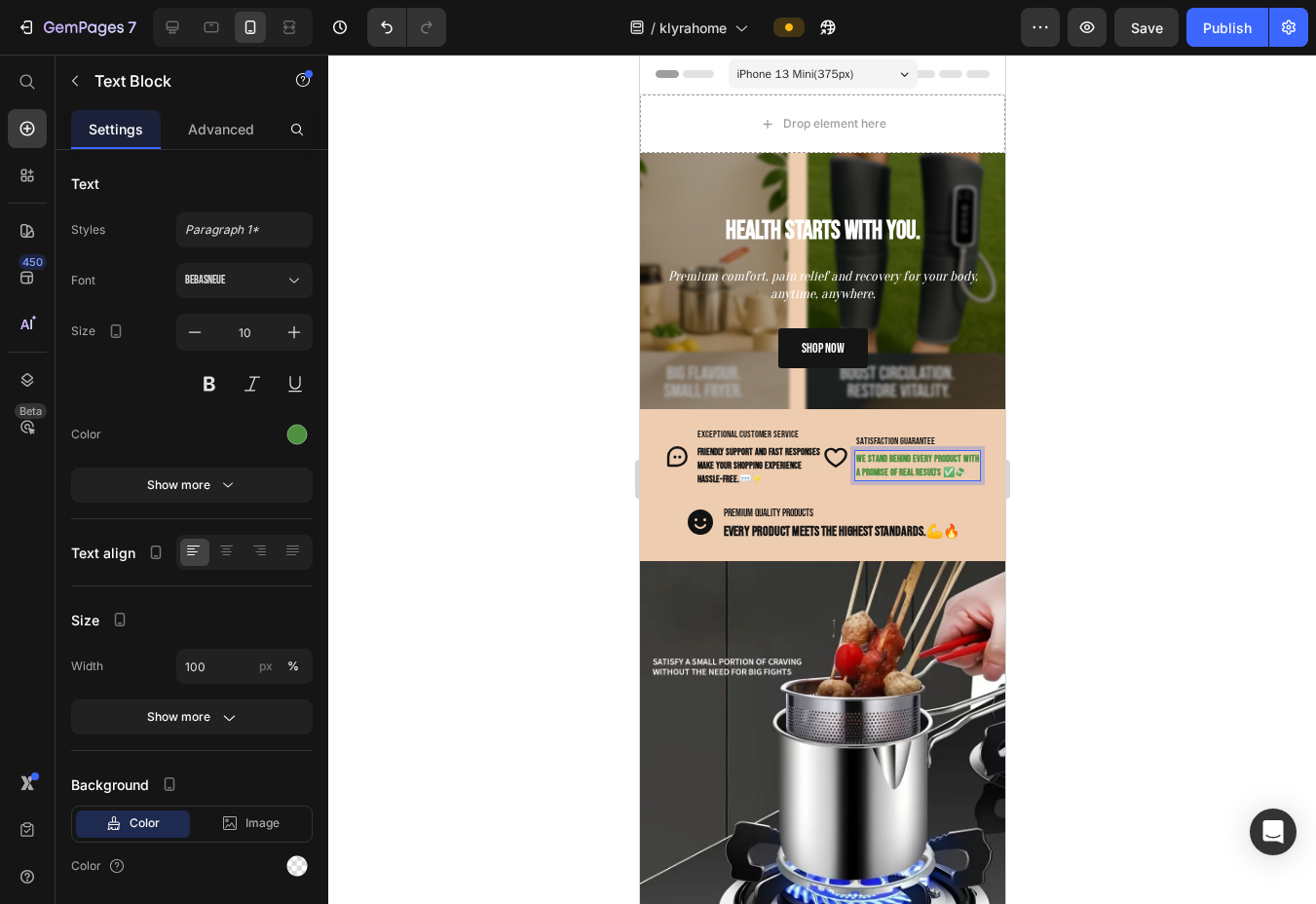 click on "We stand behind every product with a promise of real results ✅💸" at bounding box center (917, 466) 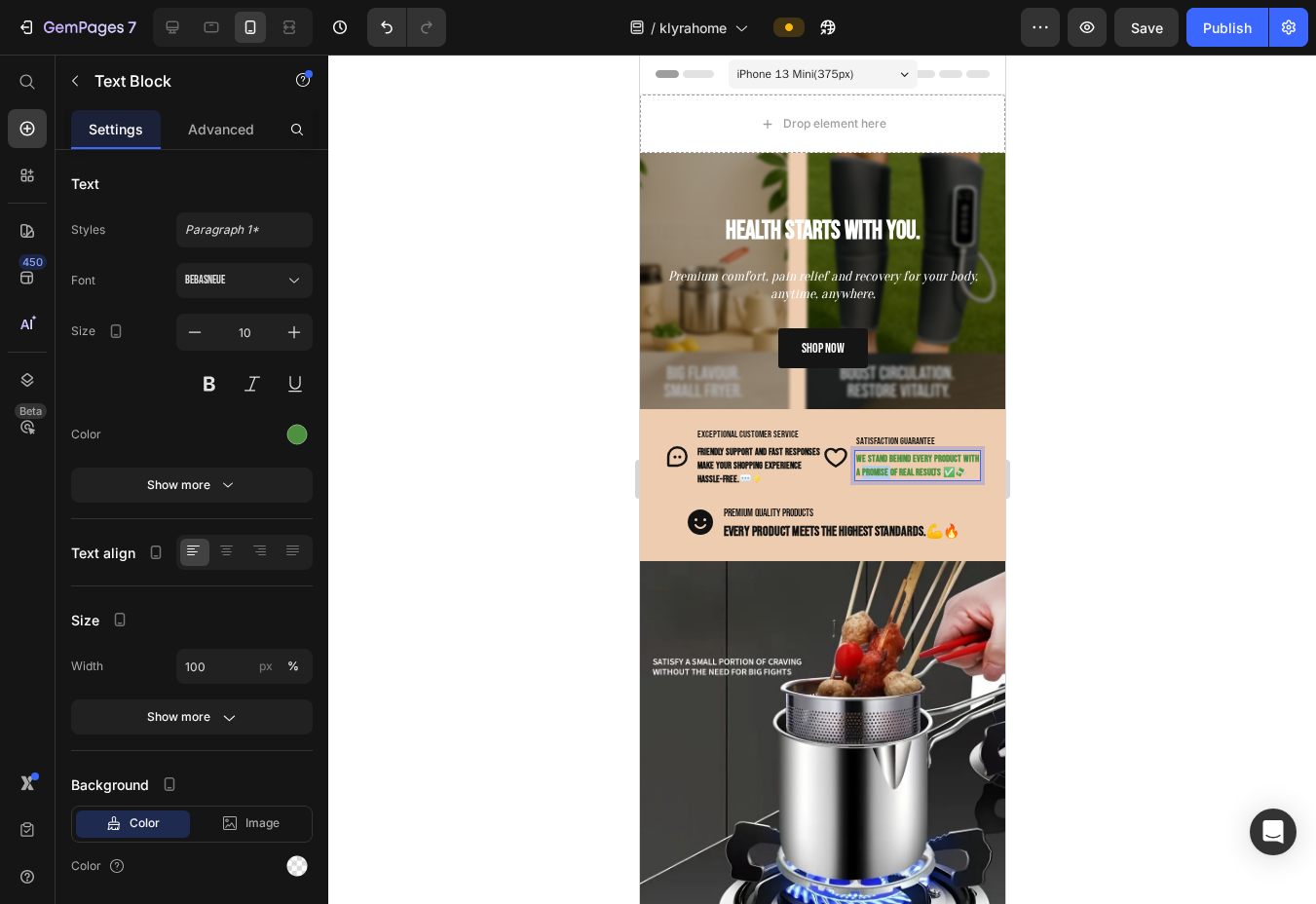 click on "We stand behind every product with a promise of real results ✅💸" at bounding box center [917, 466] 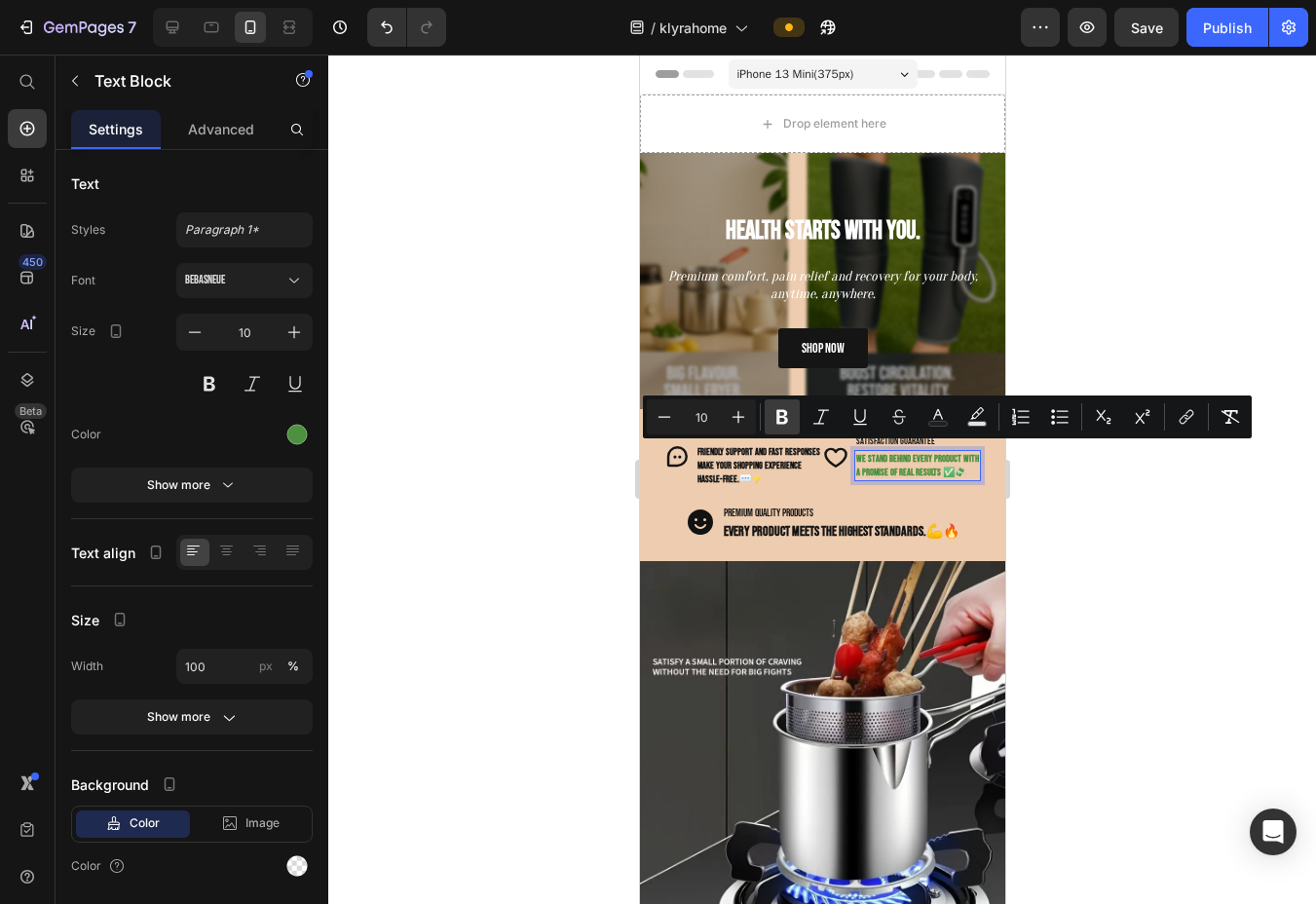 click 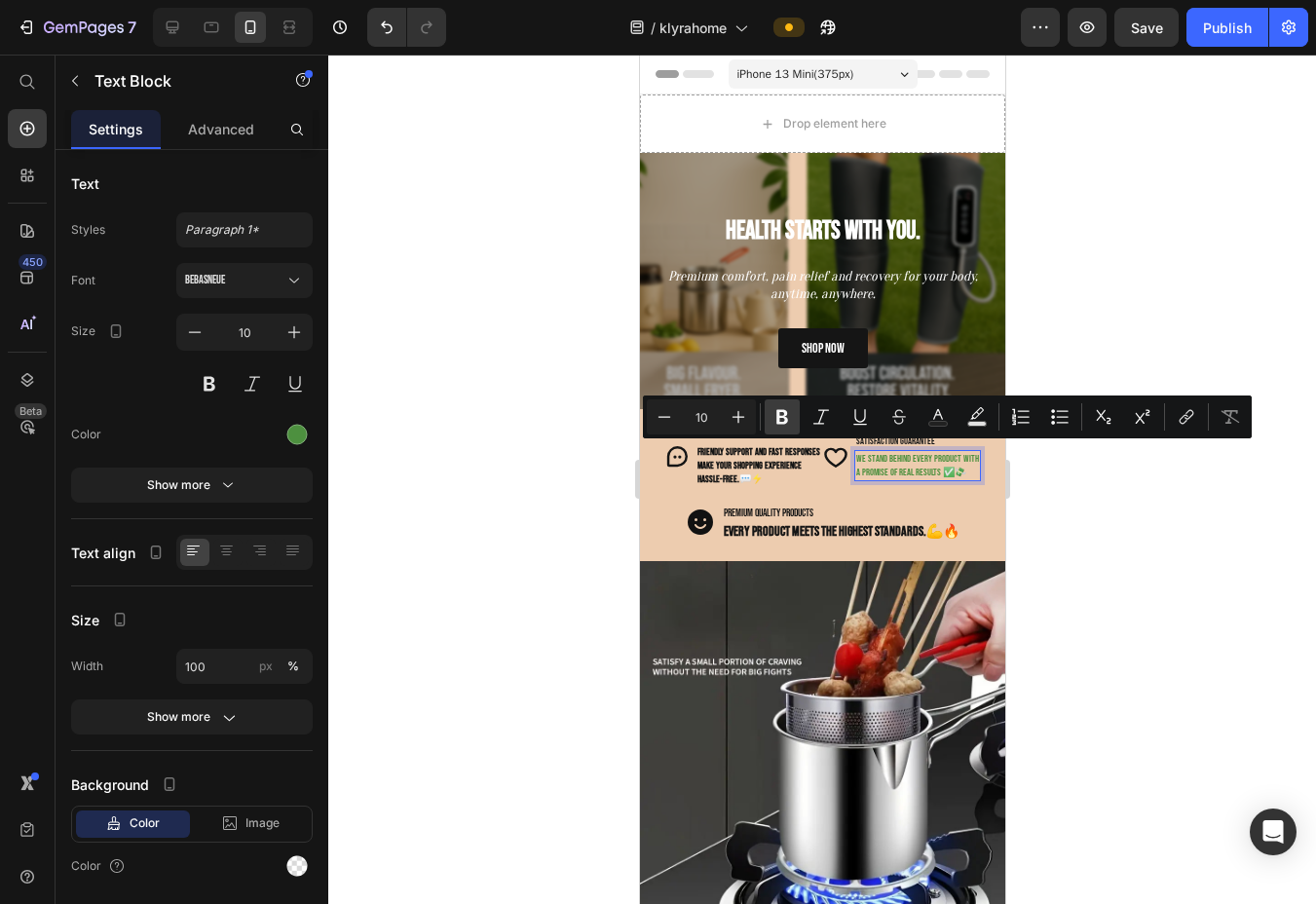 click 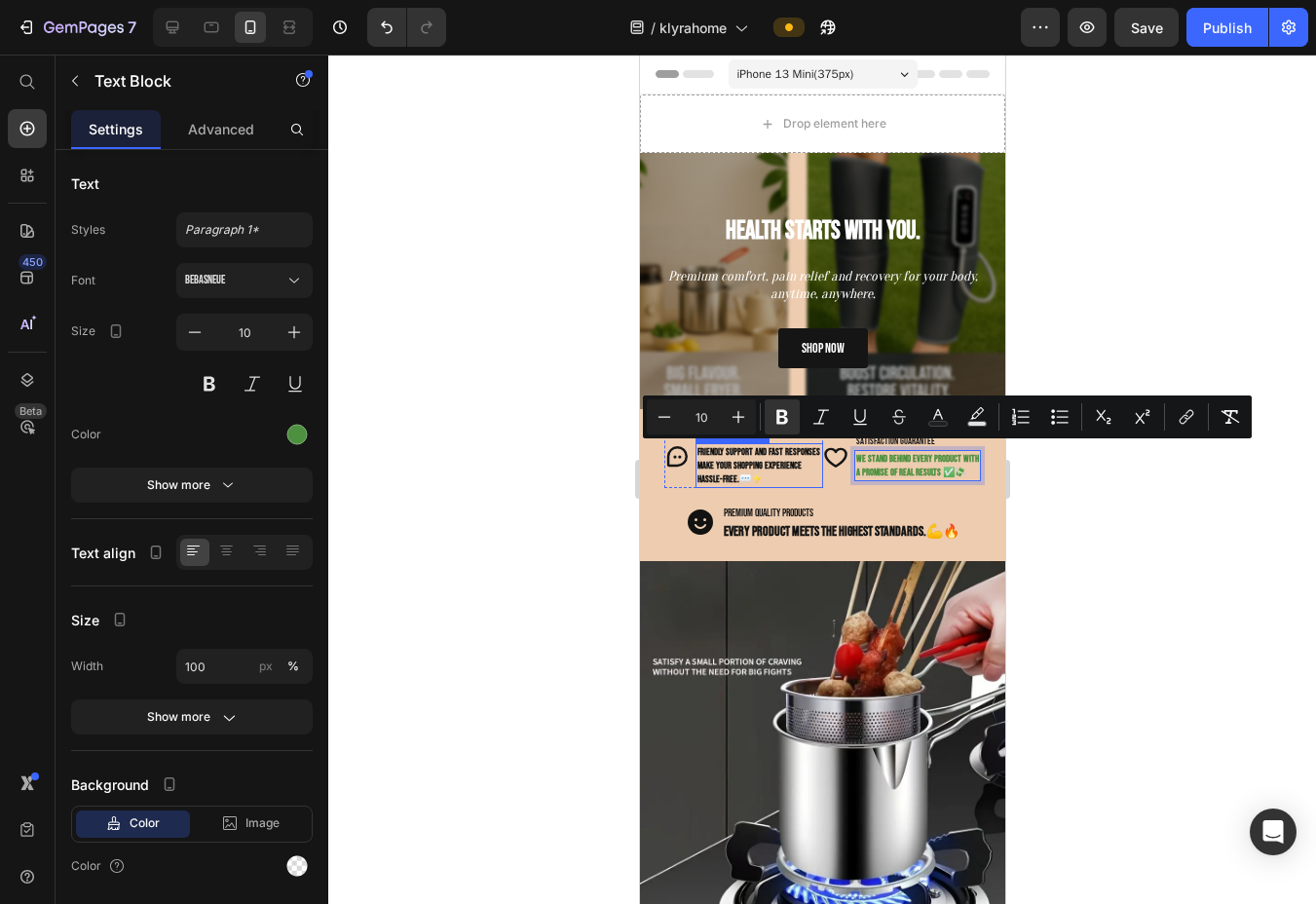 click on "Friendly support and fast responses make your shopping experience hassle-free." at bounding box center [758, 466] 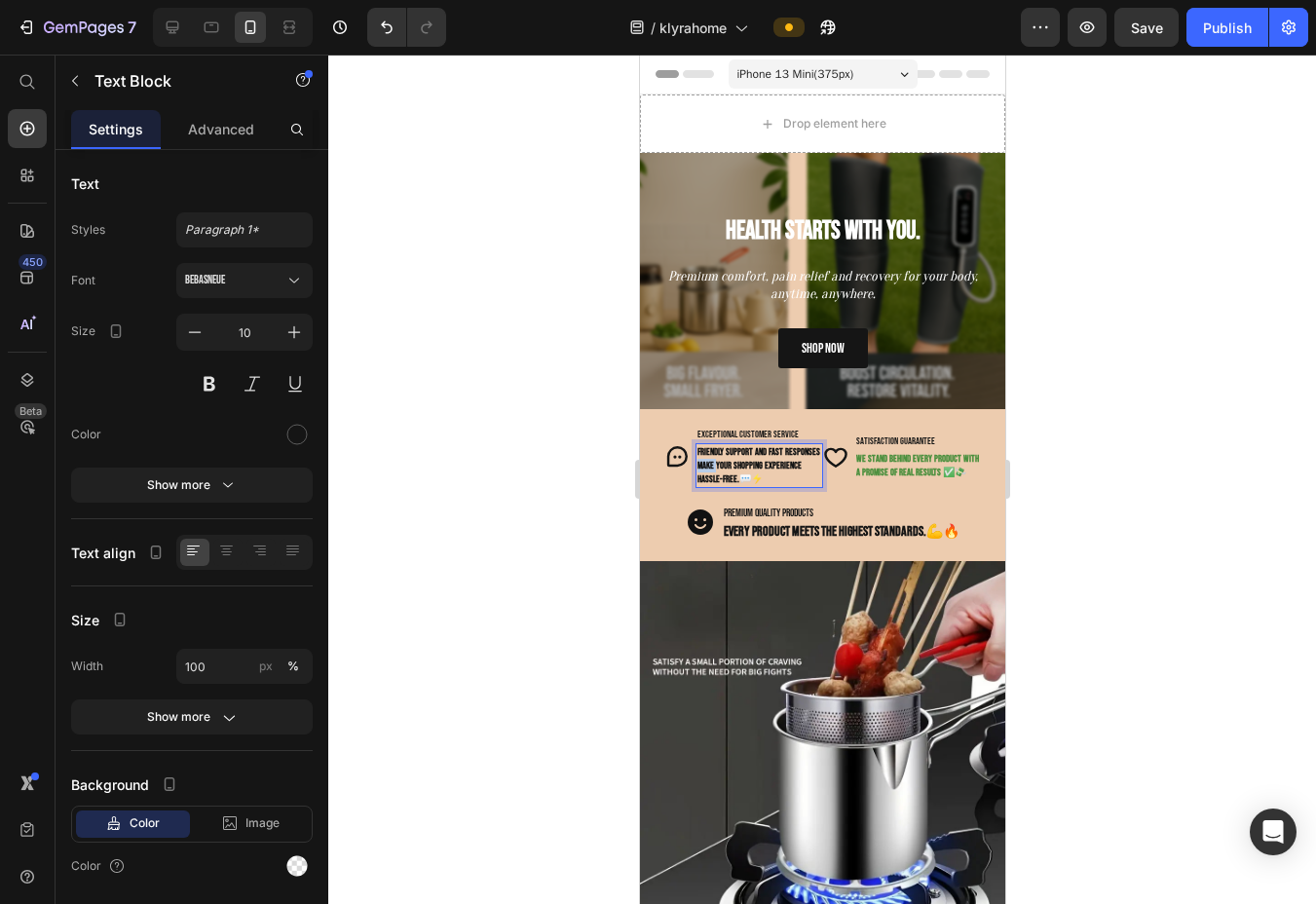 click on "Friendly support and fast responses make your shopping experience hassle-free." at bounding box center [758, 466] 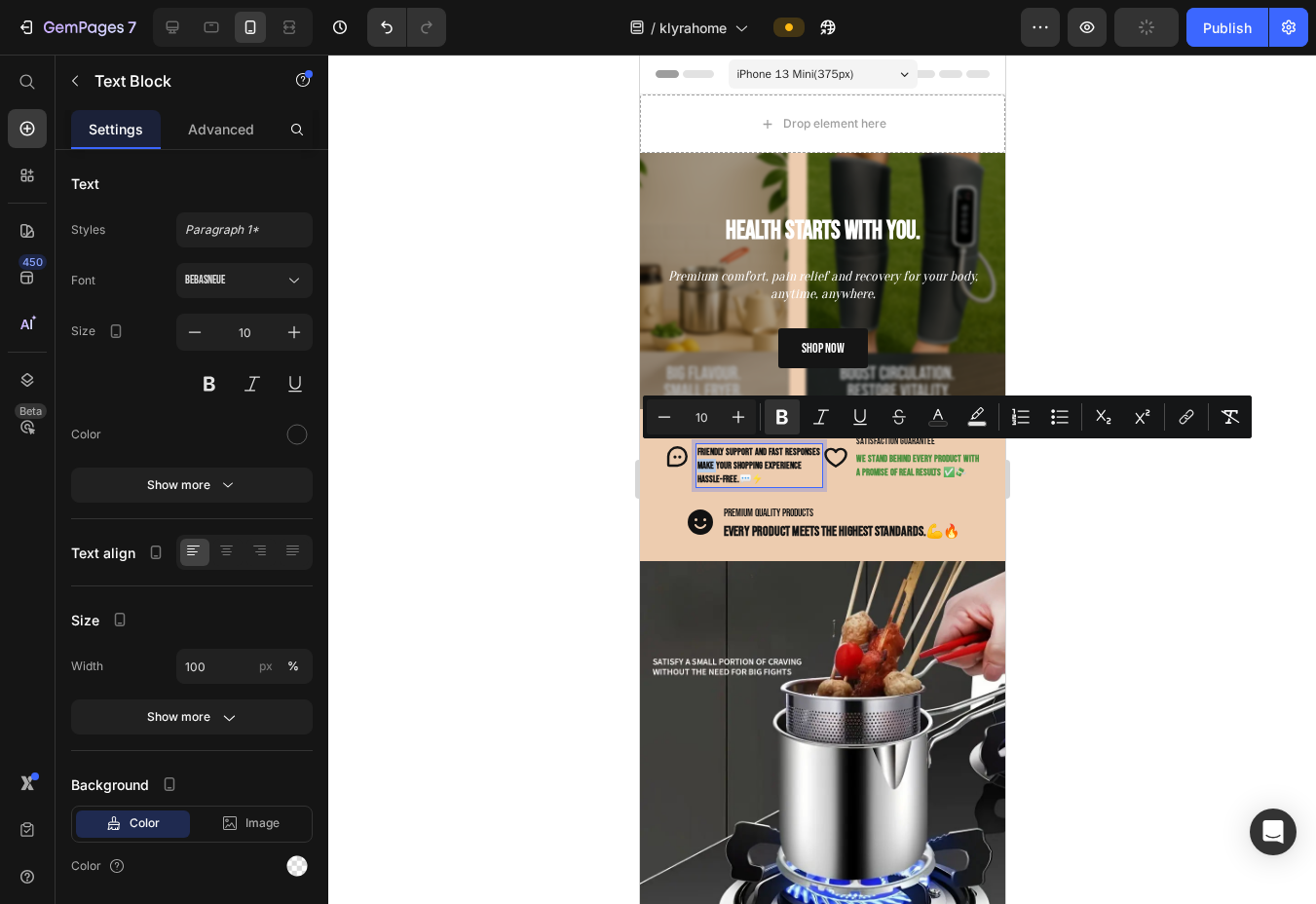 click on "We stand behind every product with a promise of real results ✅💸" at bounding box center (917, 466) 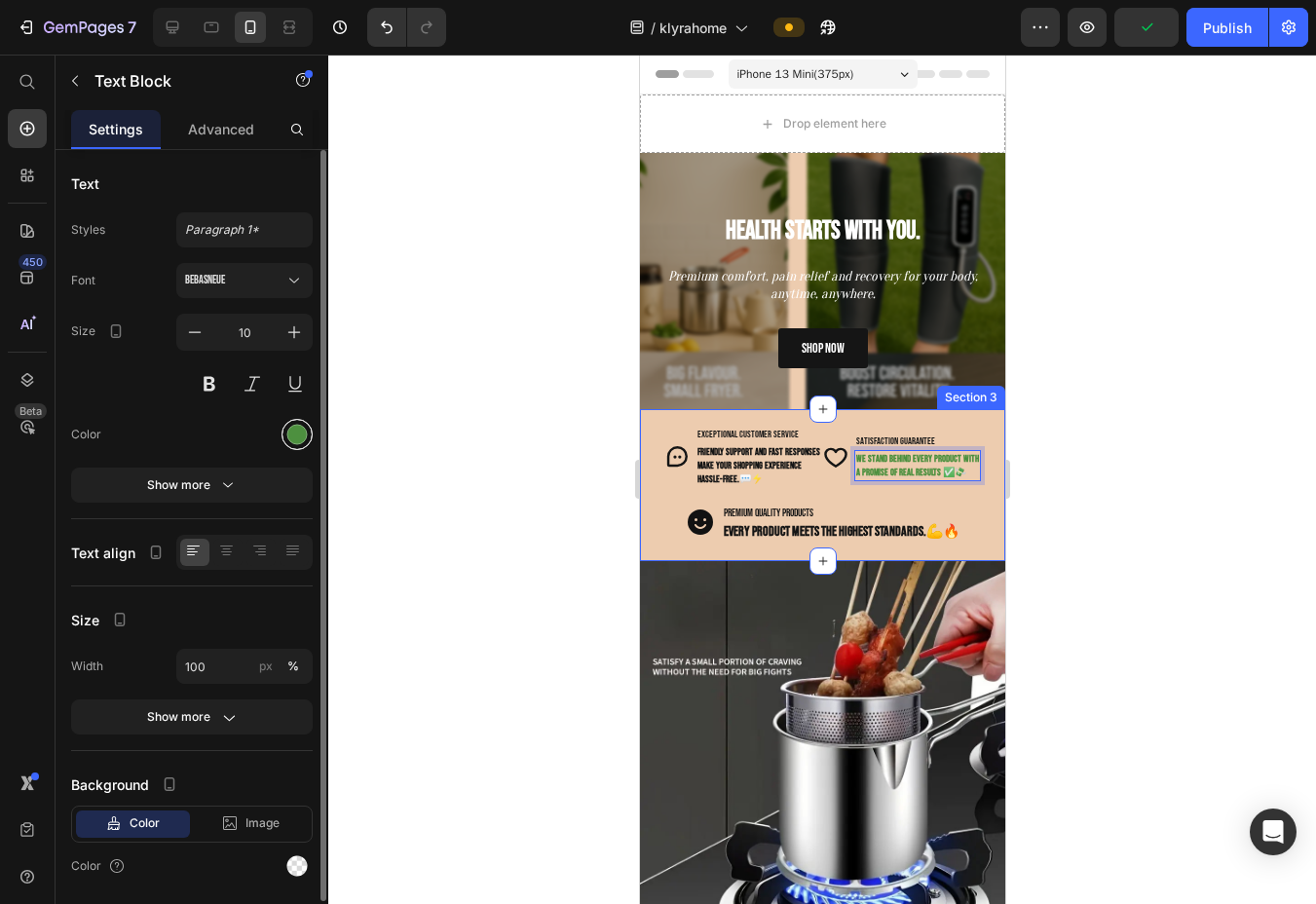 click at bounding box center [297, 434] 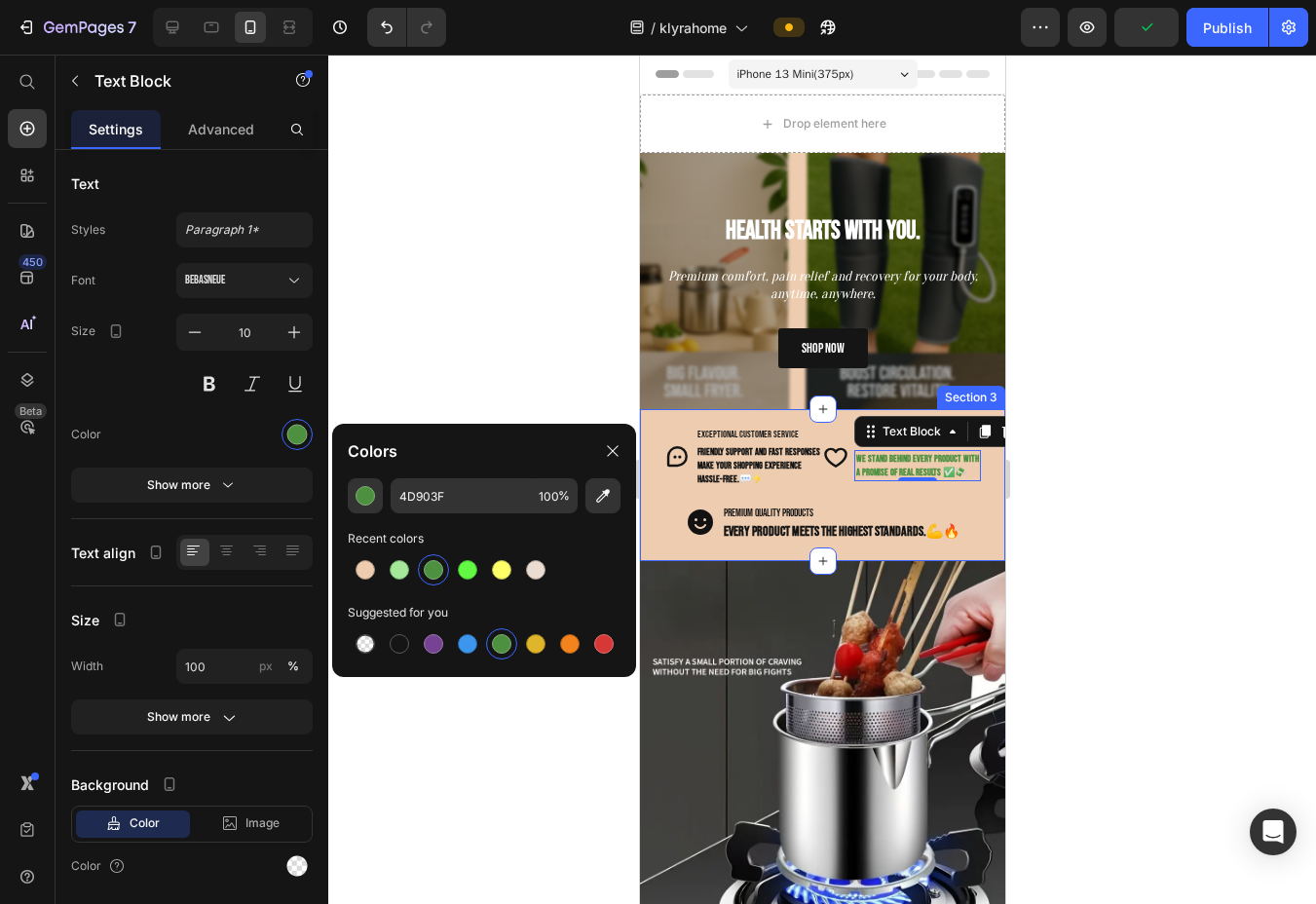 click on "Colors" 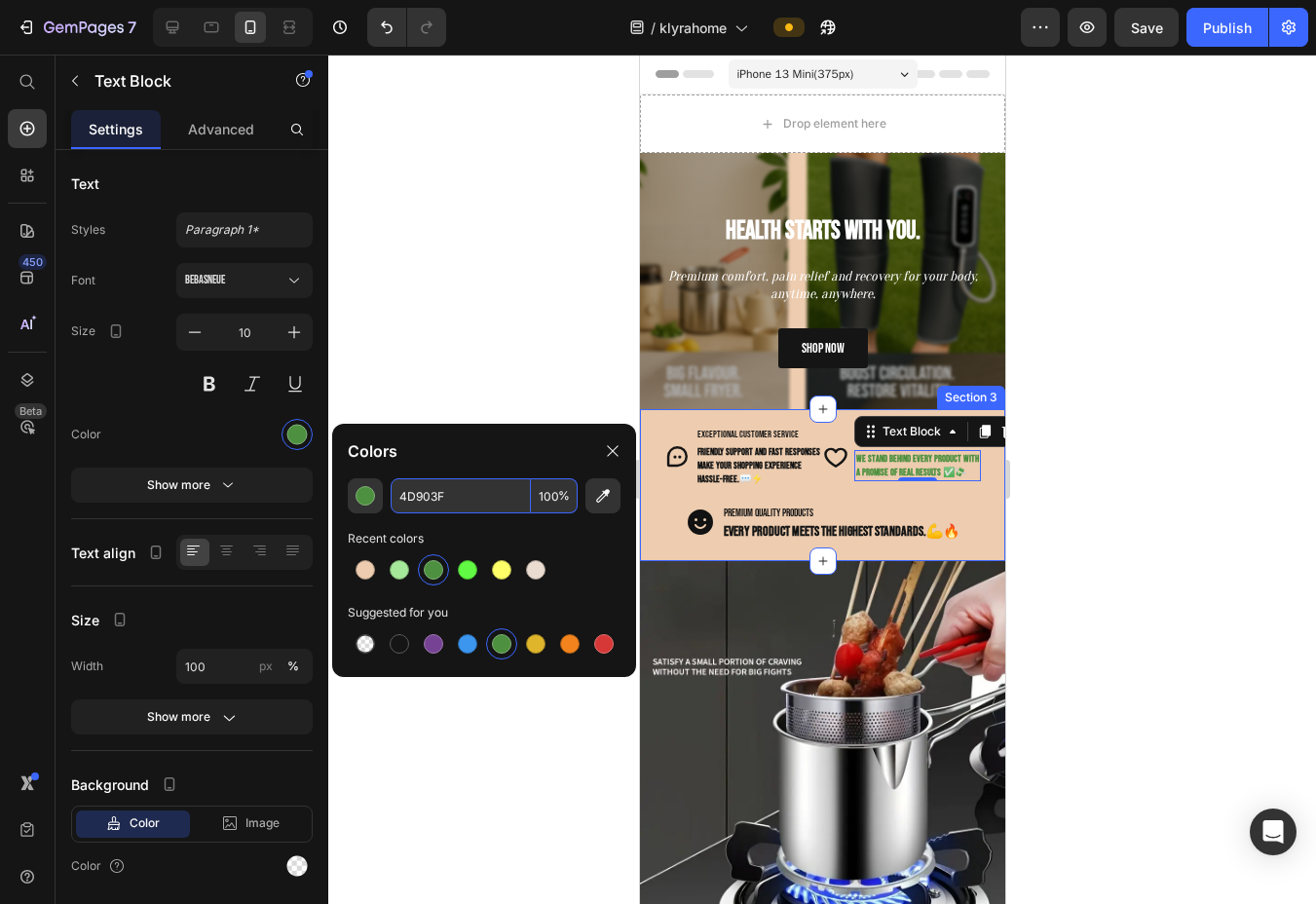 click on "4D903F" at bounding box center (461, 496) 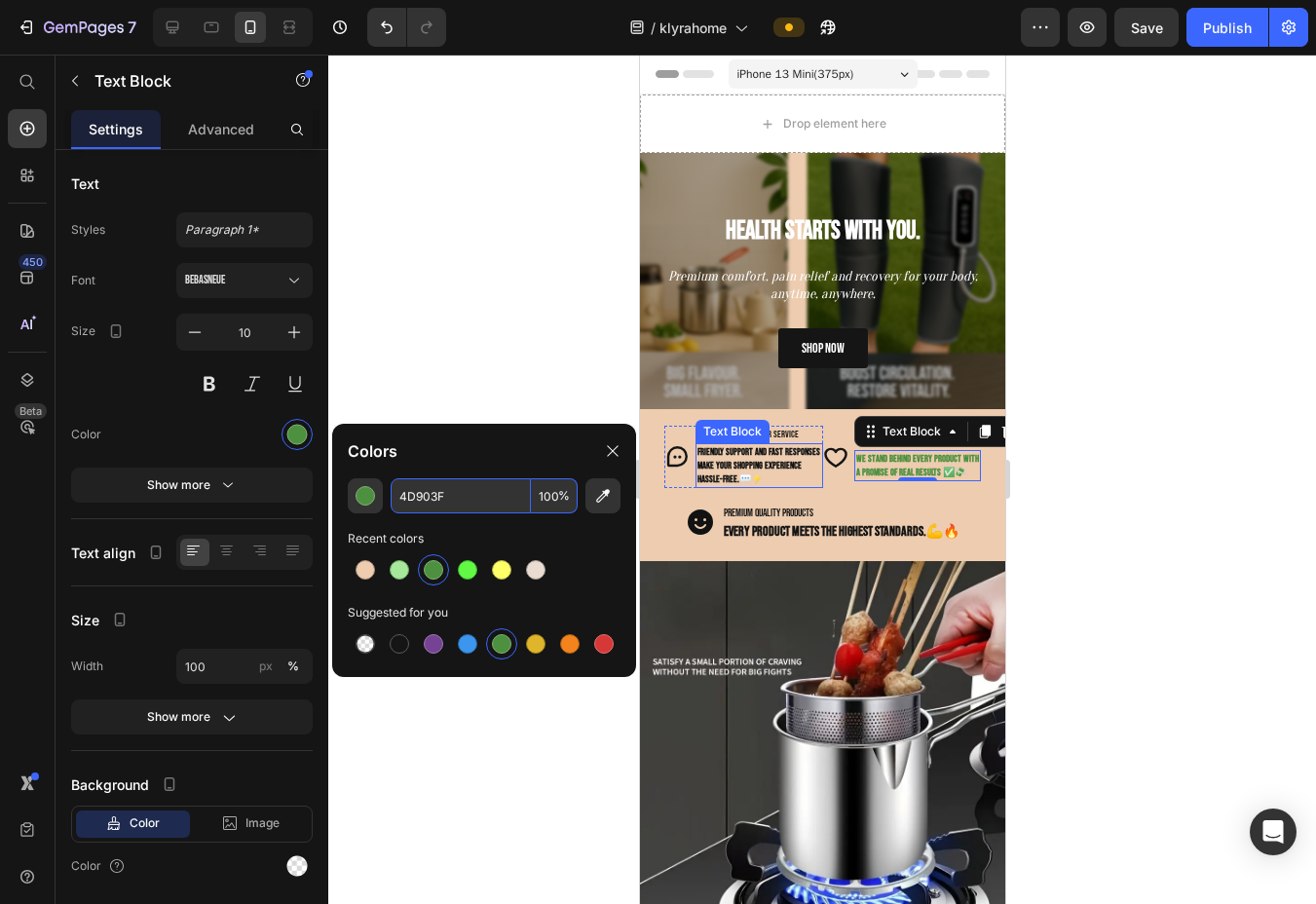 click on "Friendly support and fast responses make your shopping experience hassle-free." at bounding box center [758, 466] 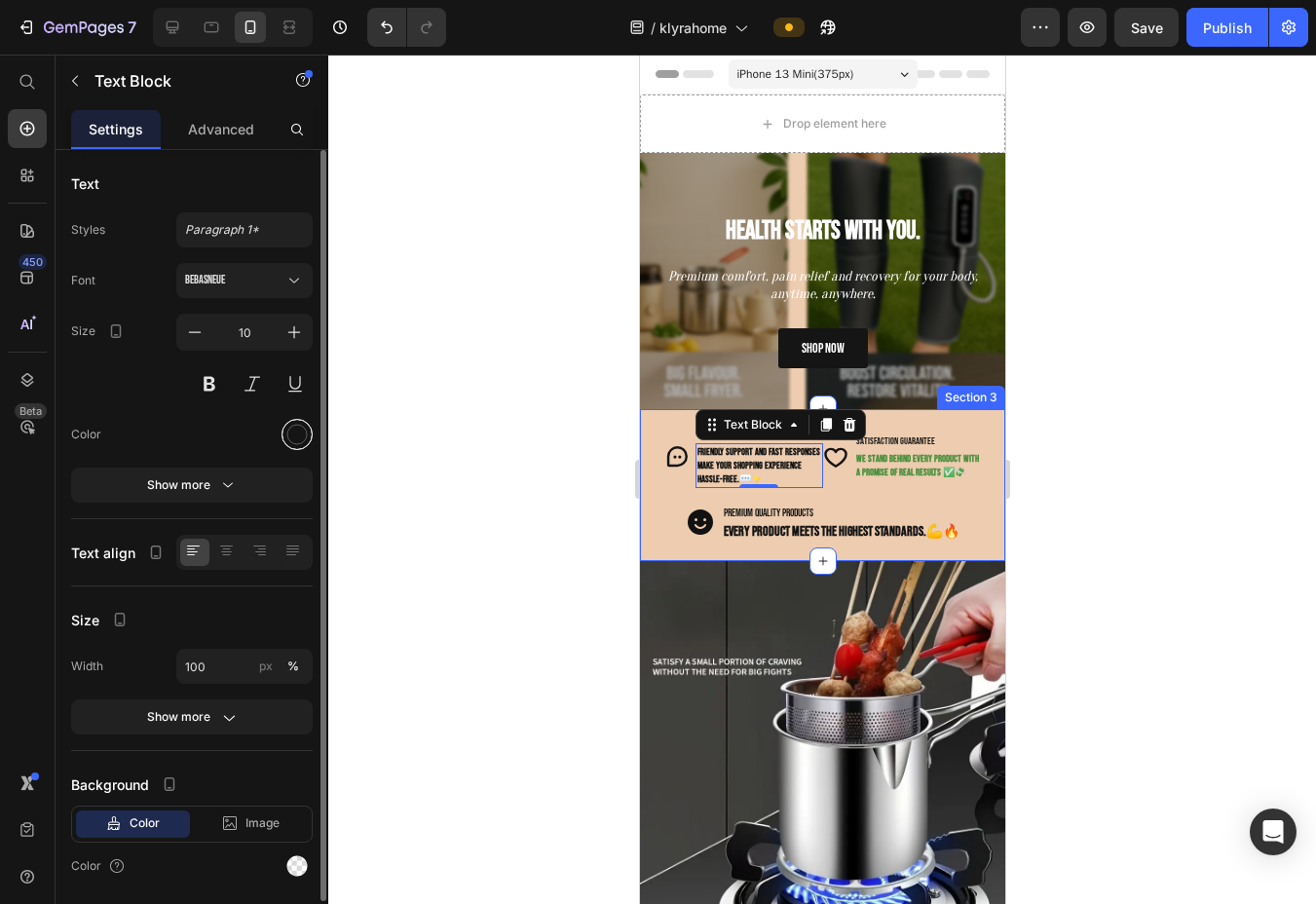 click at bounding box center (297, 434) 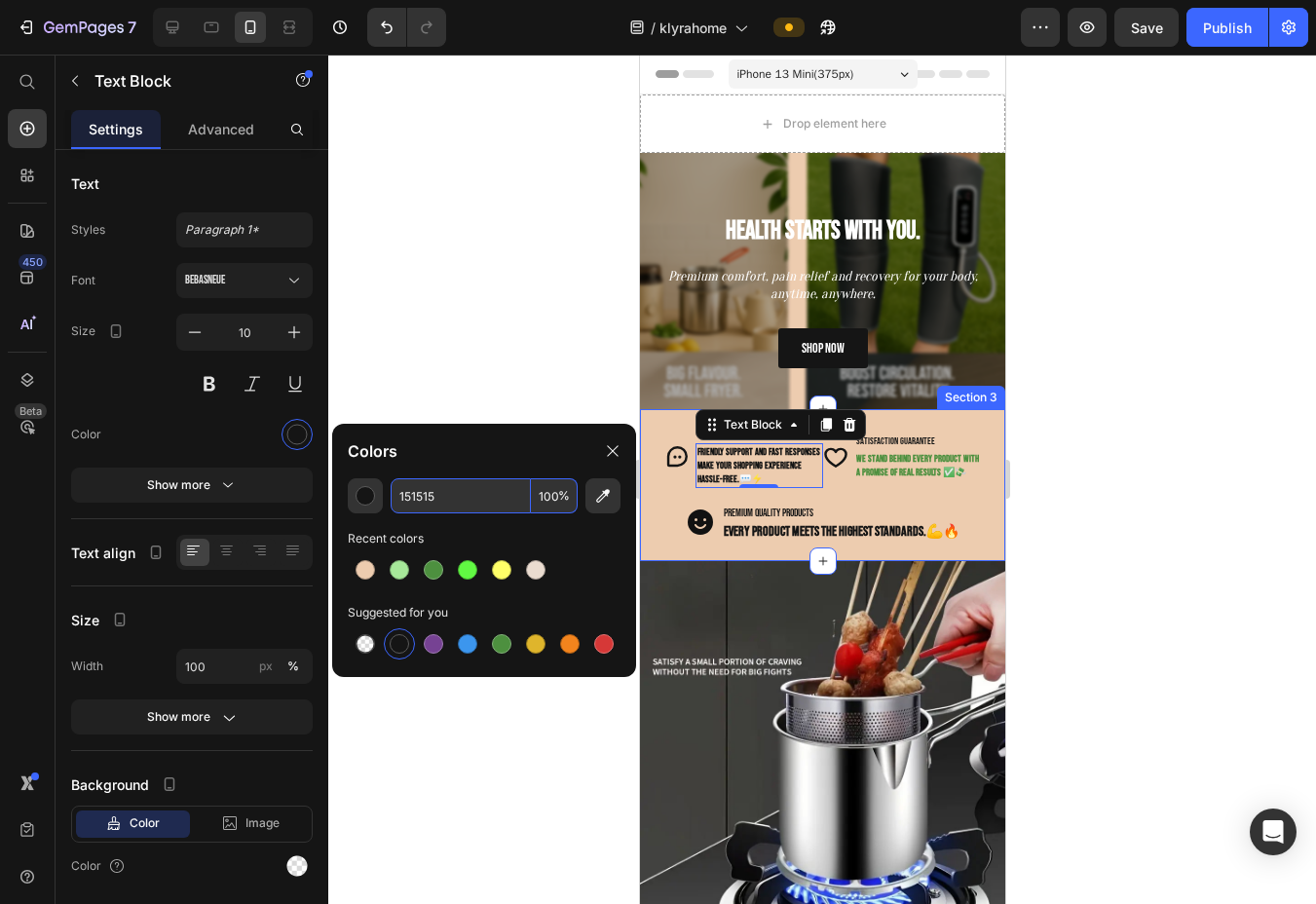 click on "Colors" 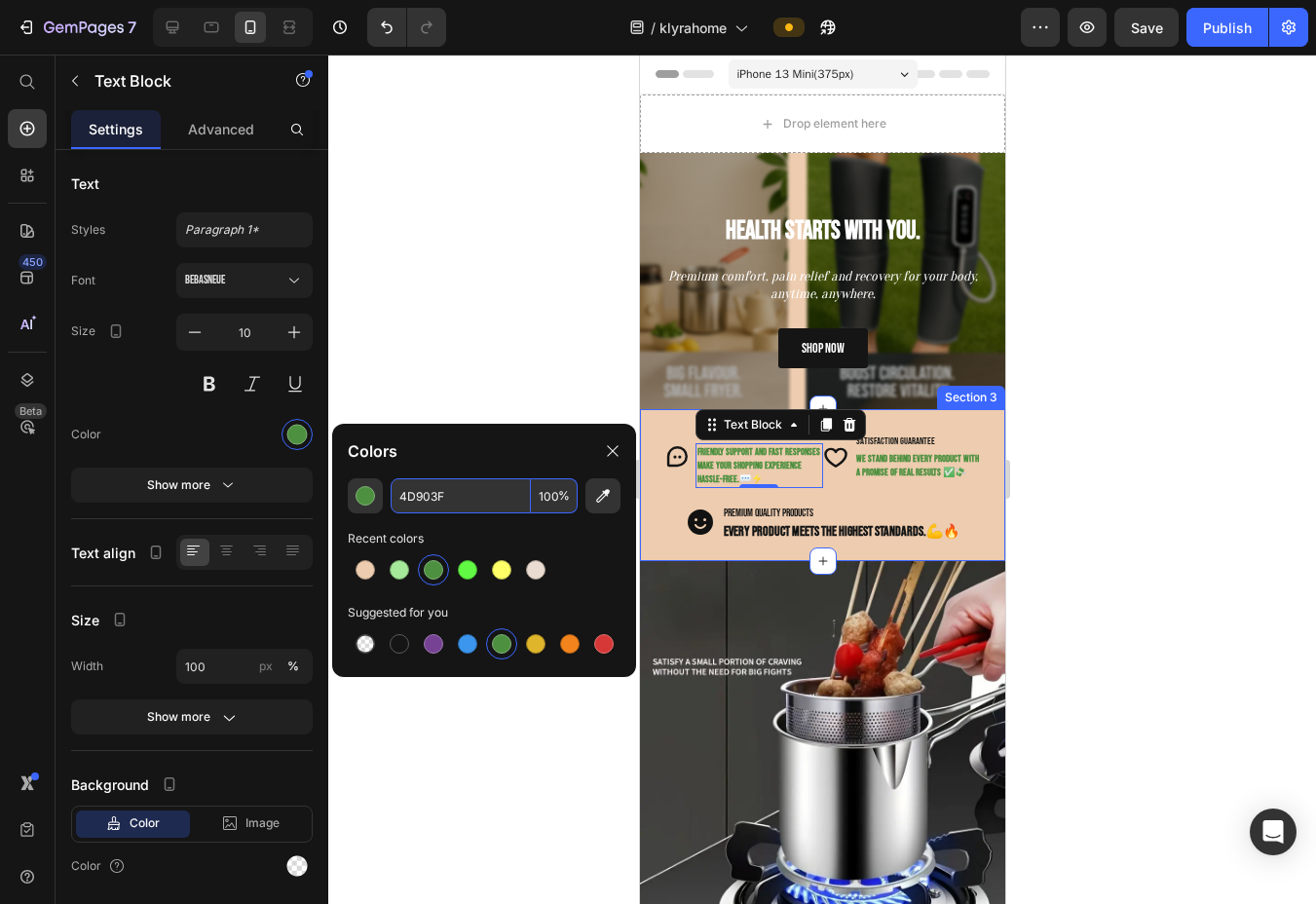 type on "4D903F" 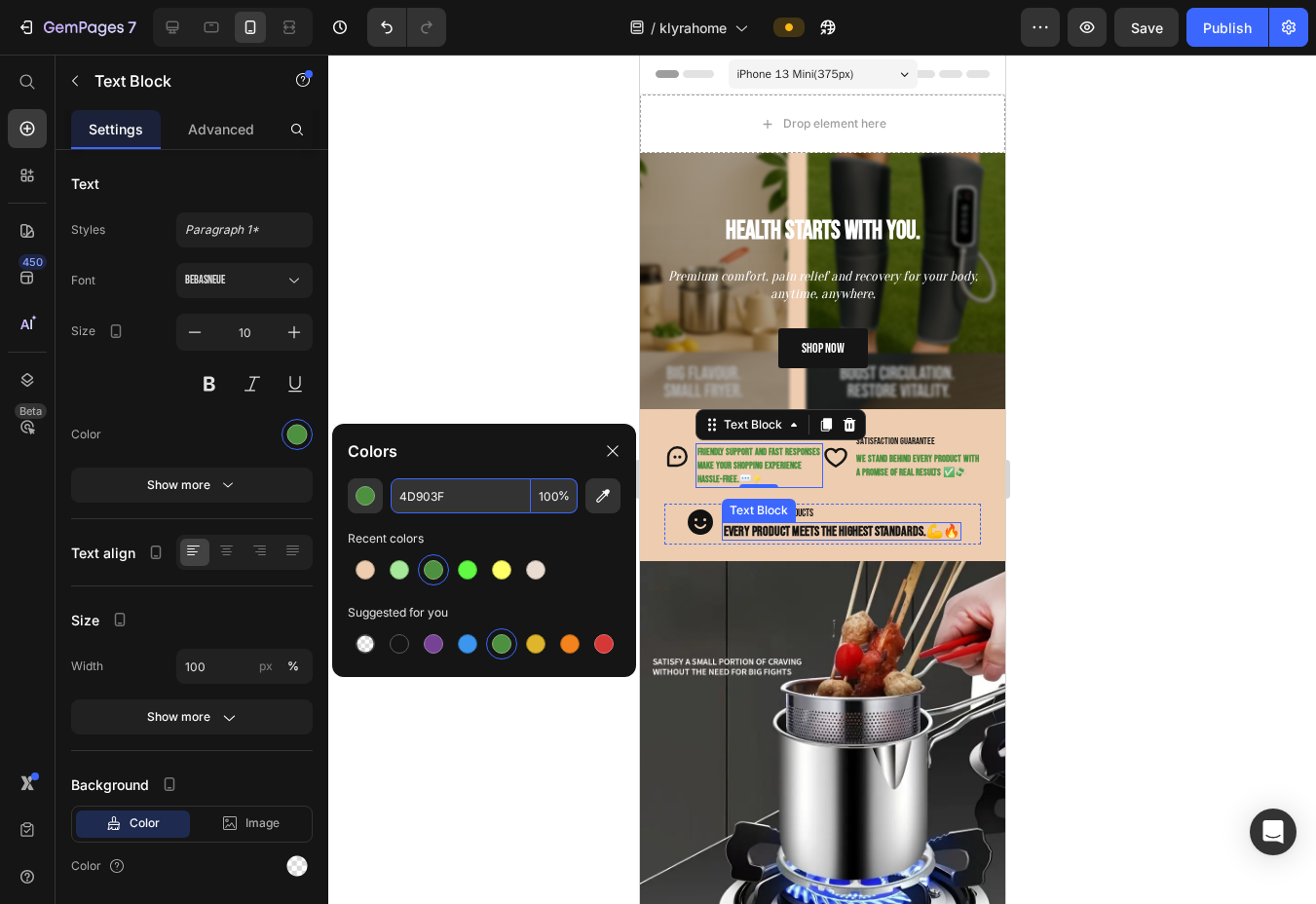 click on "Every product meets the highest standards." at bounding box center (824, 531) 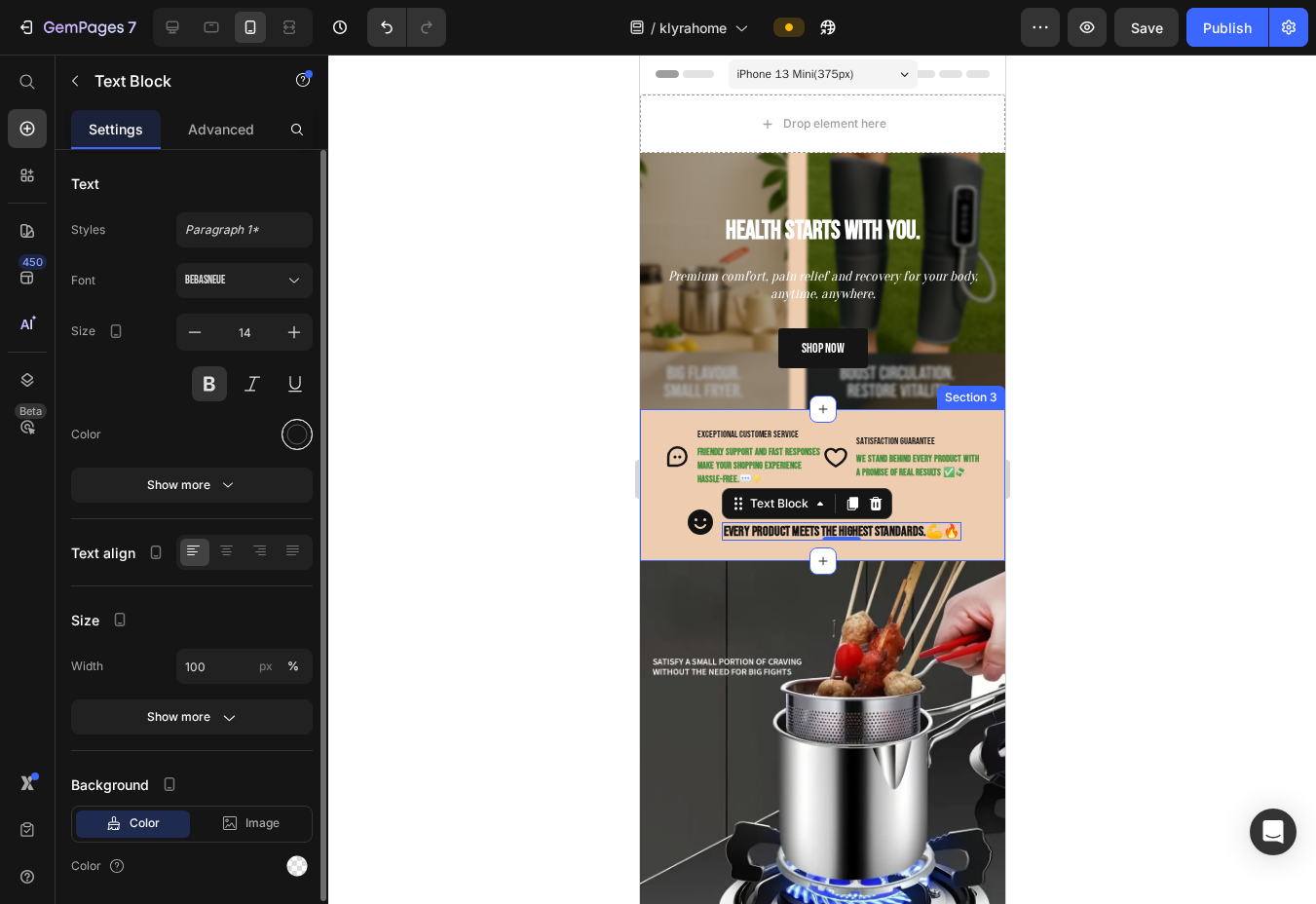 click at bounding box center [297, 434] 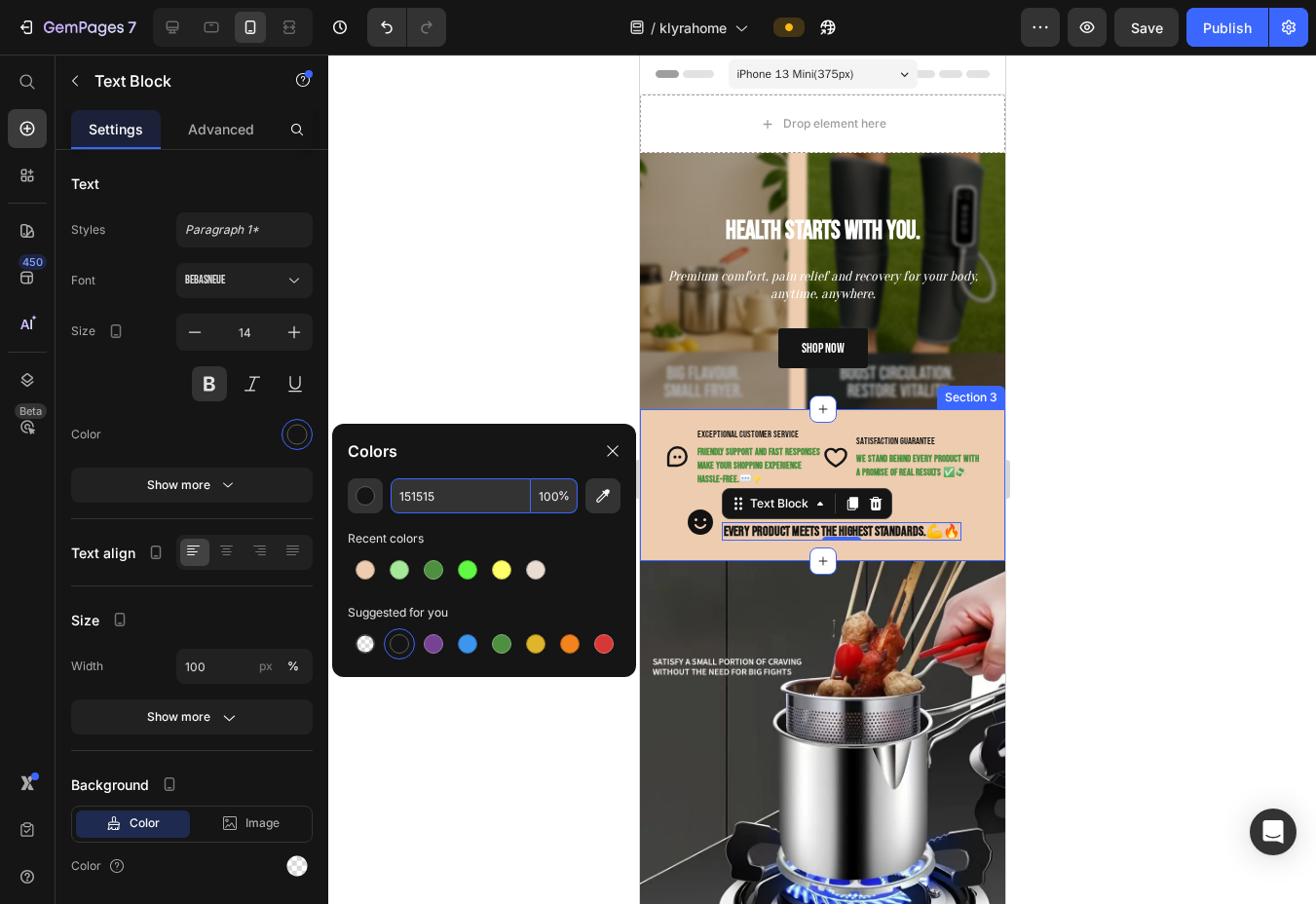 paste on "4D903F" 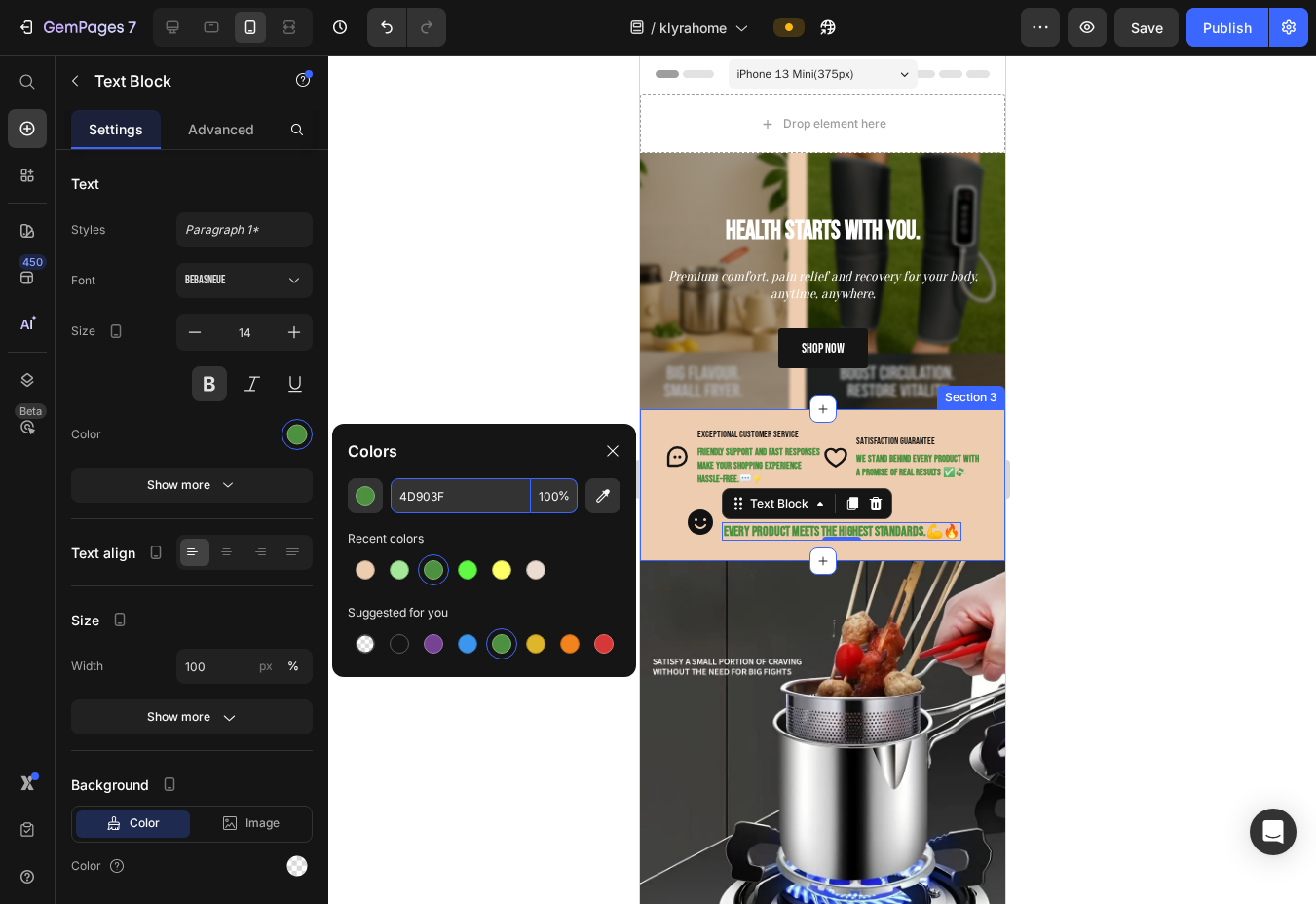 click on "We stand behind every product with a promise of real results ✅💸" at bounding box center (917, 466) 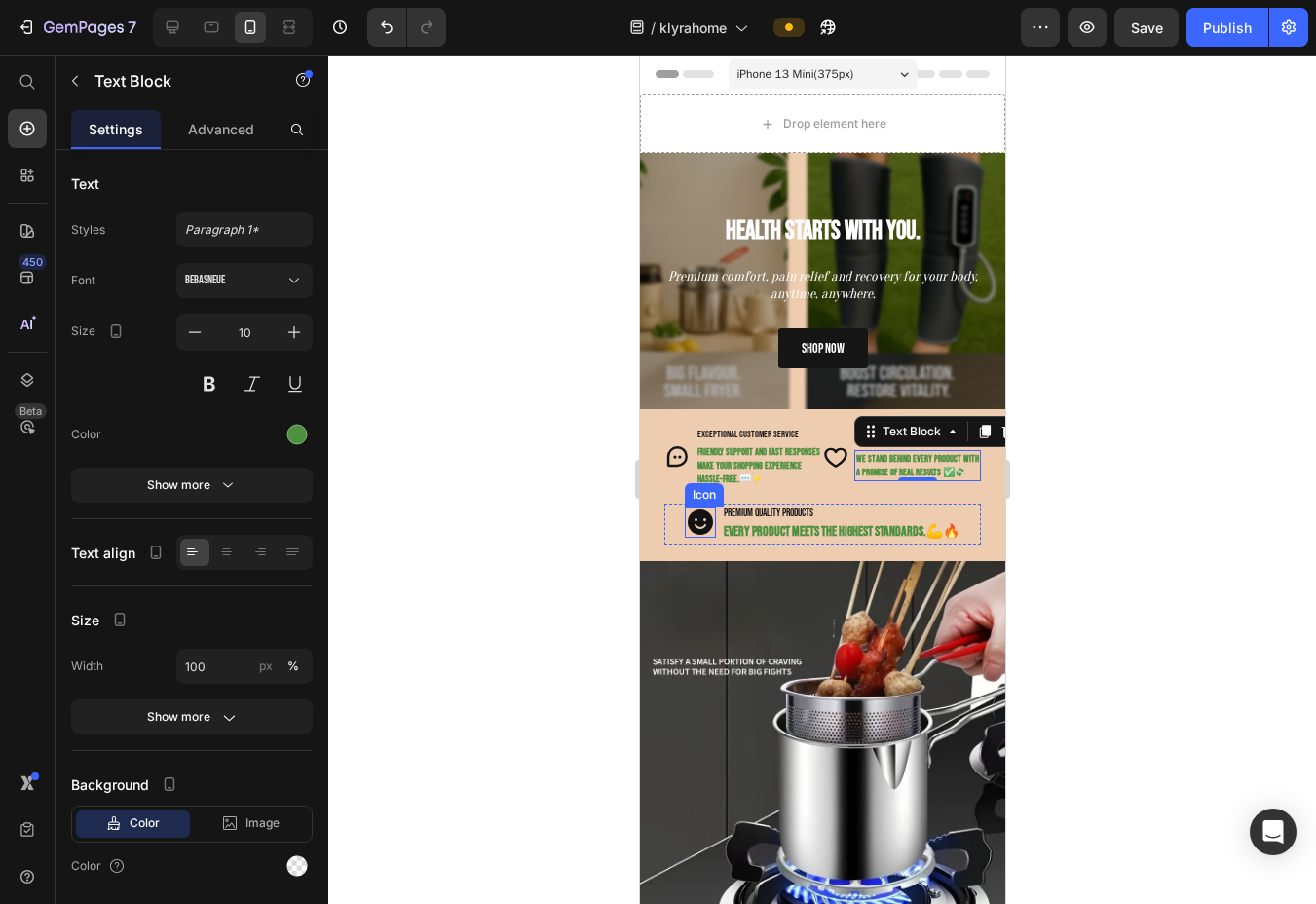 click 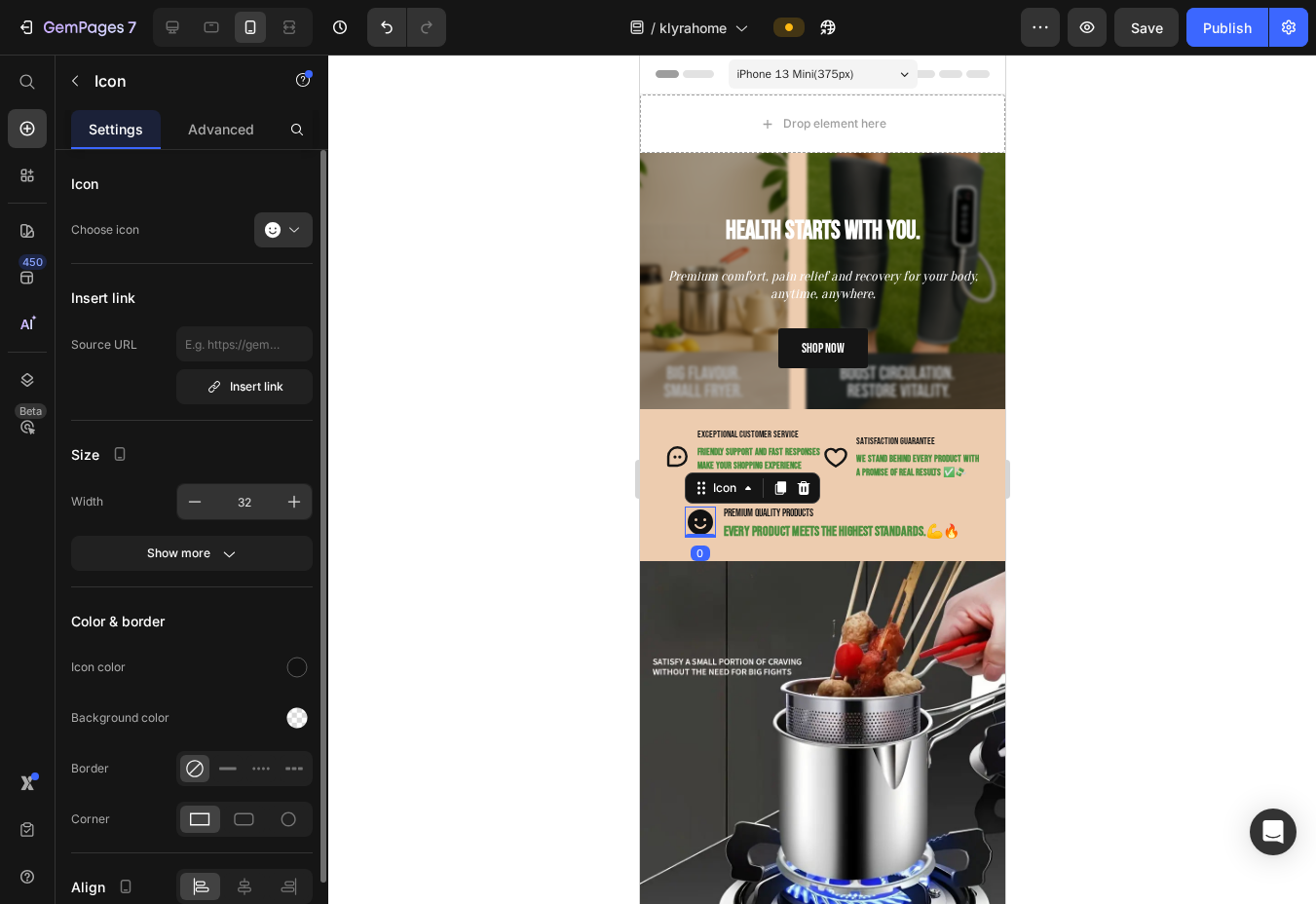 click on "32" at bounding box center [244, 502] 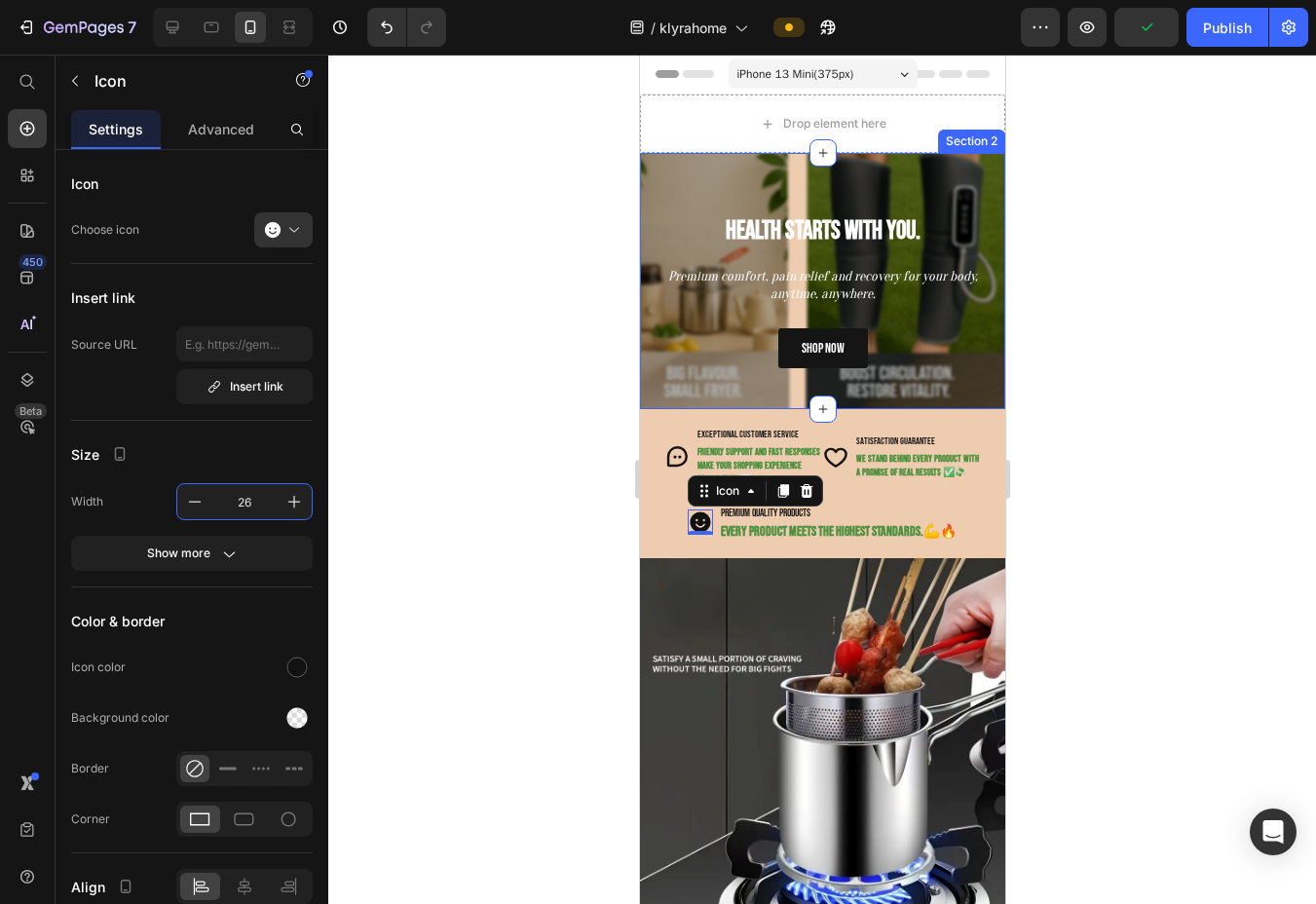 type on "26" 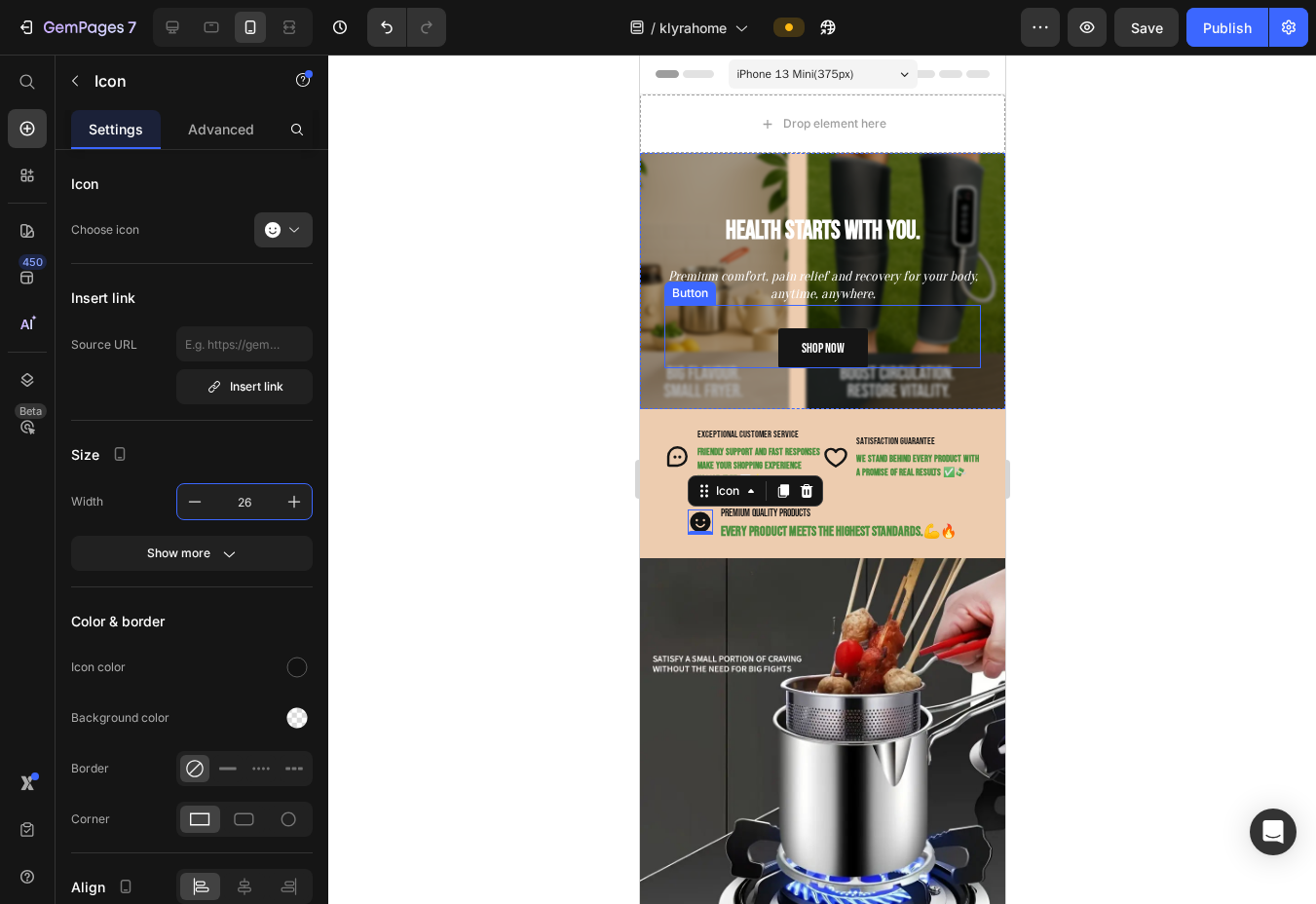 click on "Shop now Button" at bounding box center (821, 336) 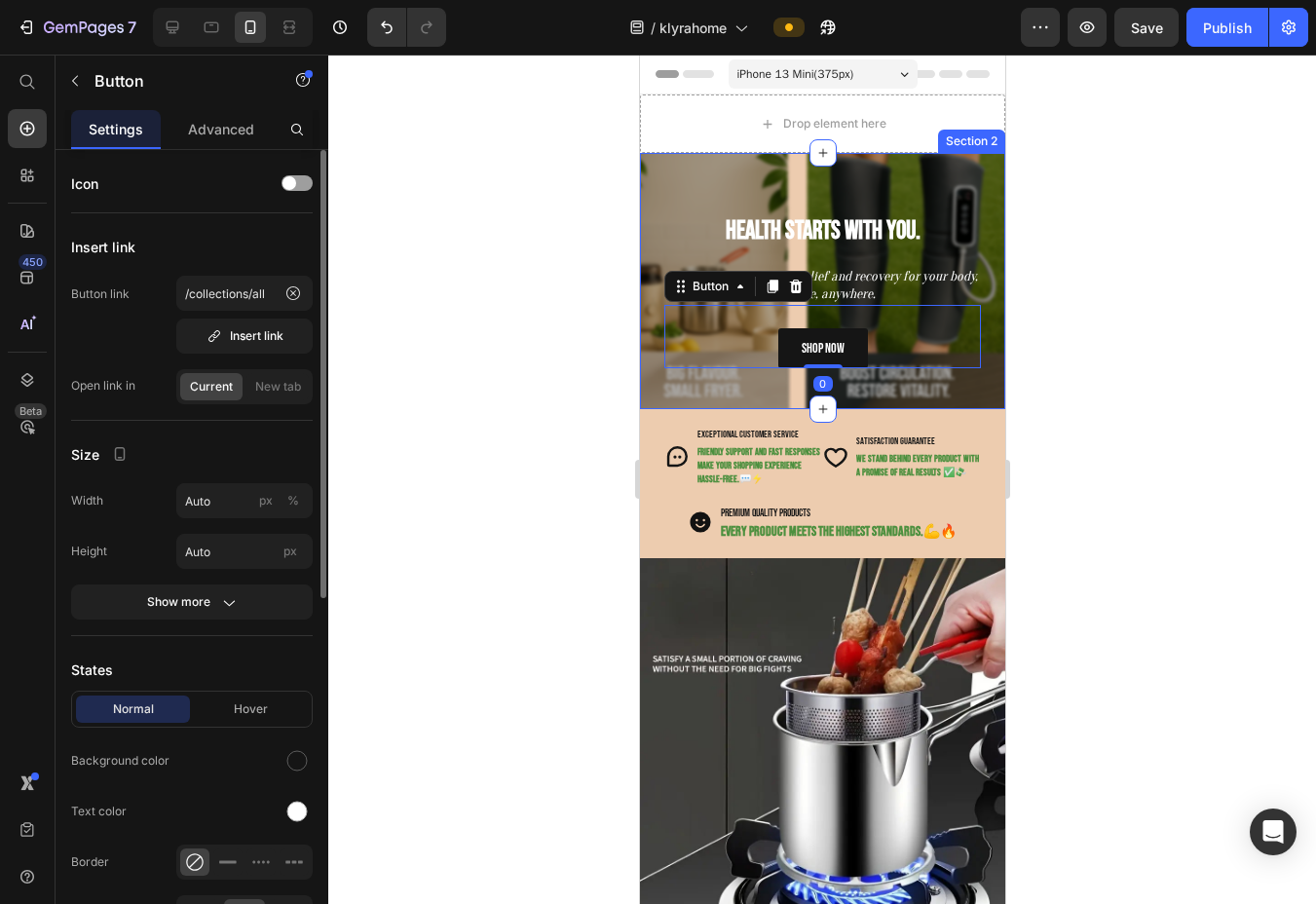 scroll, scrollTop: 292, scrollLeft: 0, axis: vertical 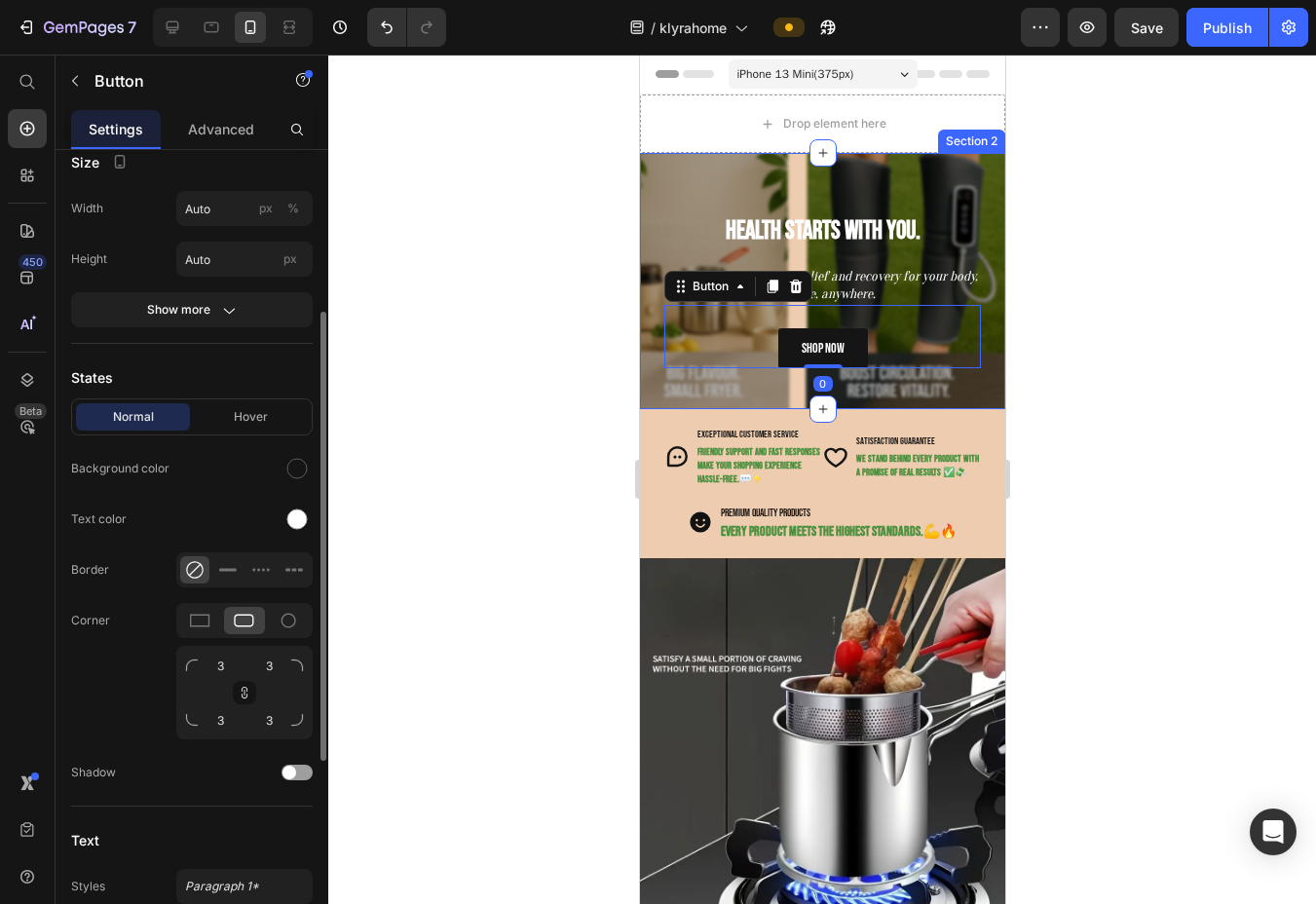 click on "Health Starts With You. Heading Premium comfort, pain relief and recovery for your body, anytime, anywhere. Text Block Row Shop now Button   0 Section 2" at bounding box center [821, 281] 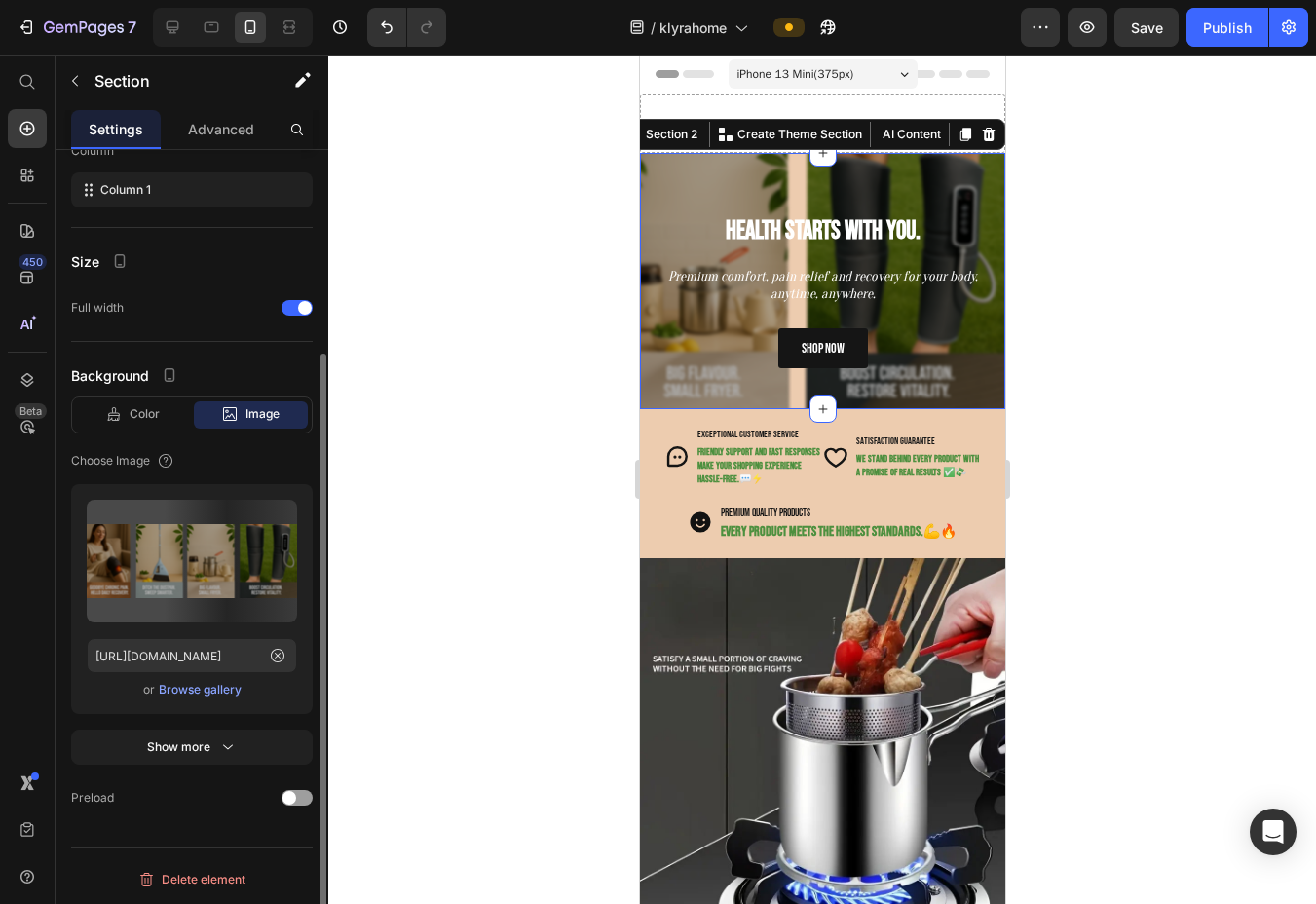 scroll, scrollTop: 0, scrollLeft: 0, axis: both 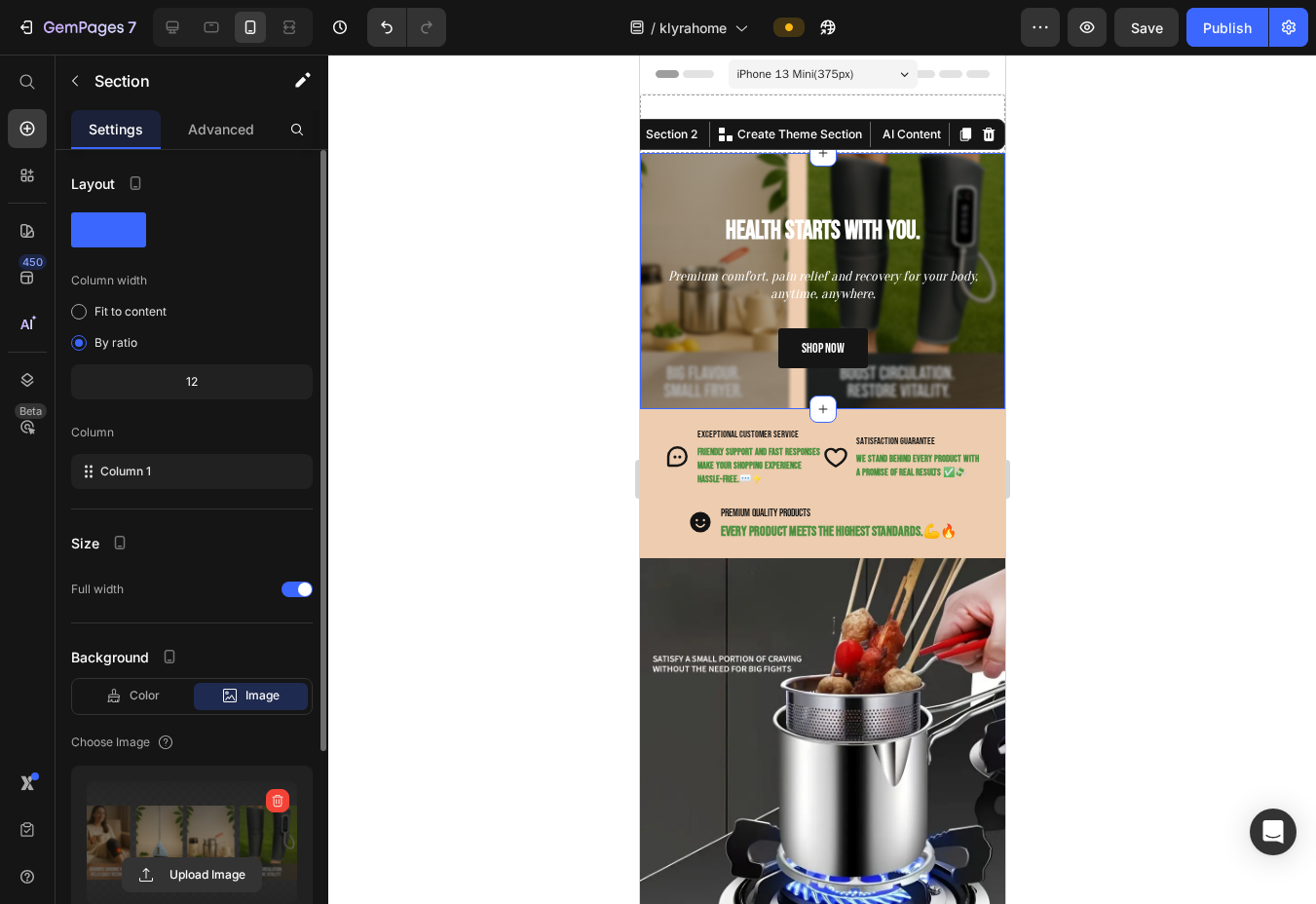 click at bounding box center (192, 843) 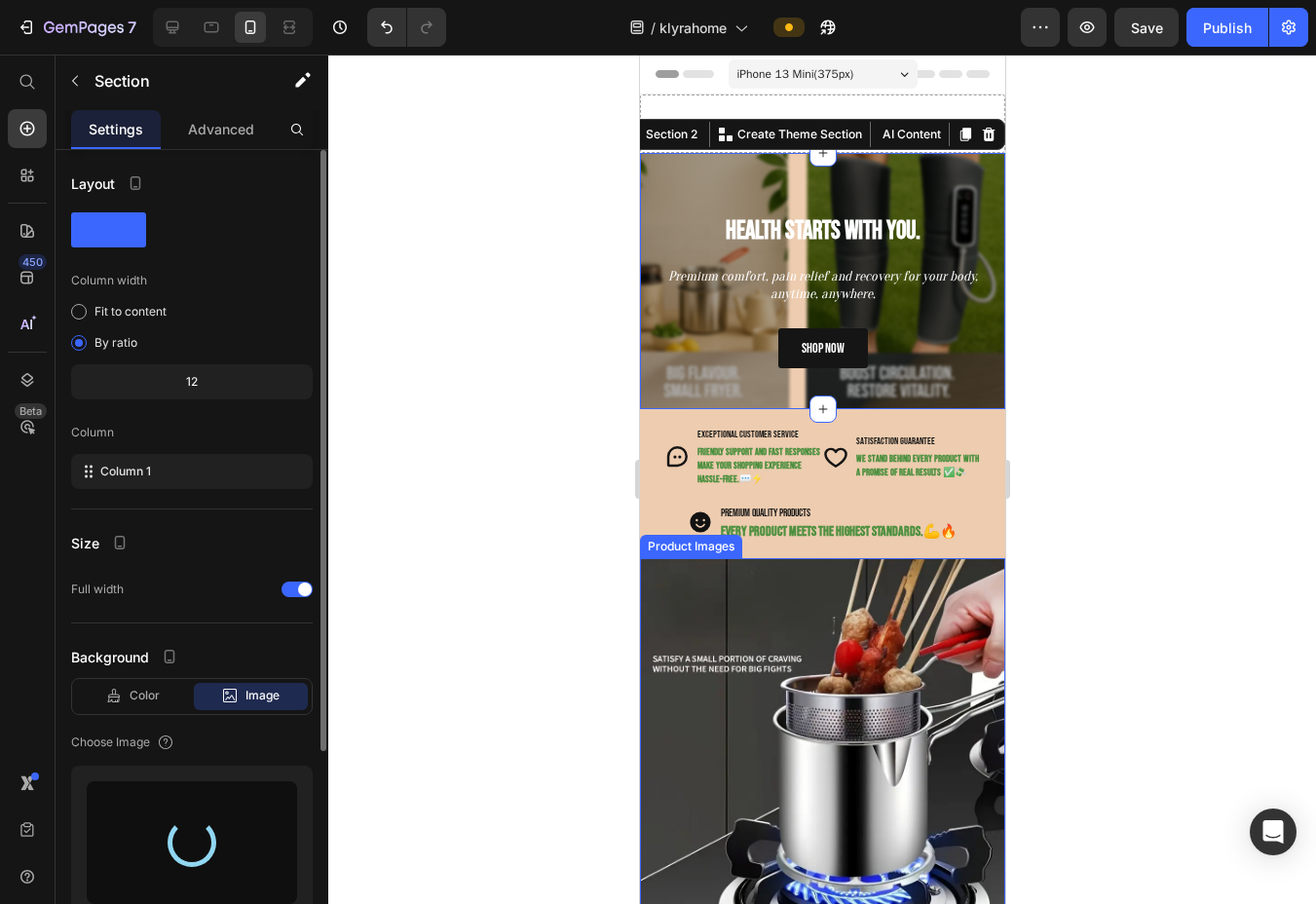 scroll, scrollTop: 195, scrollLeft: 0, axis: vertical 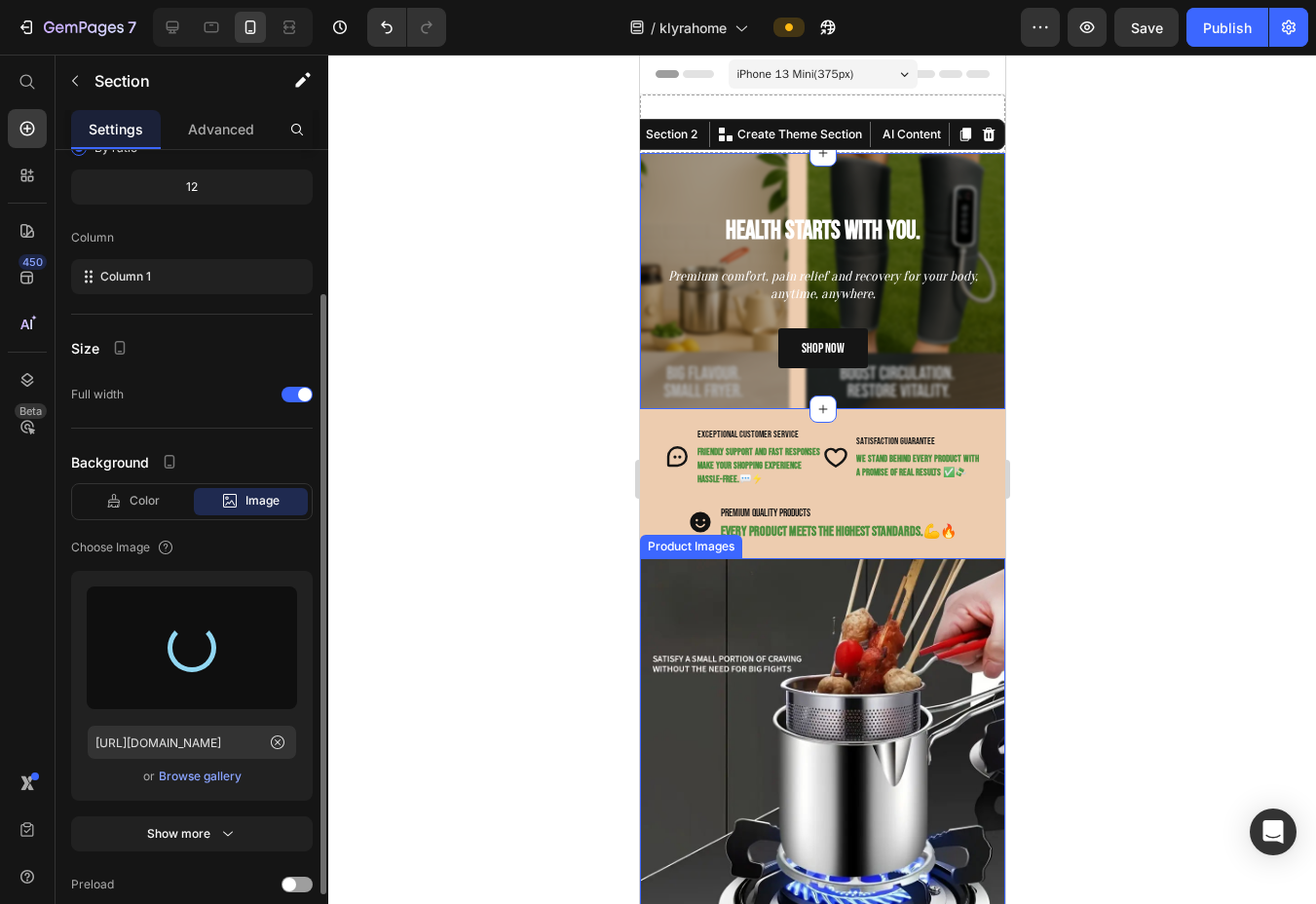 type on "[URL][DOMAIN_NAME]" 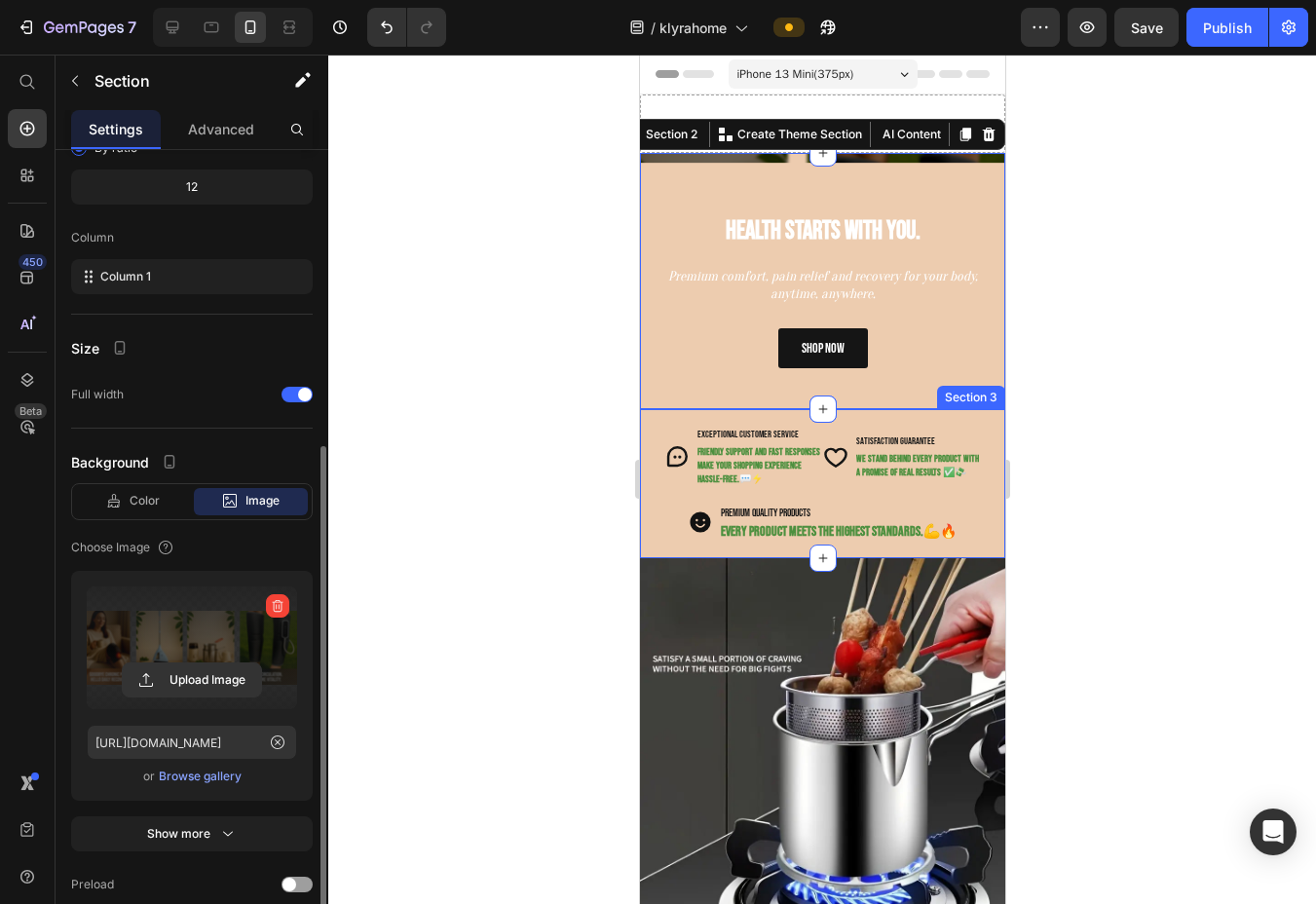 scroll, scrollTop: 282, scrollLeft: 0, axis: vertical 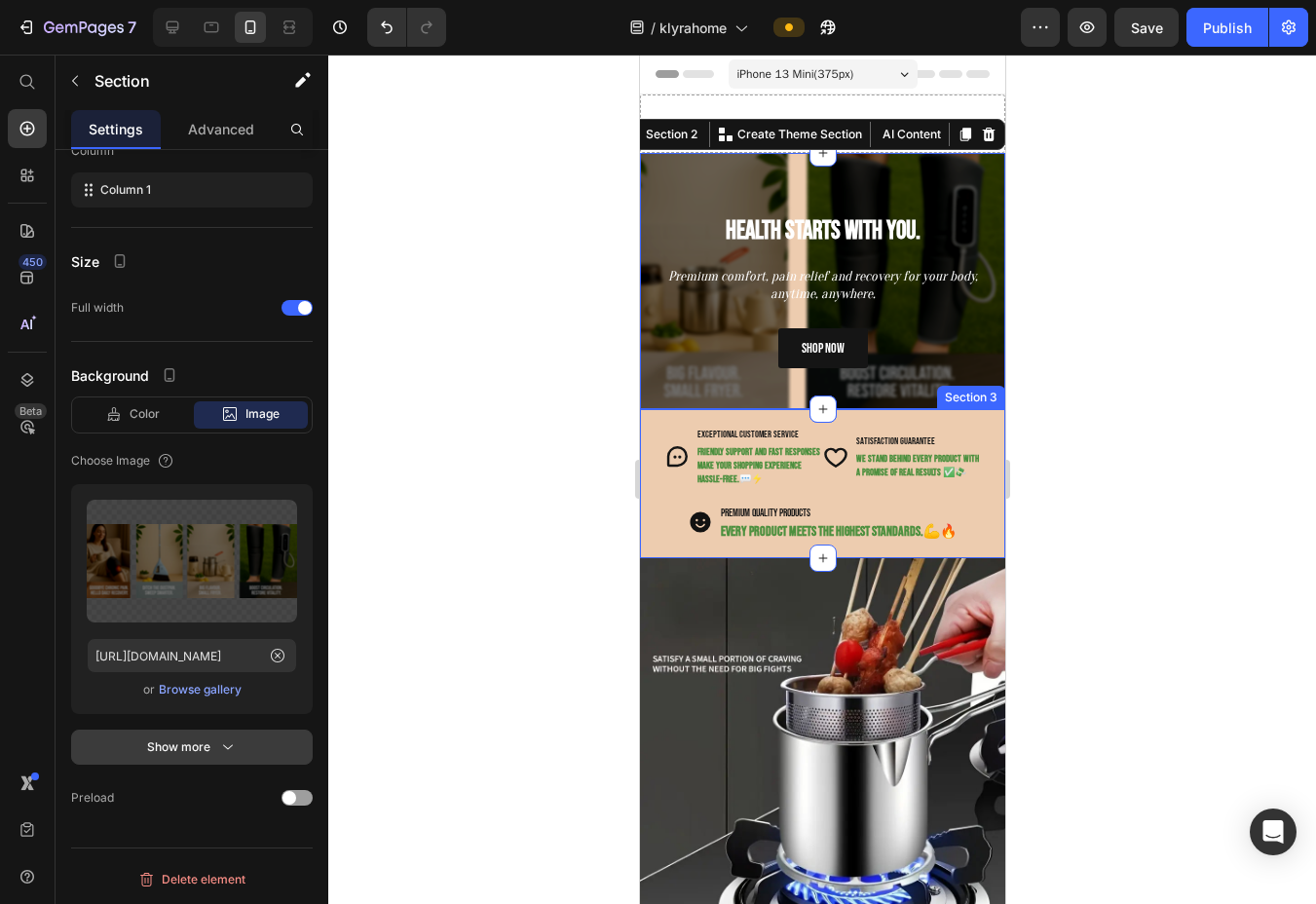 click on "Show more" at bounding box center (192, 747) 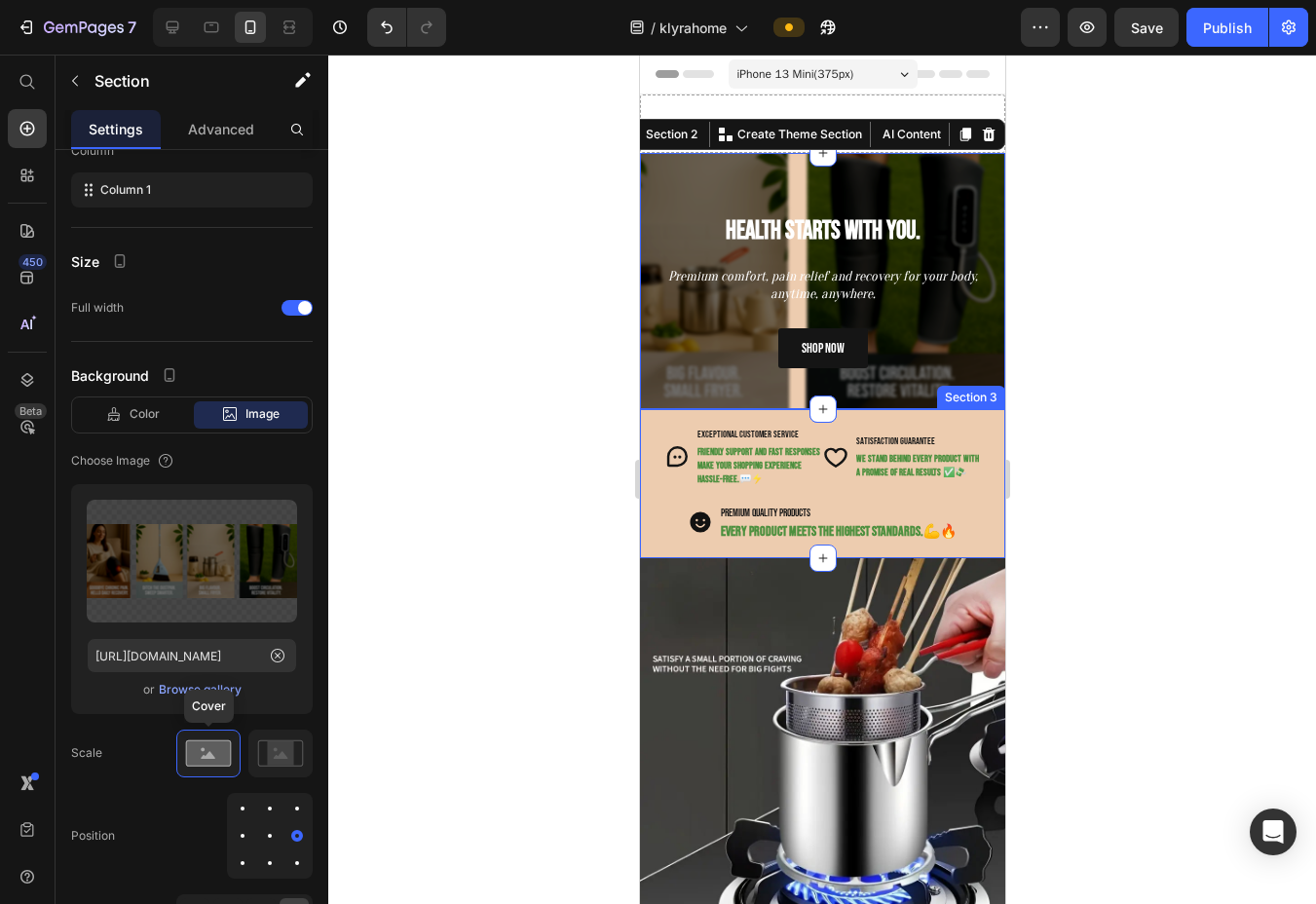 scroll, scrollTop: 547, scrollLeft: 0, axis: vertical 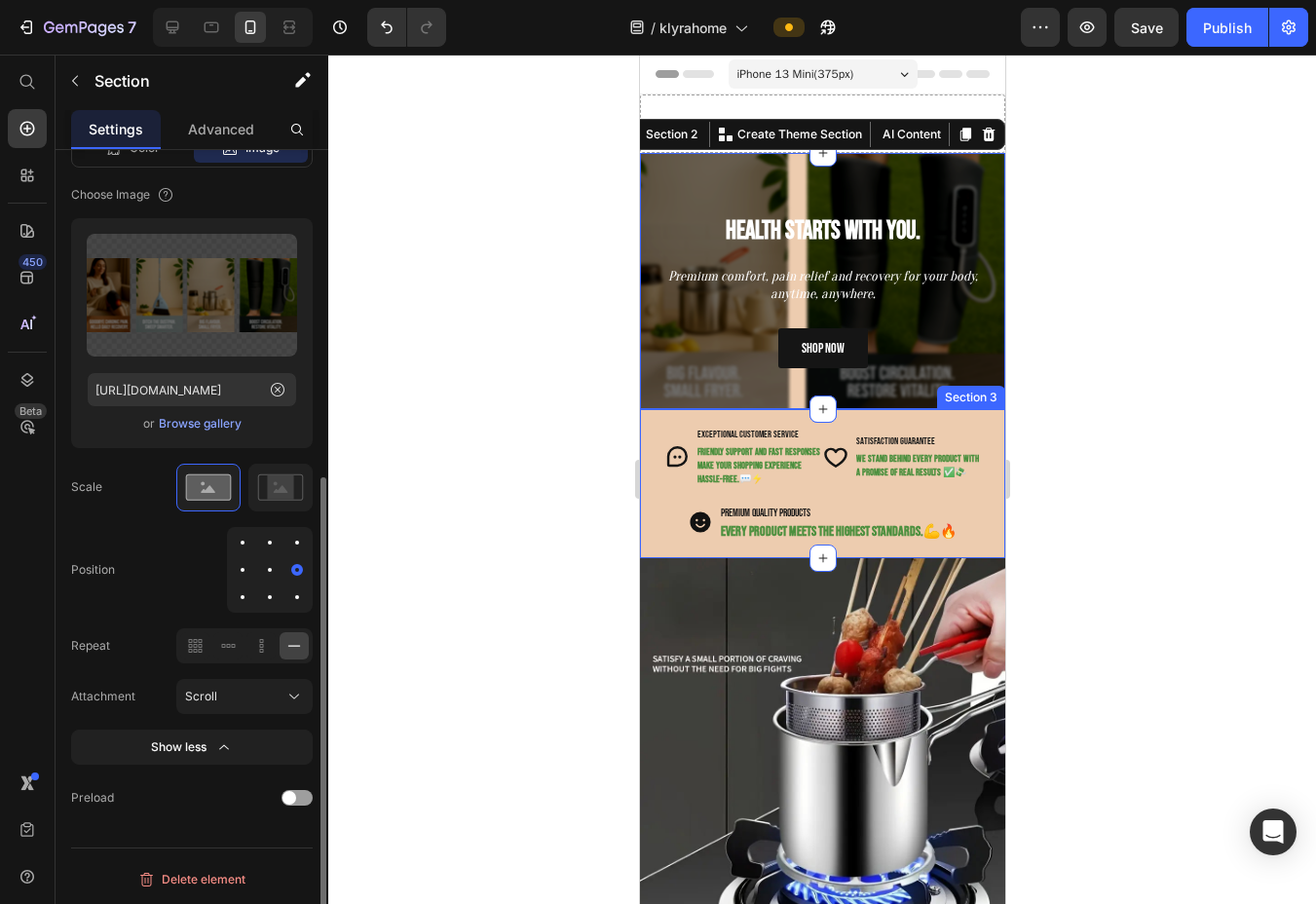 click at bounding box center (270, 570) 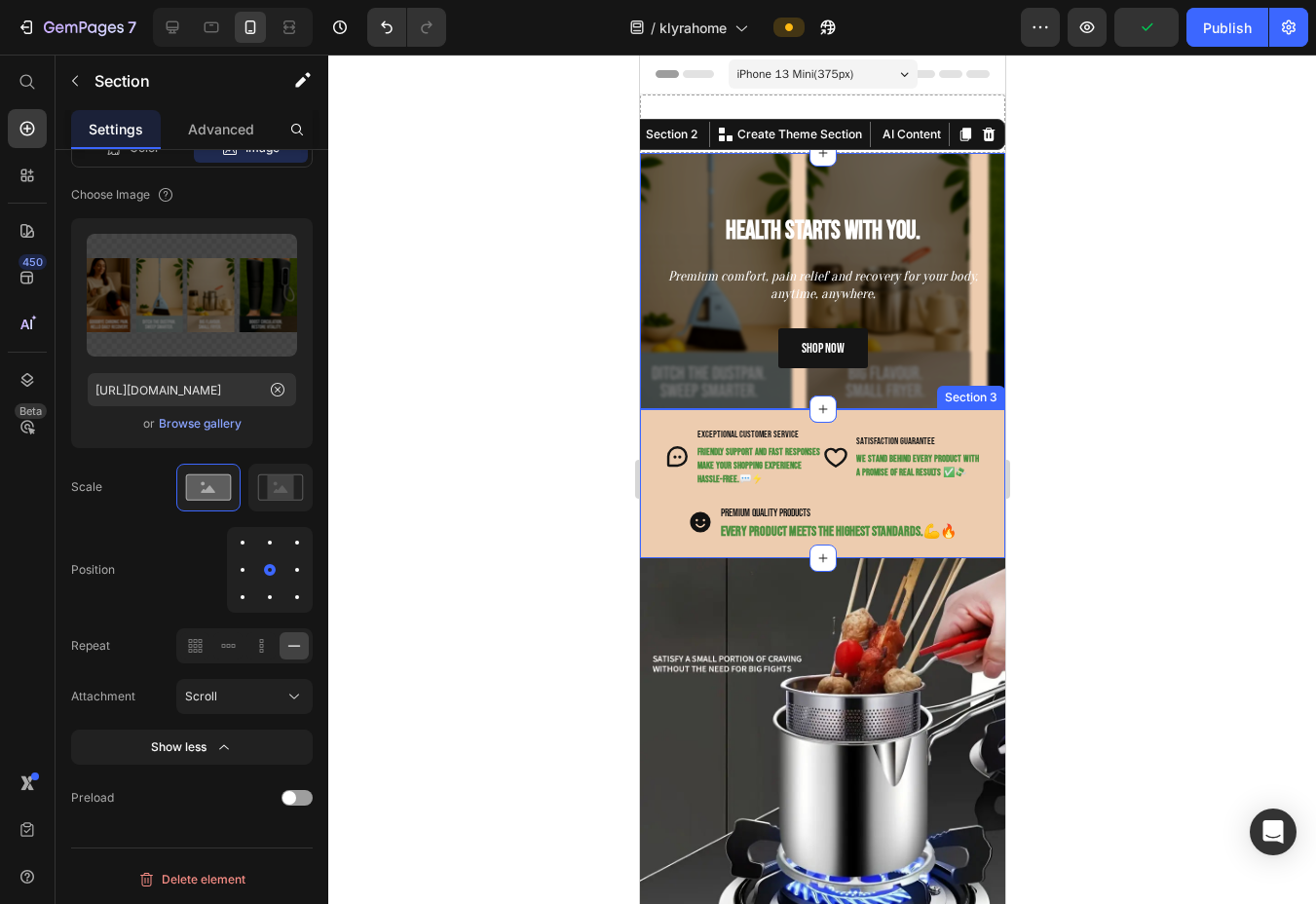click at bounding box center (243, 570) 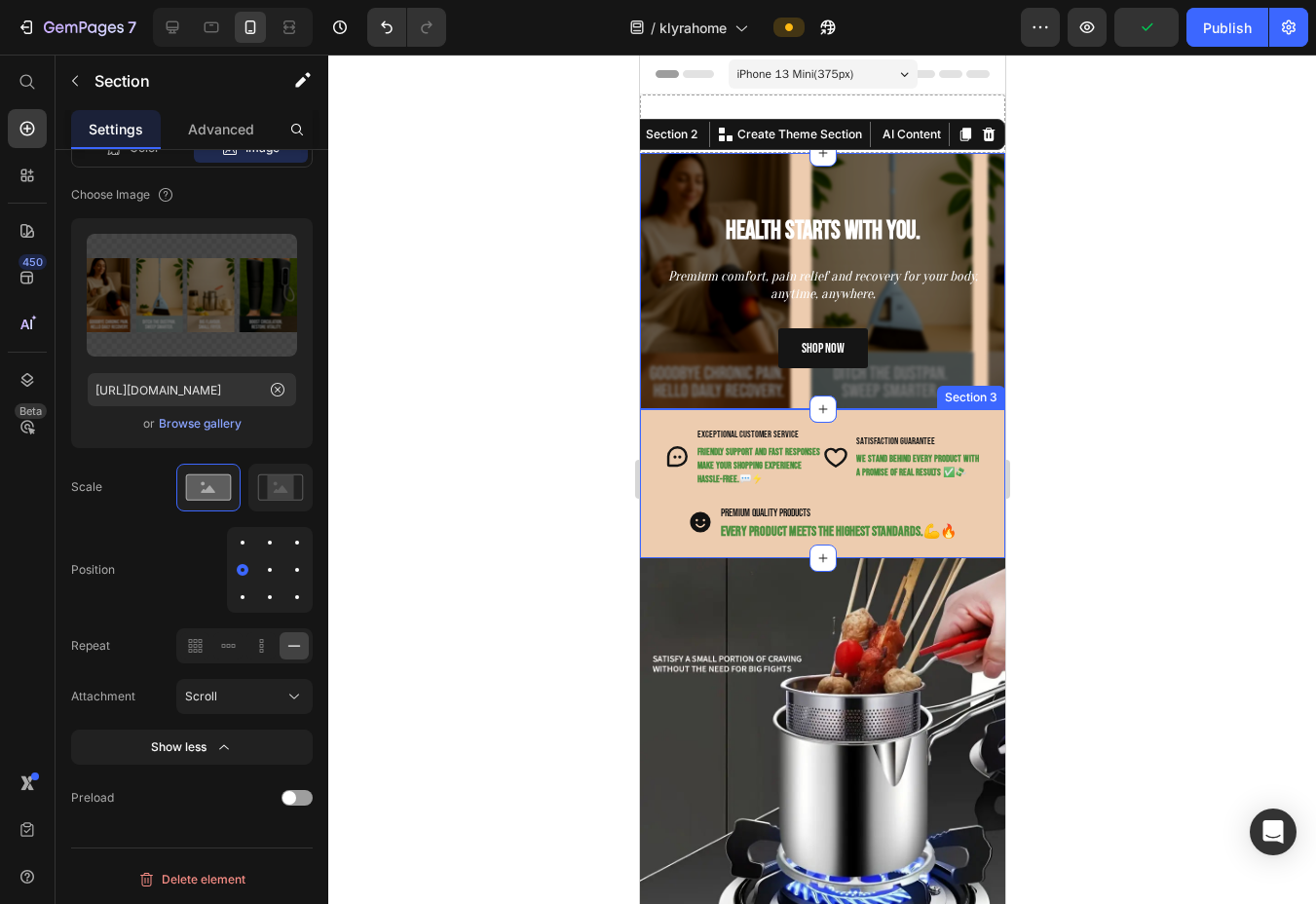 click at bounding box center (297, 570) 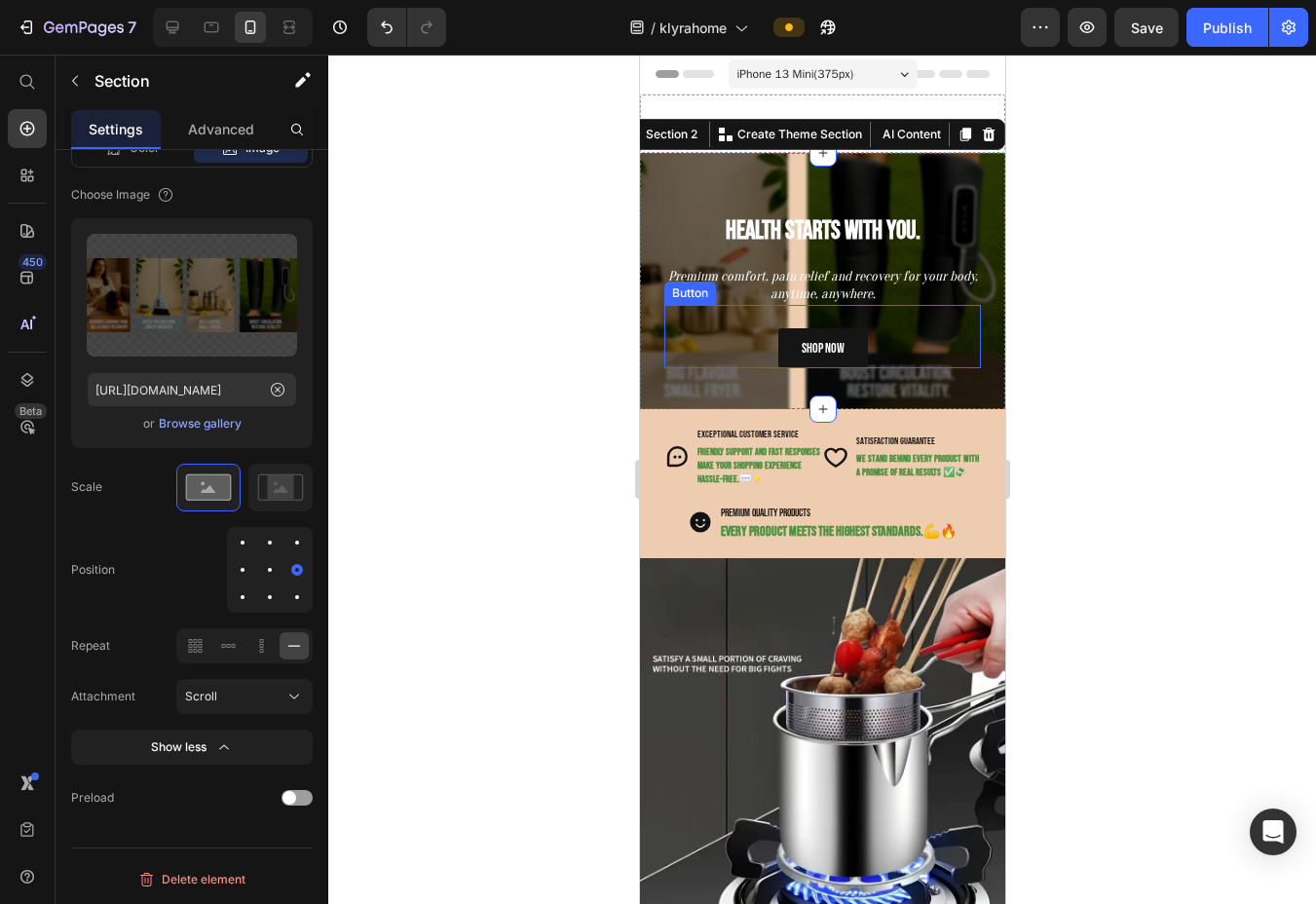 click on "Shop now Button" at bounding box center [821, 336] 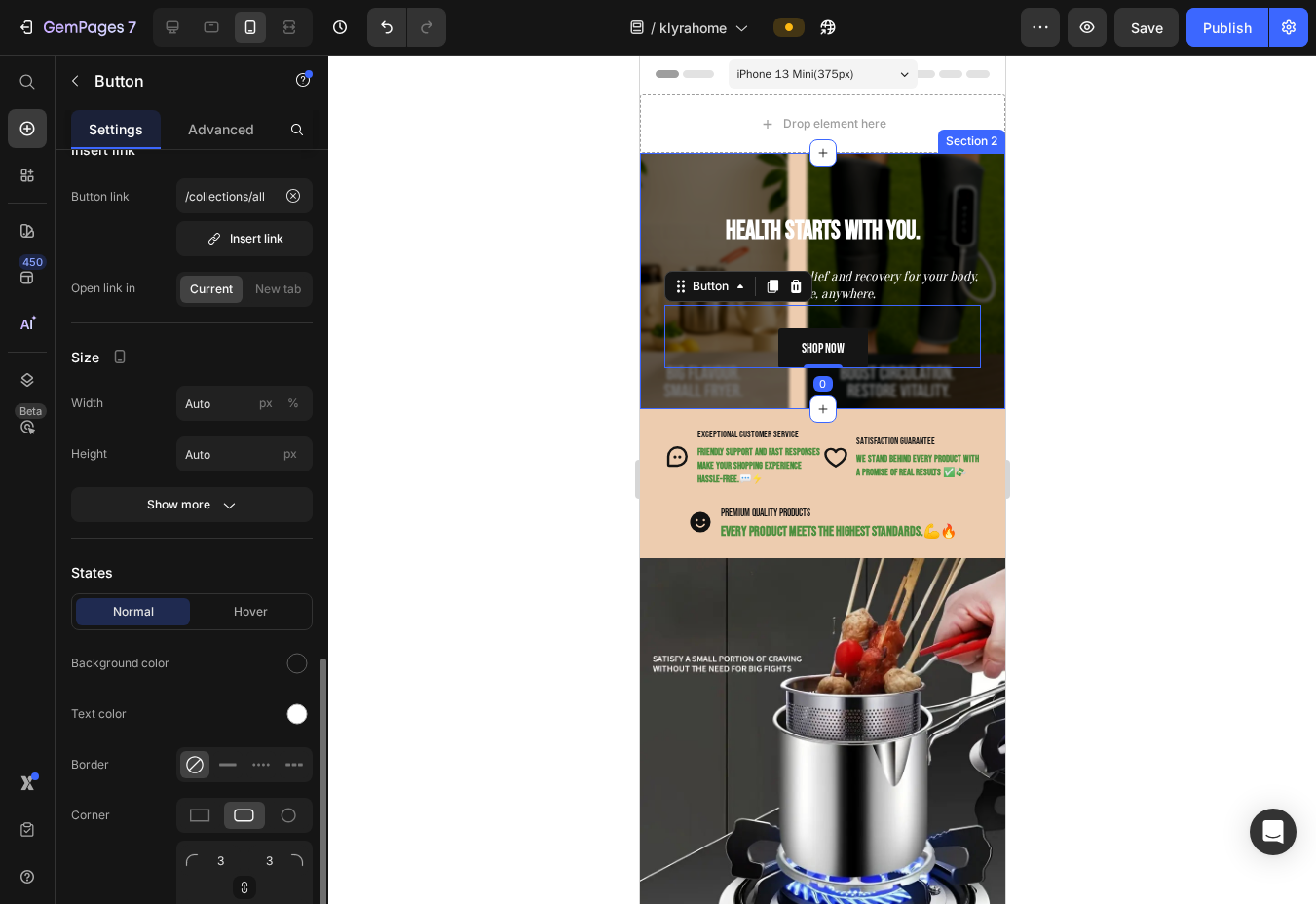 scroll, scrollTop: 0, scrollLeft: 0, axis: both 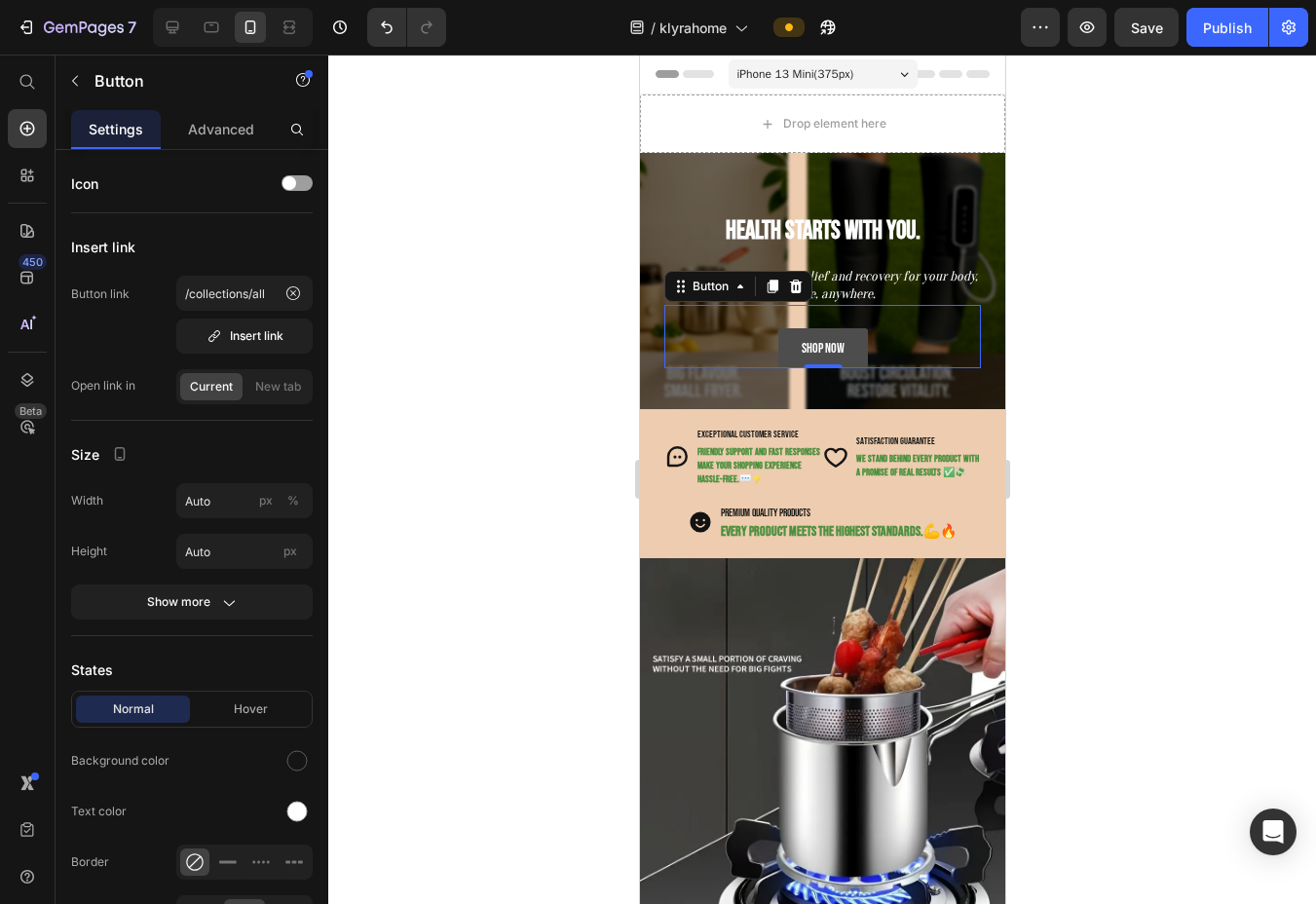 click on "Shop now" at bounding box center (822, 348) 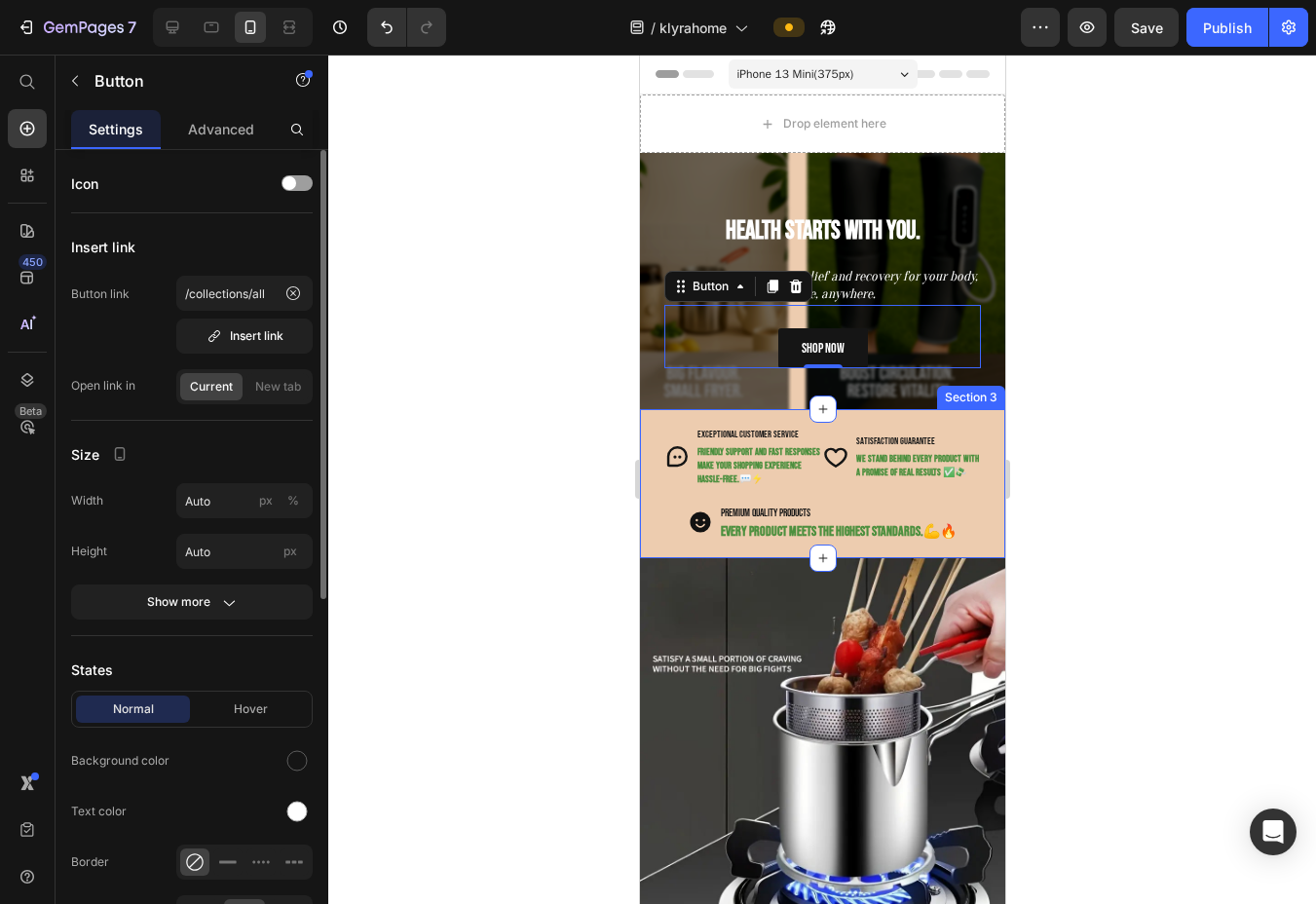 scroll, scrollTop: 487, scrollLeft: 0, axis: vertical 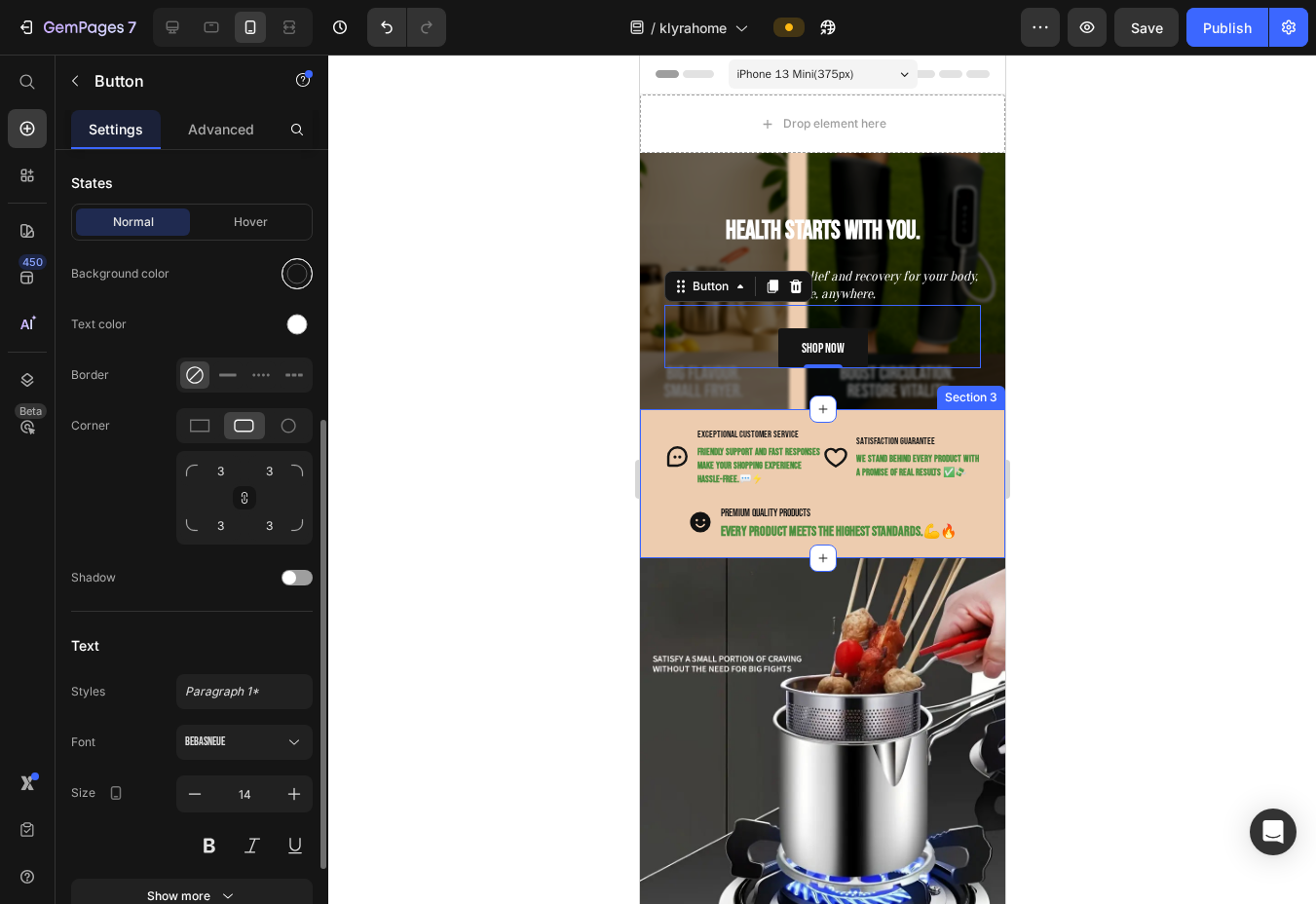 click at bounding box center [297, 274] 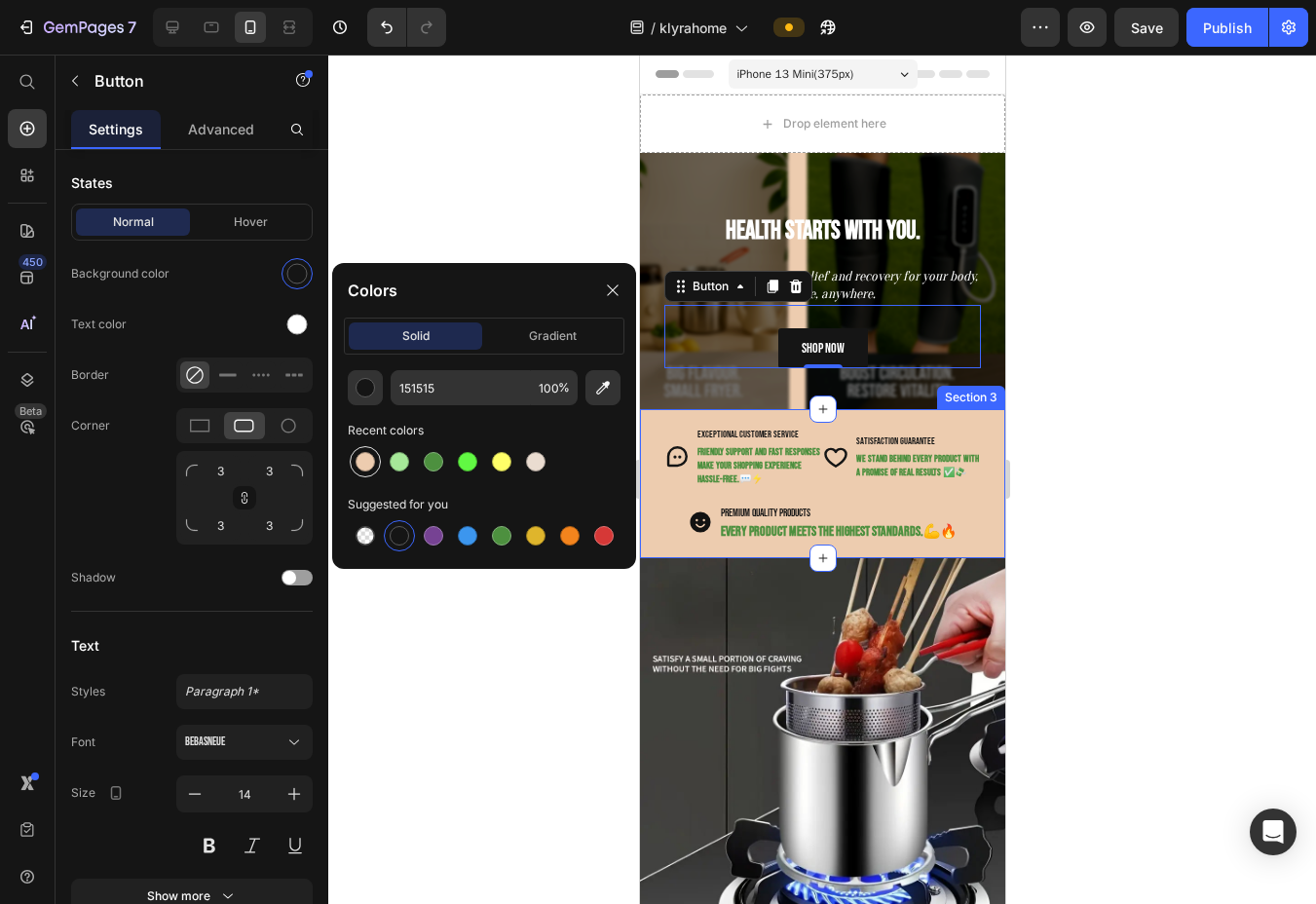 click at bounding box center [365, 462] 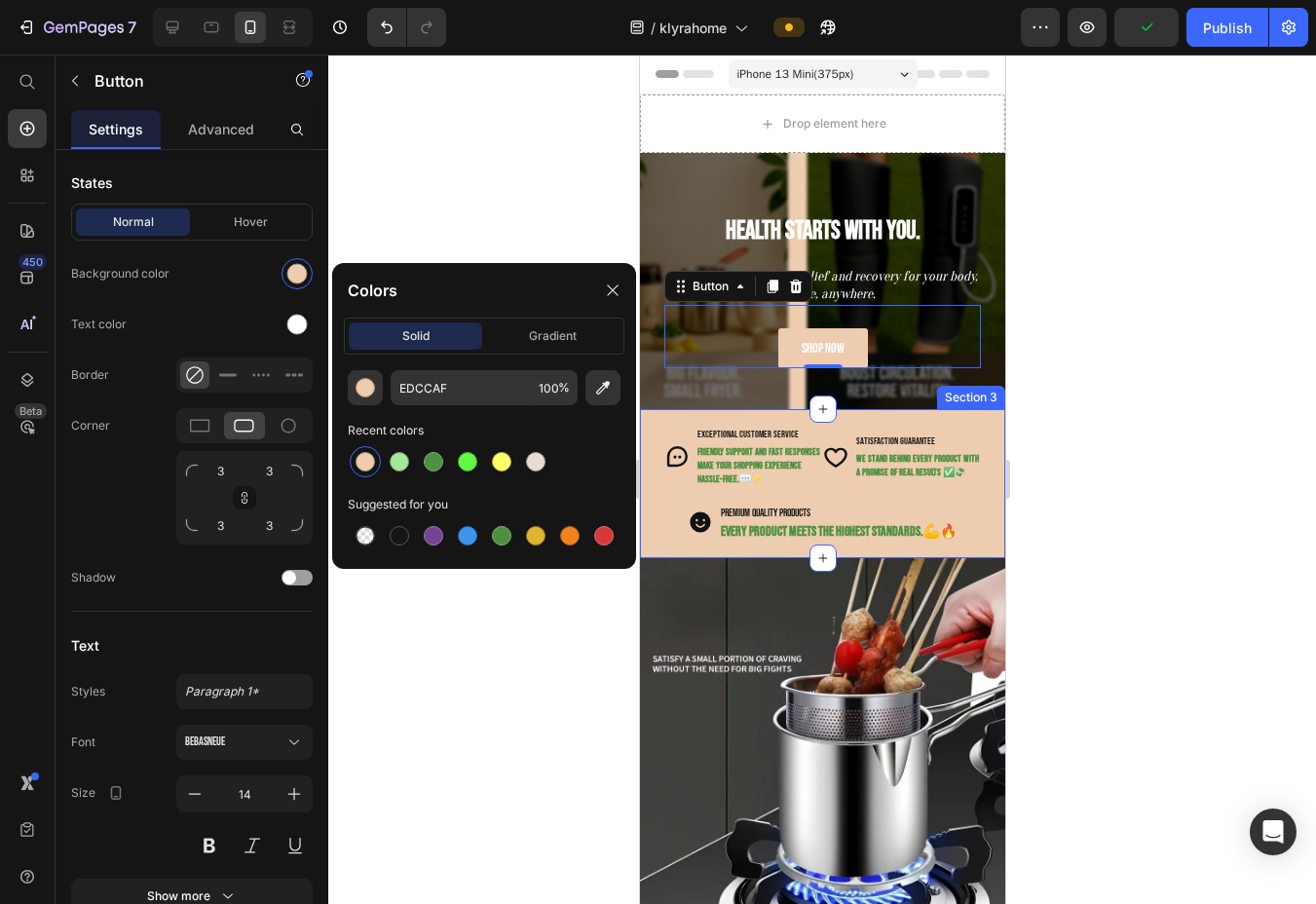 click 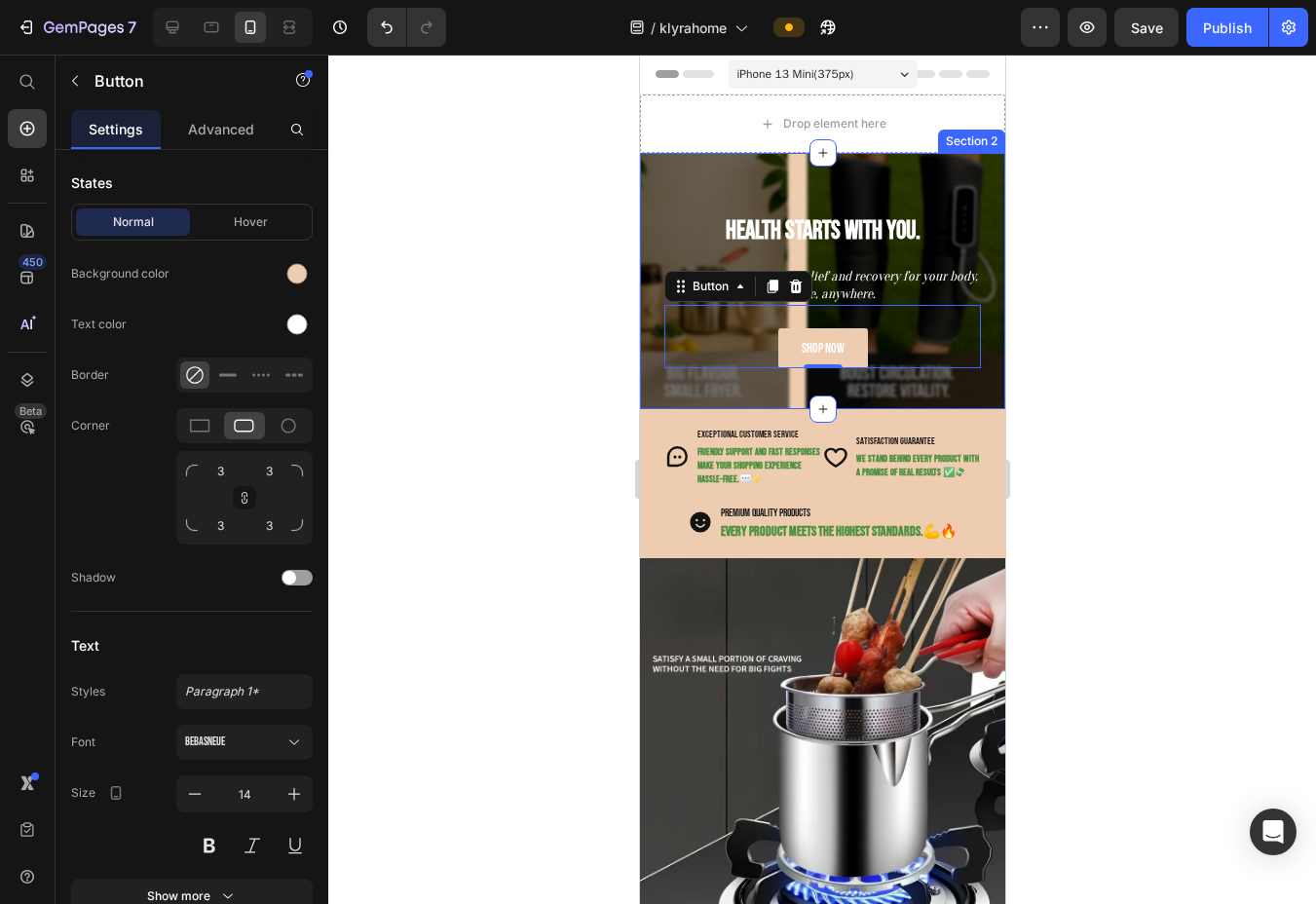 scroll, scrollTop: 0, scrollLeft: 0, axis: both 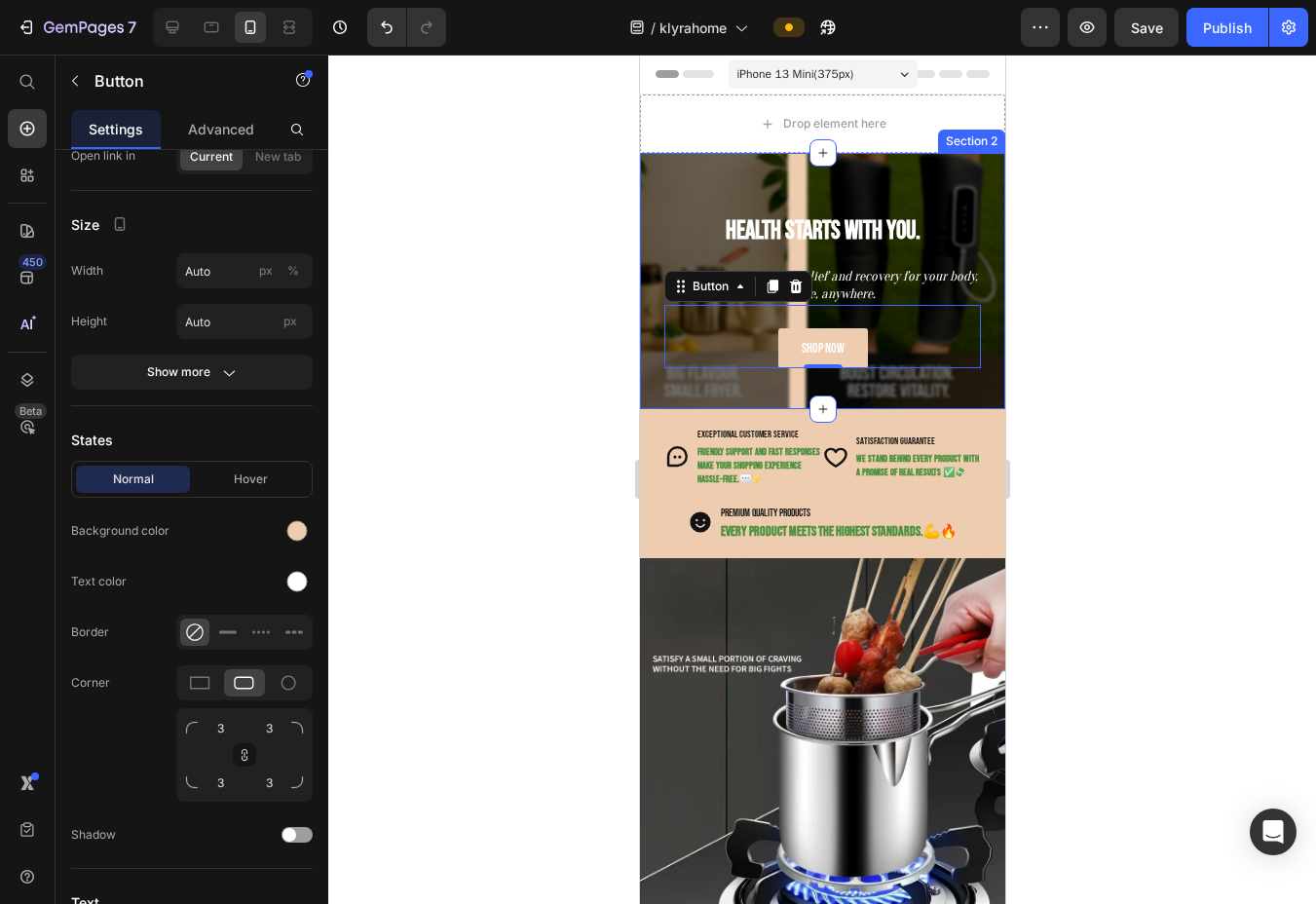 click on "Health Starts With You. Heading Premium comfort, pain relief and recovery for your body, anytime, anywhere. Text Block Row Shop now Button   0 Section 2" at bounding box center (821, 281) 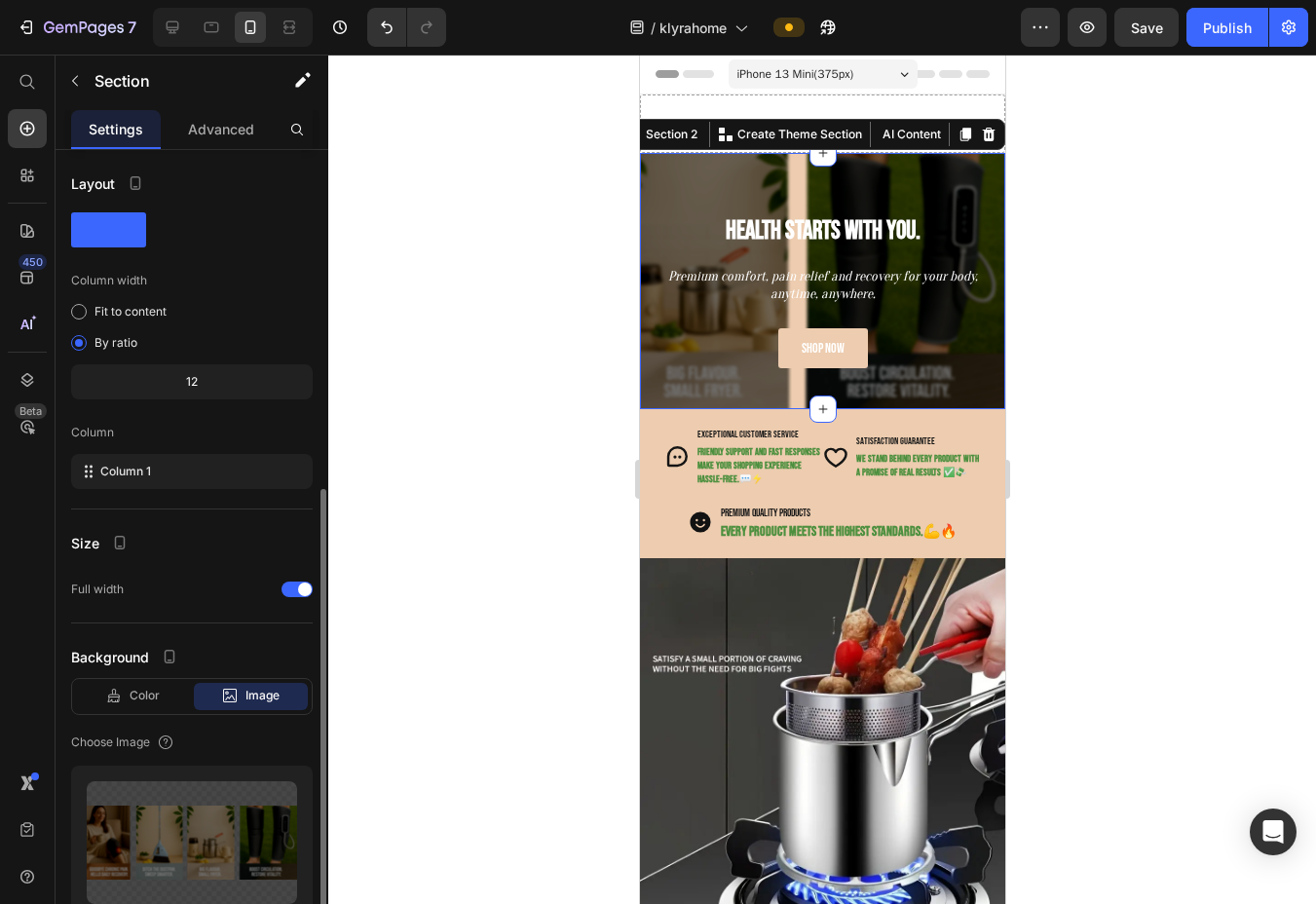 scroll, scrollTop: 282, scrollLeft: 0, axis: vertical 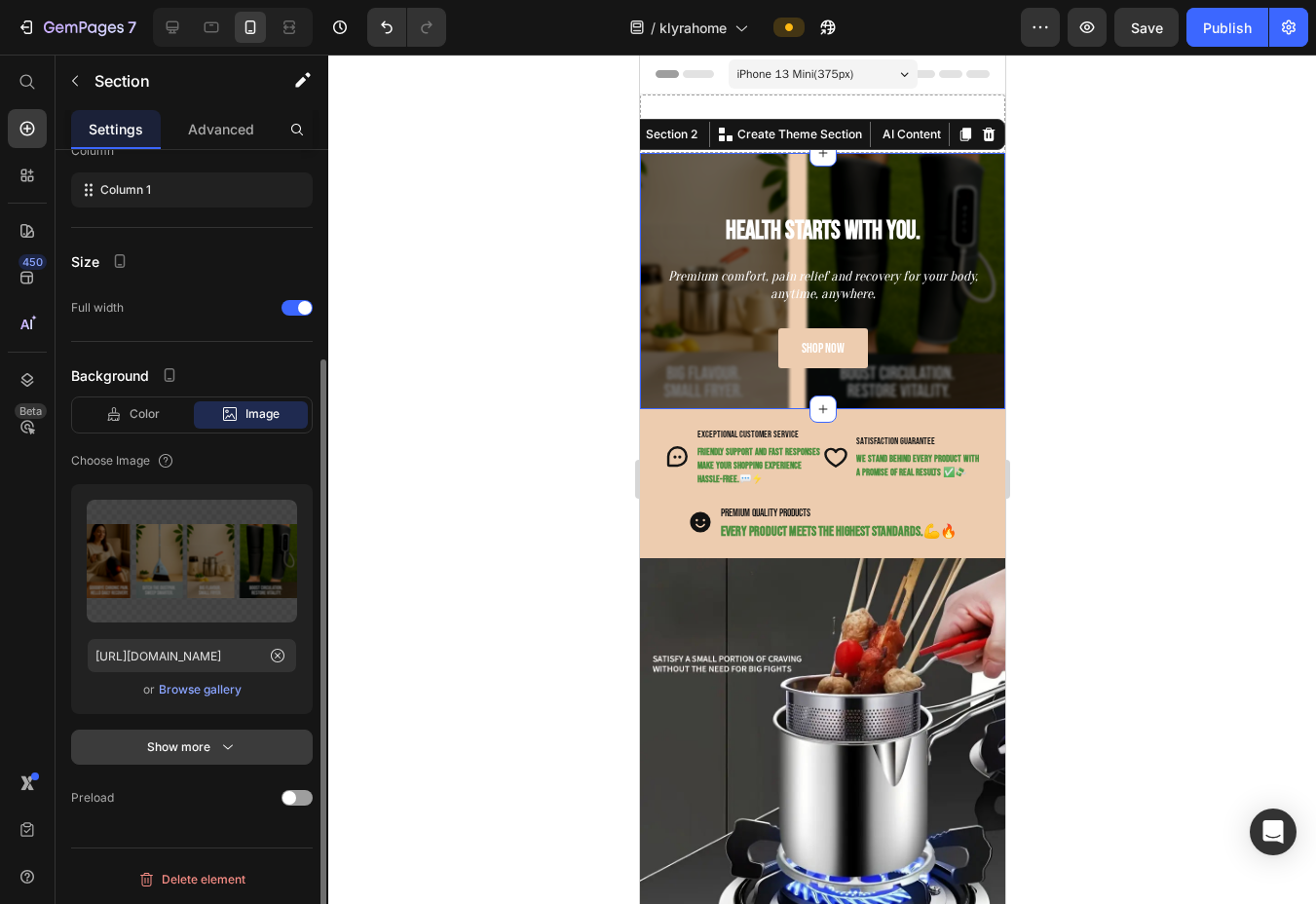 click on "Show more" at bounding box center (192, 747) 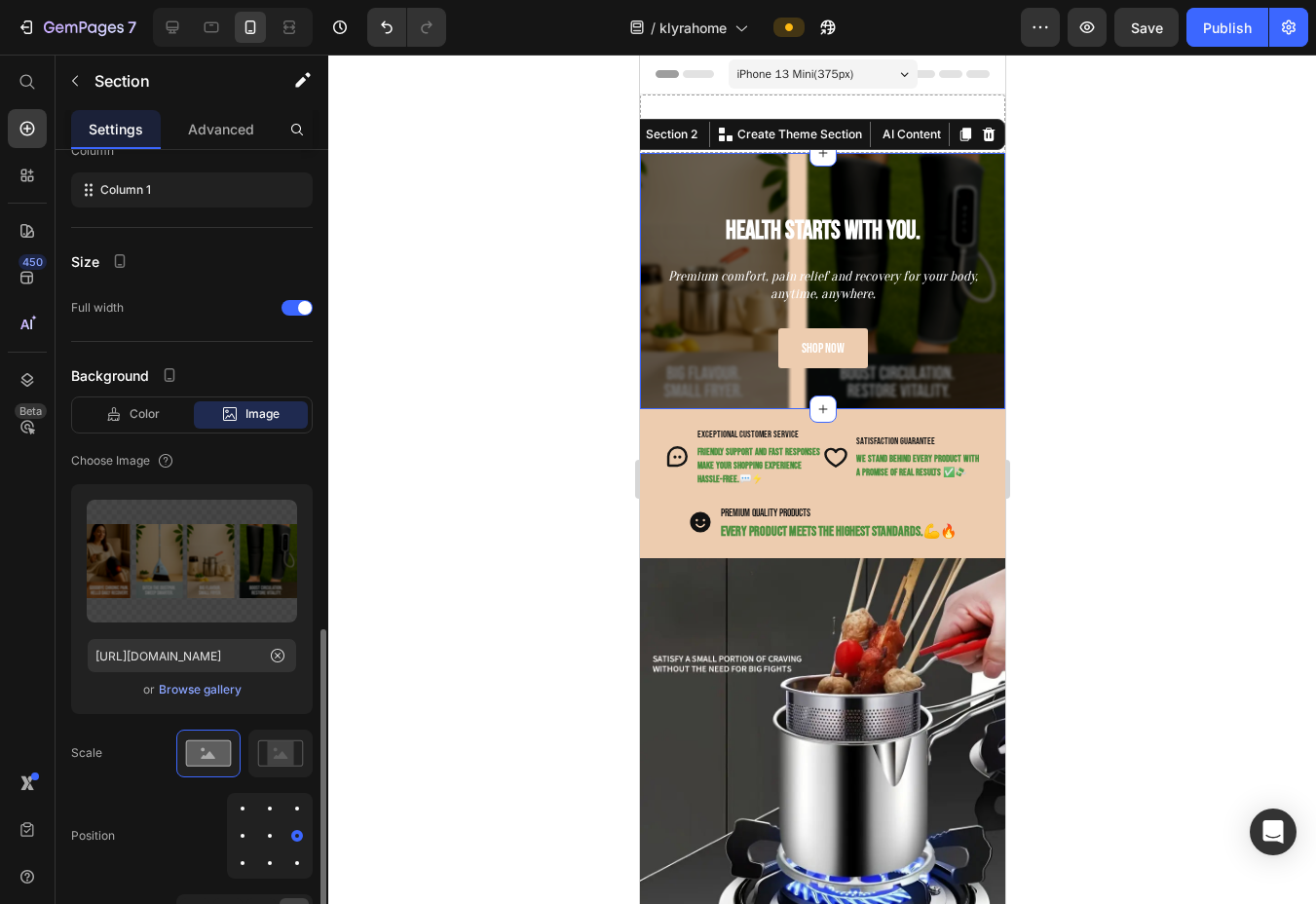 scroll, scrollTop: 476, scrollLeft: 0, axis: vertical 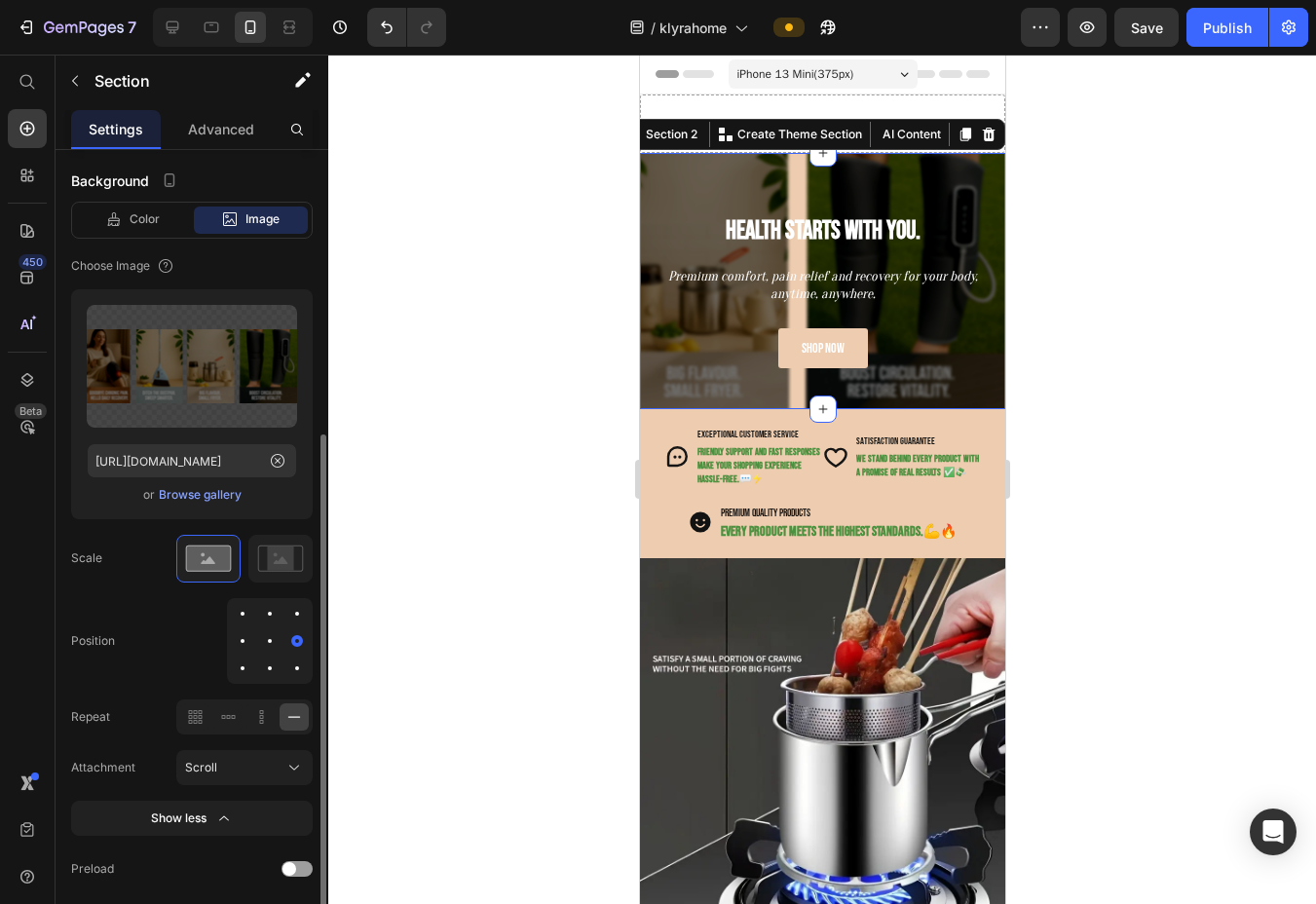 click at bounding box center [270, 641] 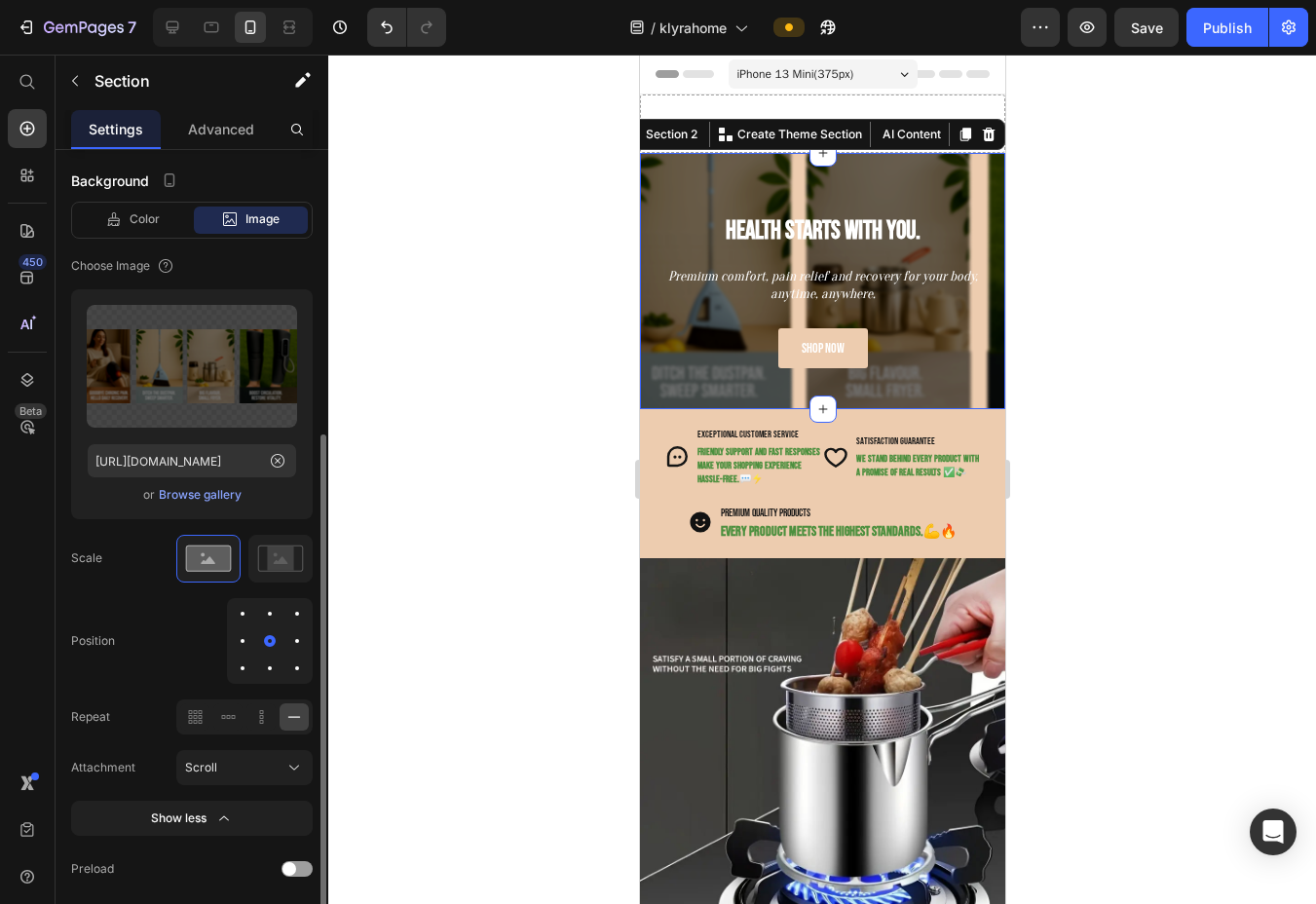click at bounding box center (243, 641) 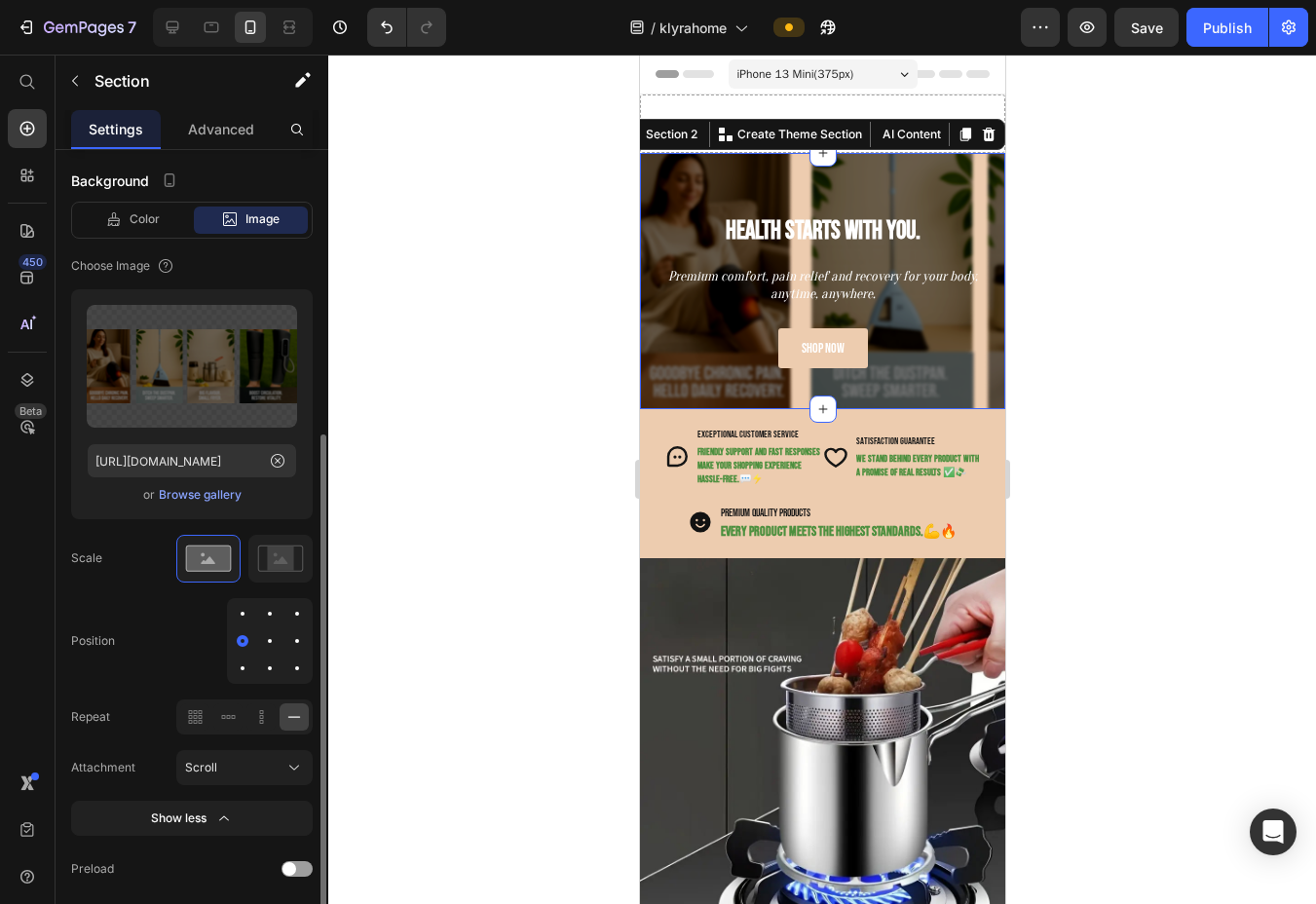 click at bounding box center [297, 641] 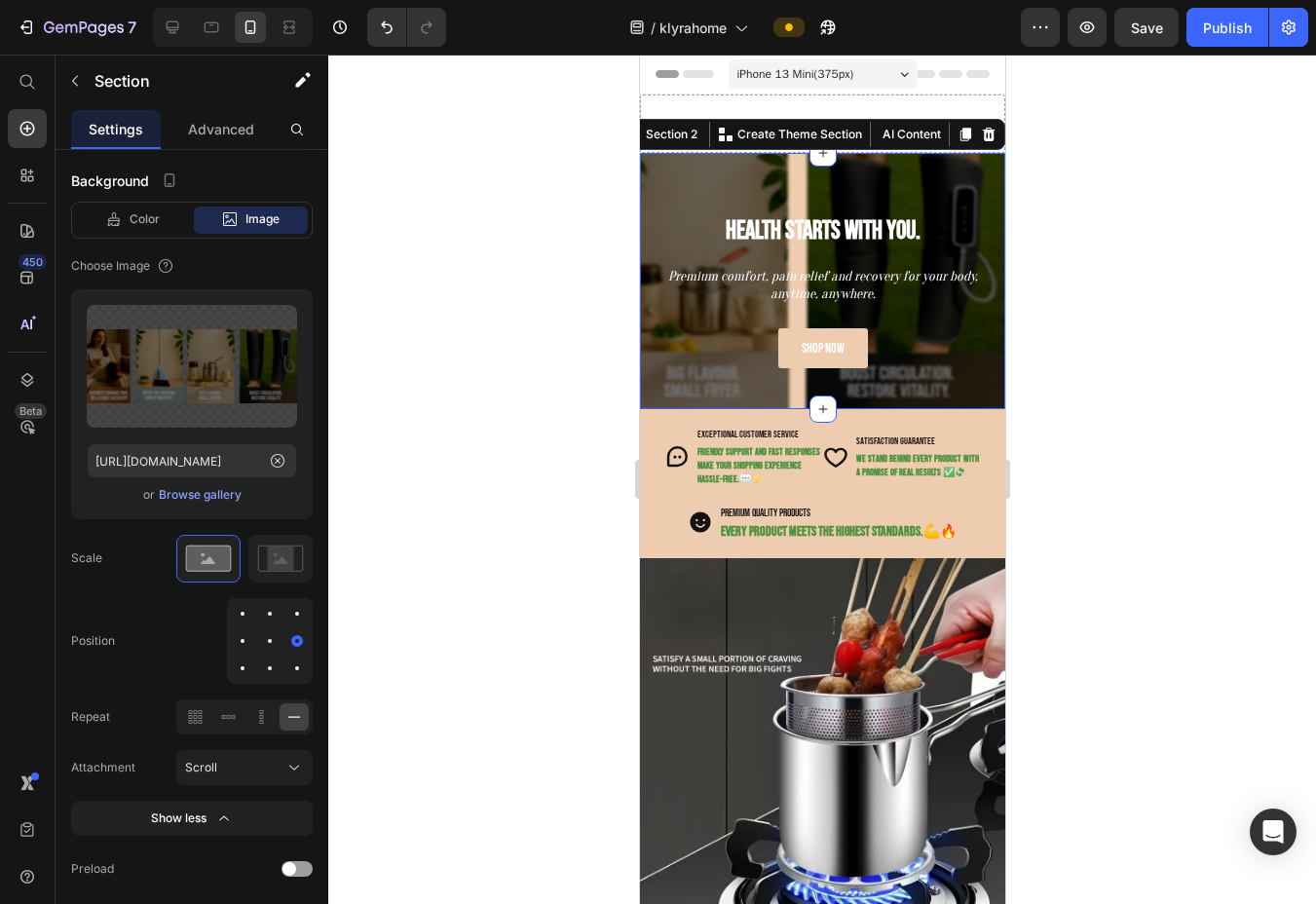 click 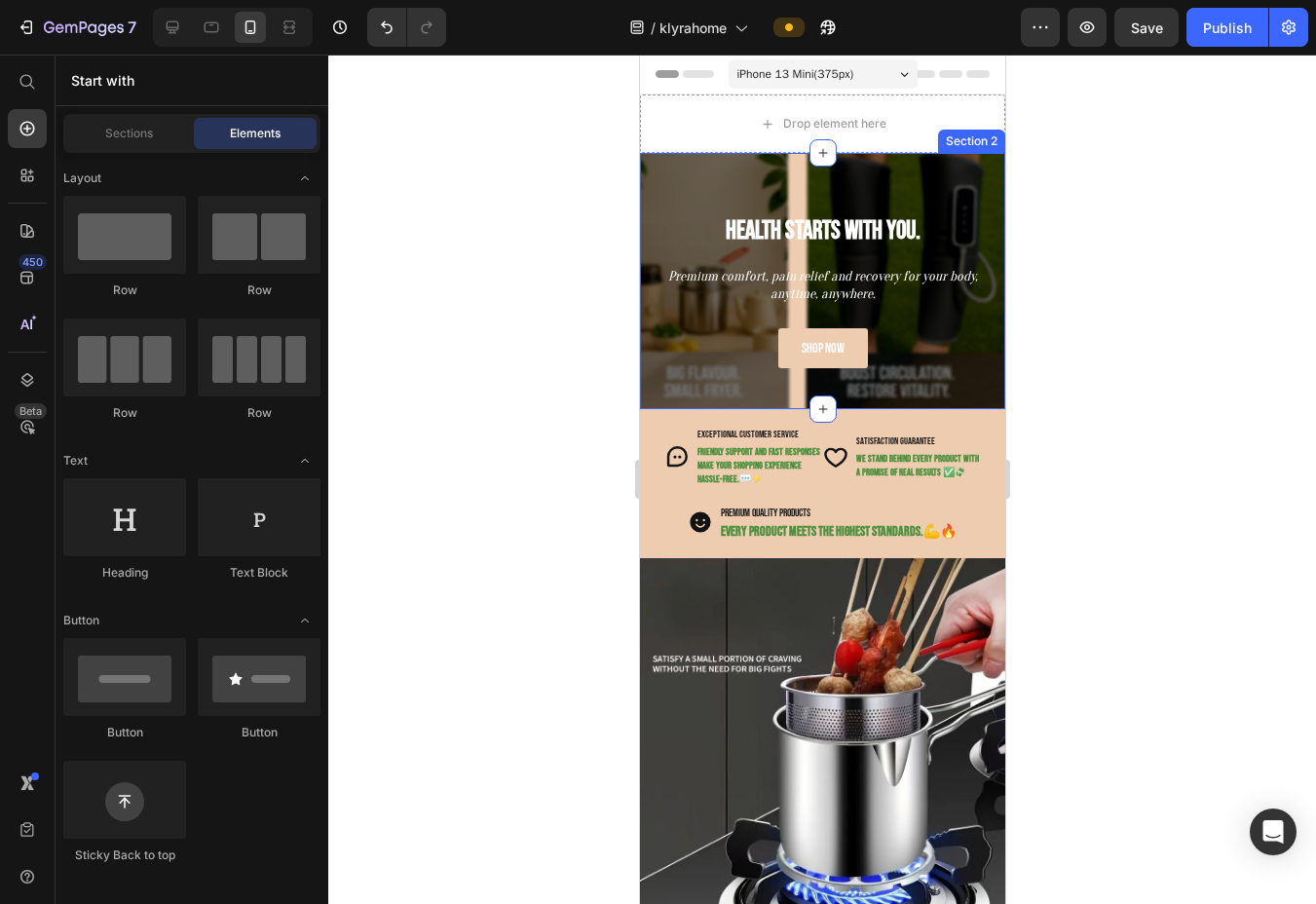 click on "Health Starts With You. Heading Premium comfort, pain relief and recovery for your body, anytime, anywhere. Text Block Row Shop now Button Section 2" at bounding box center [821, 281] 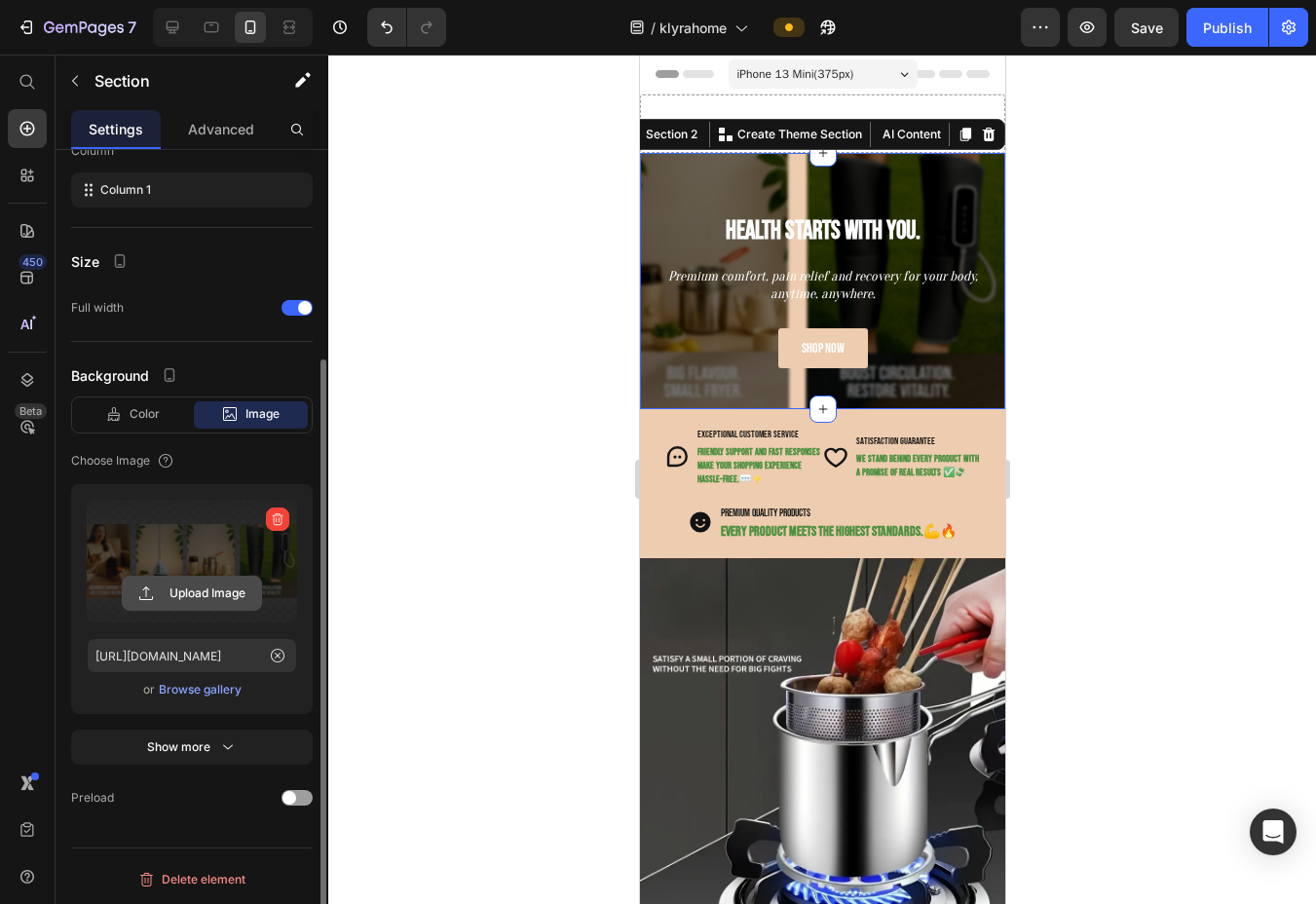click 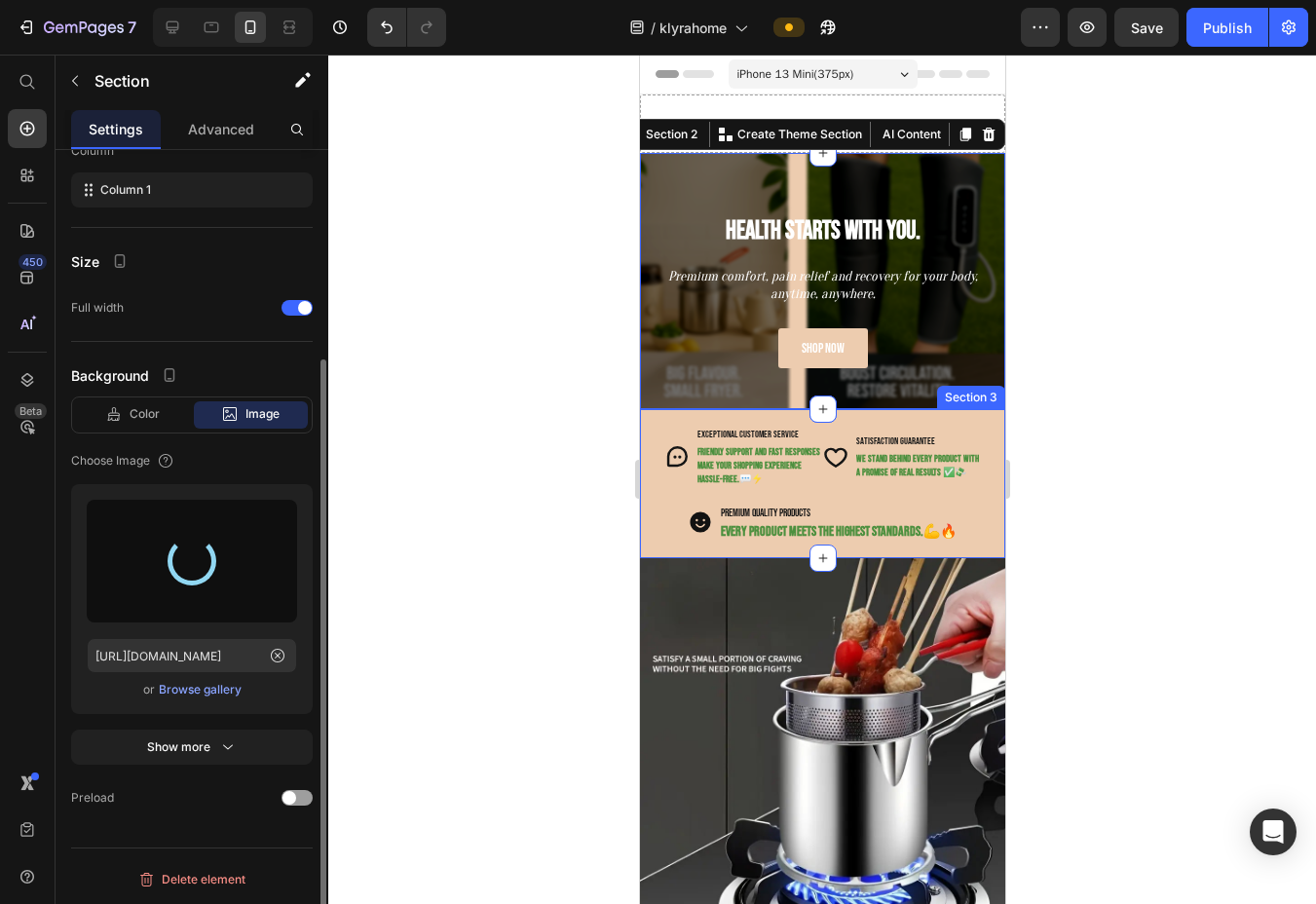 type on "[URL][DOMAIN_NAME]" 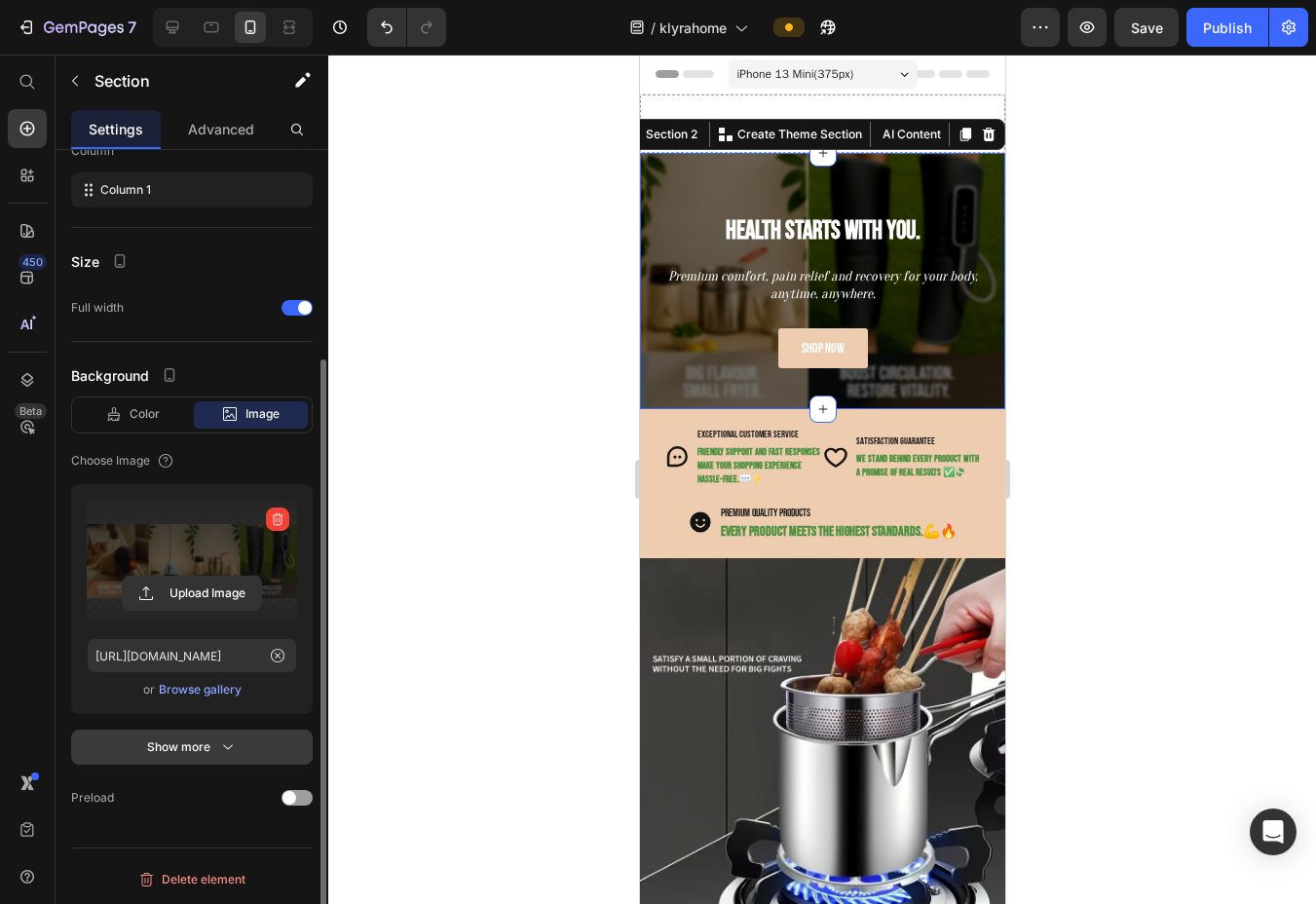click on "Show more" at bounding box center [192, 747] 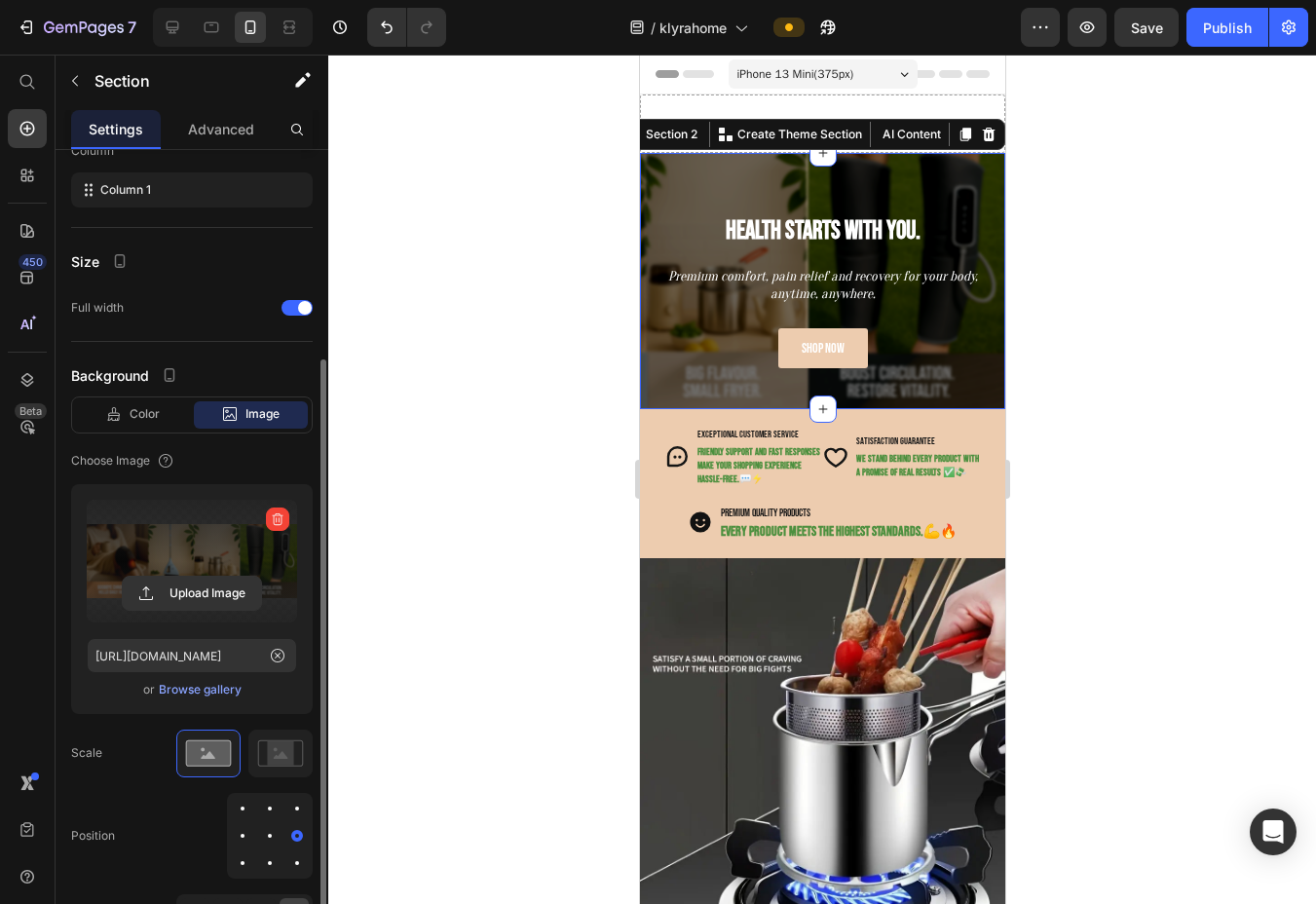 scroll, scrollTop: 547, scrollLeft: 0, axis: vertical 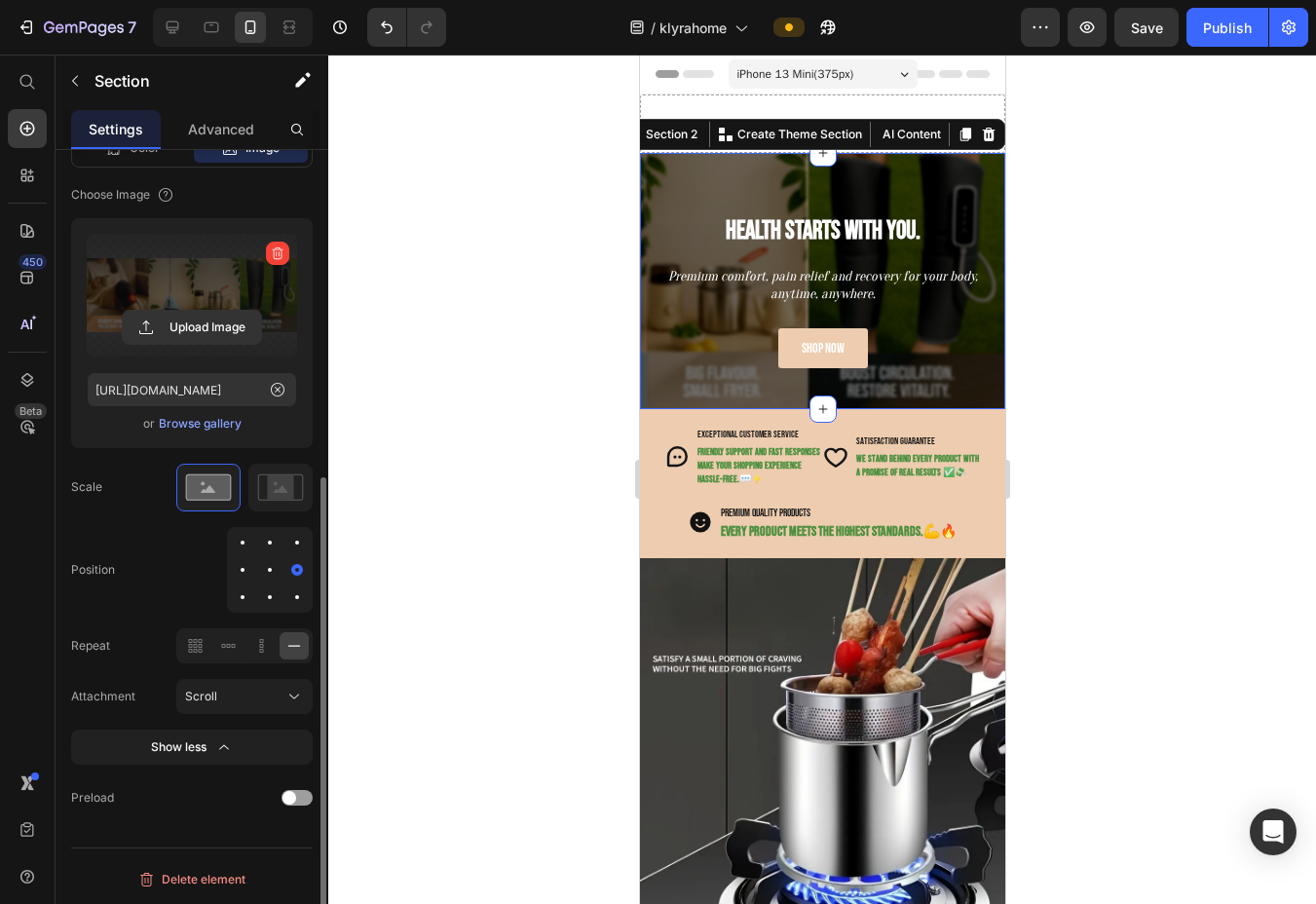 click at bounding box center [270, 570] 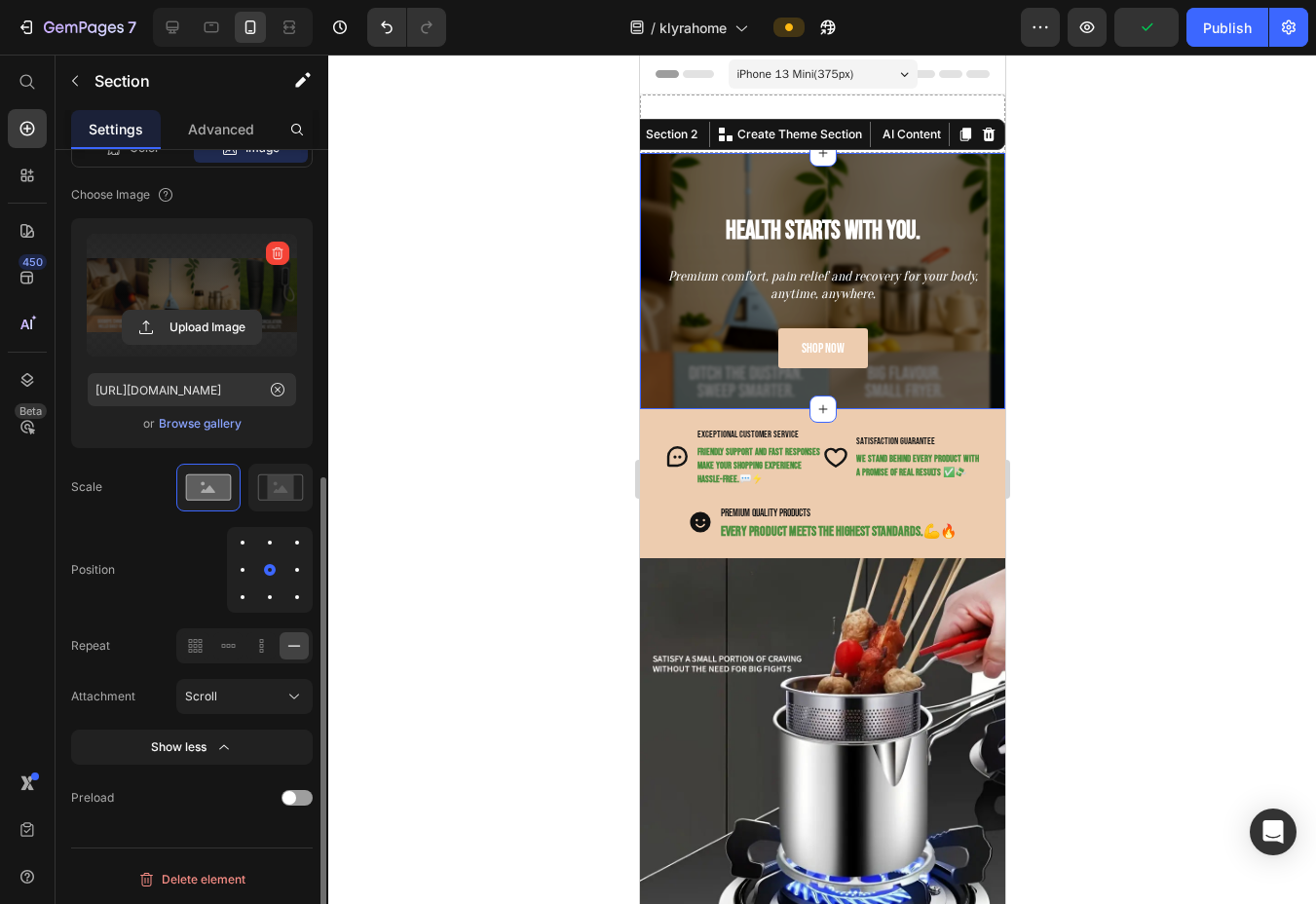 click at bounding box center [243, 570] 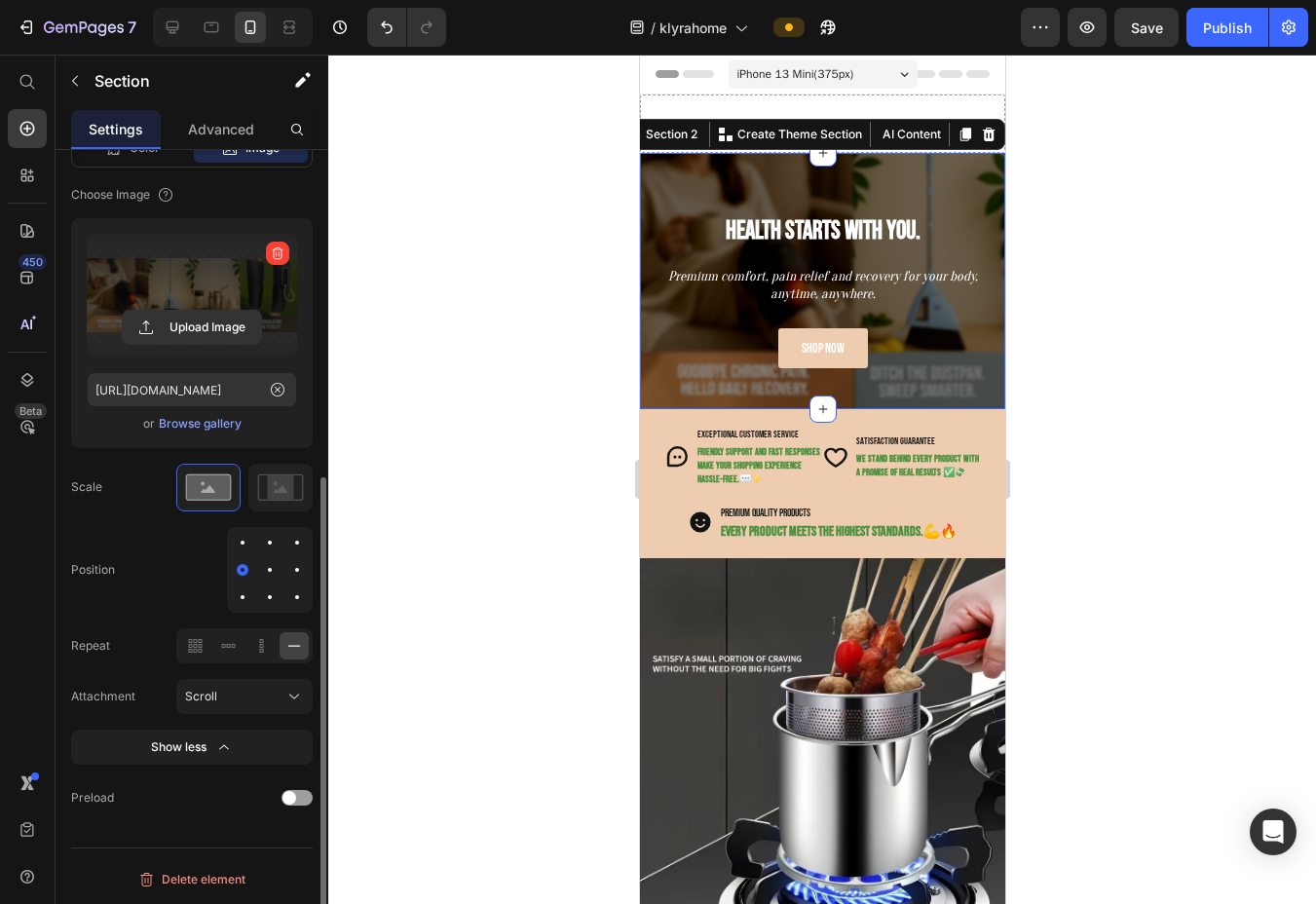 click at bounding box center [297, 570] 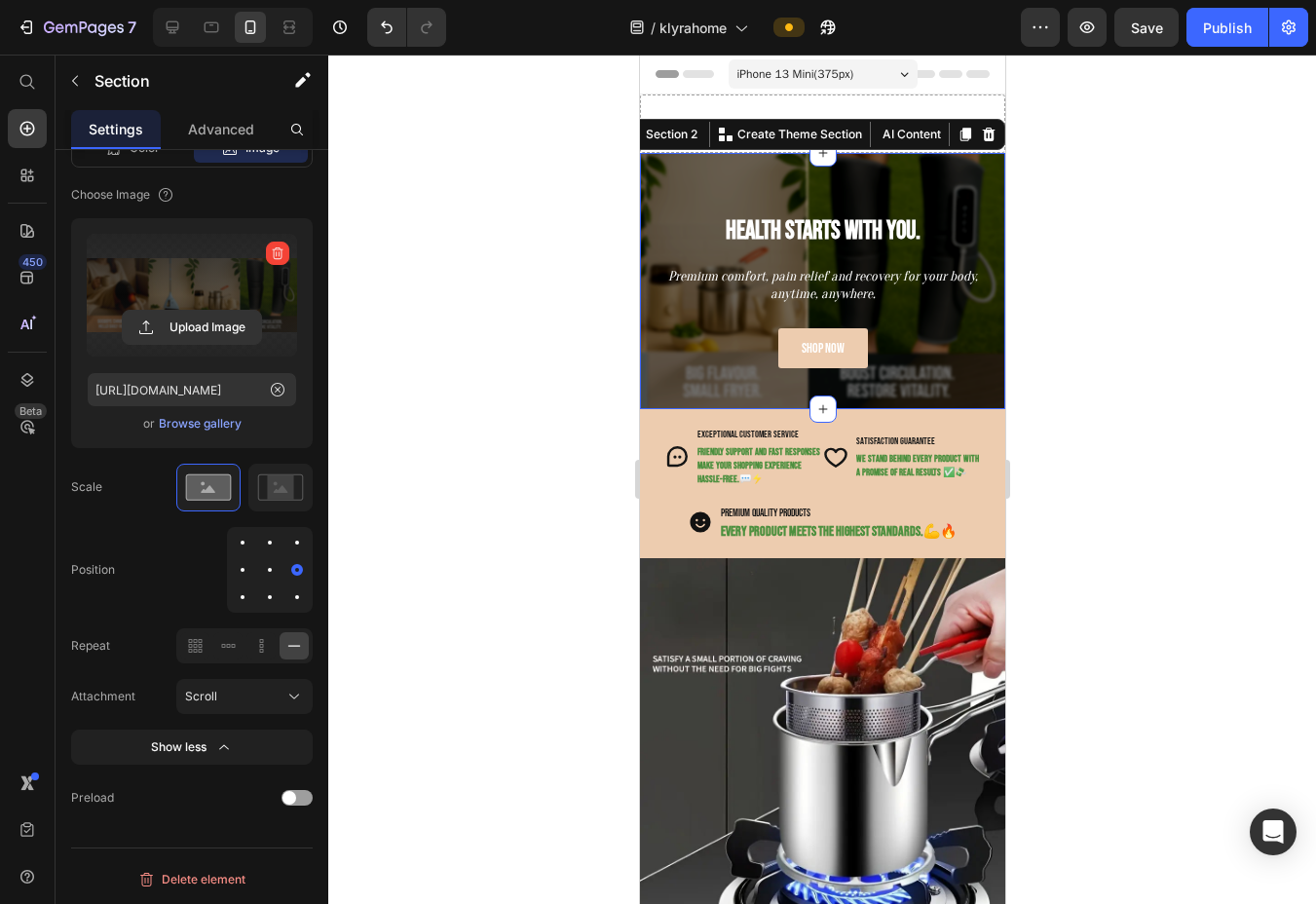 click 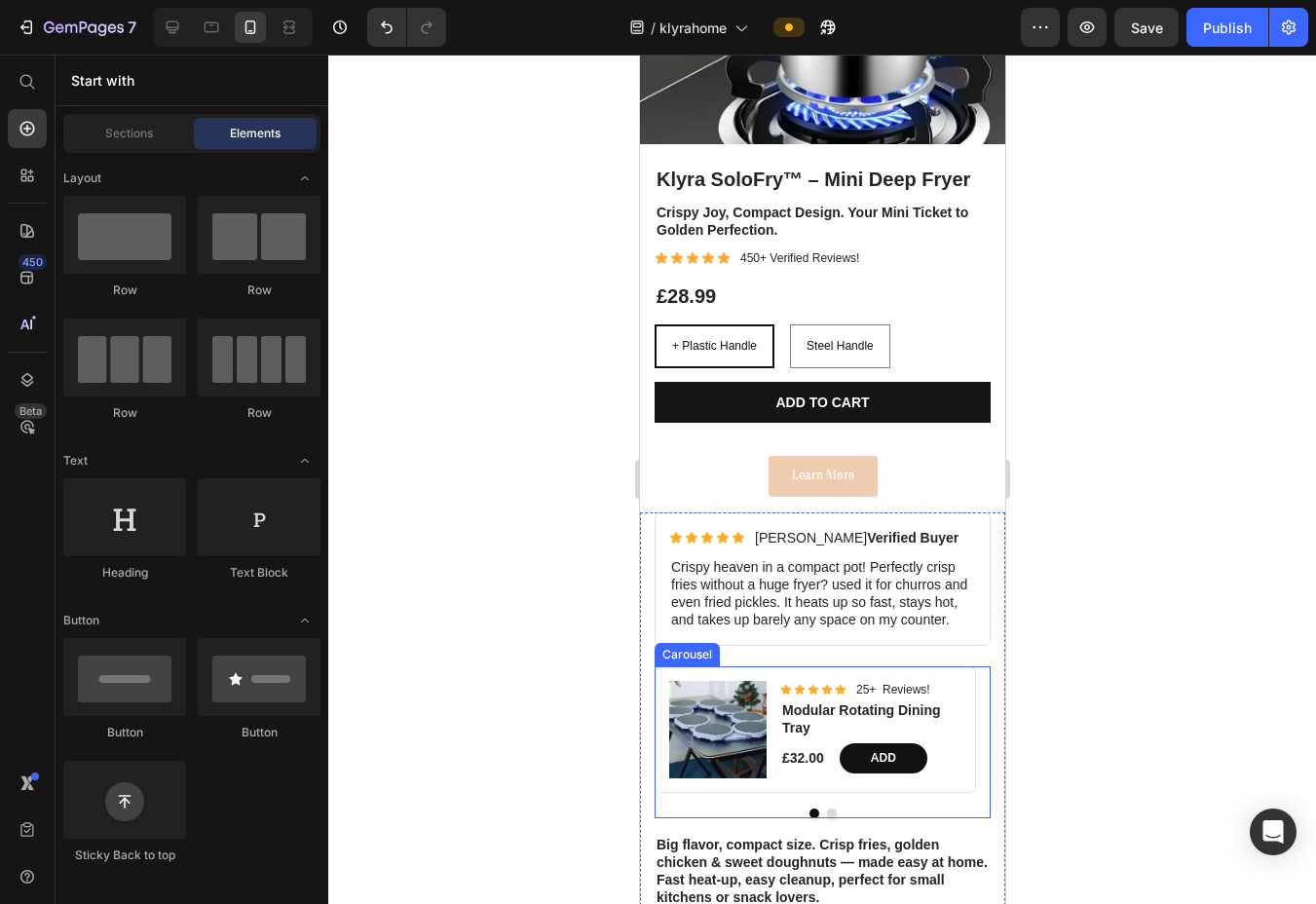 scroll, scrollTop: 974, scrollLeft: 0, axis: vertical 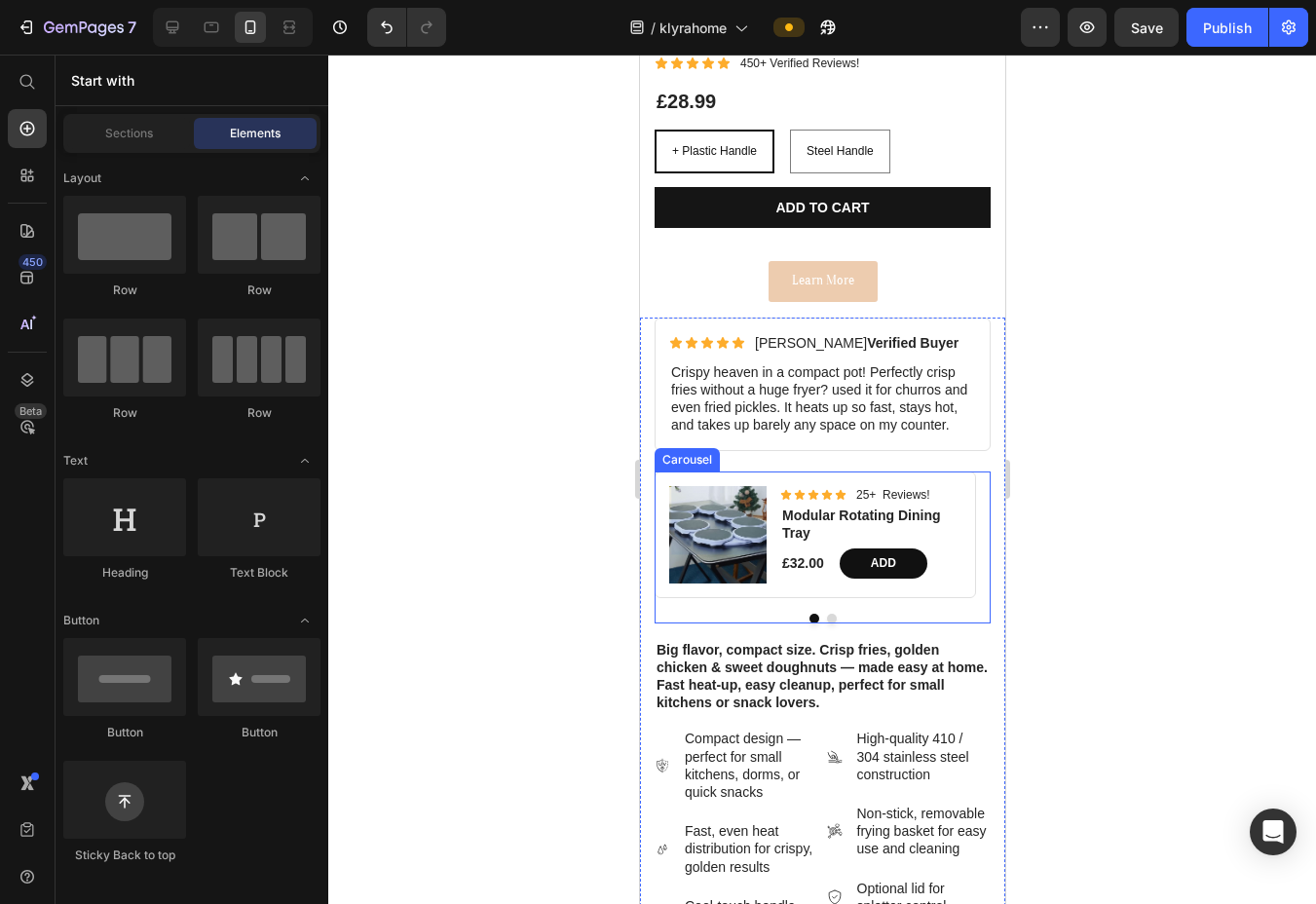 click at bounding box center (831, 619) 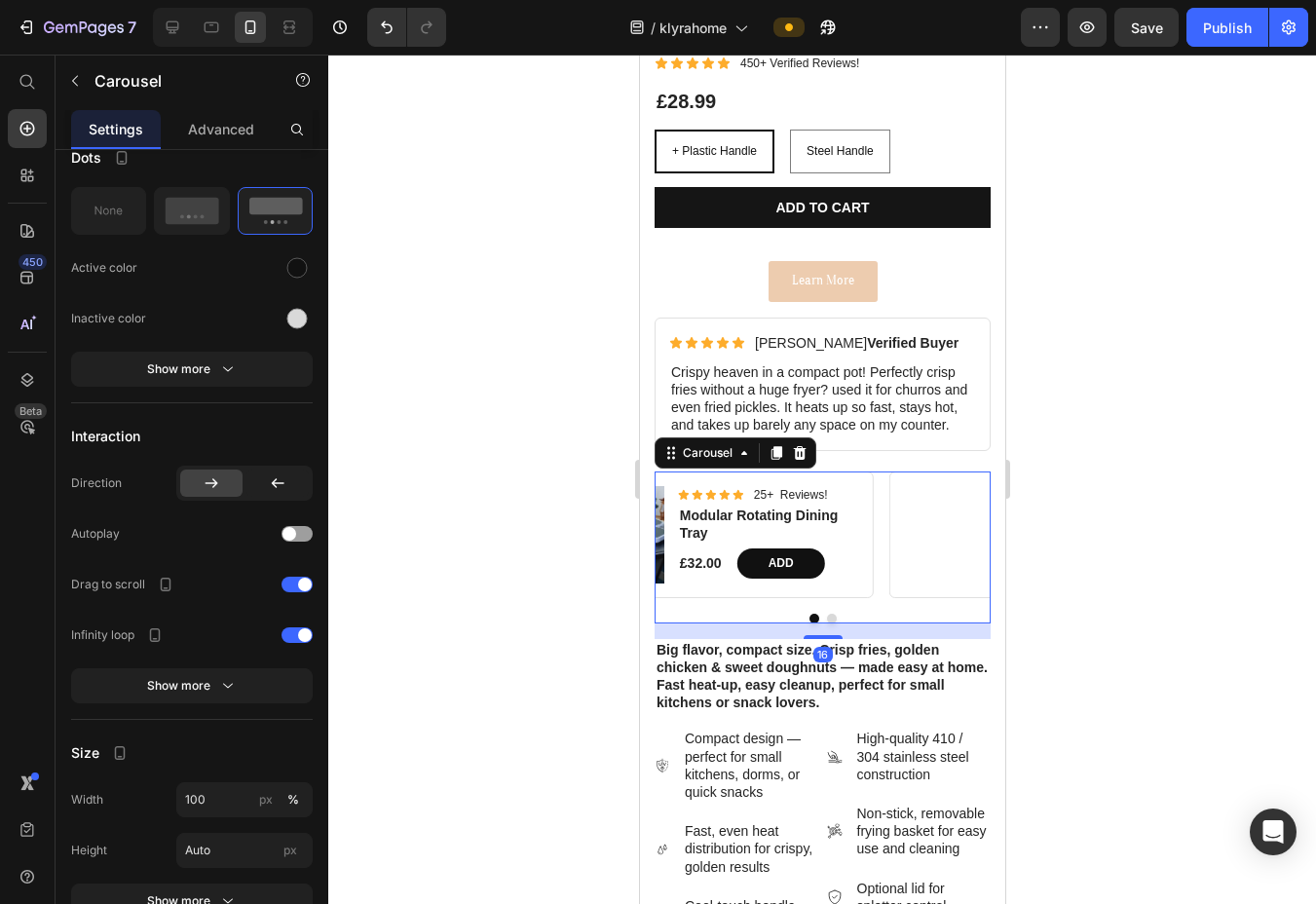 scroll, scrollTop: 0, scrollLeft: 0, axis: both 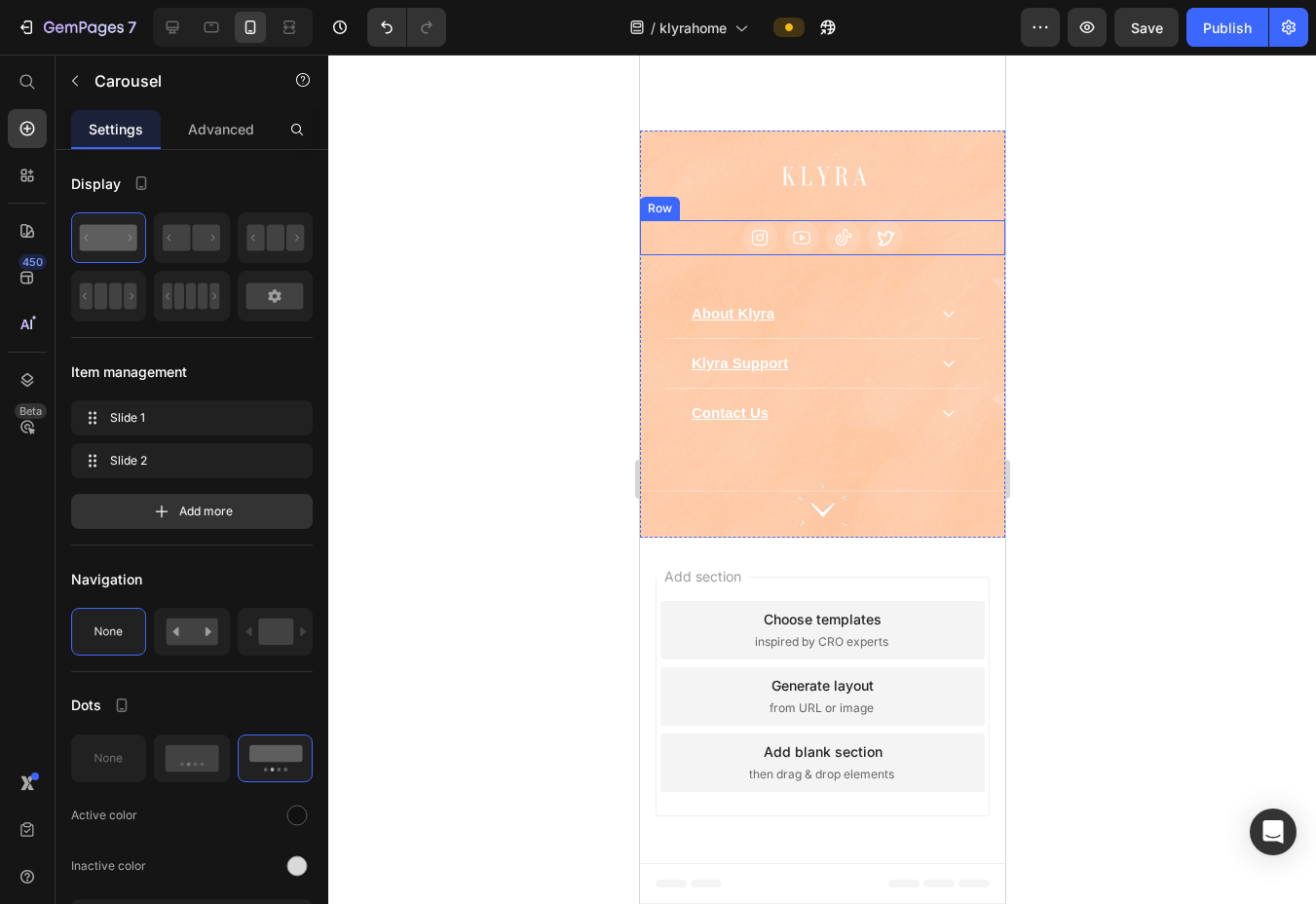 click on "Icon
Icon
Icon
Icon Row" at bounding box center (821, 238) 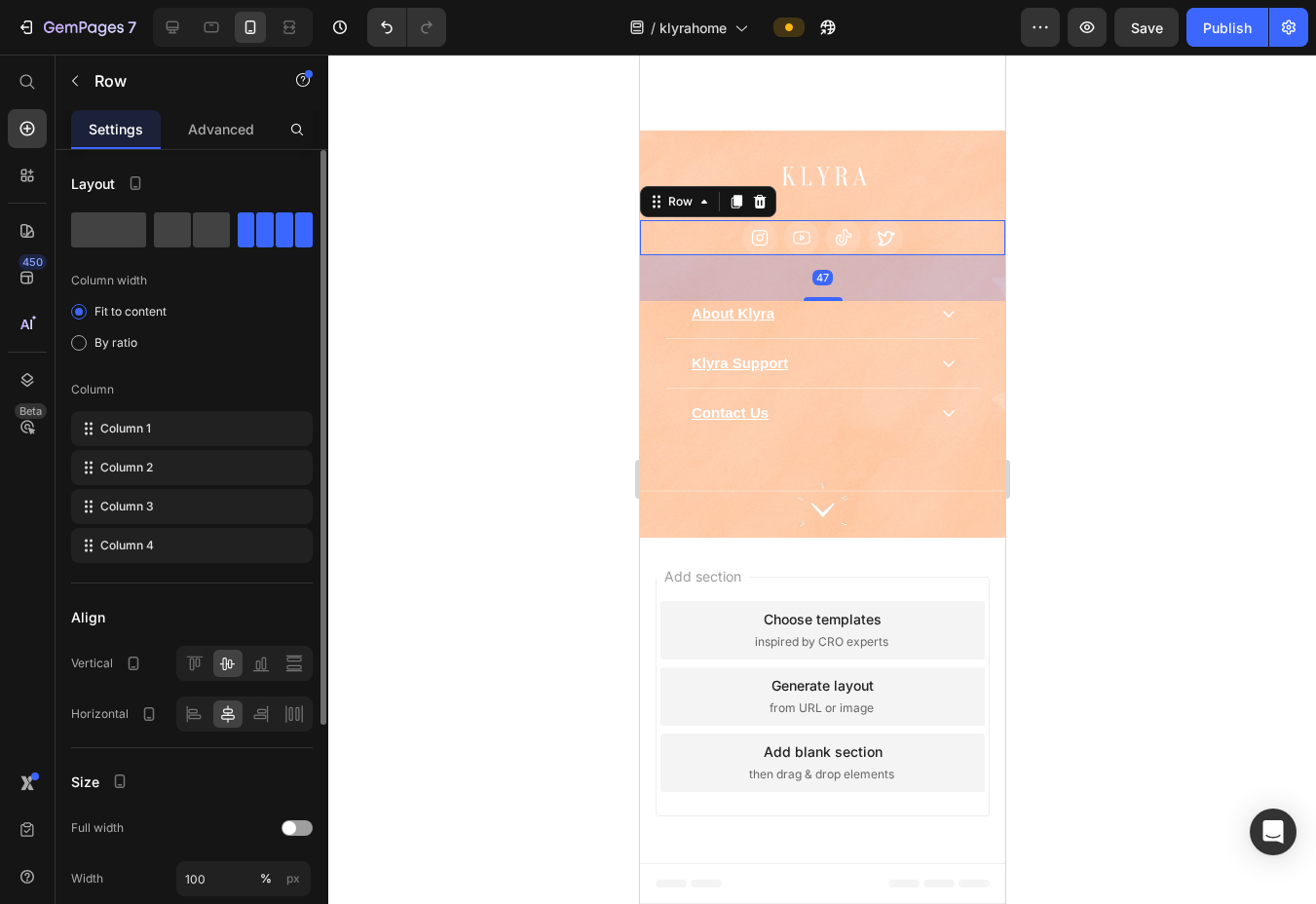scroll, scrollTop: 325, scrollLeft: 0, axis: vertical 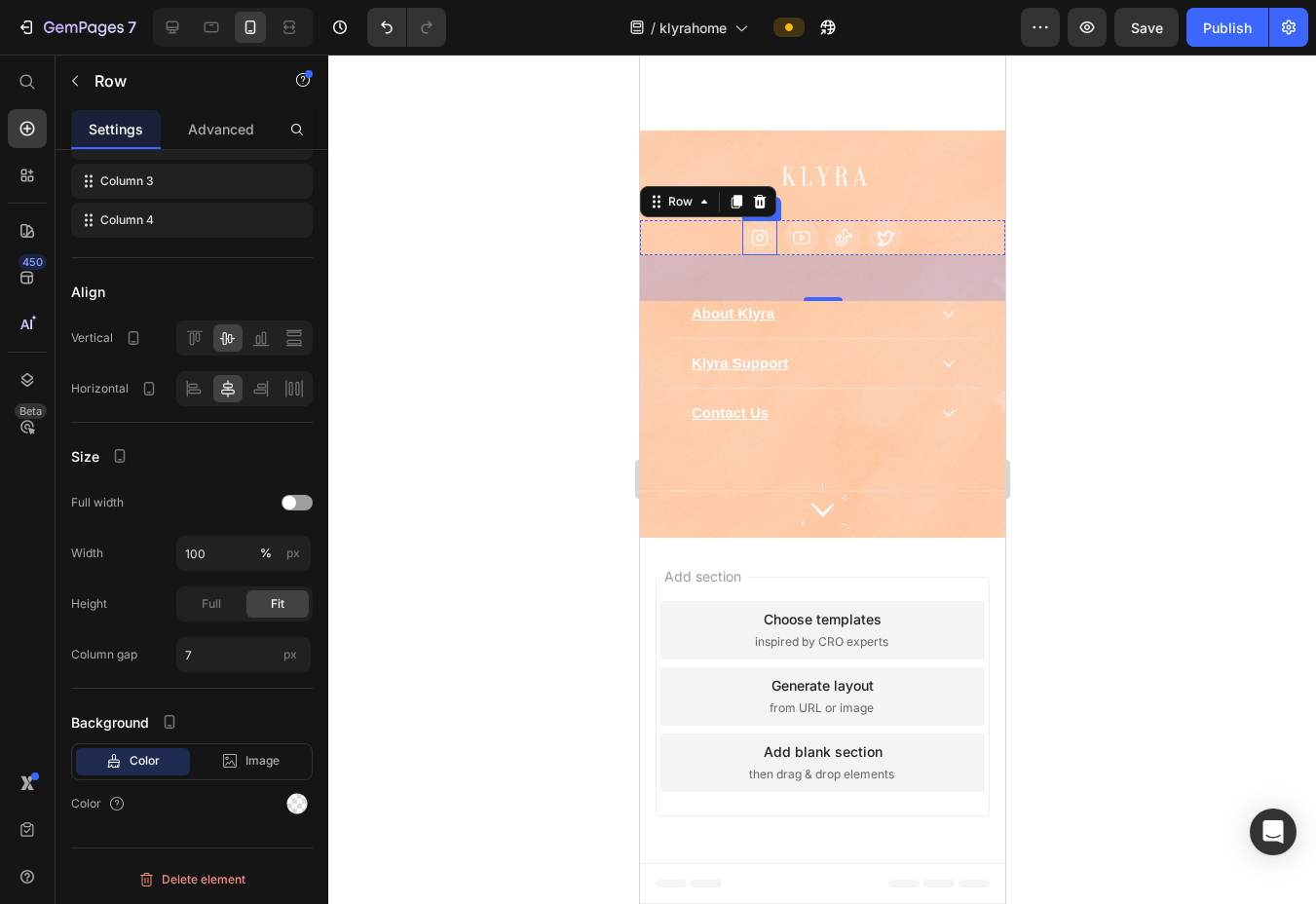 click 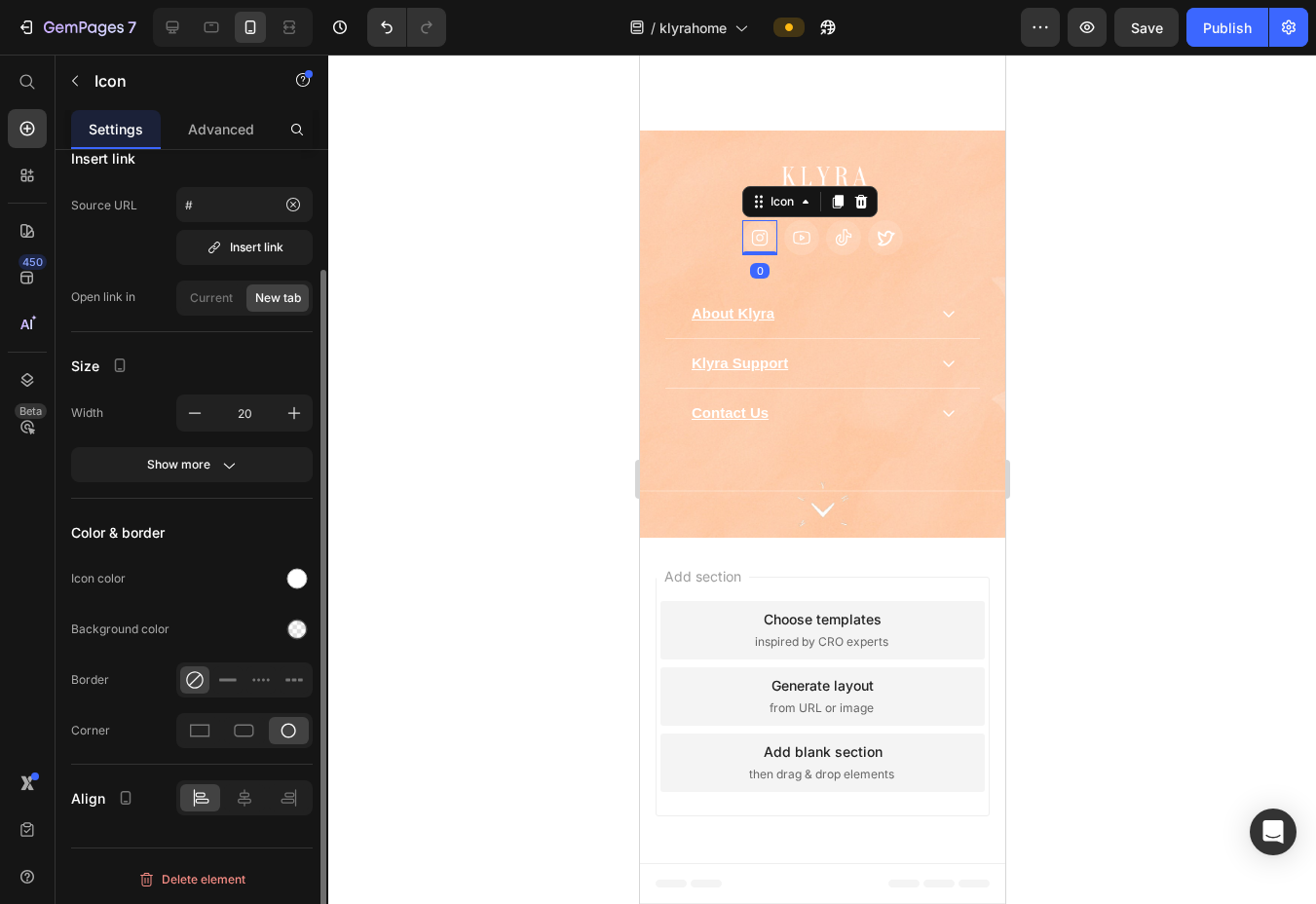 scroll, scrollTop: 0, scrollLeft: 0, axis: both 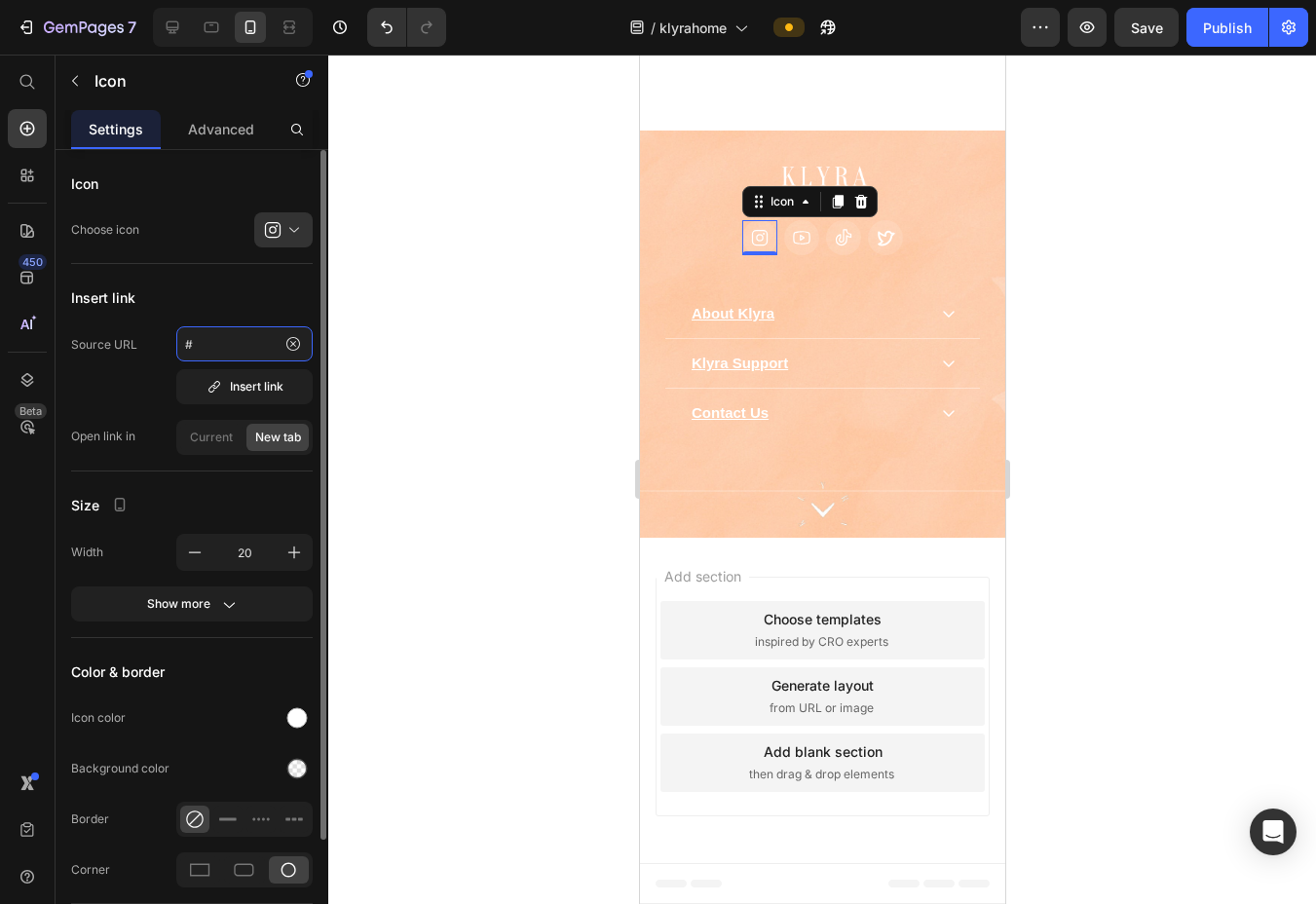 click on "#" 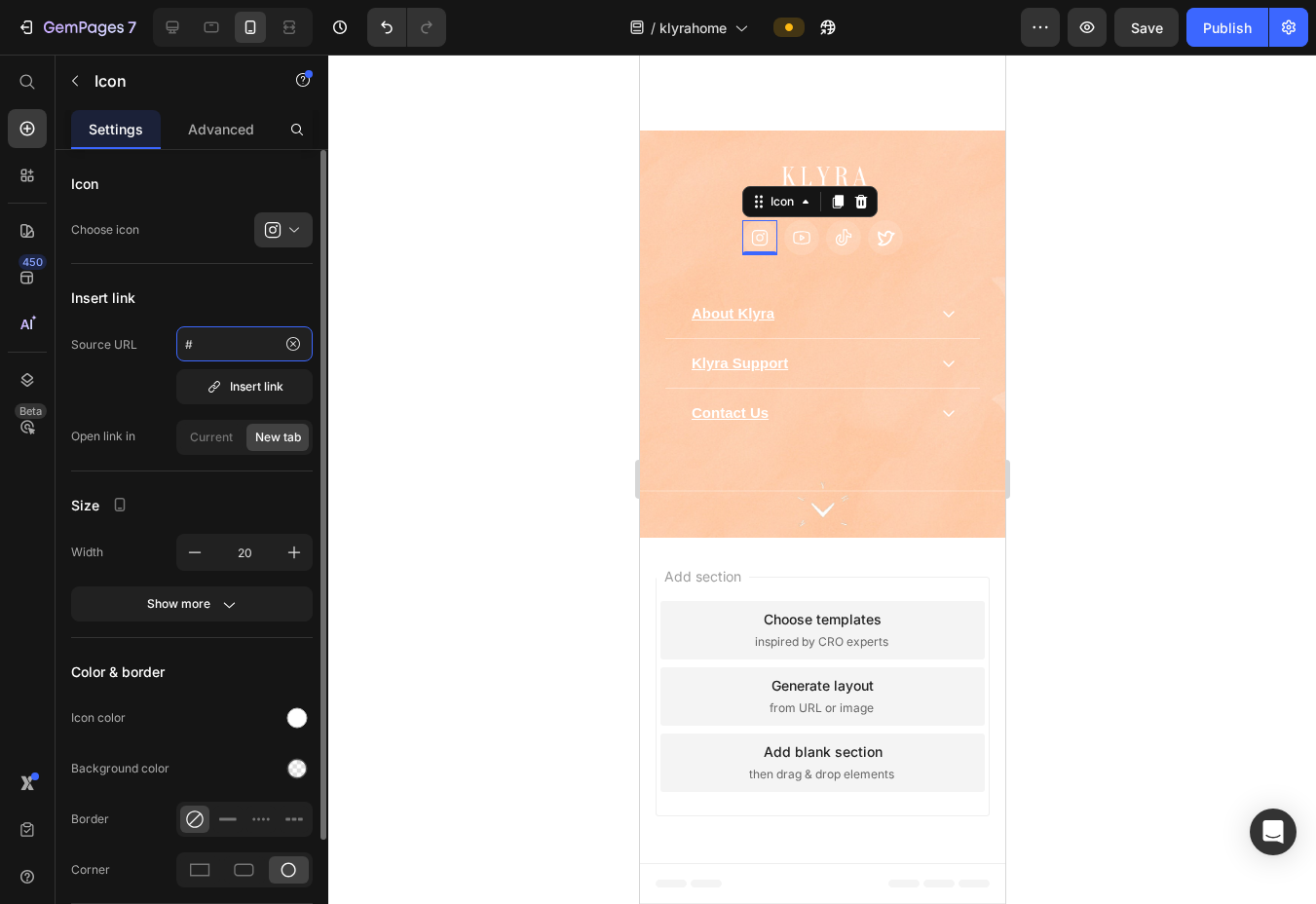drag, startPoint x: 207, startPoint y: 349, endPoint x: 157, endPoint y: 343, distance: 50.35871 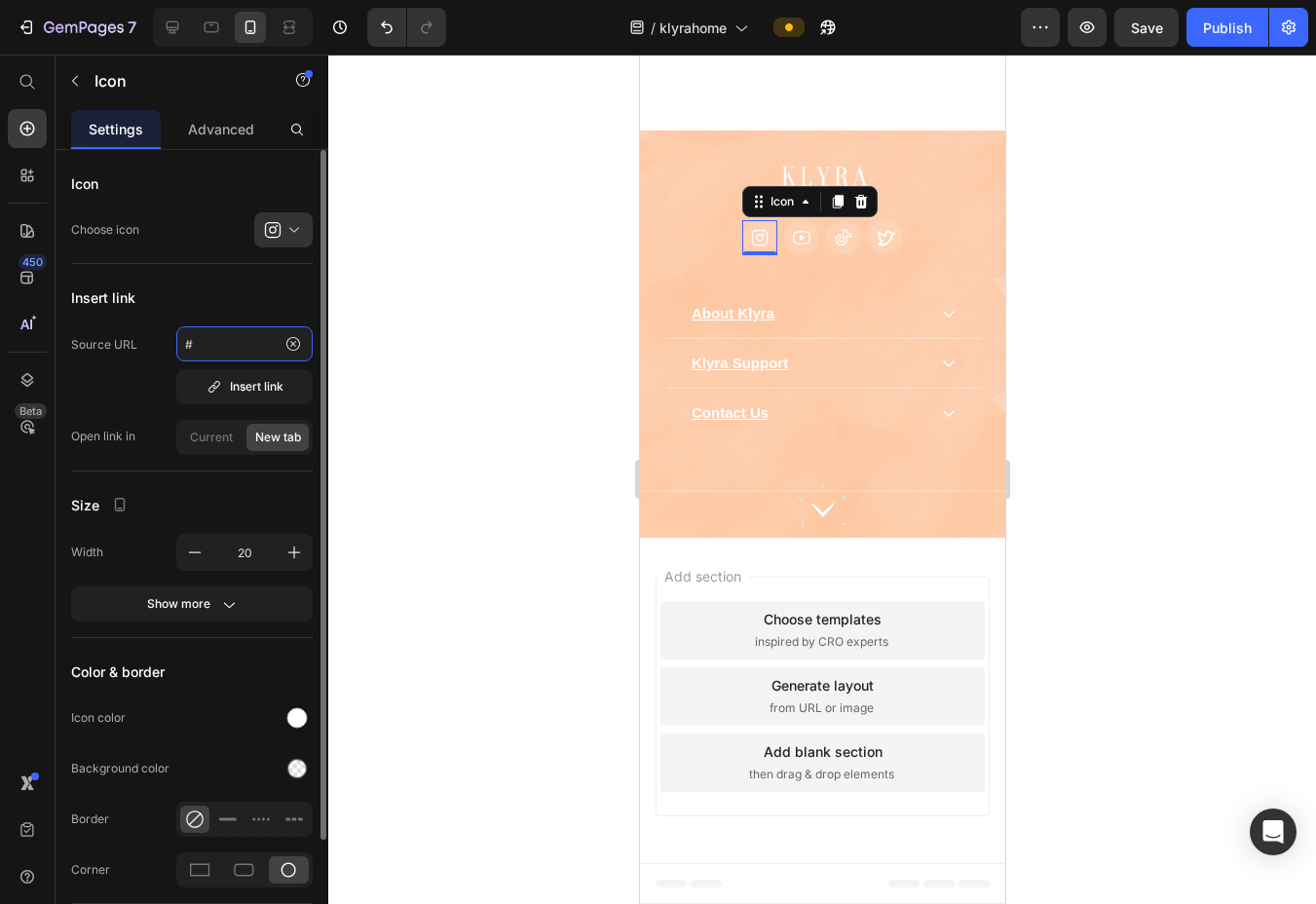 type on "[URL][DOMAIN_NAME]" 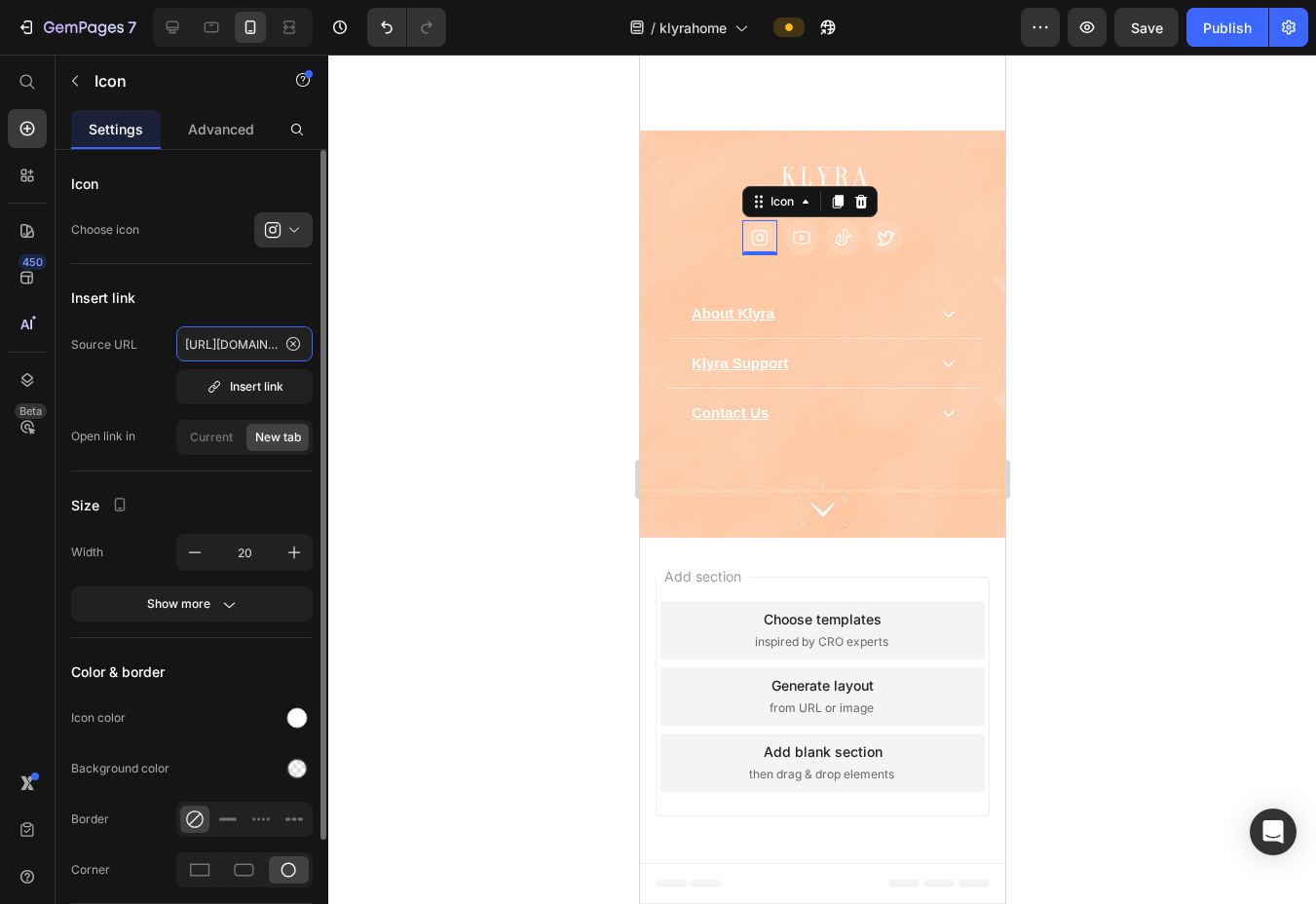 scroll, scrollTop: 0, scrollLeft: 128, axis: horizontal 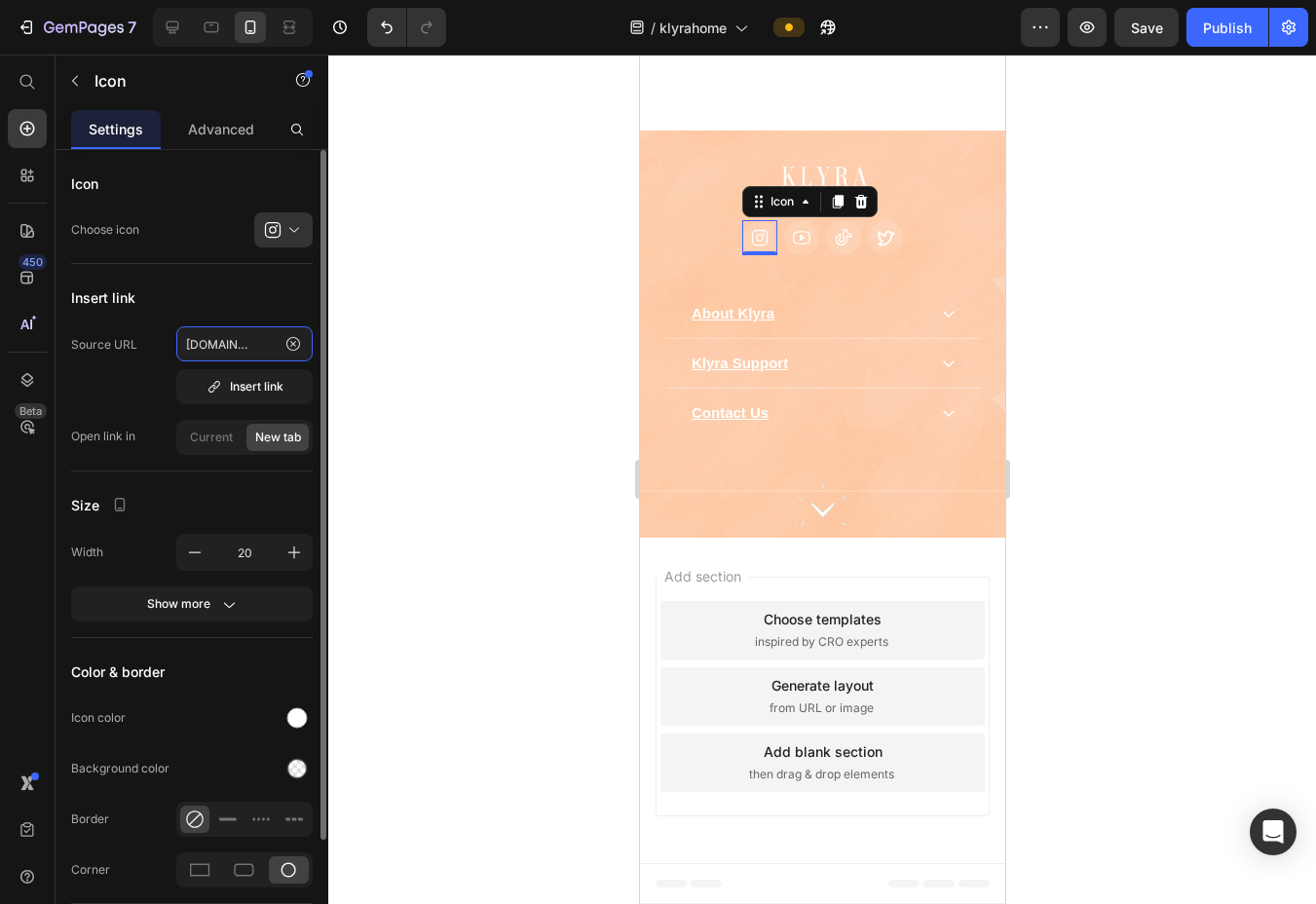 click on "[URL][DOMAIN_NAME]" 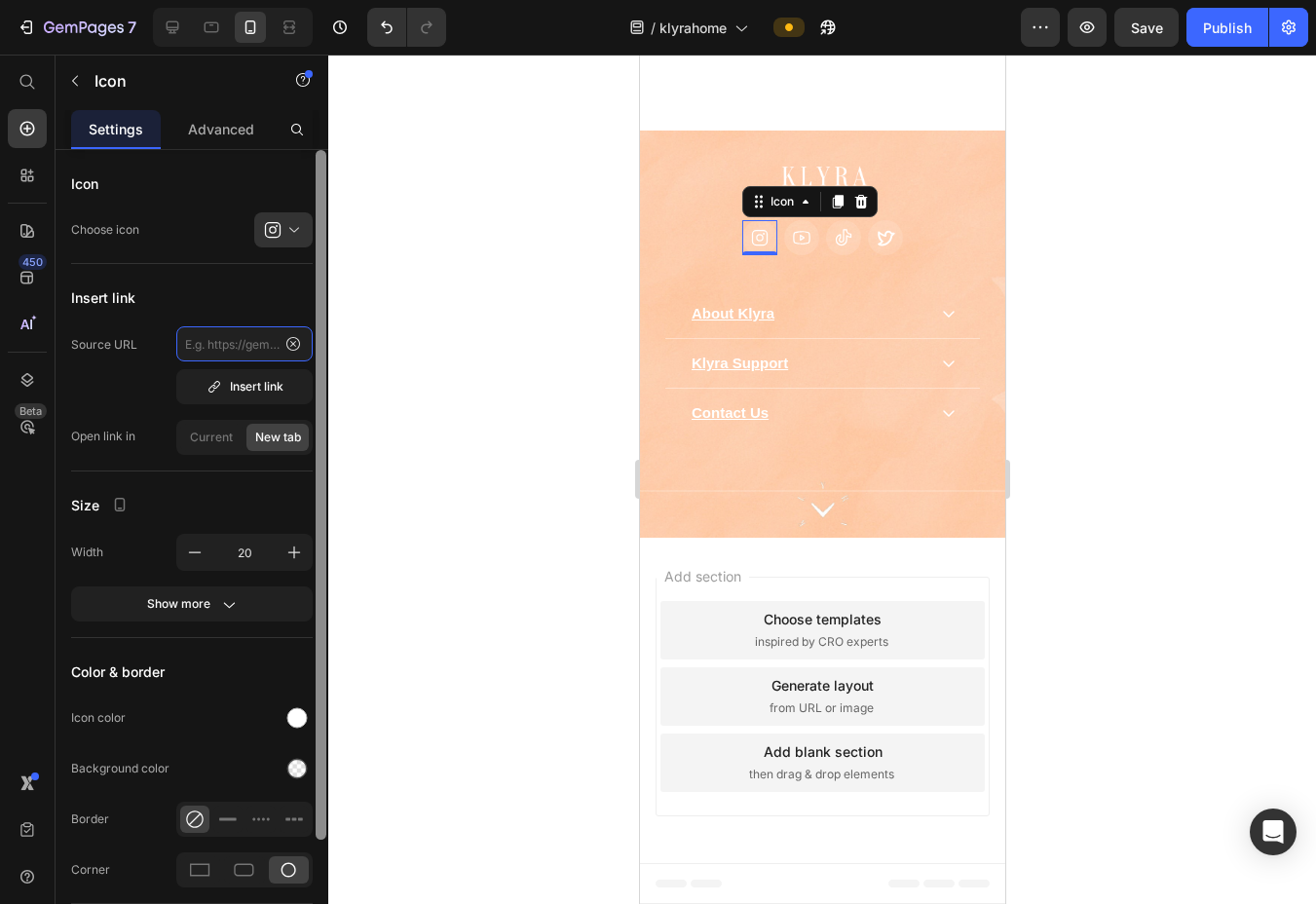 scroll, scrollTop: 0, scrollLeft: 0, axis: both 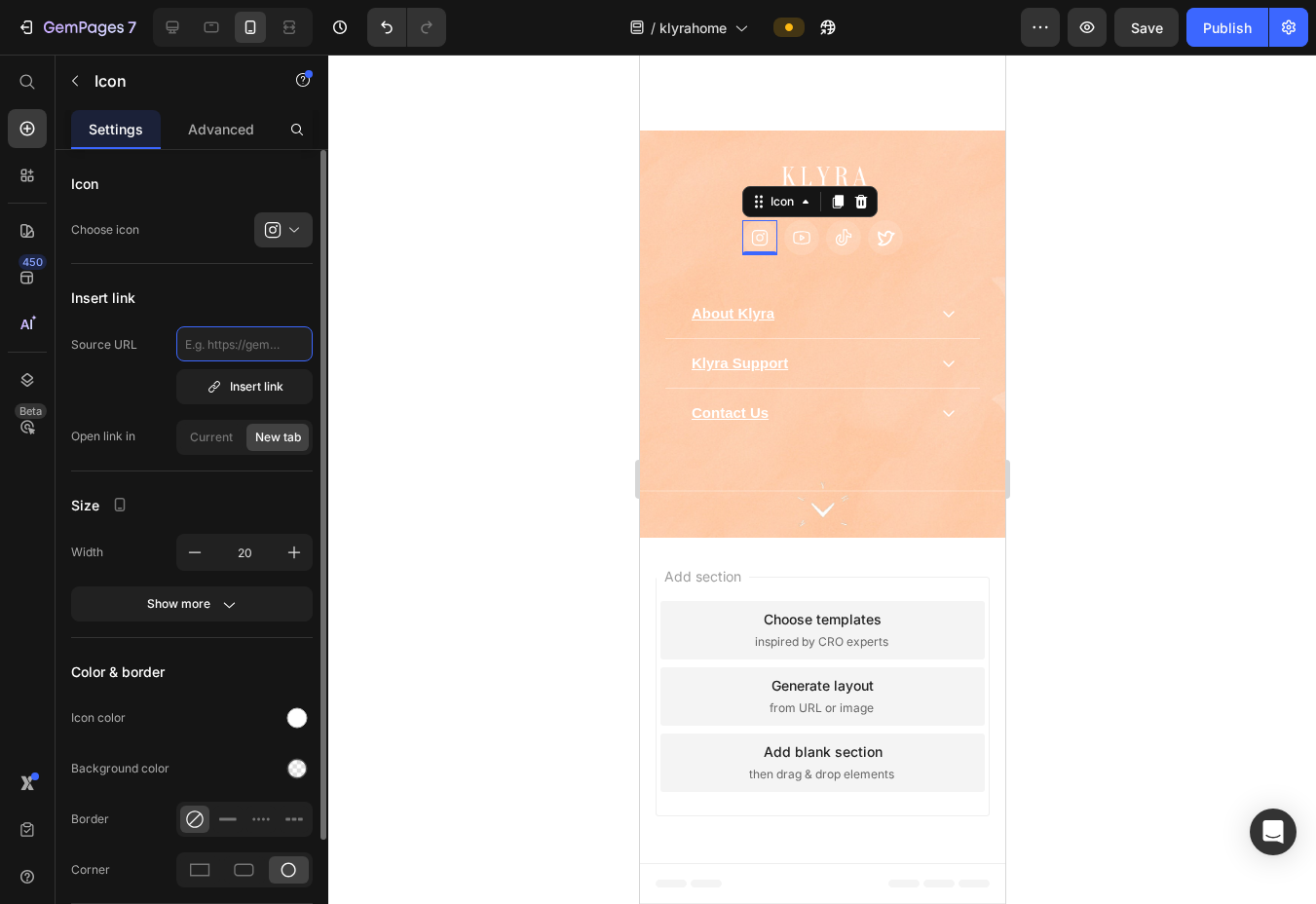 type on "[URL][DOMAIN_NAME]" 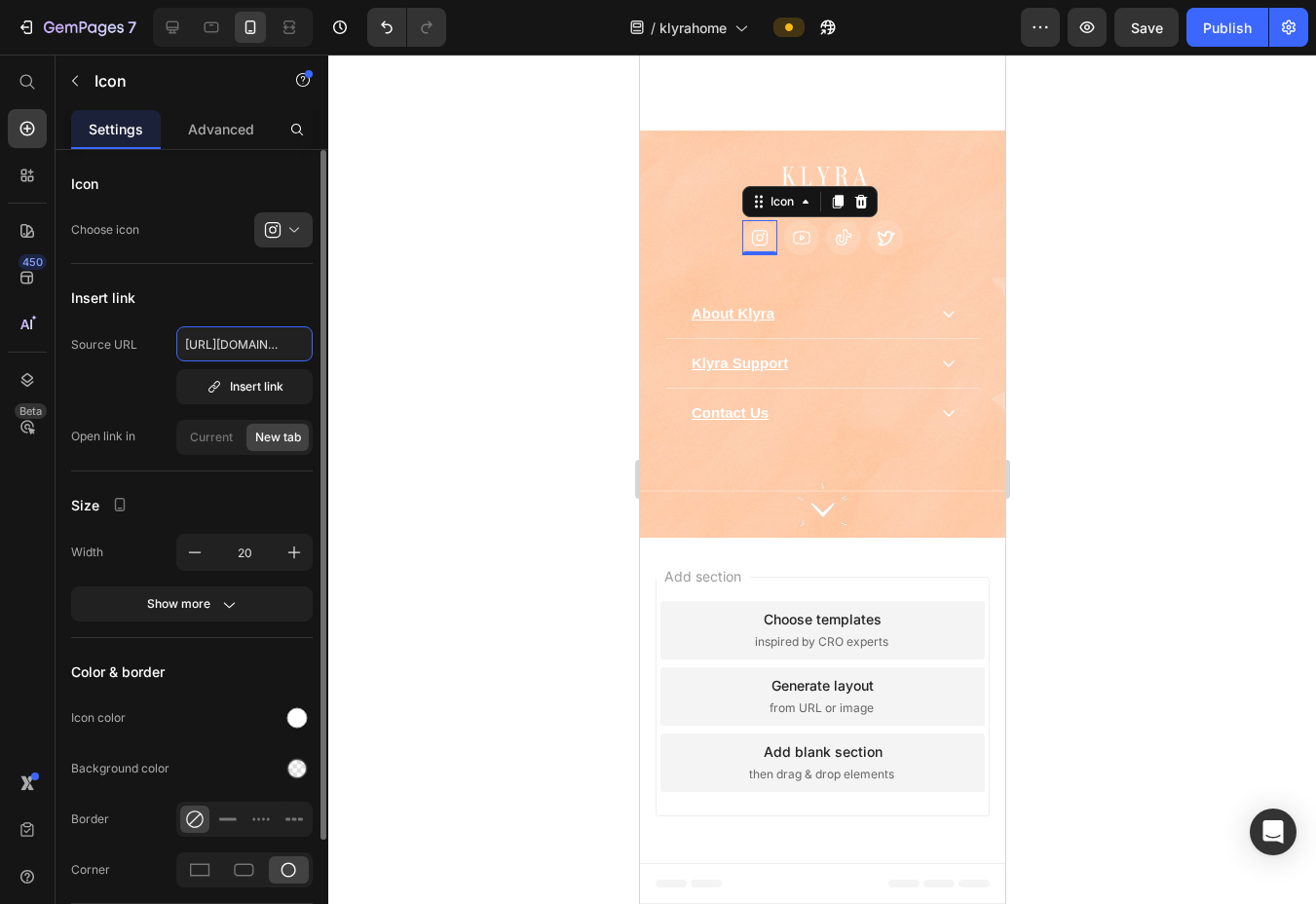 scroll, scrollTop: 0, scrollLeft: 128, axis: horizontal 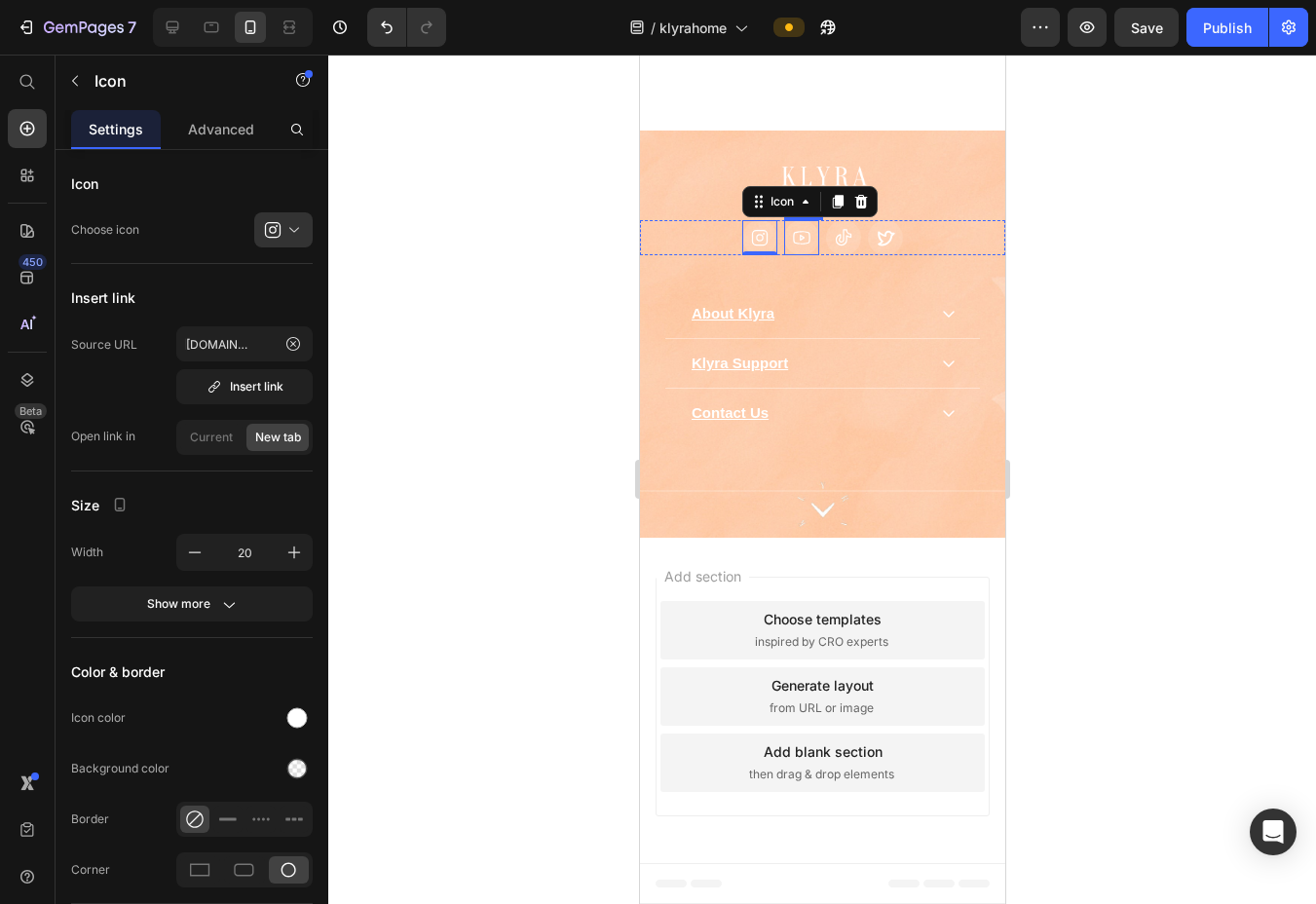 click 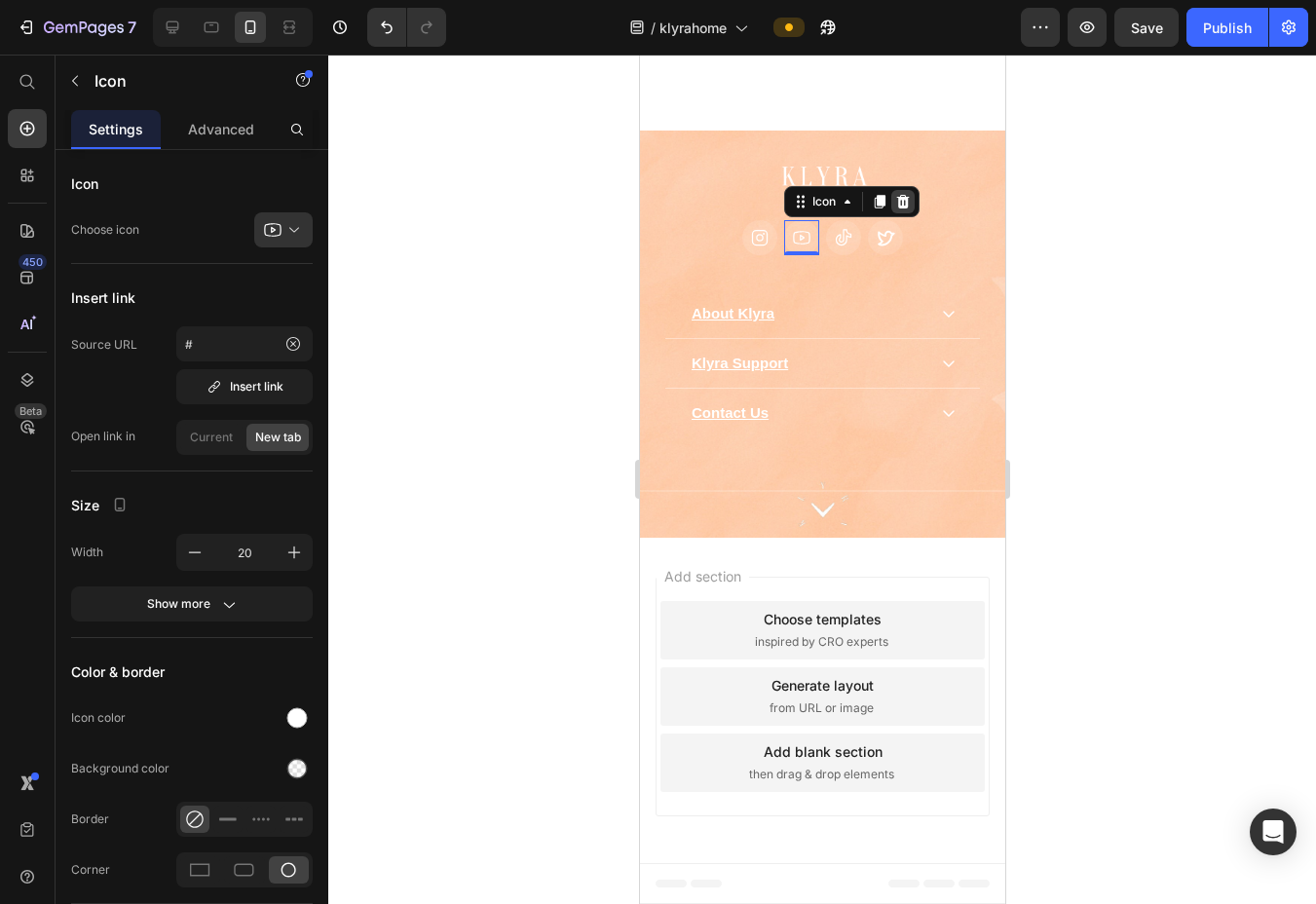 click 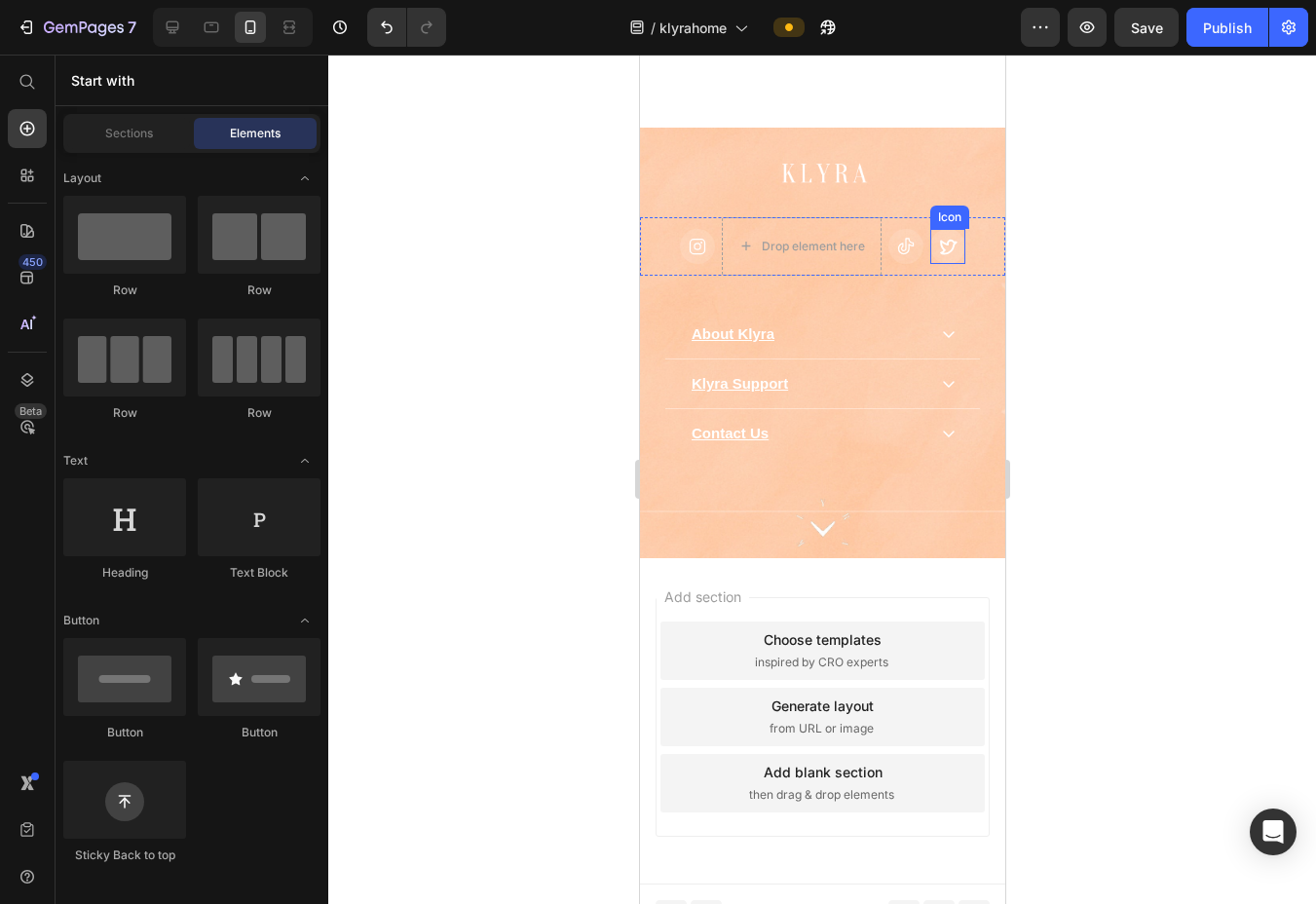 click on "Icon
Drop element here
Icon
Icon Row" at bounding box center [821, 246] 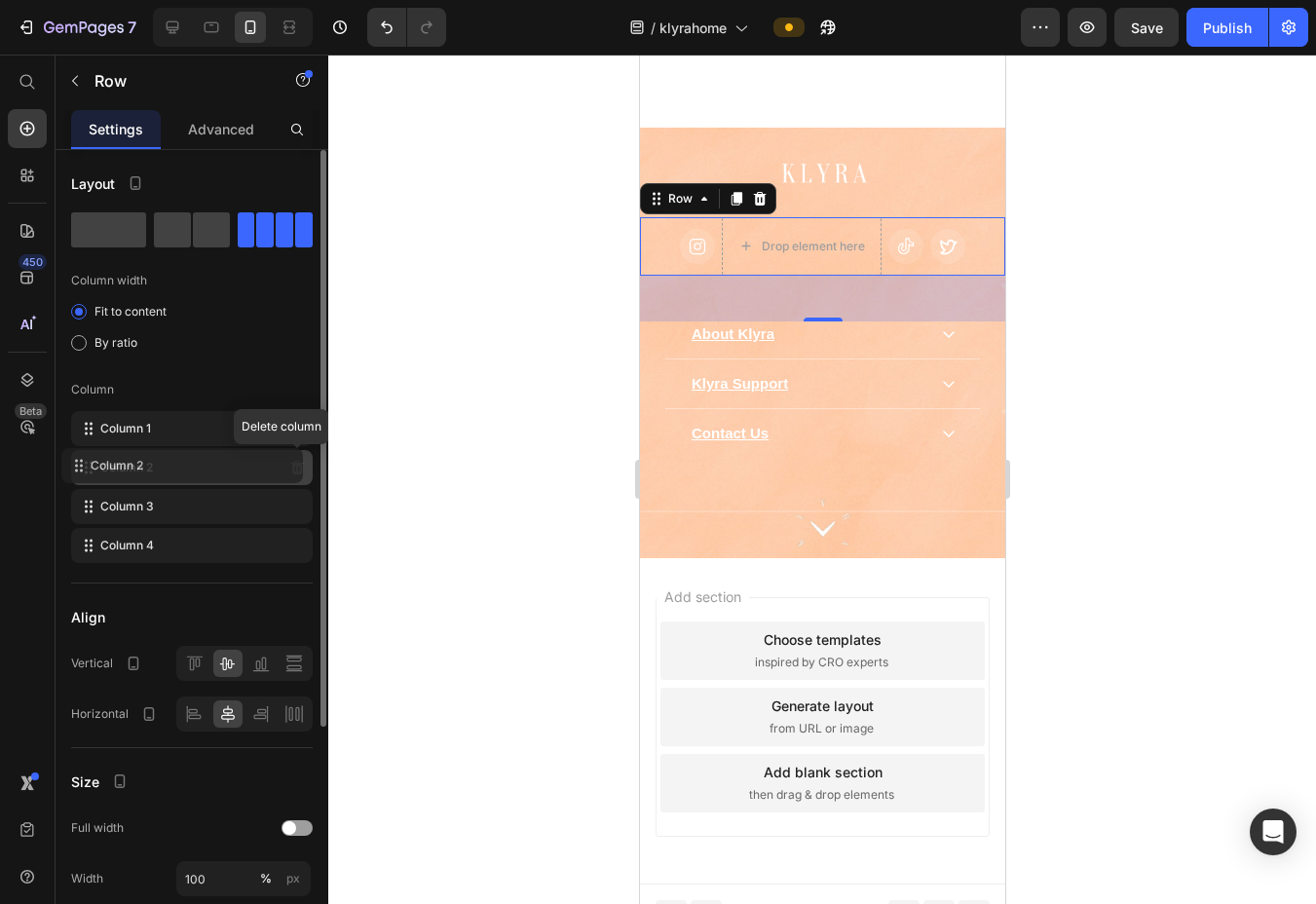 type 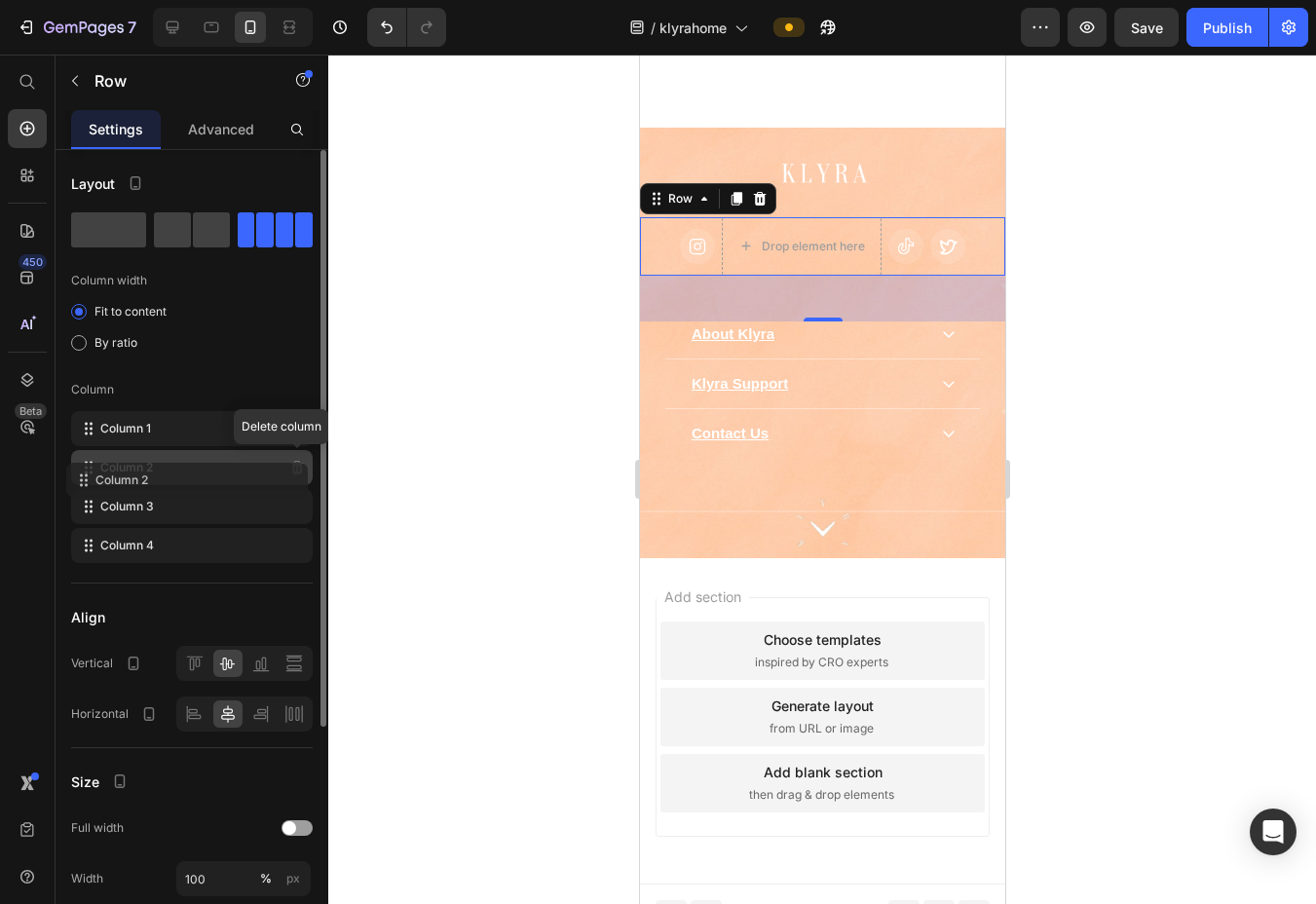 drag, startPoint x: 295, startPoint y: 481, endPoint x: 276, endPoint y: 482, distance: 19.026298 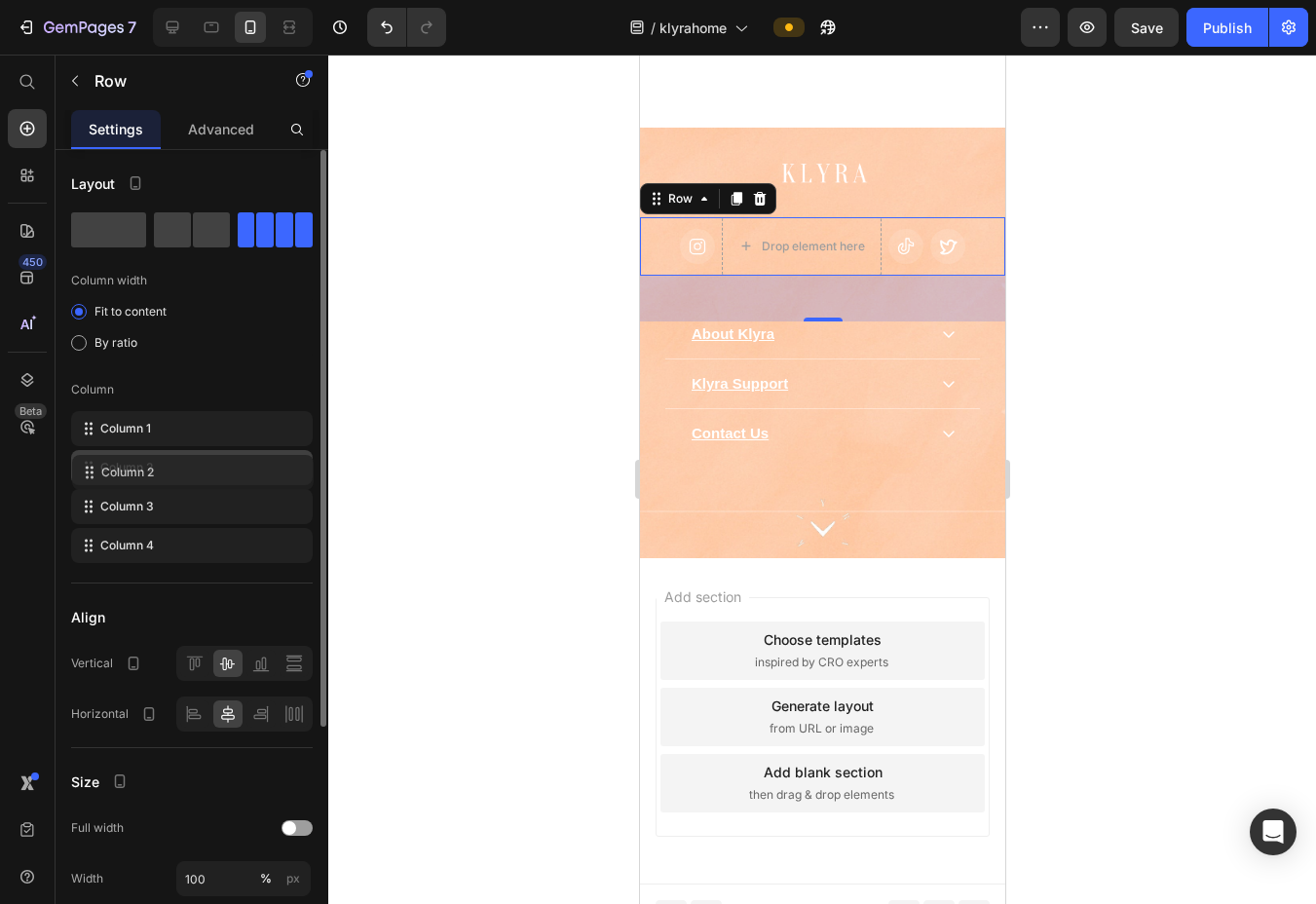 drag, startPoint x: 88, startPoint y: 467, endPoint x: 92, endPoint y: 446, distance: 21.377558 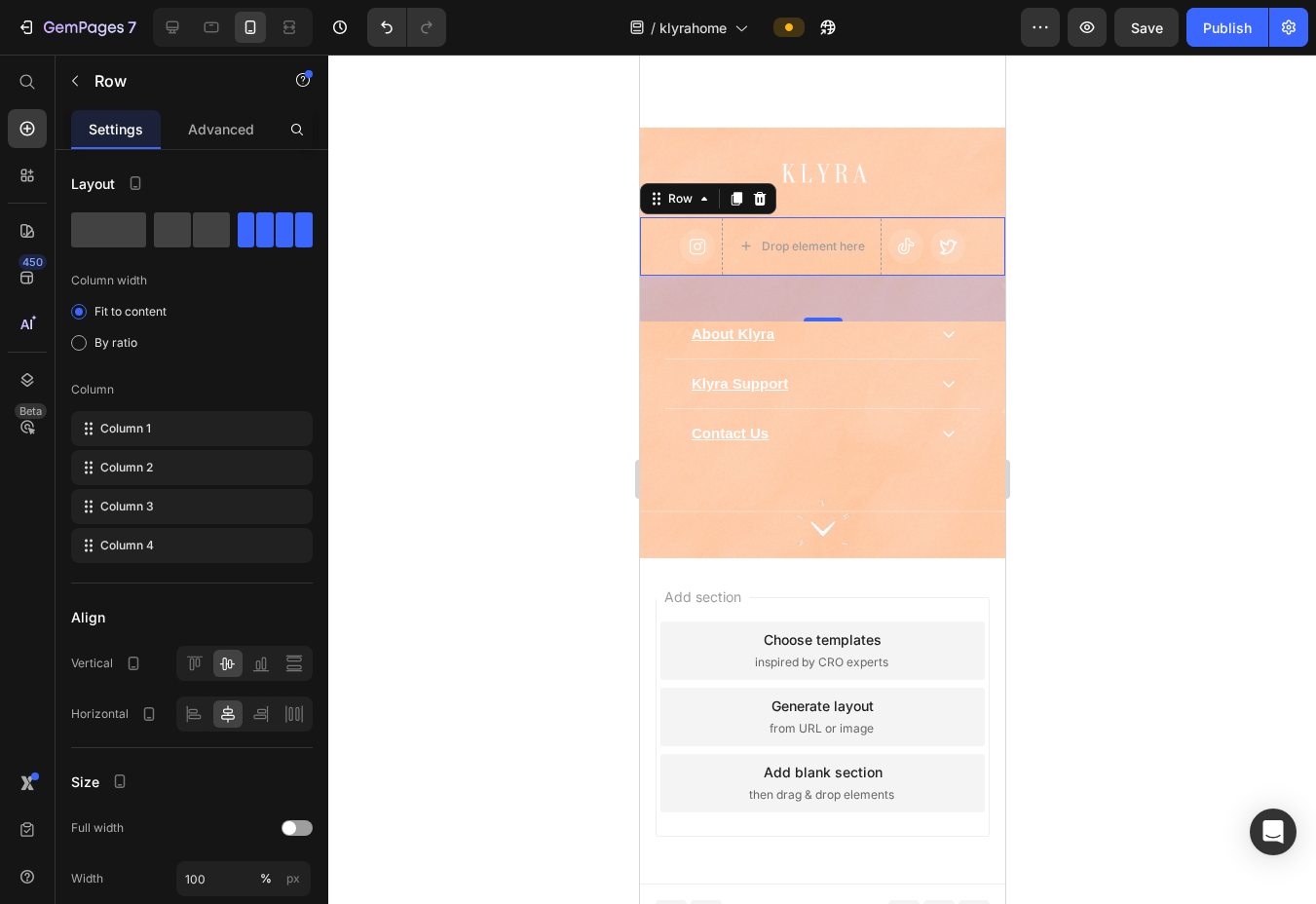 click on "Icon
Drop element here
Icon
Icon Row   47" at bounding box center (821, 246) 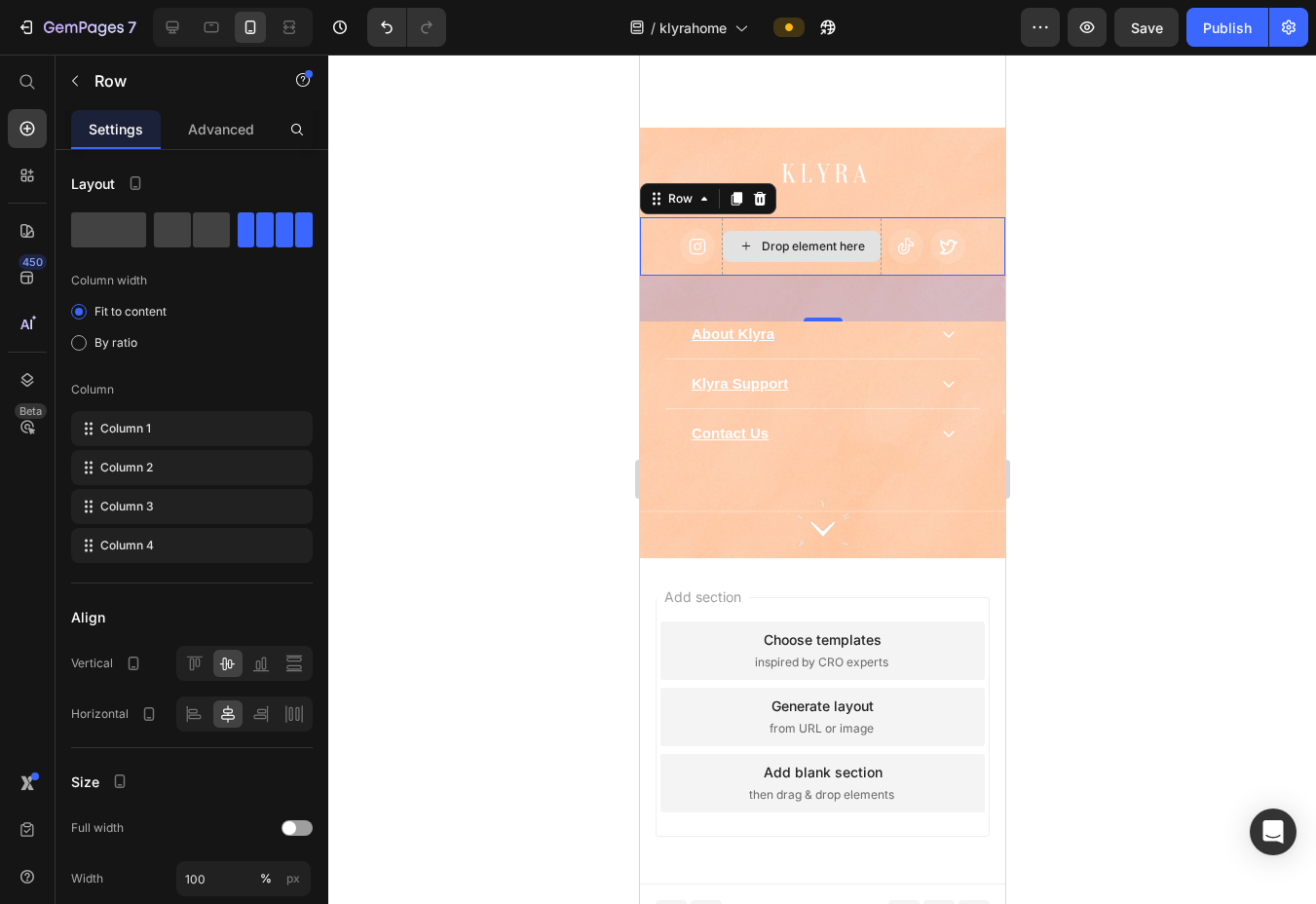 click on "Drop element here" at bounding box center (801, 246) 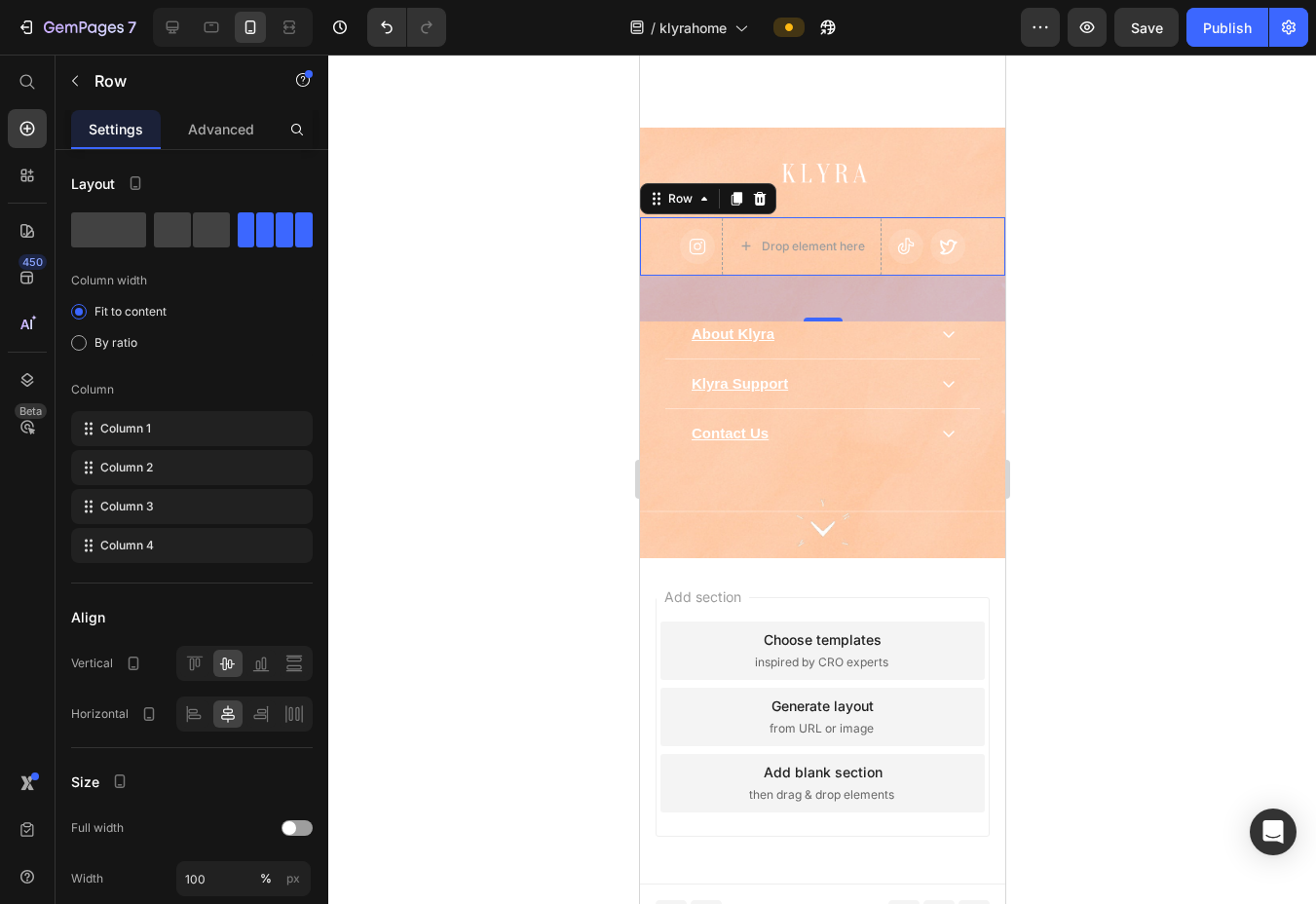click on "Icon
Drop element here
Icon
Icon Row   47" at bounding box center (821, 246) 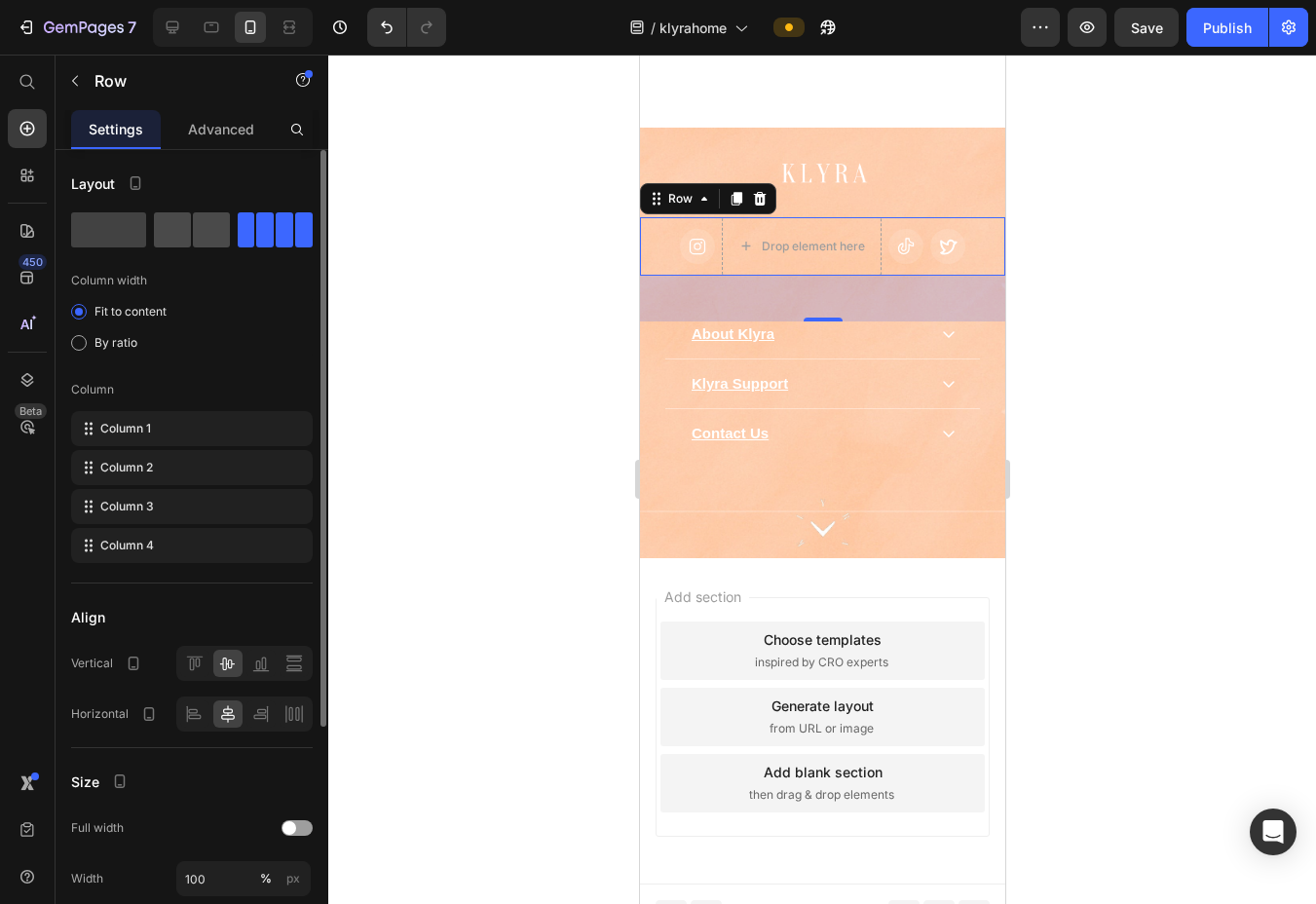 click 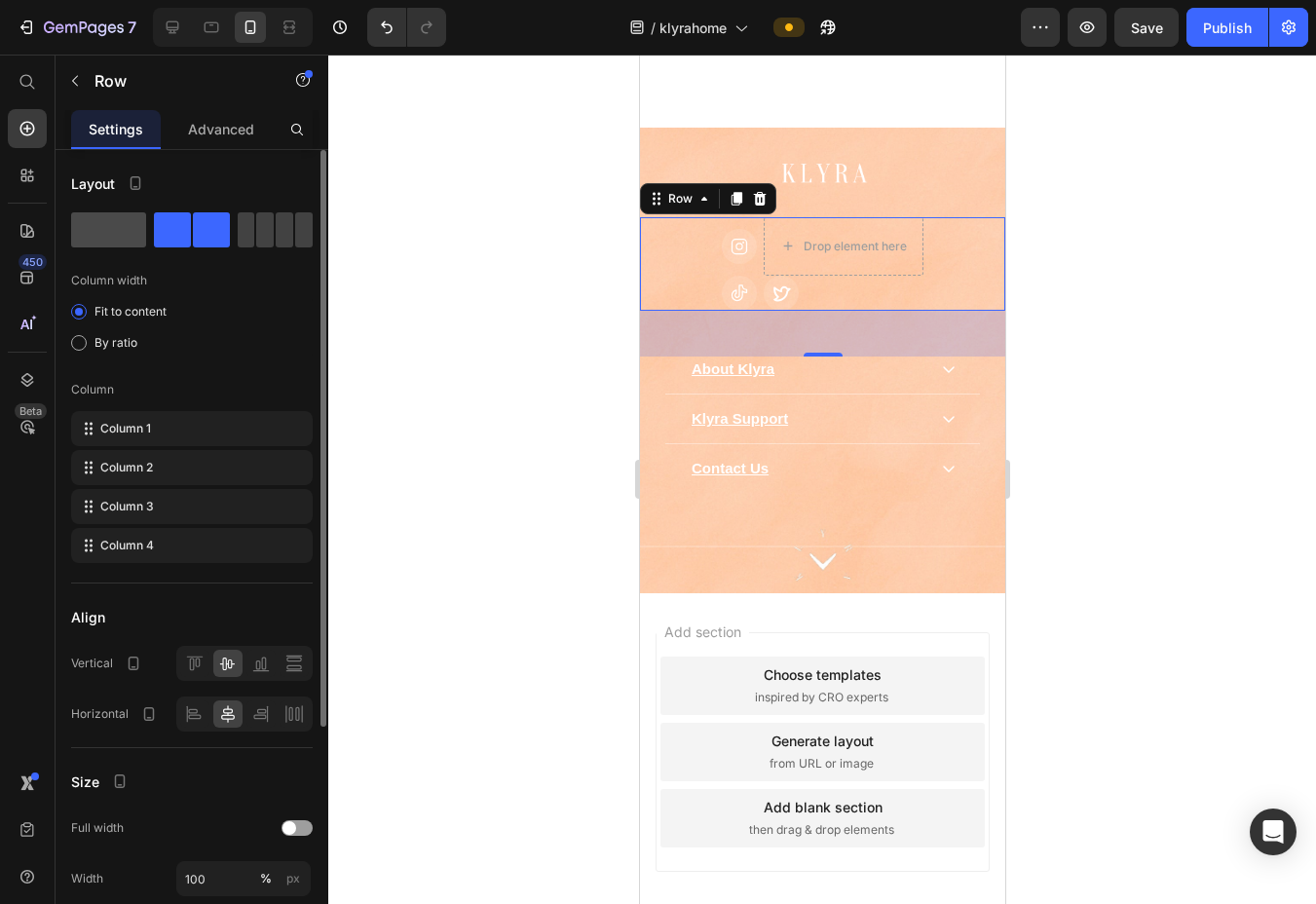click 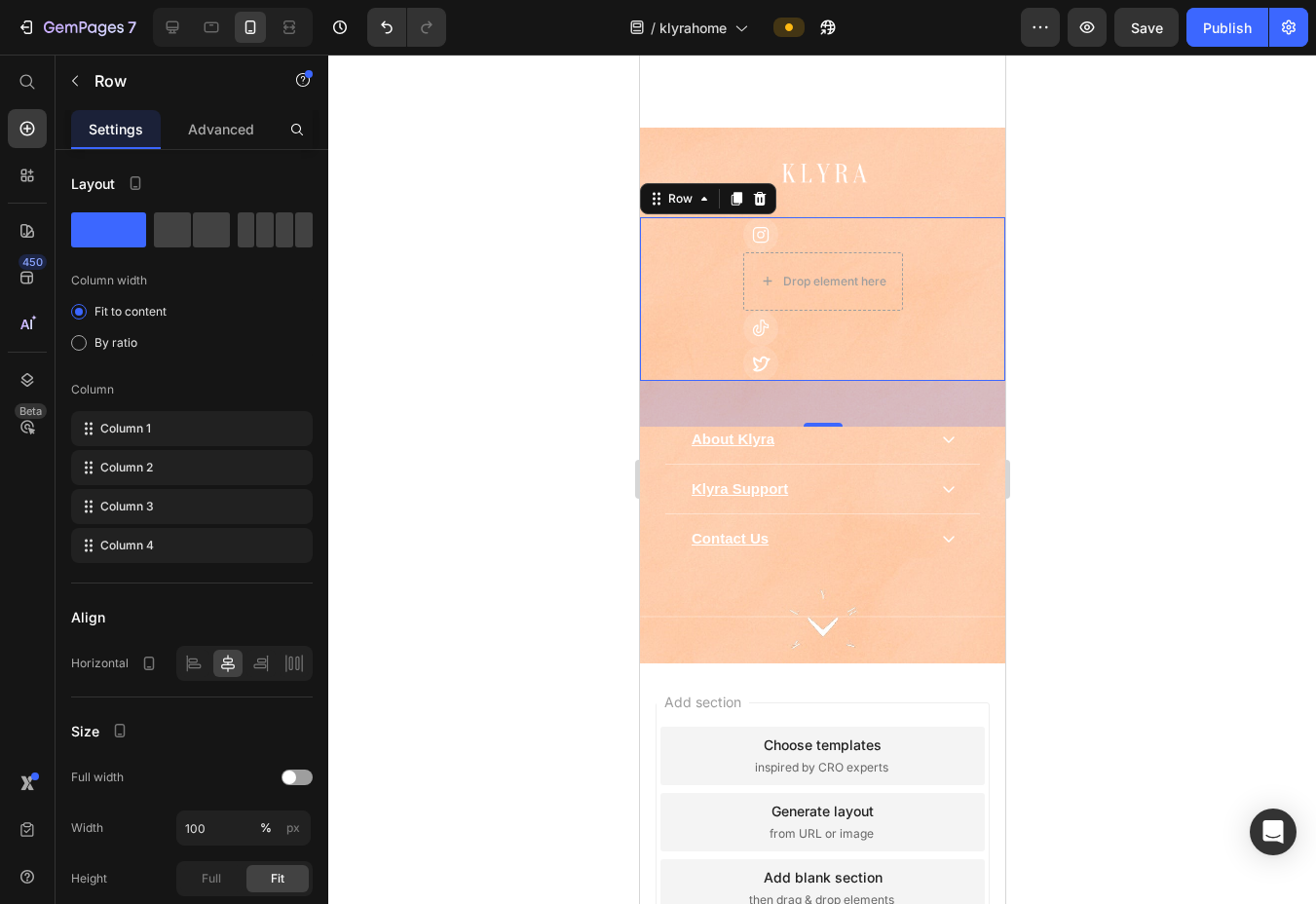 click on "Icon
Drop element here
Icon
Icon Row   47" at bounding box center [821, 299] 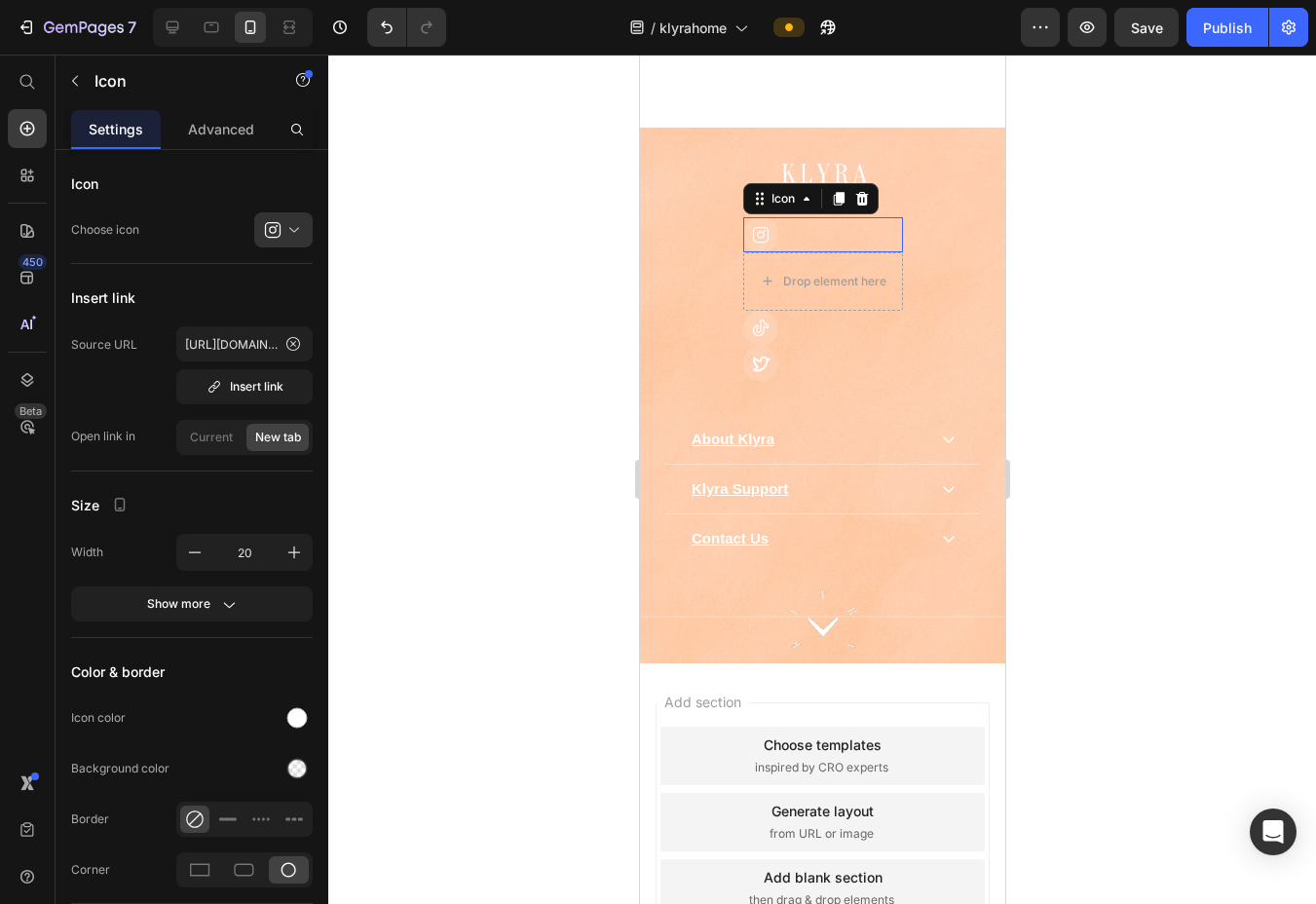 click on "Icon   0" at bounding box center (822, 235) 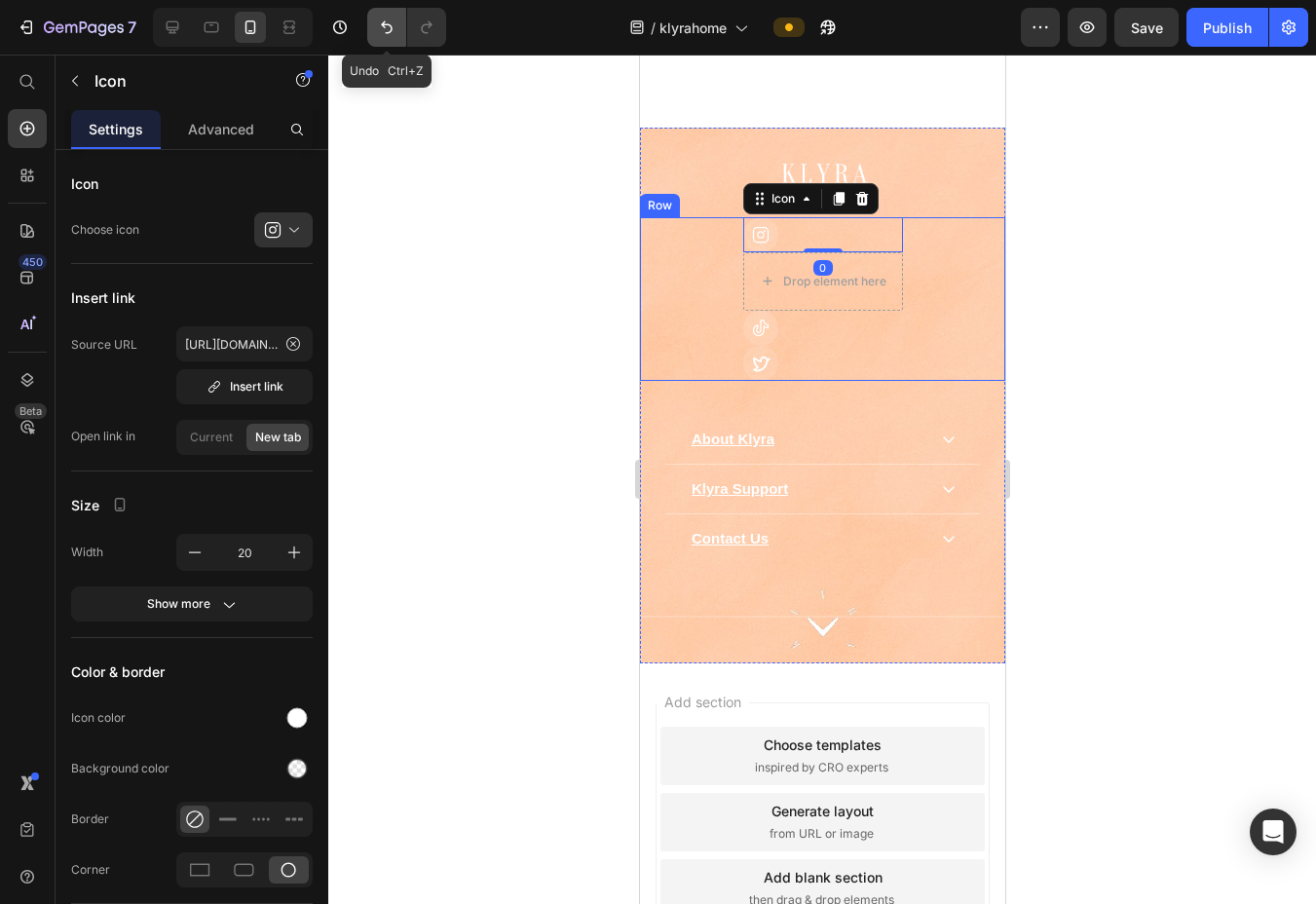 click 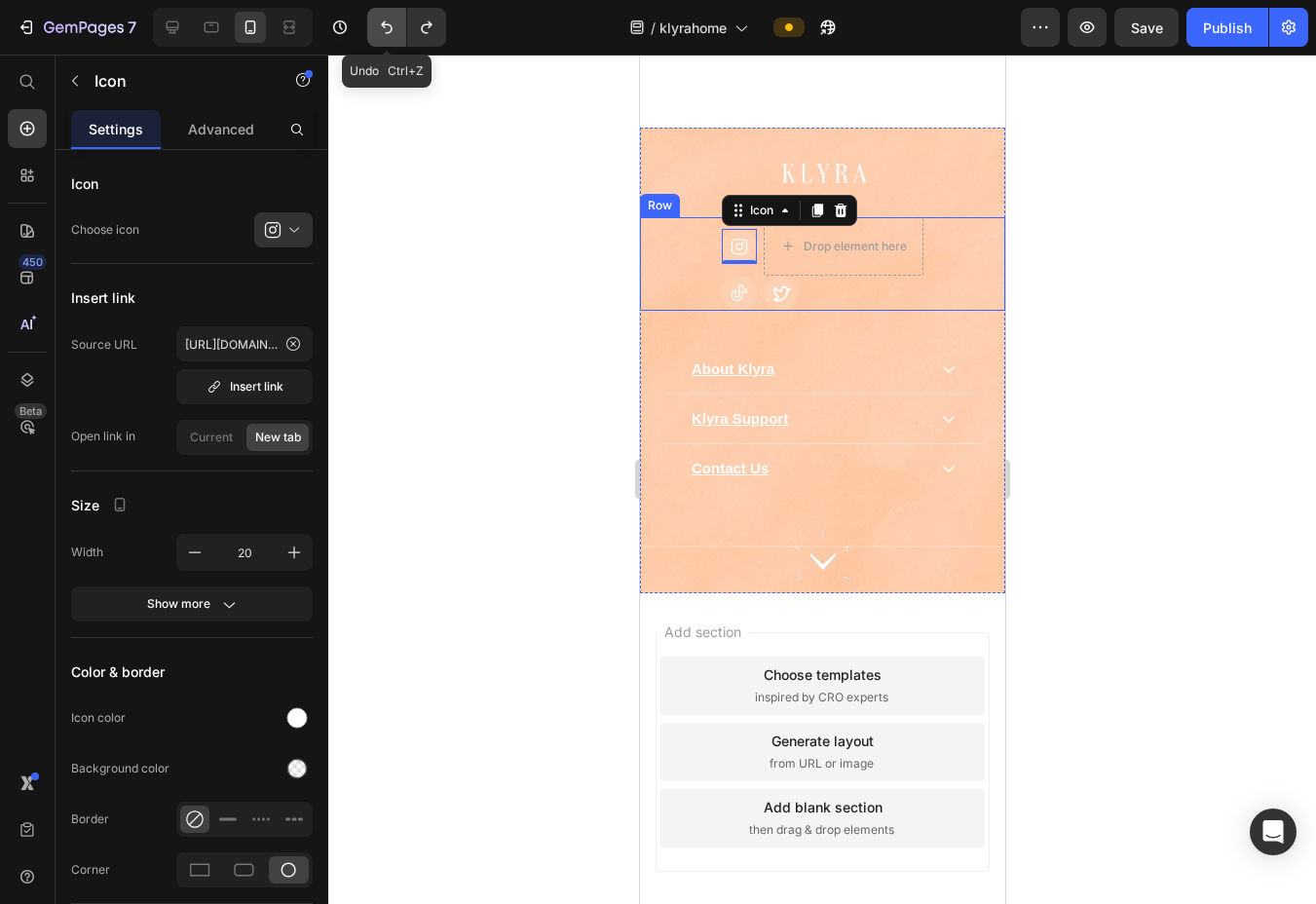 click 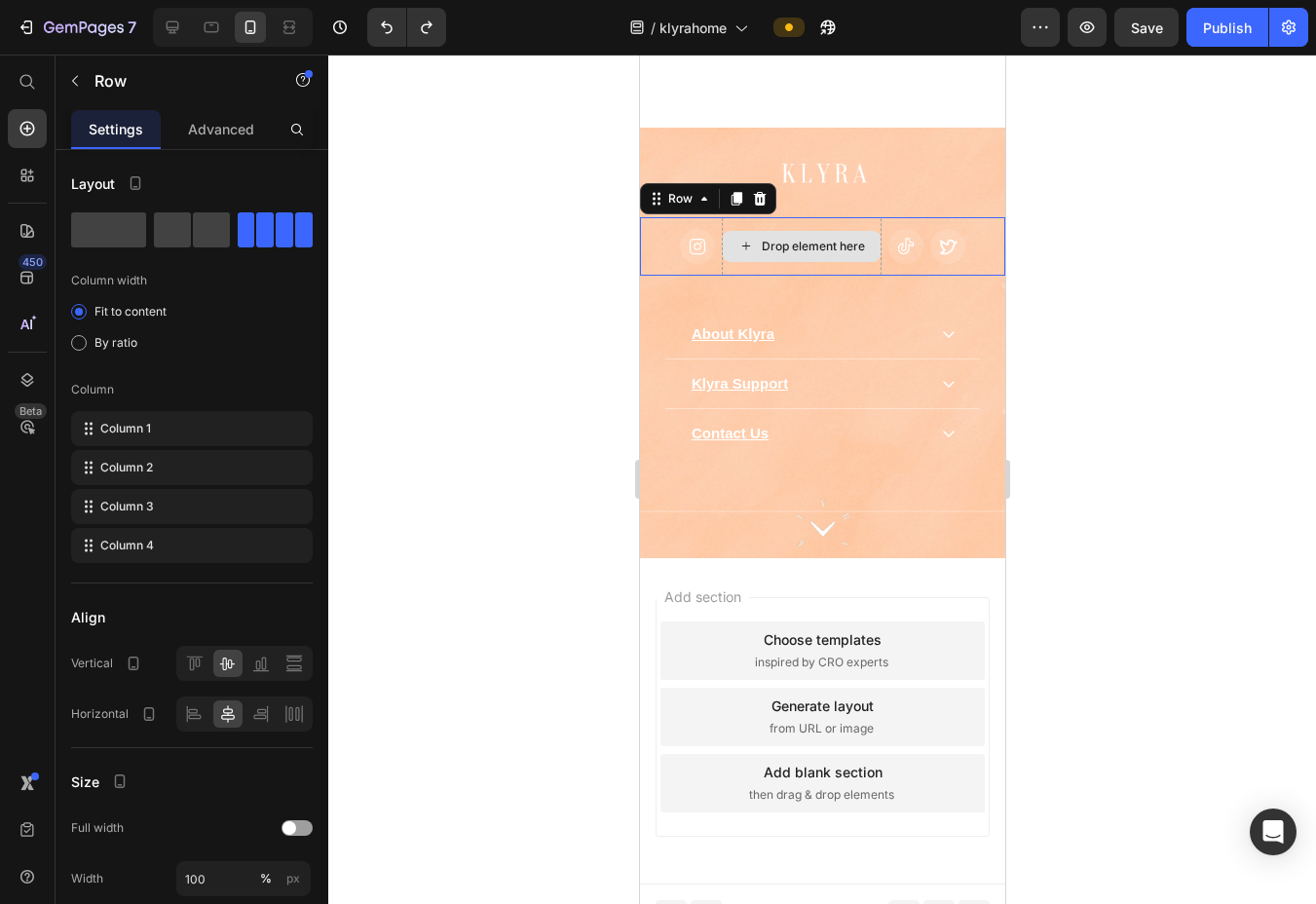 click on "Drop element here" at bounding box center (801, 246) 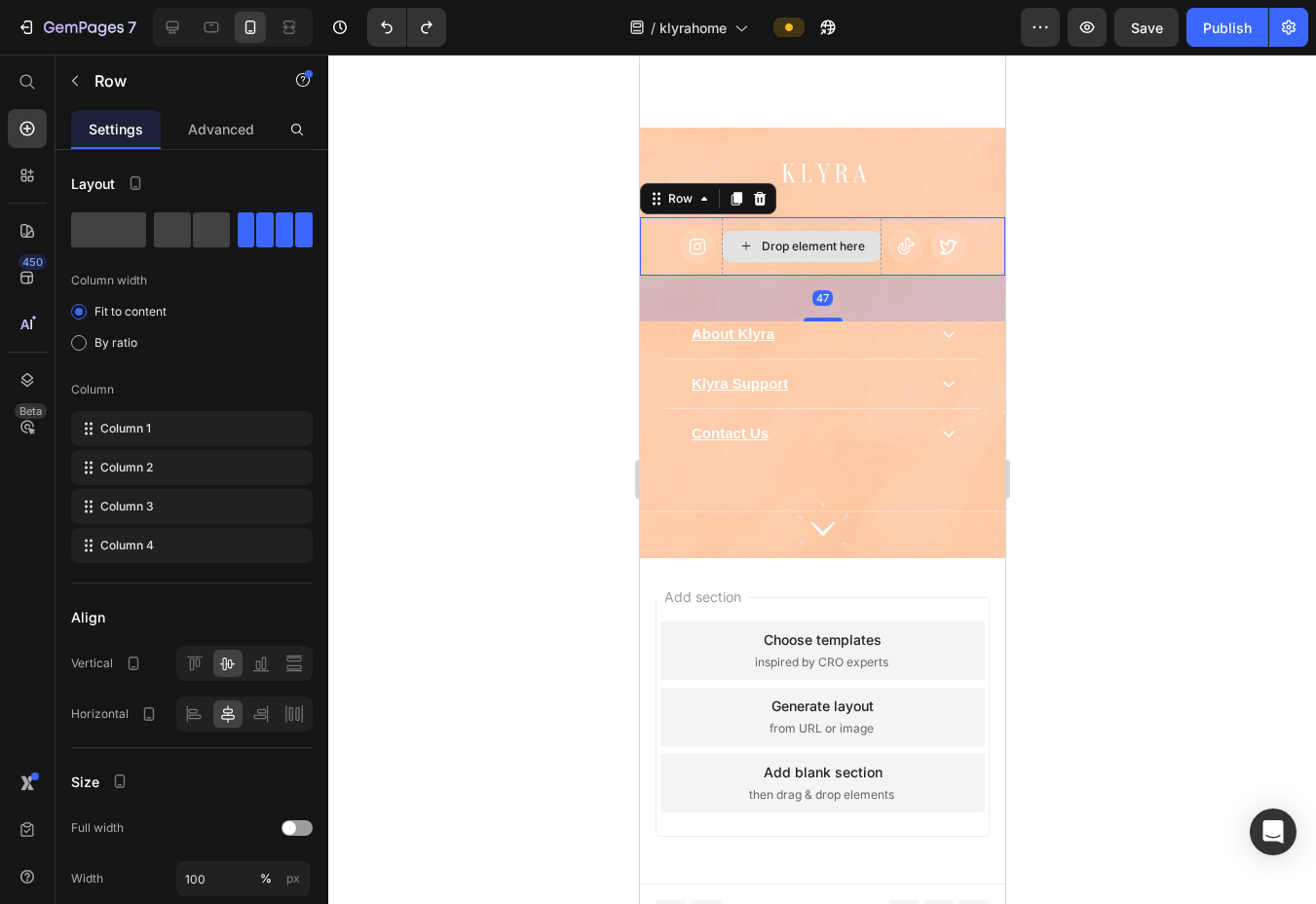 drag, startPoint x: 816, startPoint y: 225, endPoint x: 641, endPoint y: 212, distance: 175.48219 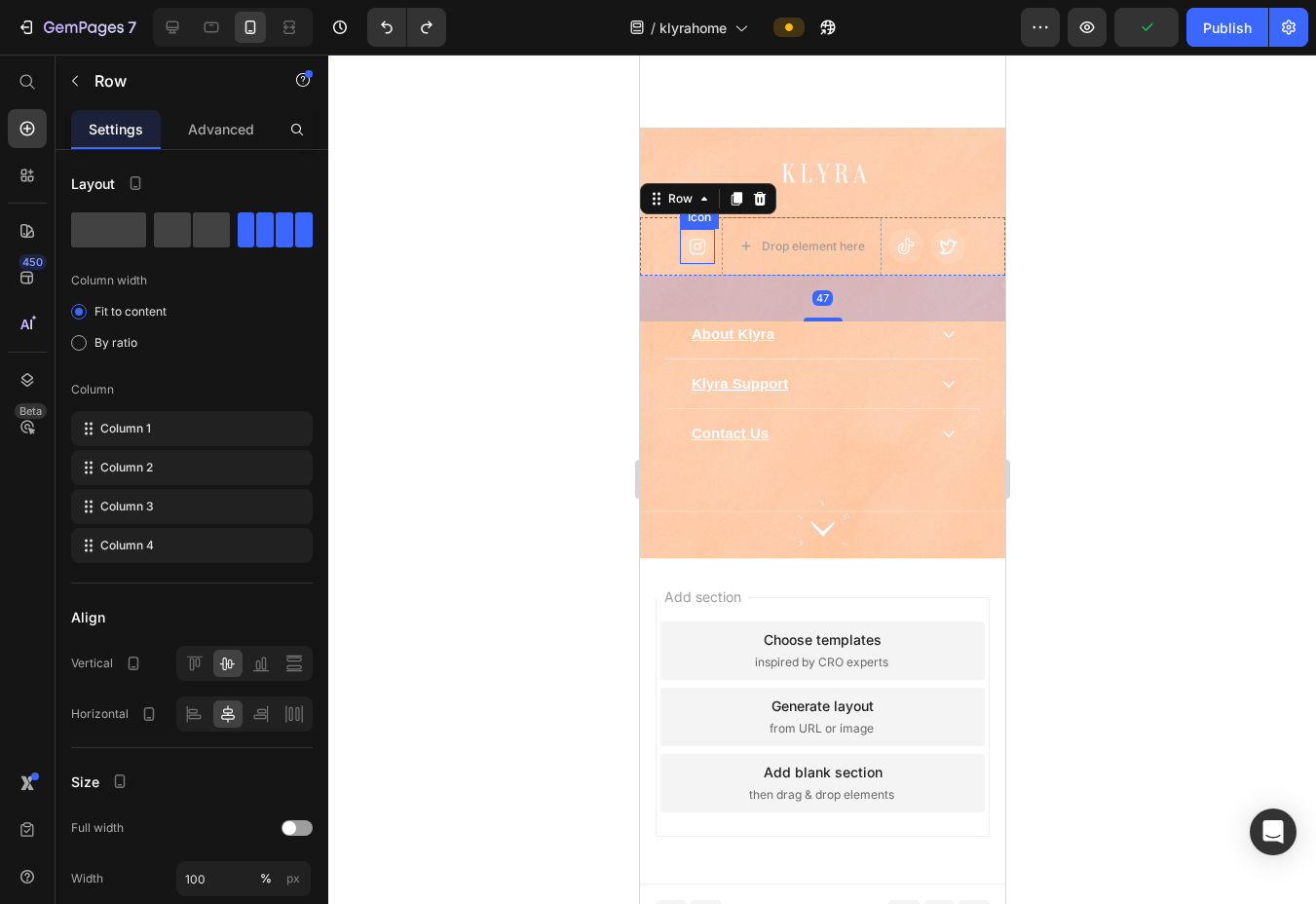 click at bounding box center (696, 246) 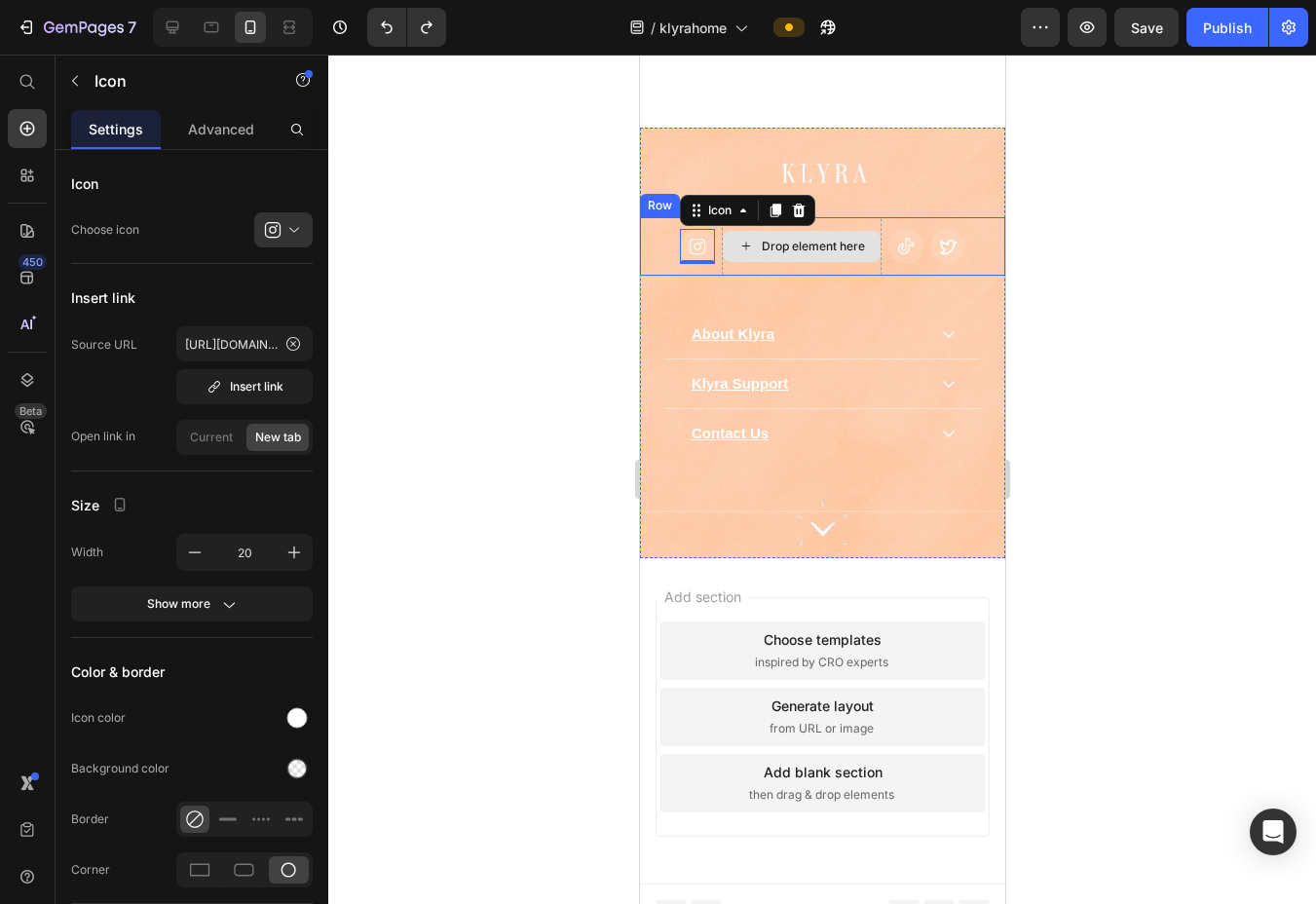 click on "Drop element here" at bounding box center (801, 246) 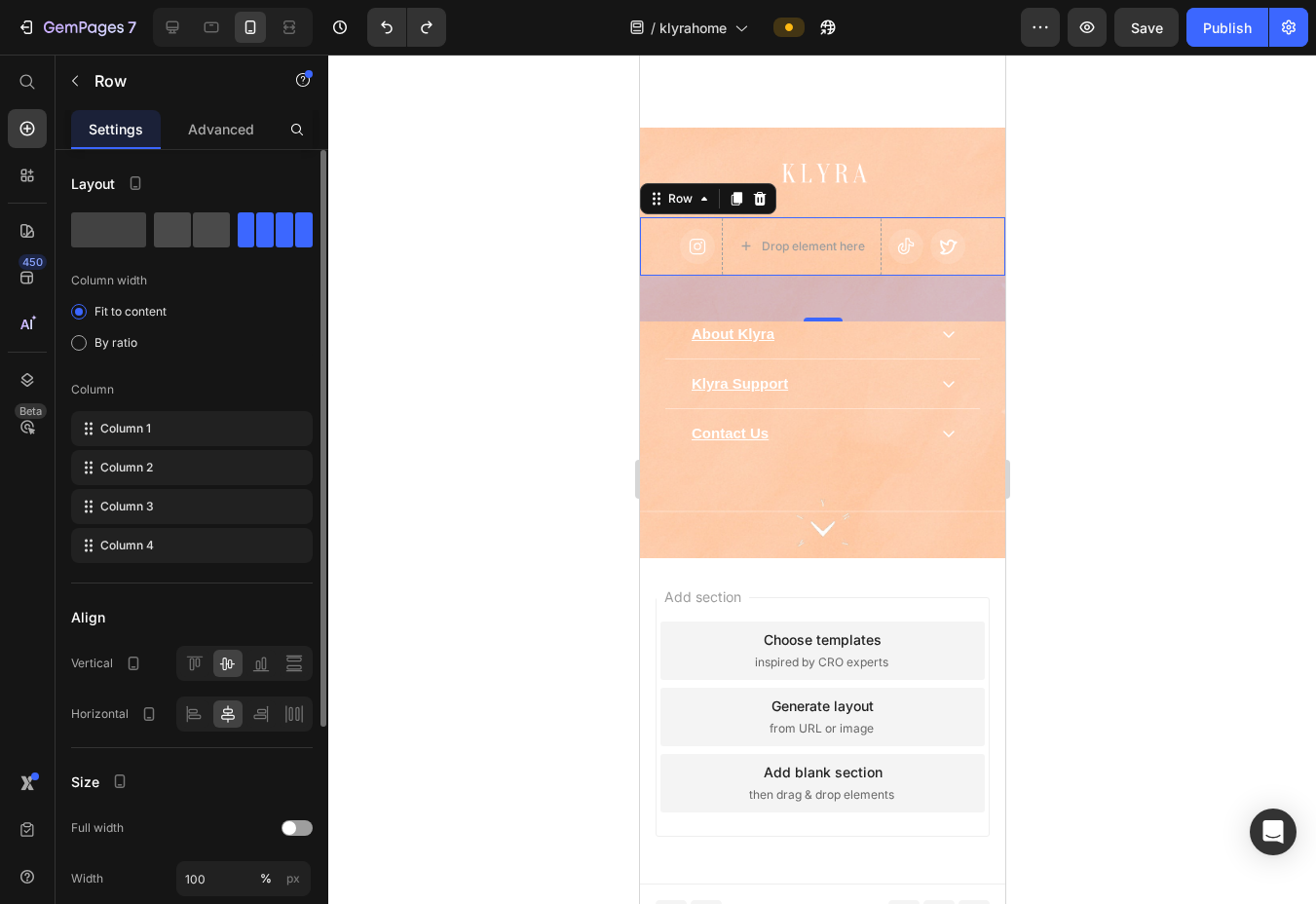 click 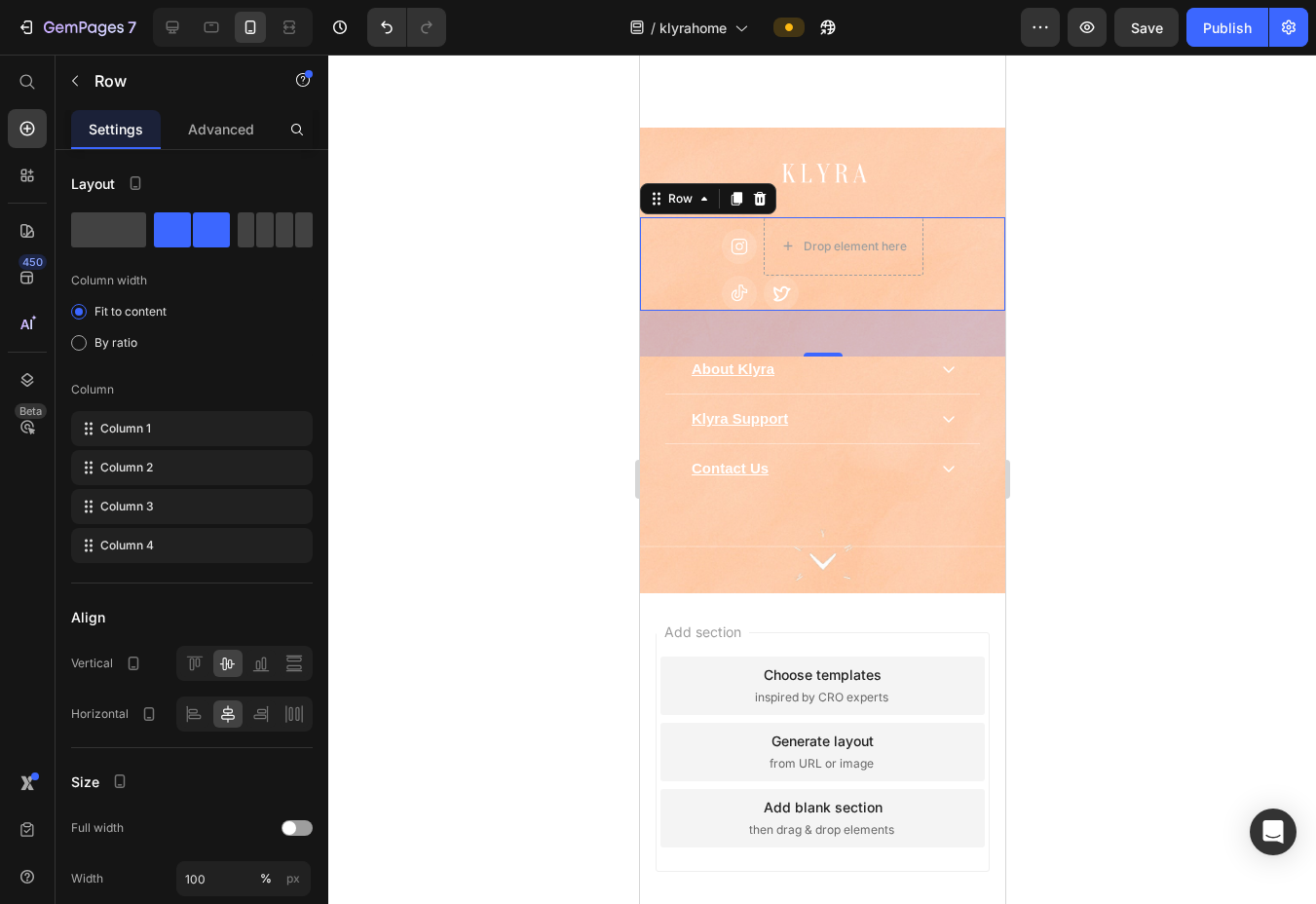 click on "Icon
Drop element here
Icon
Icon Row   47" at bounding box center (821, 264) 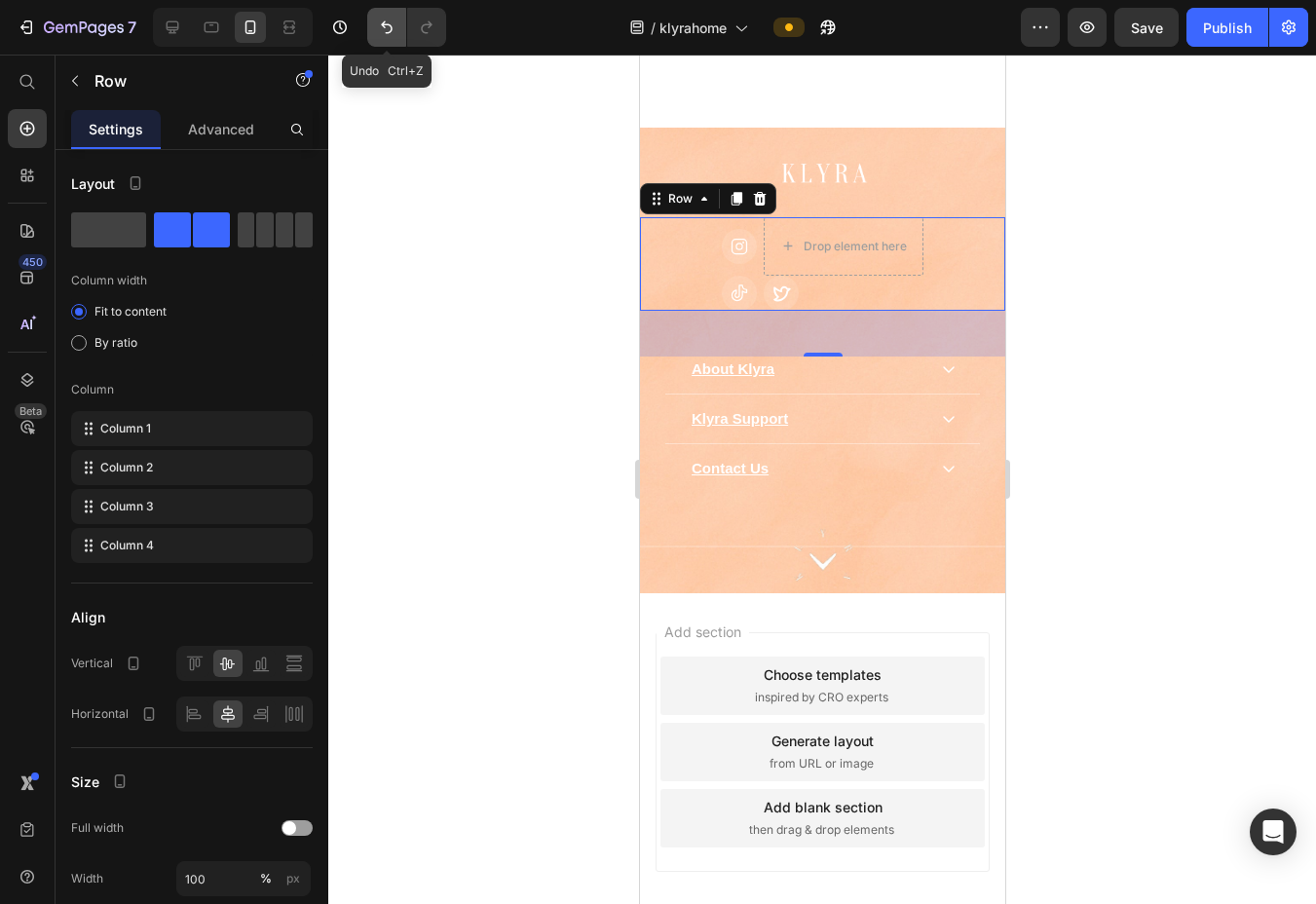 click 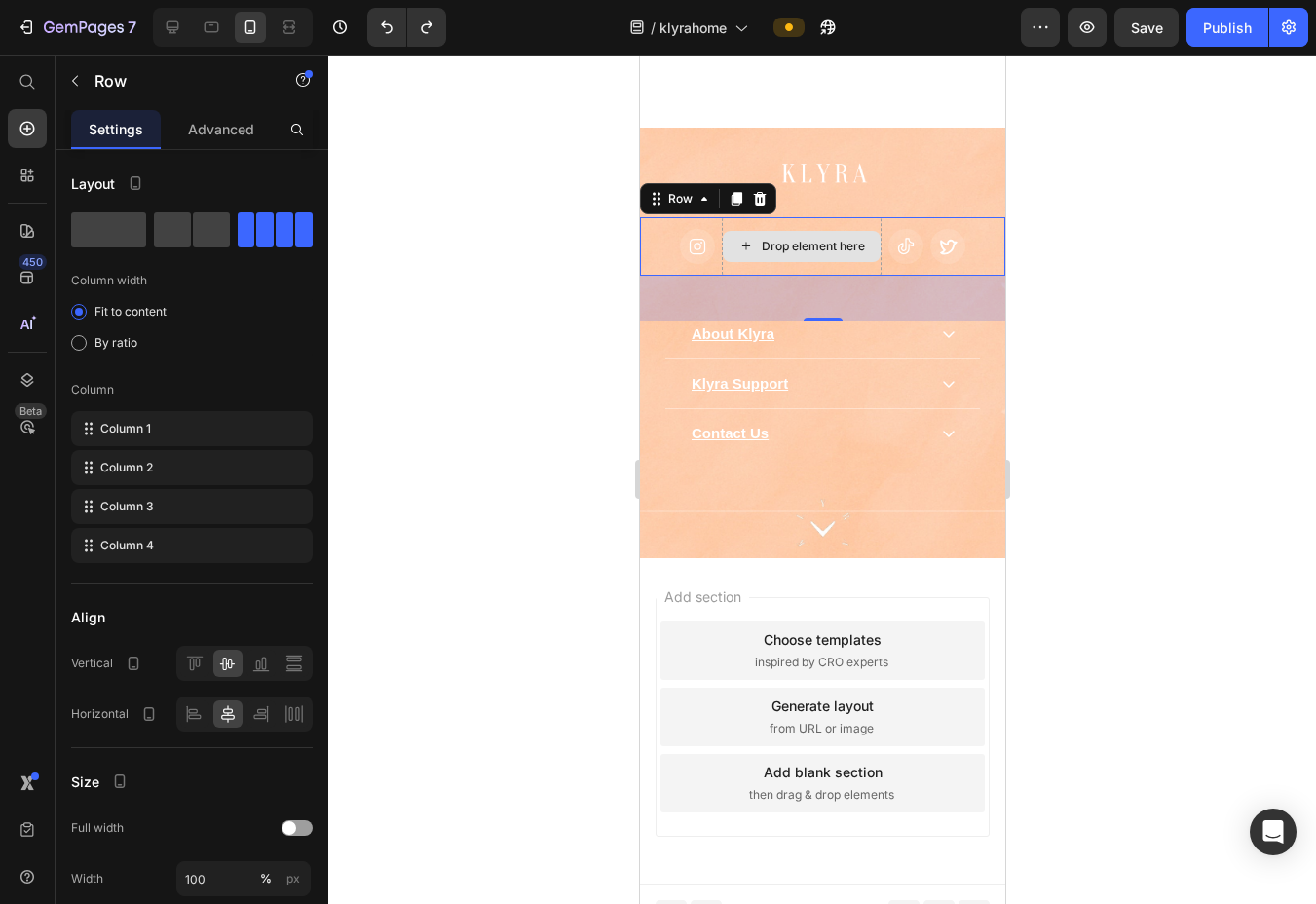 click on "Drop element here" at bounding box center (801, 246) 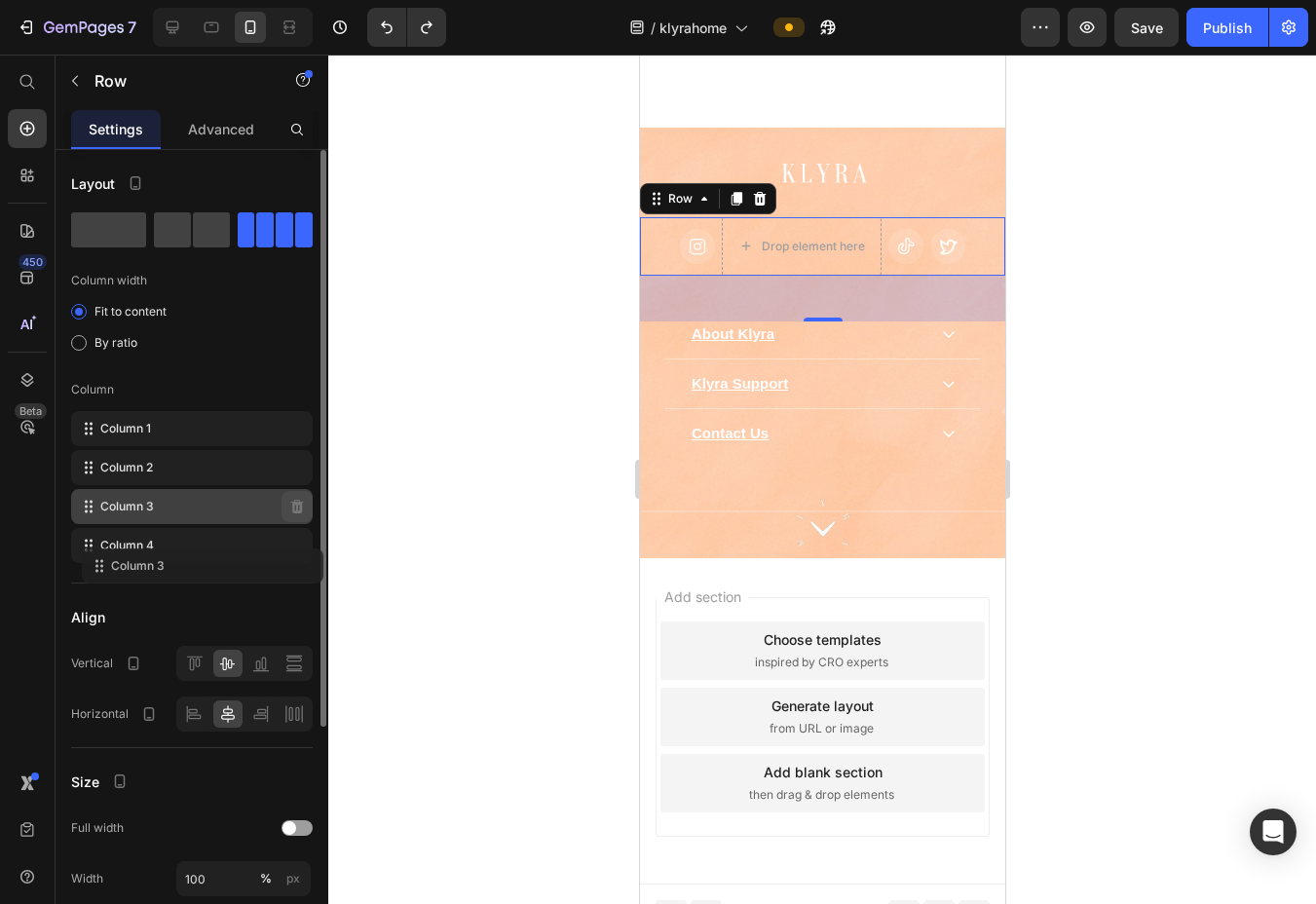 type 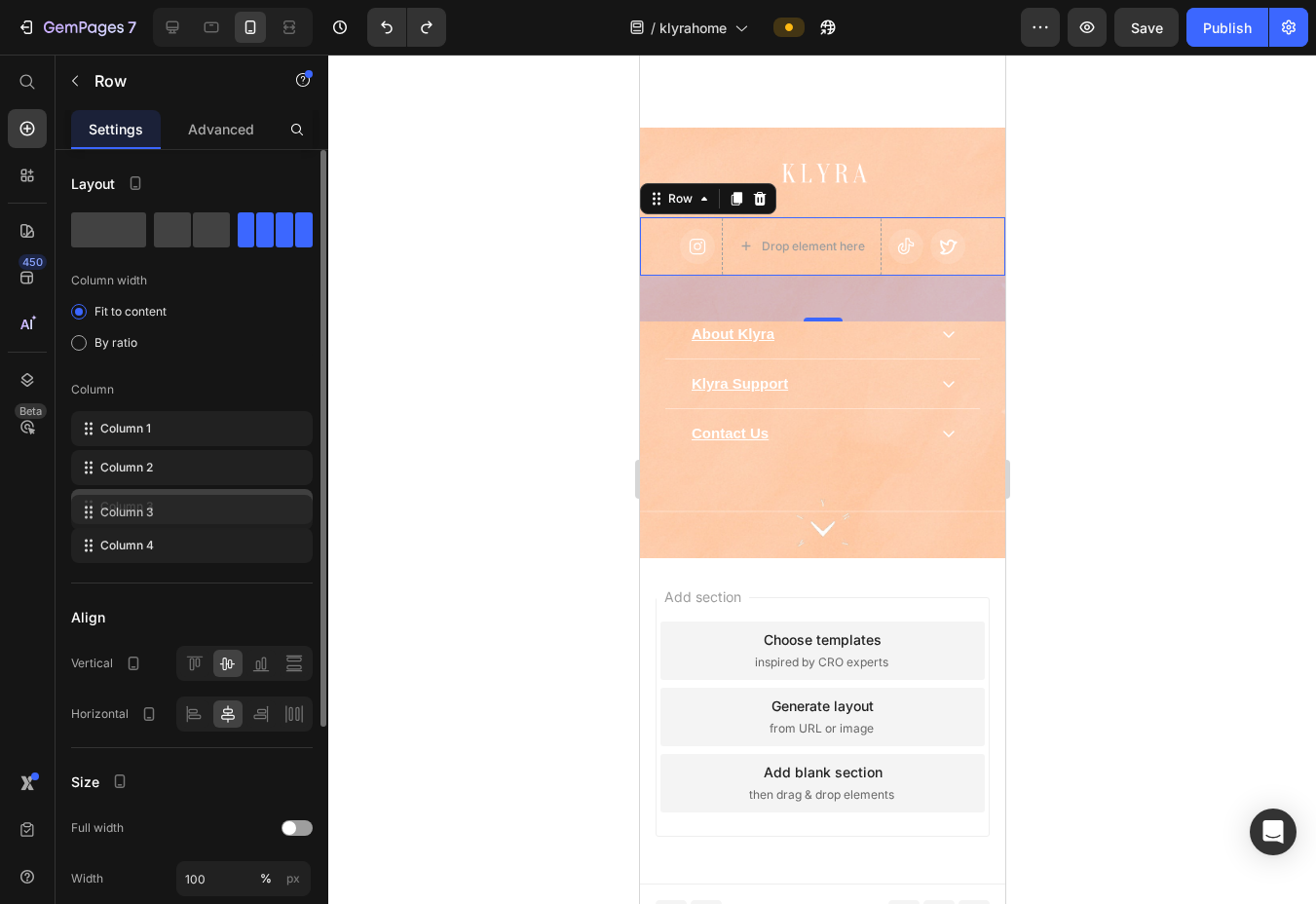 scroll, scrollTop: 325, scrollLeft: 0, axis: vertical 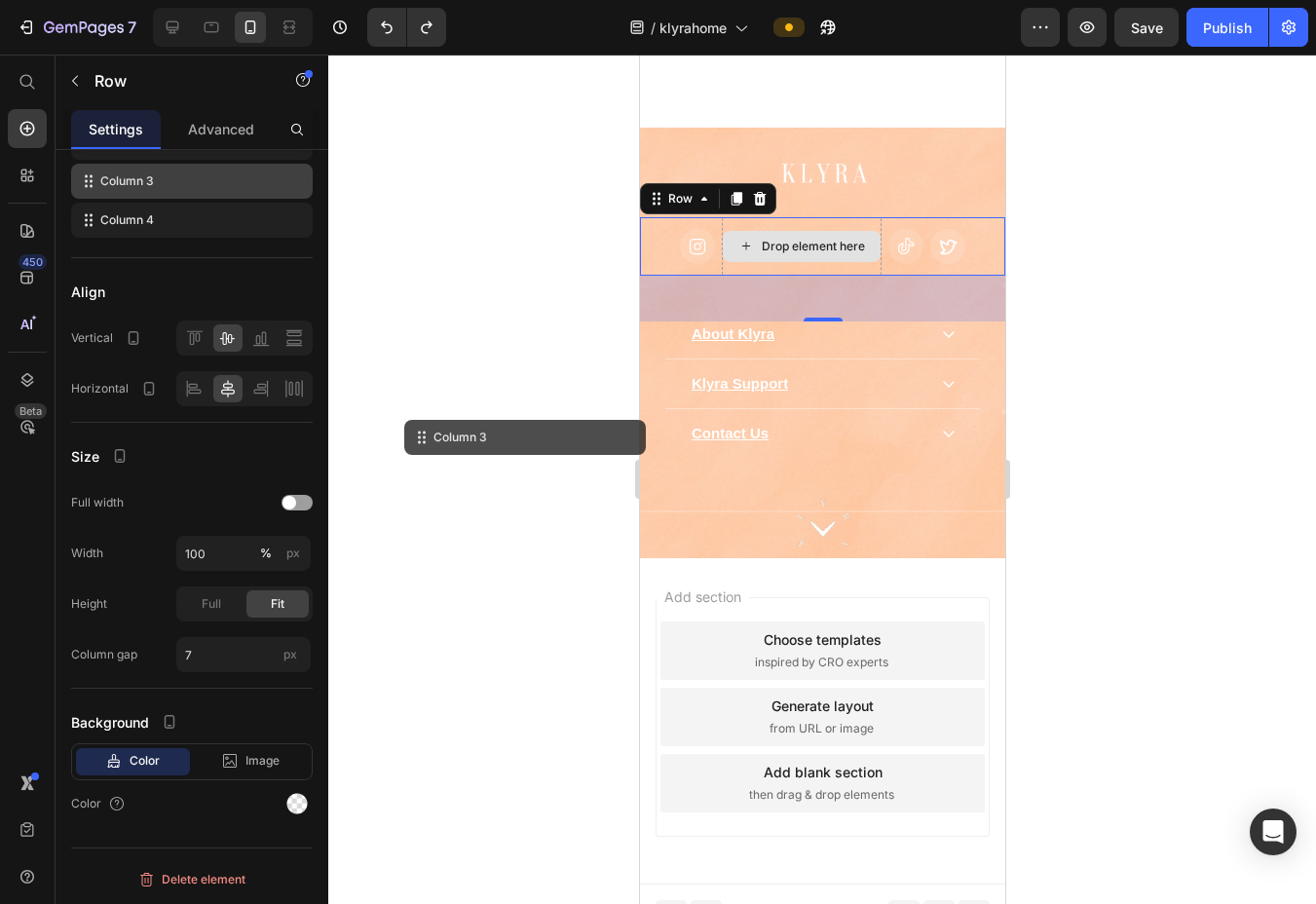 click on "Drop element here" at bounding box center (801, 246) 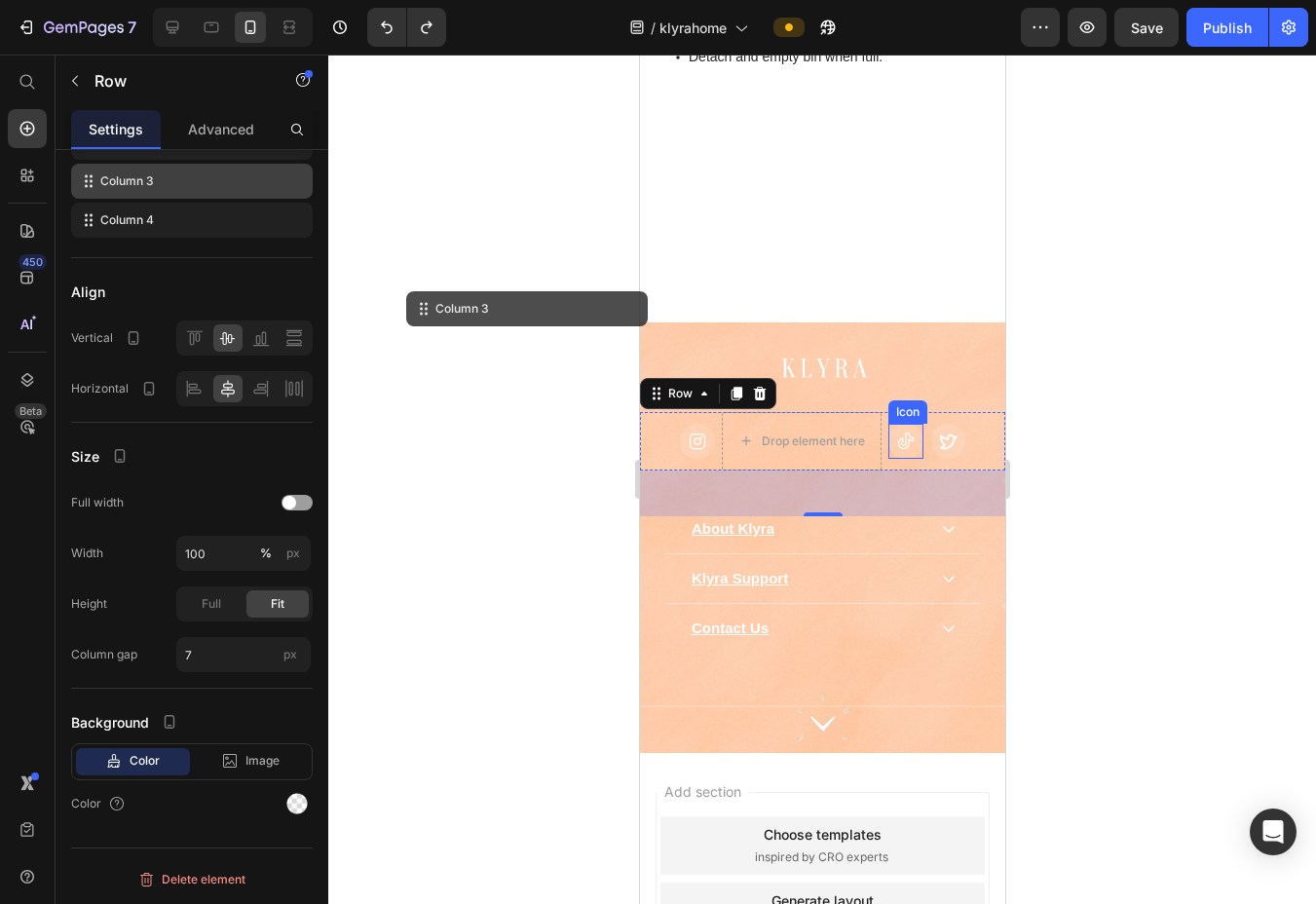 scroll, scrollTop: 7921, scrollLeft: 0, axis: vertical 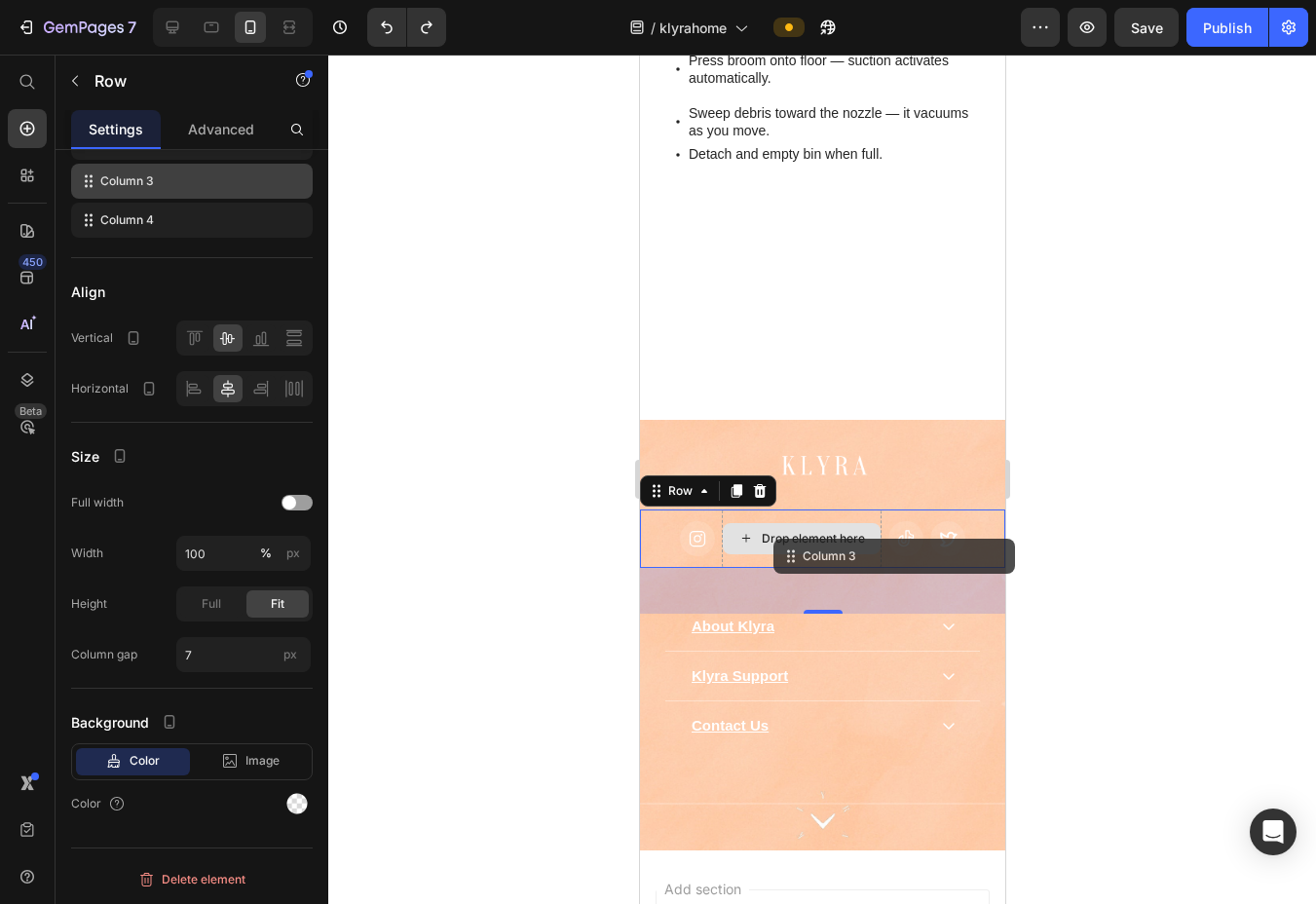 click on "Drop element here" at bounding box center (801, 539) 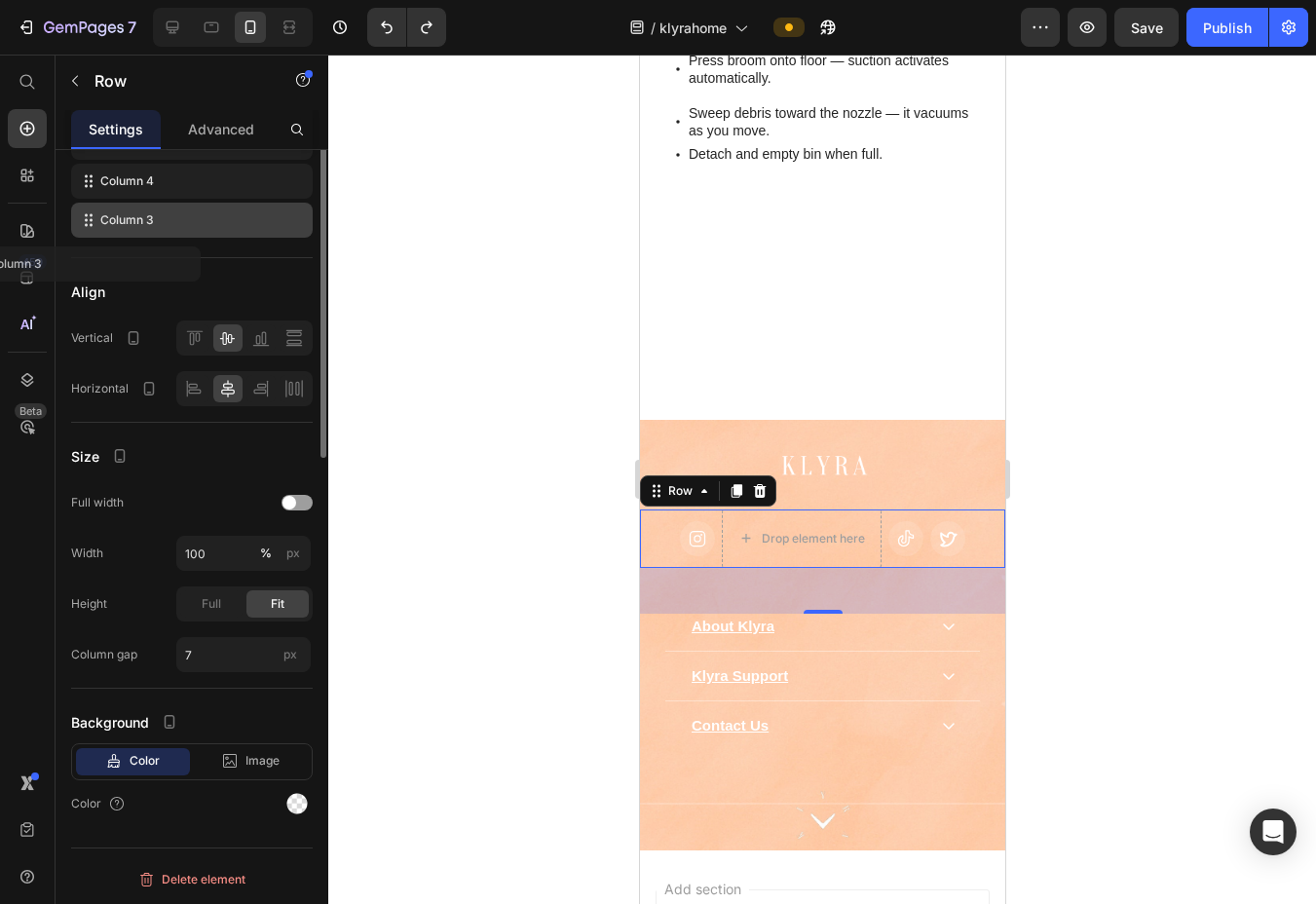 scroll, scrollTop: 0, scrollLeft: 0, axis: both 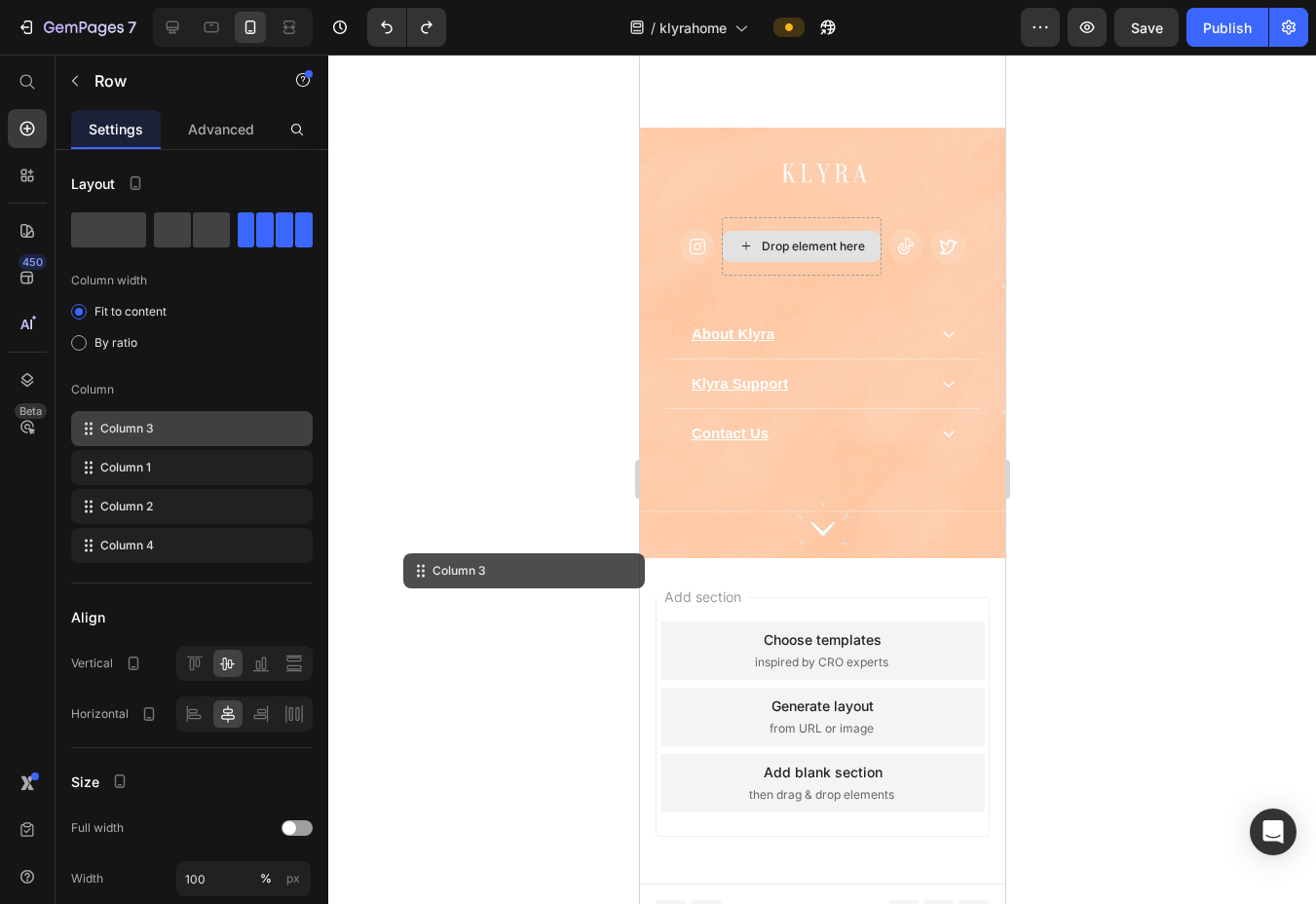 click on "Drop element here" at bounding box center (801, 246) 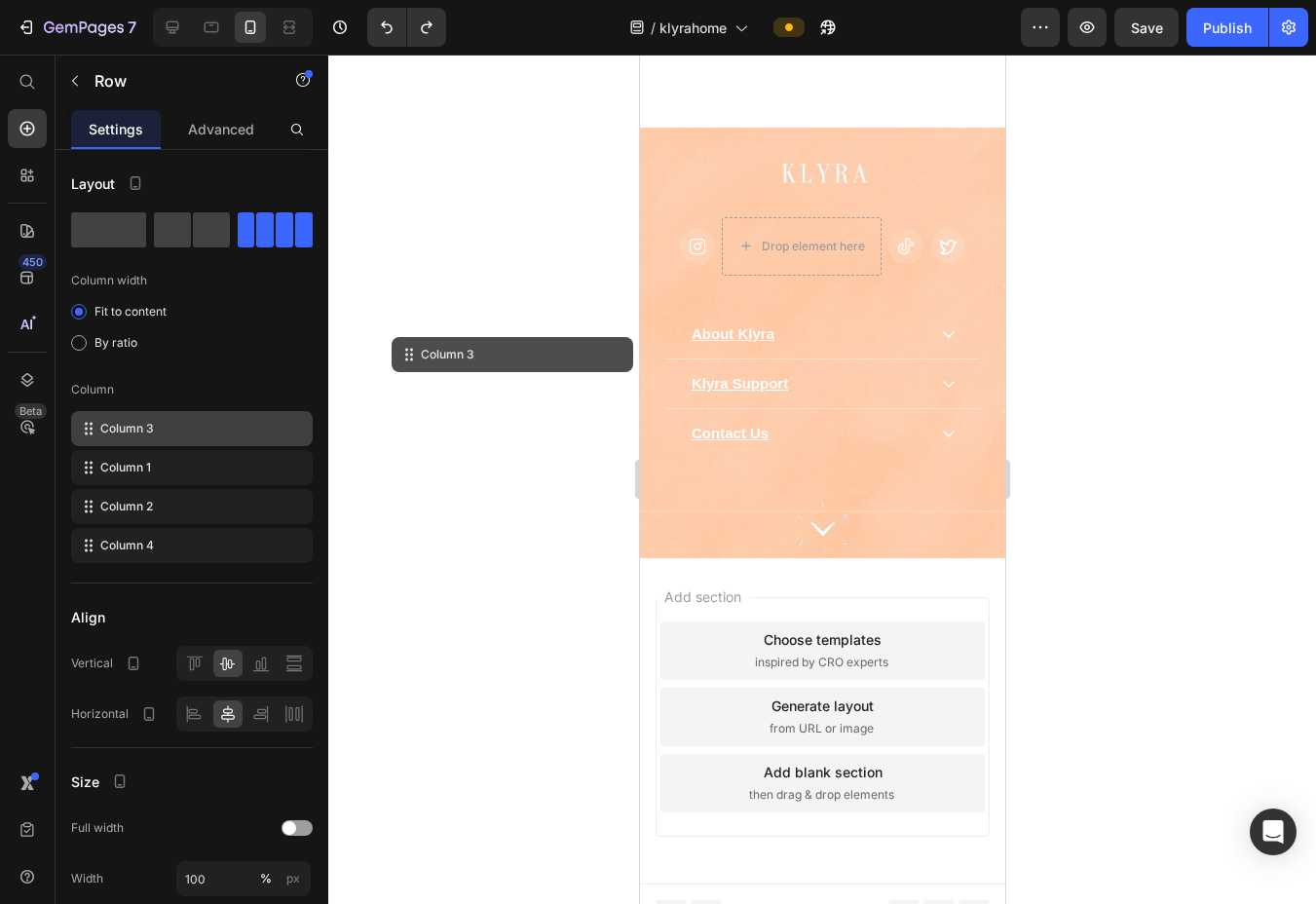 click on "Icon
Drop element here
Icon
Icon Row" at bounding box center (821, 246) 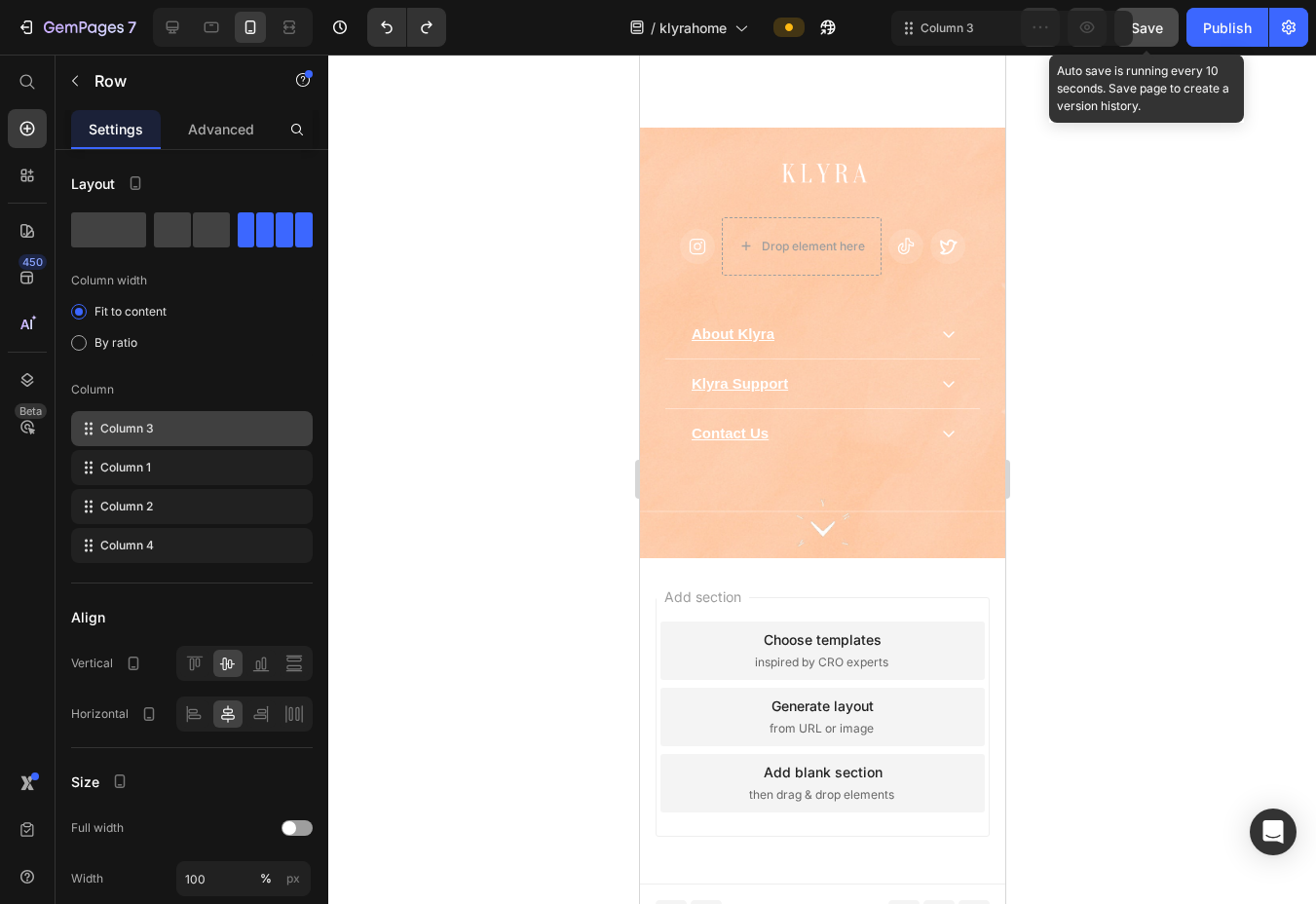 click on "Save" 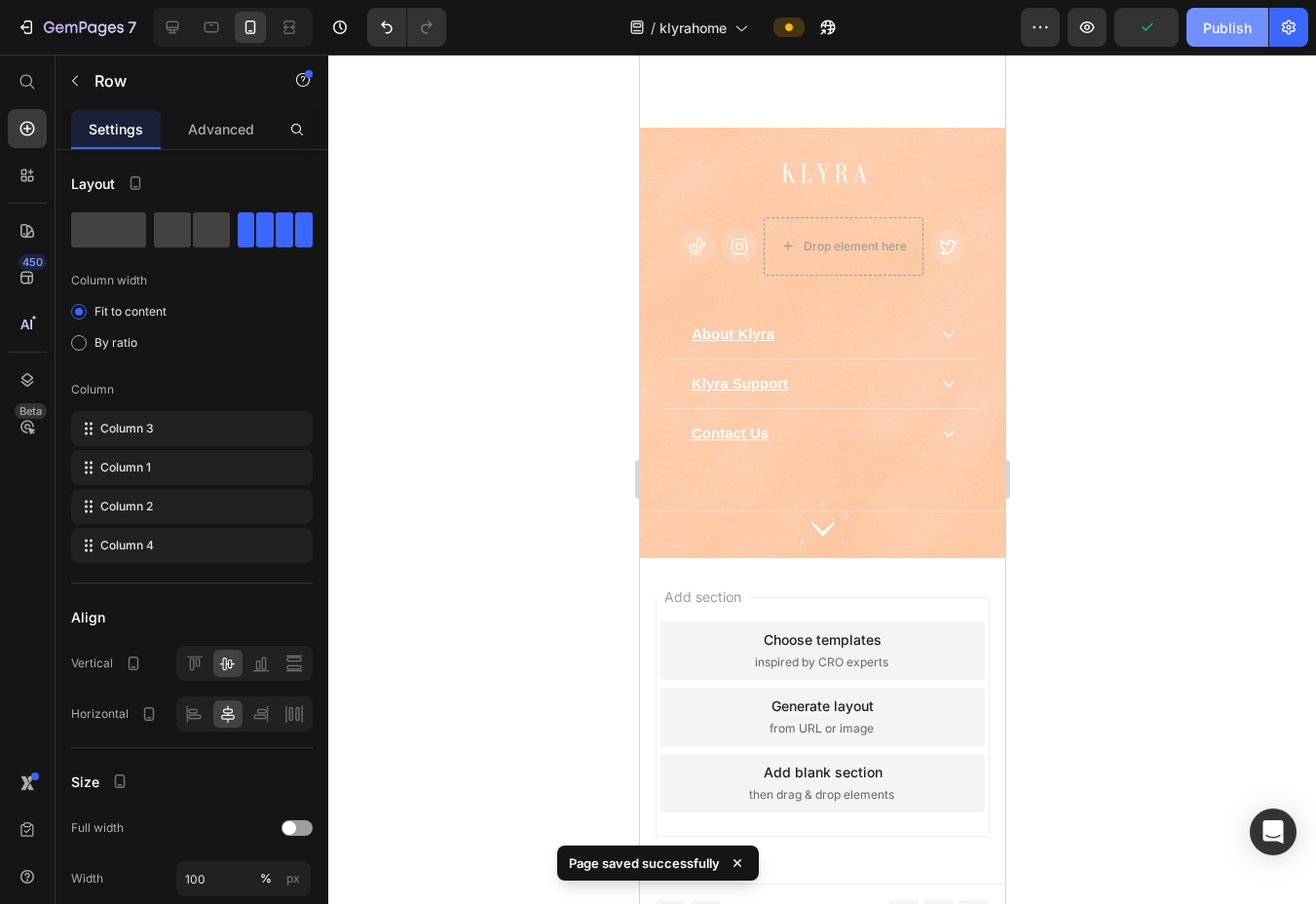 click on "Publish" at bounding box center [1227, 27] 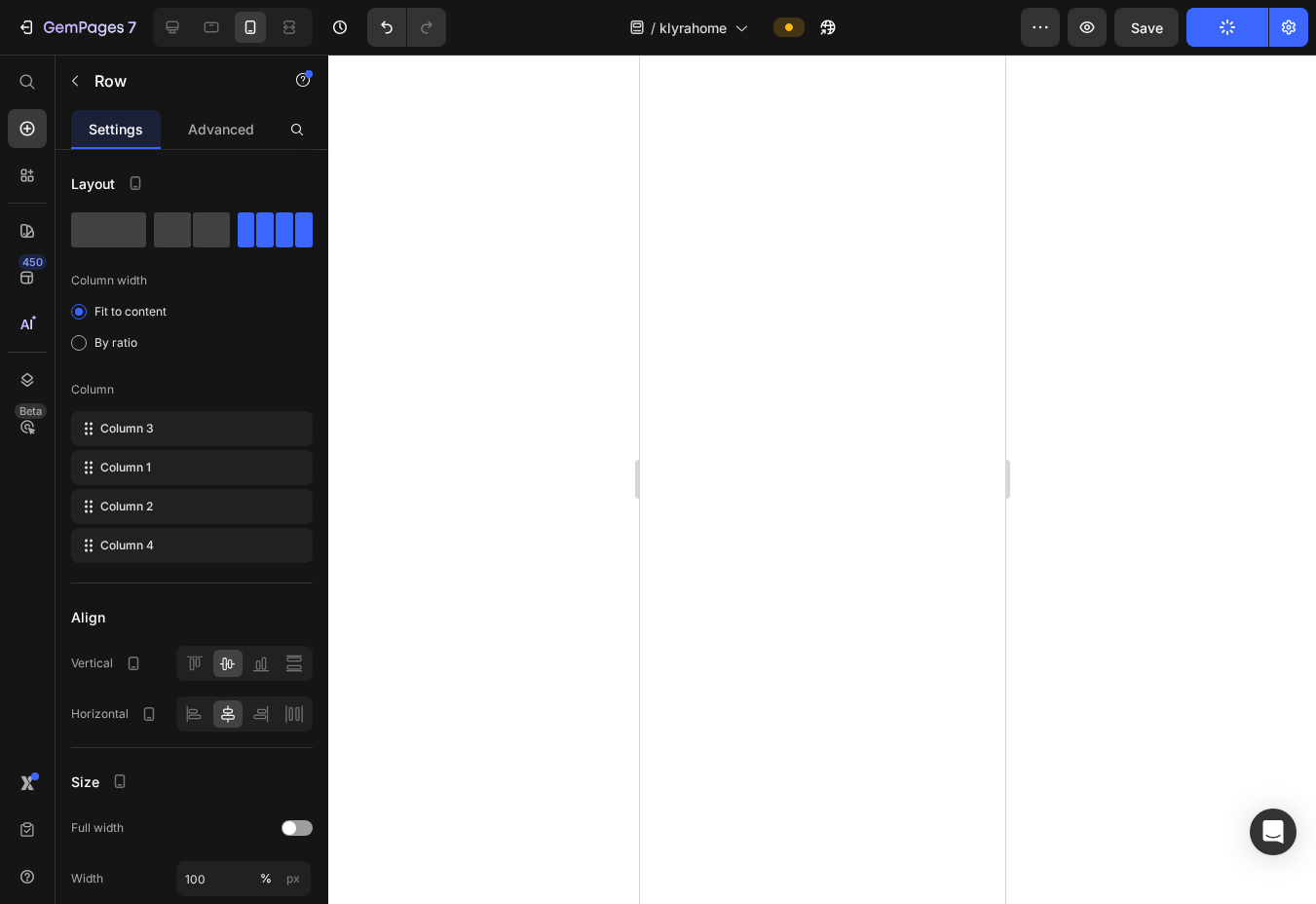 scroll, scrollTop: 128, scrollLeft: 0, axis: vertical 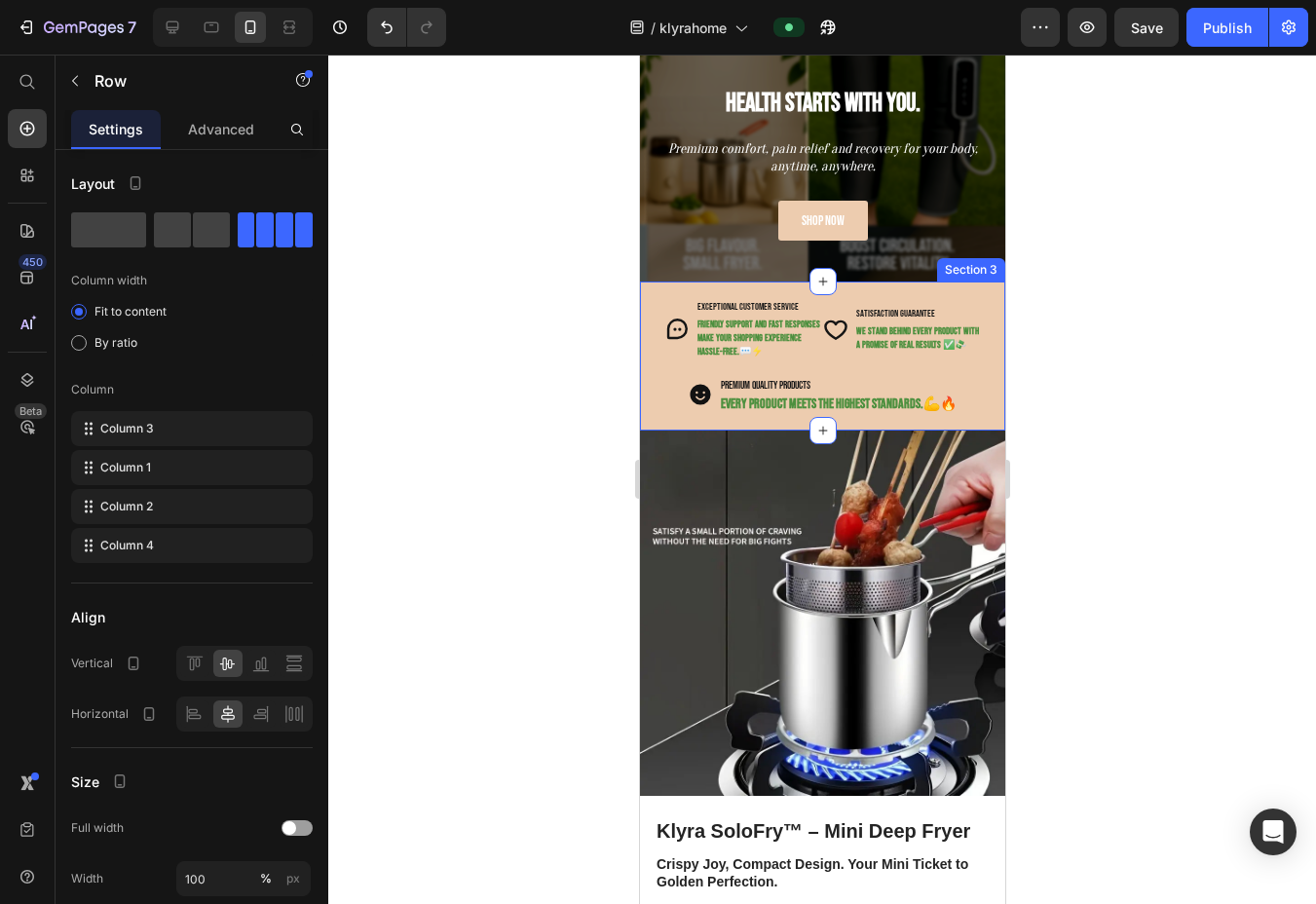 click on "Icon exceptional customer service Text Block Friendly support and fast responses make your shopping experience hassle-free.  💬⚡ Text Block Advanced List
Icon SATISFACTION GUARANTEE Text Block We stand behind every product with a promise of real results ✅💸 Text Block Advanced List Row
Icon PREMIUM QUALITY PRODUCTS Text Block  Every product meets the highest standards.  💪🔥 Text Block Advanced List Row Section 3" at bounding box center (821, 356) 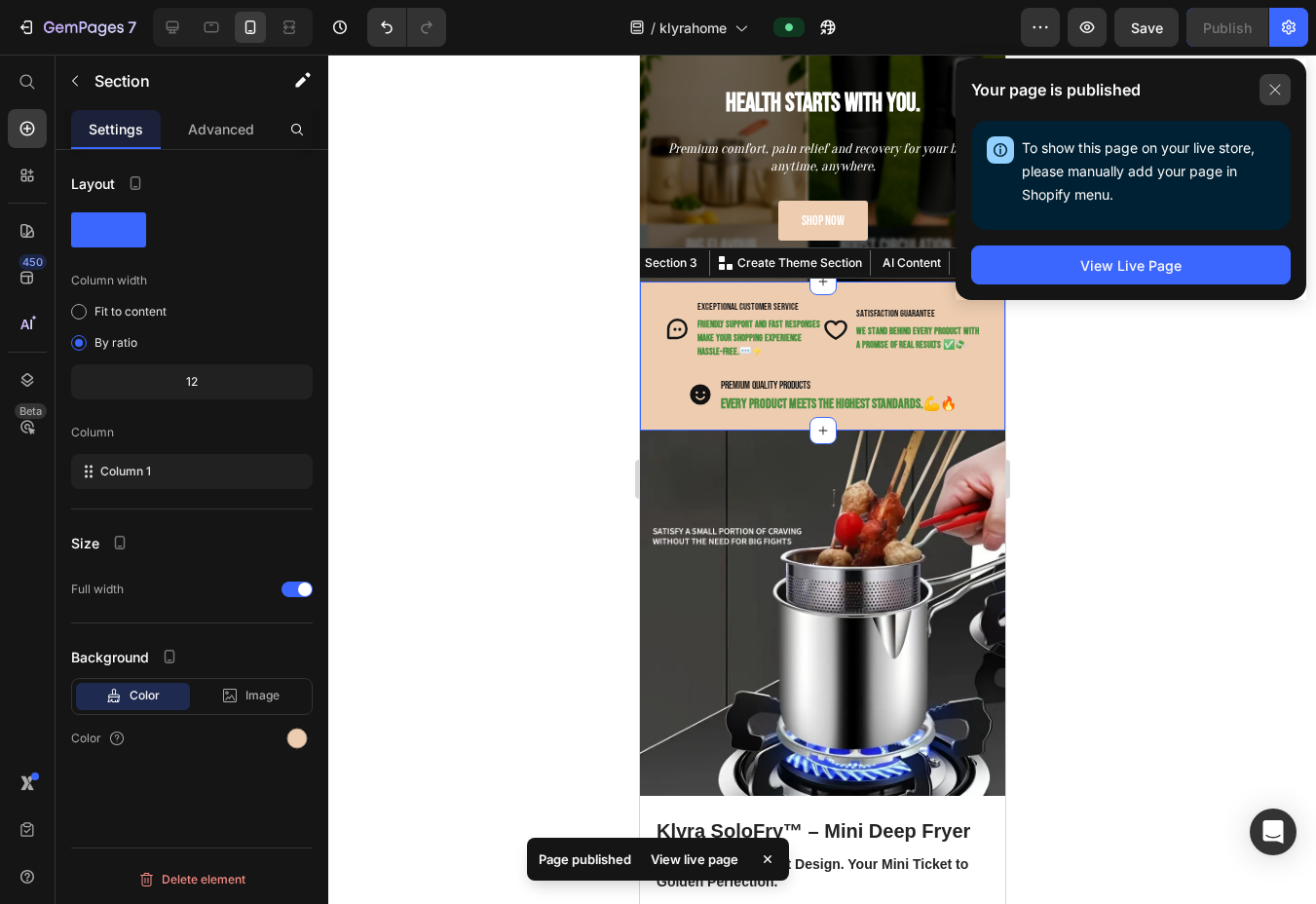 click 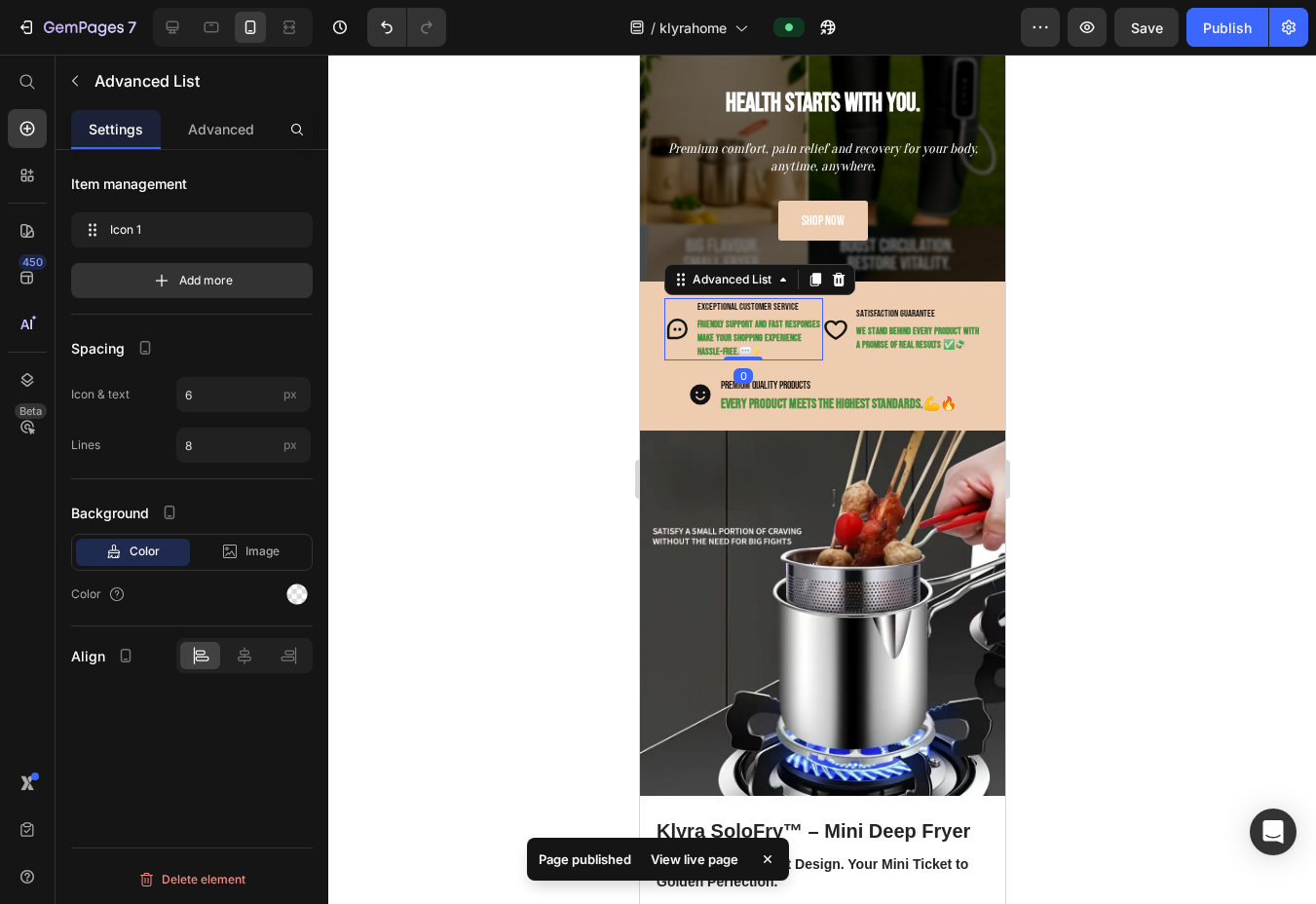 click on "Icon exceptional customer service Text Block Friendly support and fast responses make your shopping experience hassle-free.  💬⚡ Text Block" at bounding box center [742, 329] 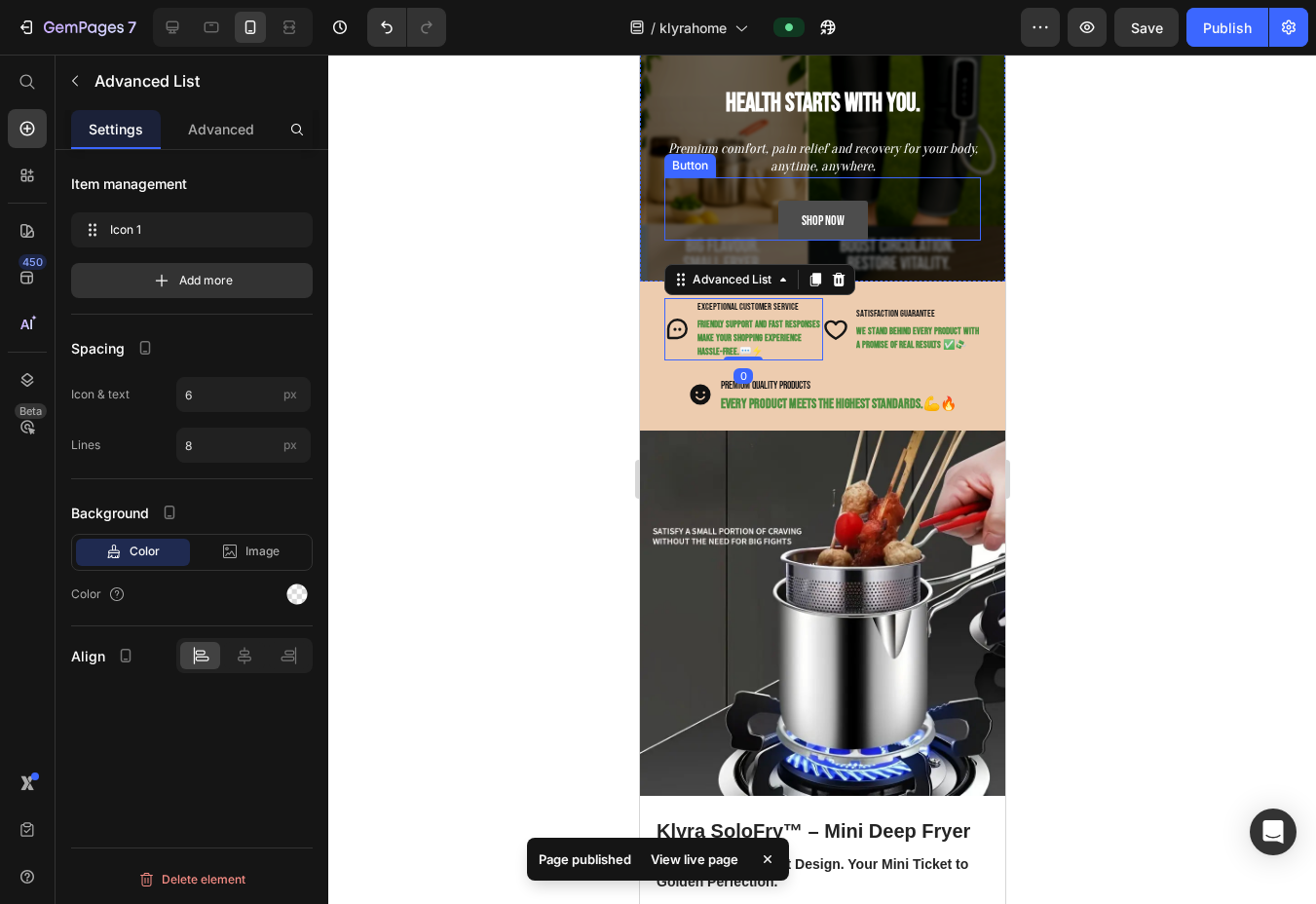 scroll, scrollTop: 0, scrollLeft: 0, axis: both 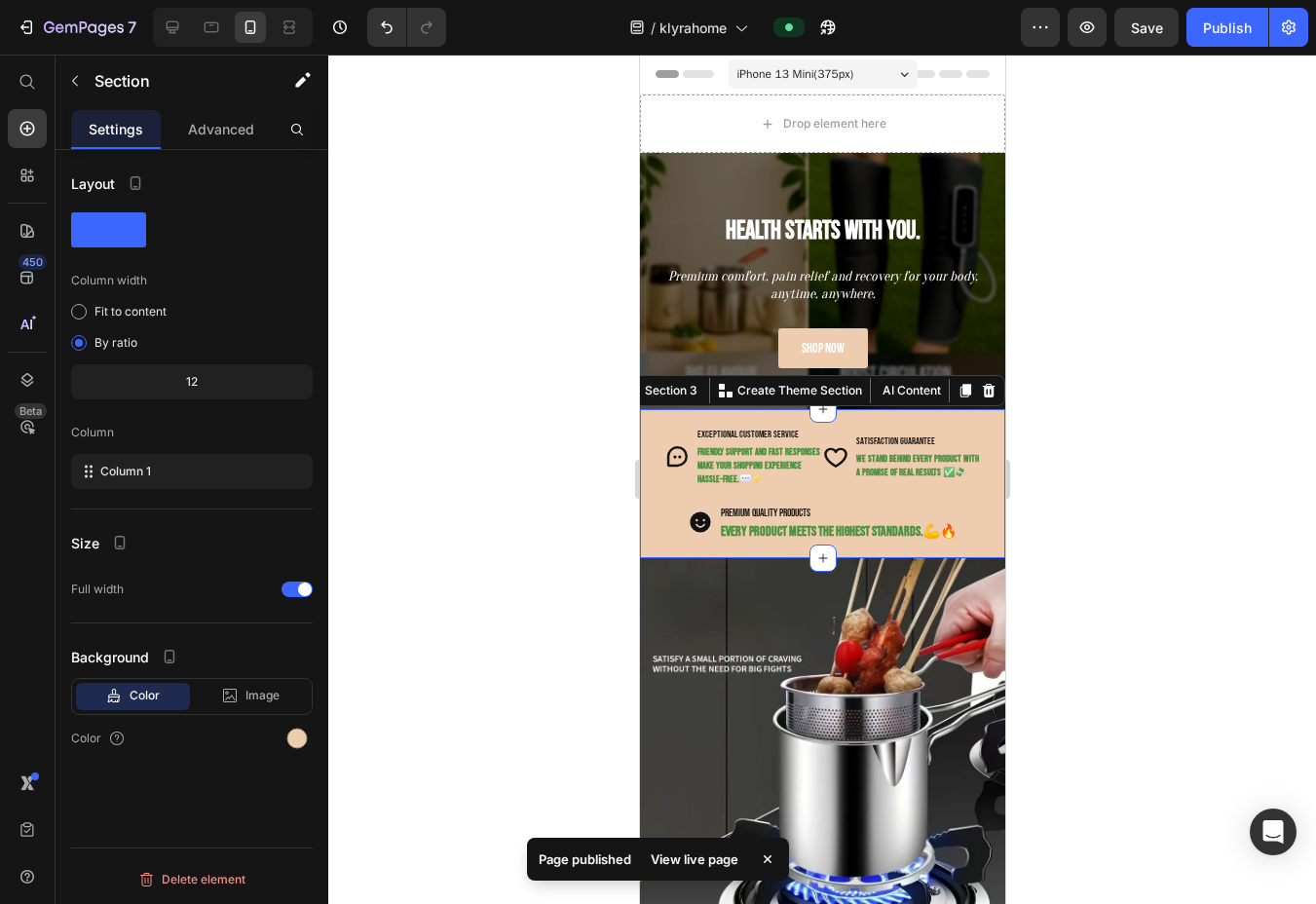 click on "Icon exceptional customer service Text Block Friendly support and fast responses make your shopping experience hassle-free.  💬⚡ Text Block Advanced List
Icon SATISFACTION GUARANTEE Text Block We stand behind every product with a promise of real results ✅💸 Text Block Advanced List Row
Icon PREMIUM QUALITY PRODUCTS Text Block  Every product meets the highest standards.  💪🔥 Text Block Advanced List Row Section 3   You can create reusable sections Create Theme Section AI Content Write with GemAI What would you like to describe here? Tone and Voice Persuasive Product Show more Generate" at bounding box center [821, 483] 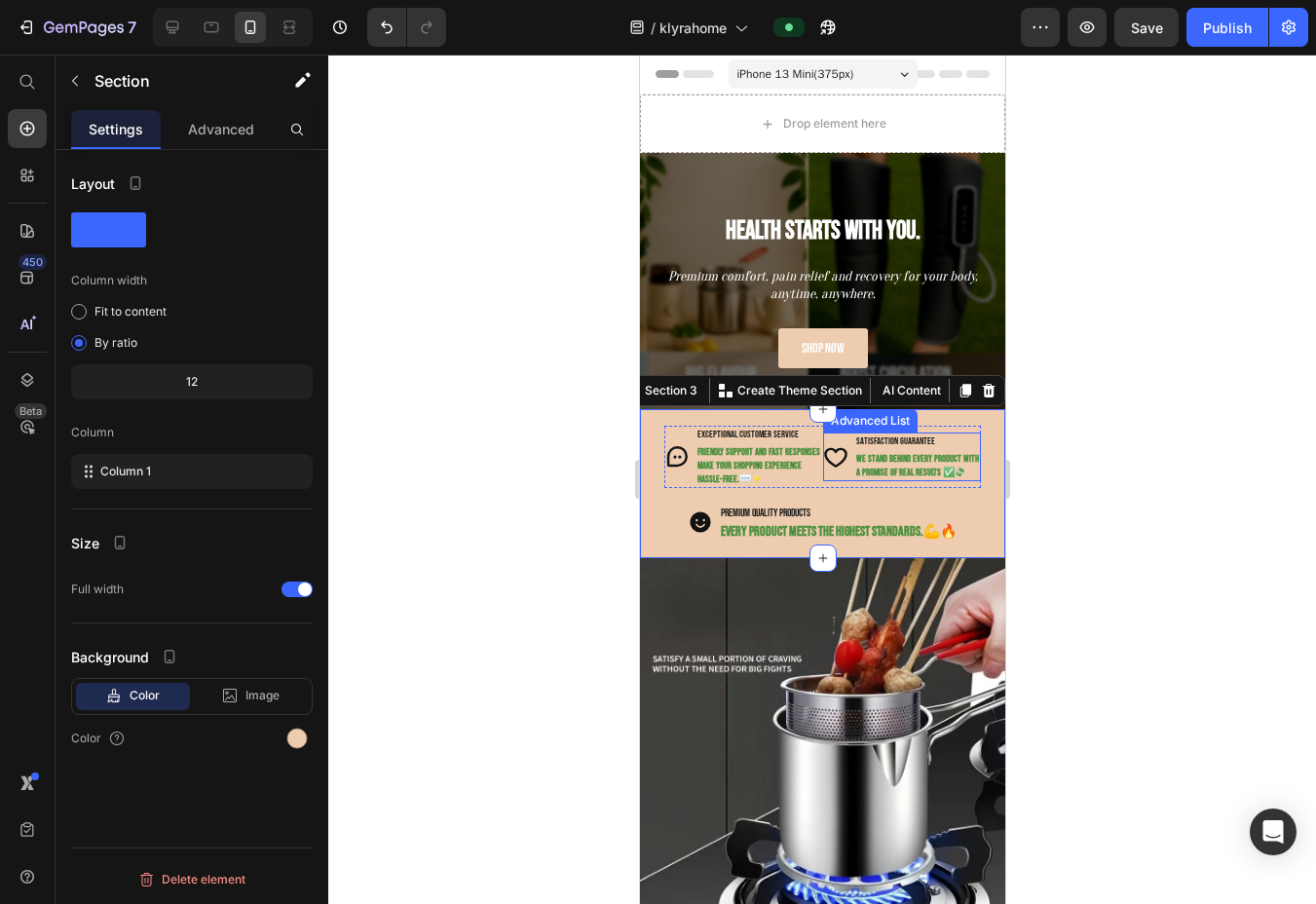 click on "Icon SATISFACTION GUARANTEE Text Block We stand behind every product with a promise of real results ✅💸 Text Block" at bounding box center [901, 457] 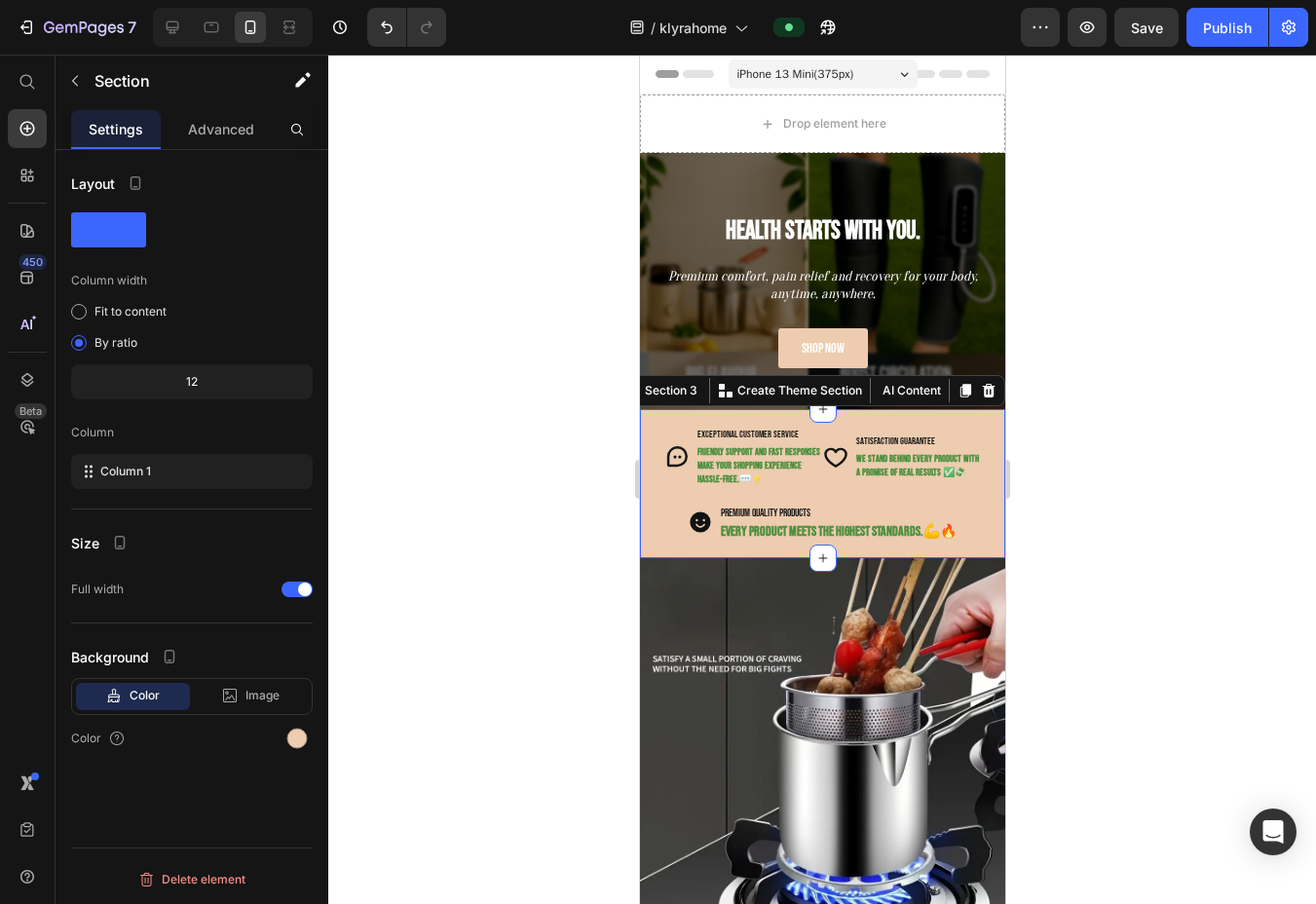 click on "Icon exceptional customer service Text Block Friendly support and fast responses make your shopping experience hassle-free.  💬⚡ Text Block Advanced List
Icon SATISFACTION GUARANTEE Text Block We stand behind every product with a promise of real results ✅💸 Text Block Advanced List Row
Icon PREMIUM QUALITY PRODUCTS Text Block  Every product meets the highest standards.  💪🔥 Text Block Advanced List Row Section 3   You can create reusable sections Create Theme Section AI Content Write with GemAI What would you like to describe here? Tone and Voice Persuasive Product Klyra VacBroom™ Show more Generate" at bounding box center [821, 483] 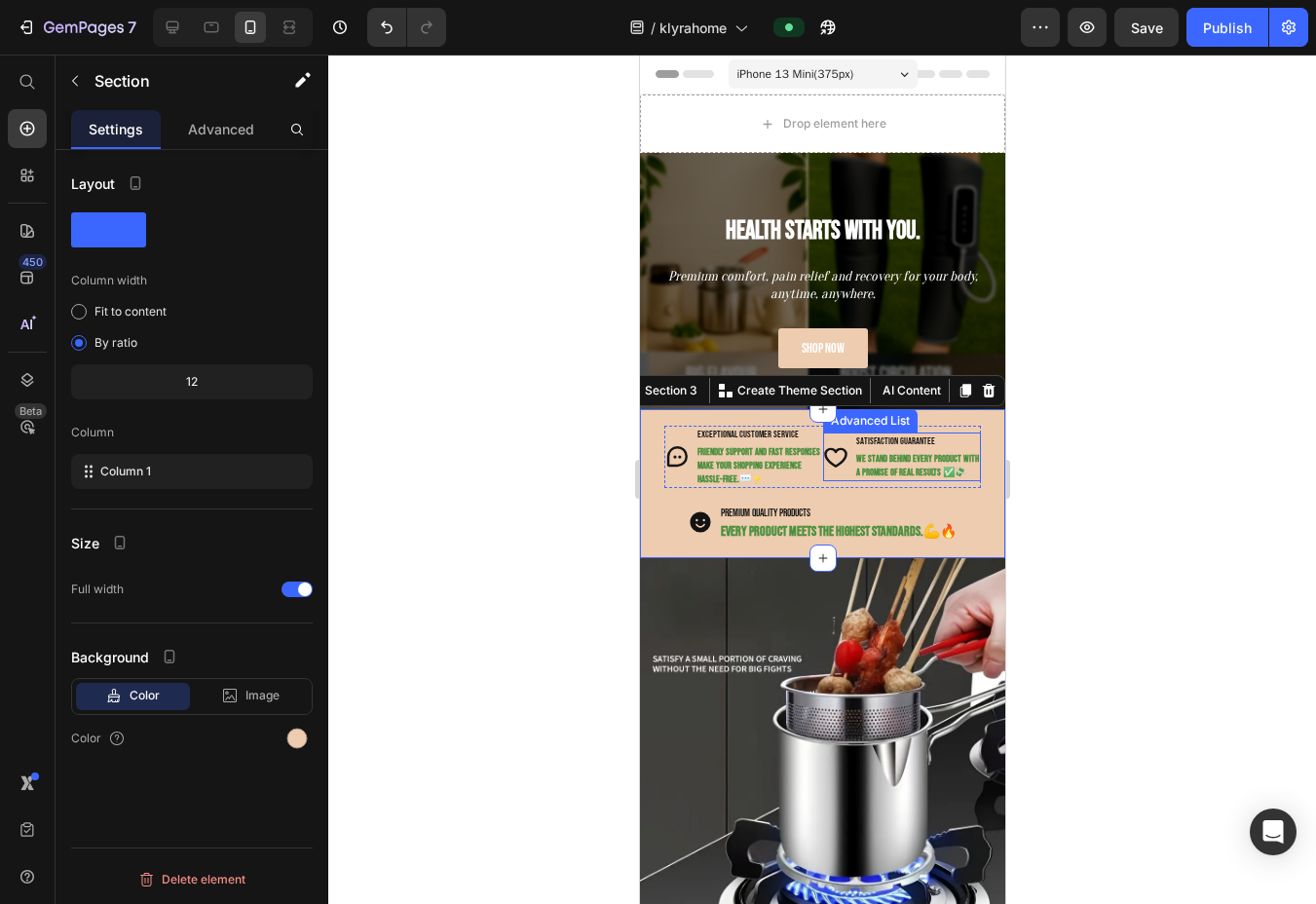 click on "Icon SATISFACTION GUARANTEE Text Block We stand behind every product with a promise of real results ✅💸 Text Block" at bounding box center [901, 457] 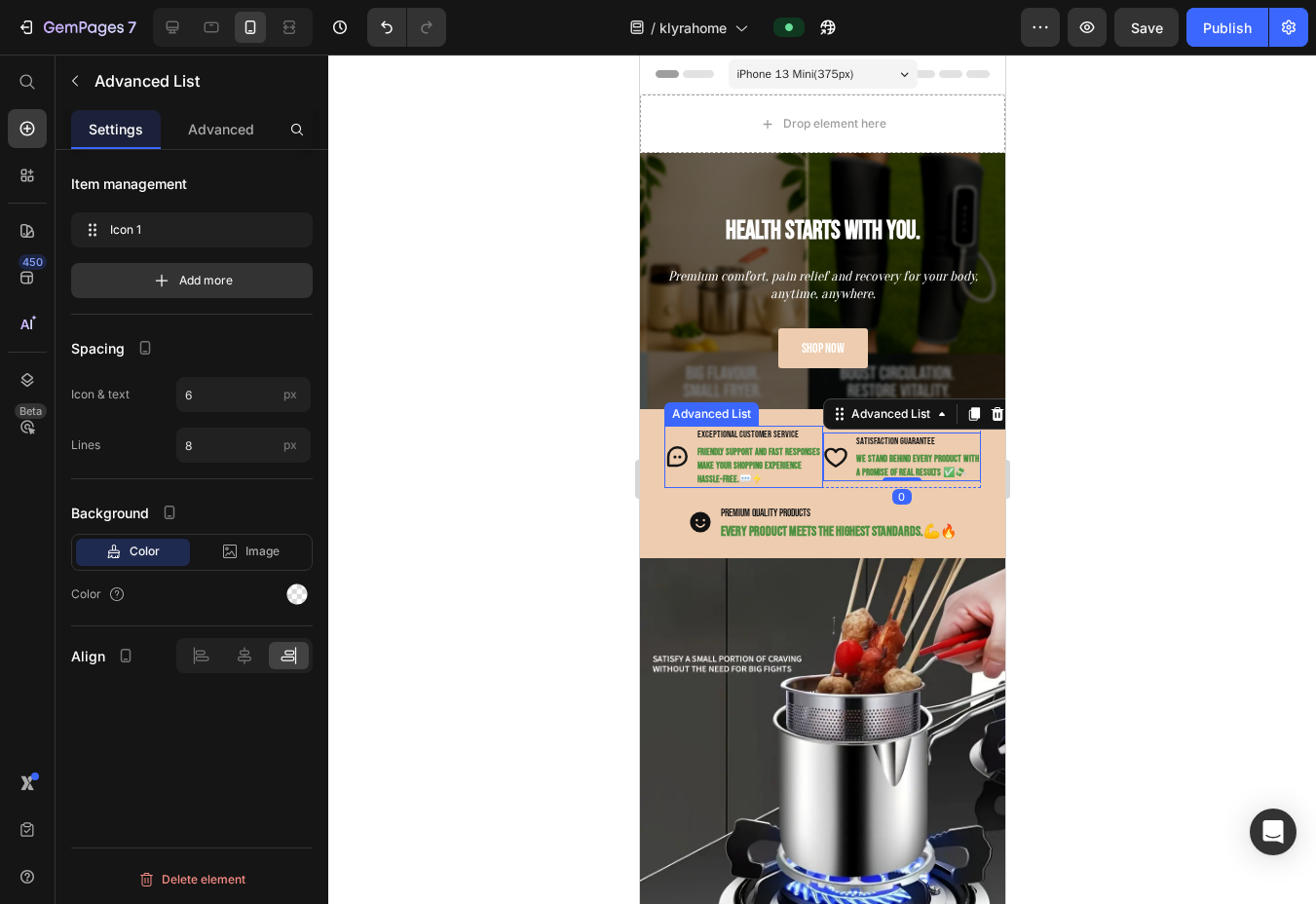 click on "Icon exceptional customer service Text Block Friendly support and fast responses make your shopping experience hassle-free.  💬⚡ Text Block" at bounding box center [742, 457] 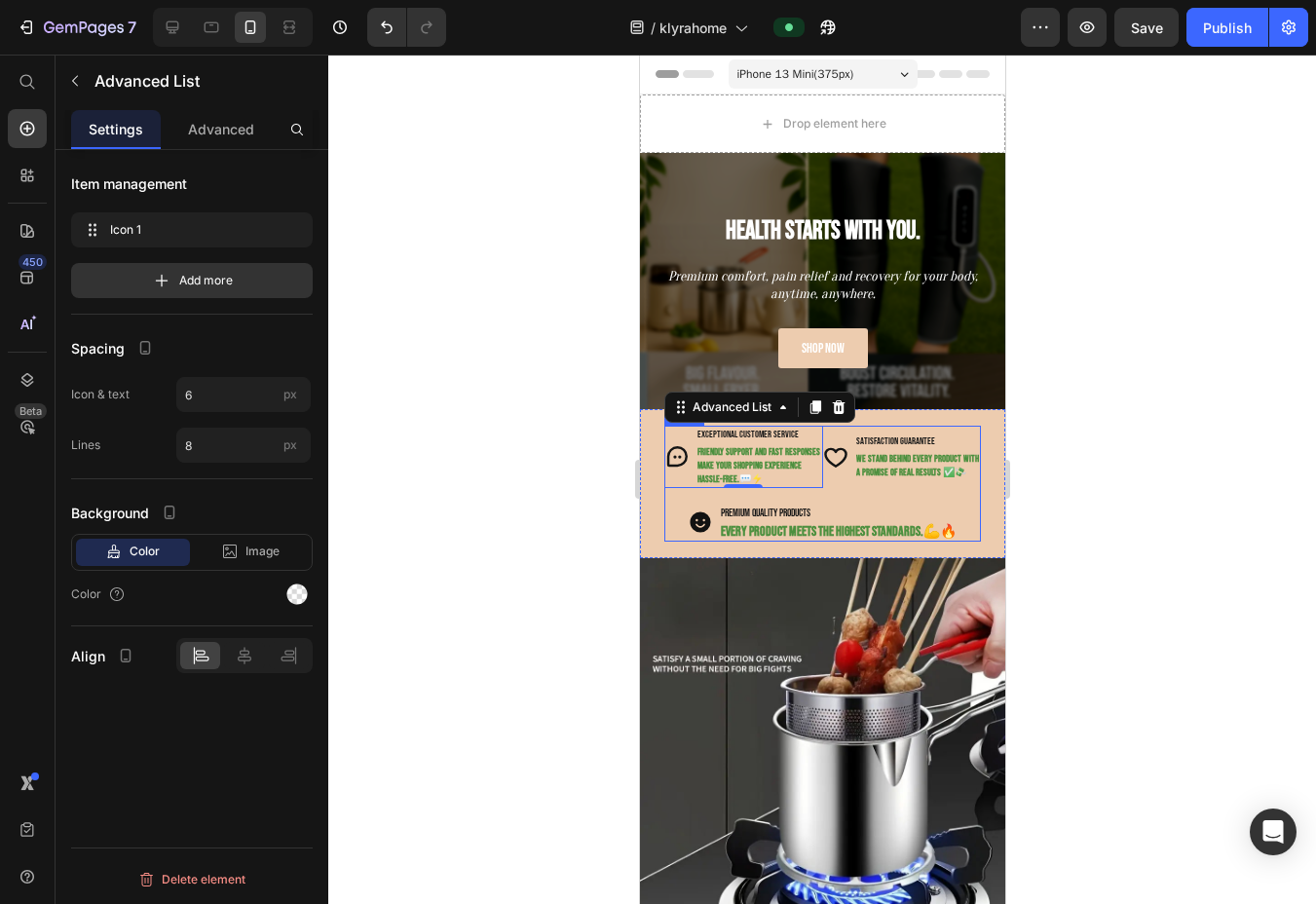 click on "Icon exceptional customer service Text Block Friendly support and fast responses make your shopping experience hassle-free.  💬⚡ Text Block Advanced List   0
Icon SATISFACTION GUARANTEE Text Block We stand behind every product with a promise of real results ✅💸 Text Block Advanced List Row" at bounding box center [821, 465] 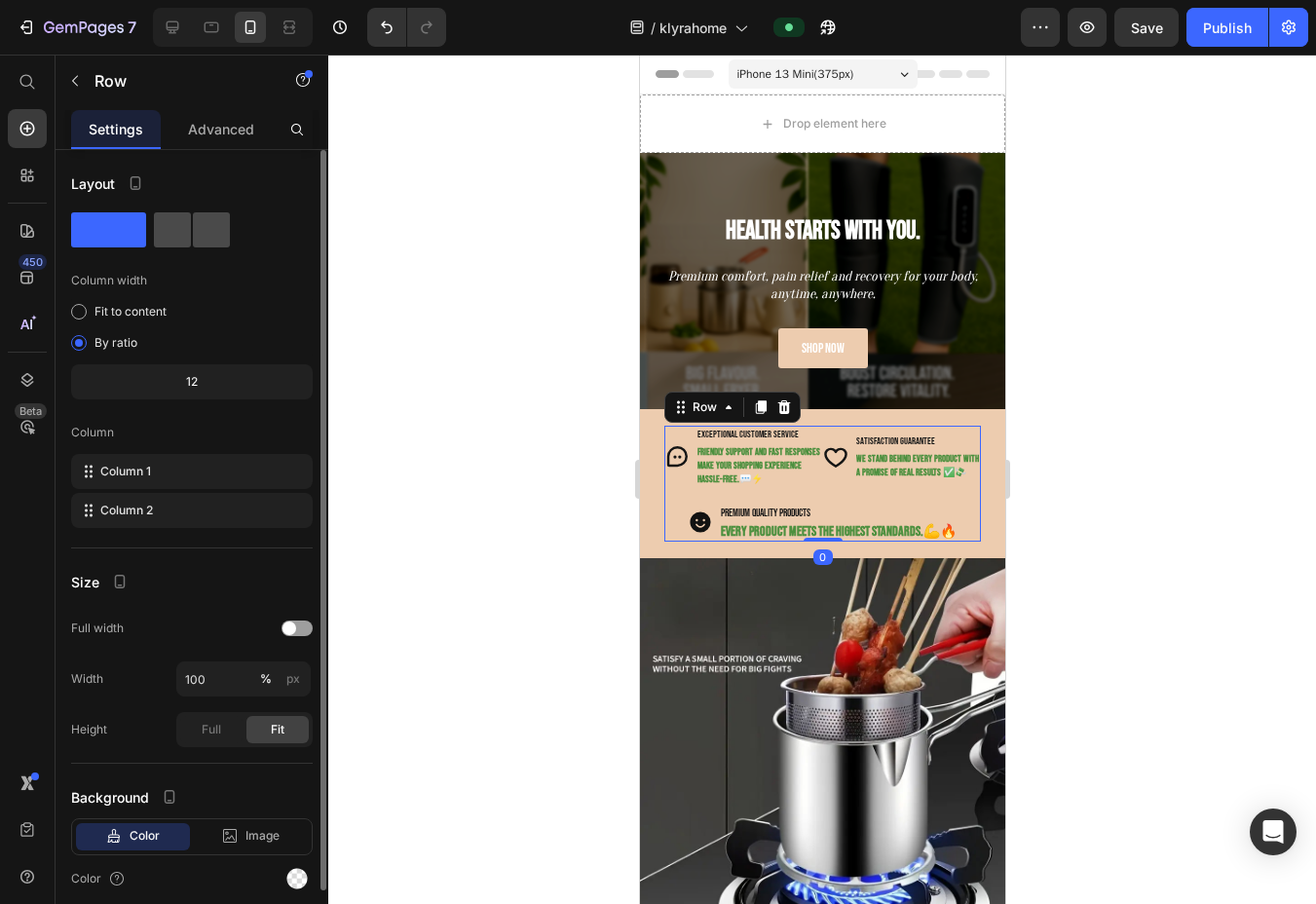 click 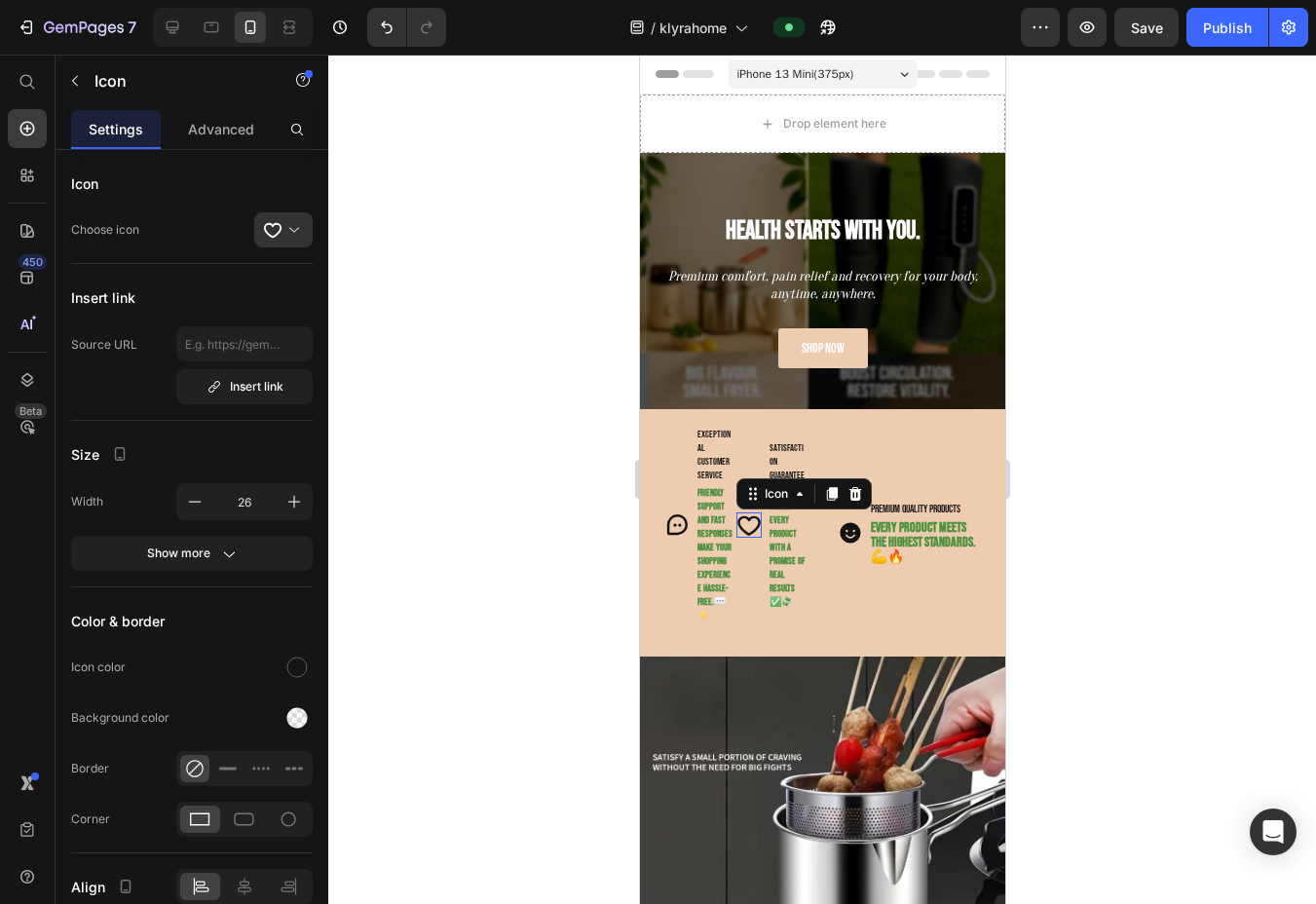 click 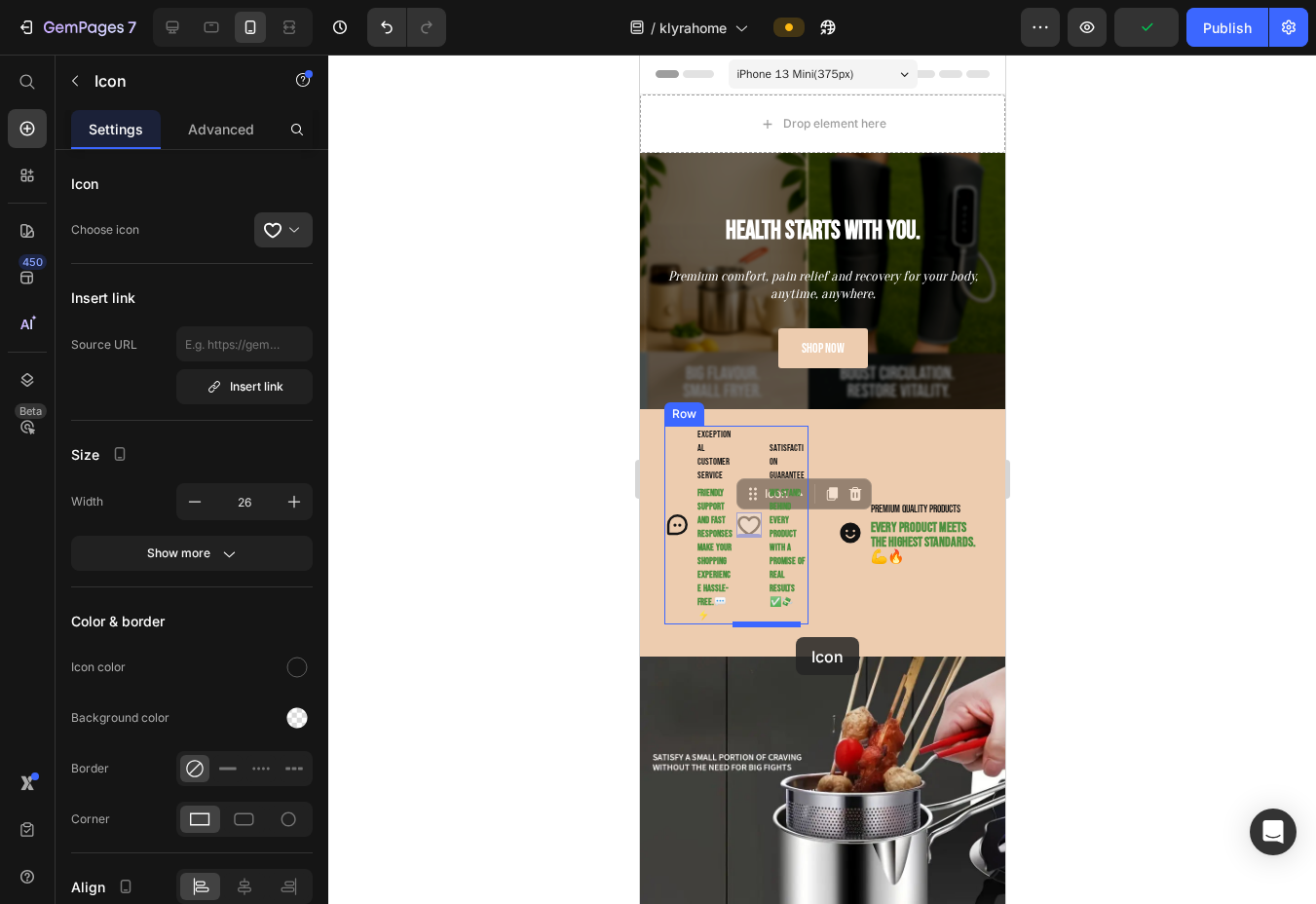 drag, startPoint x: 753, startPoint y: 505, endPoint x: 795, endPoint y: 637, distance: 138.5208 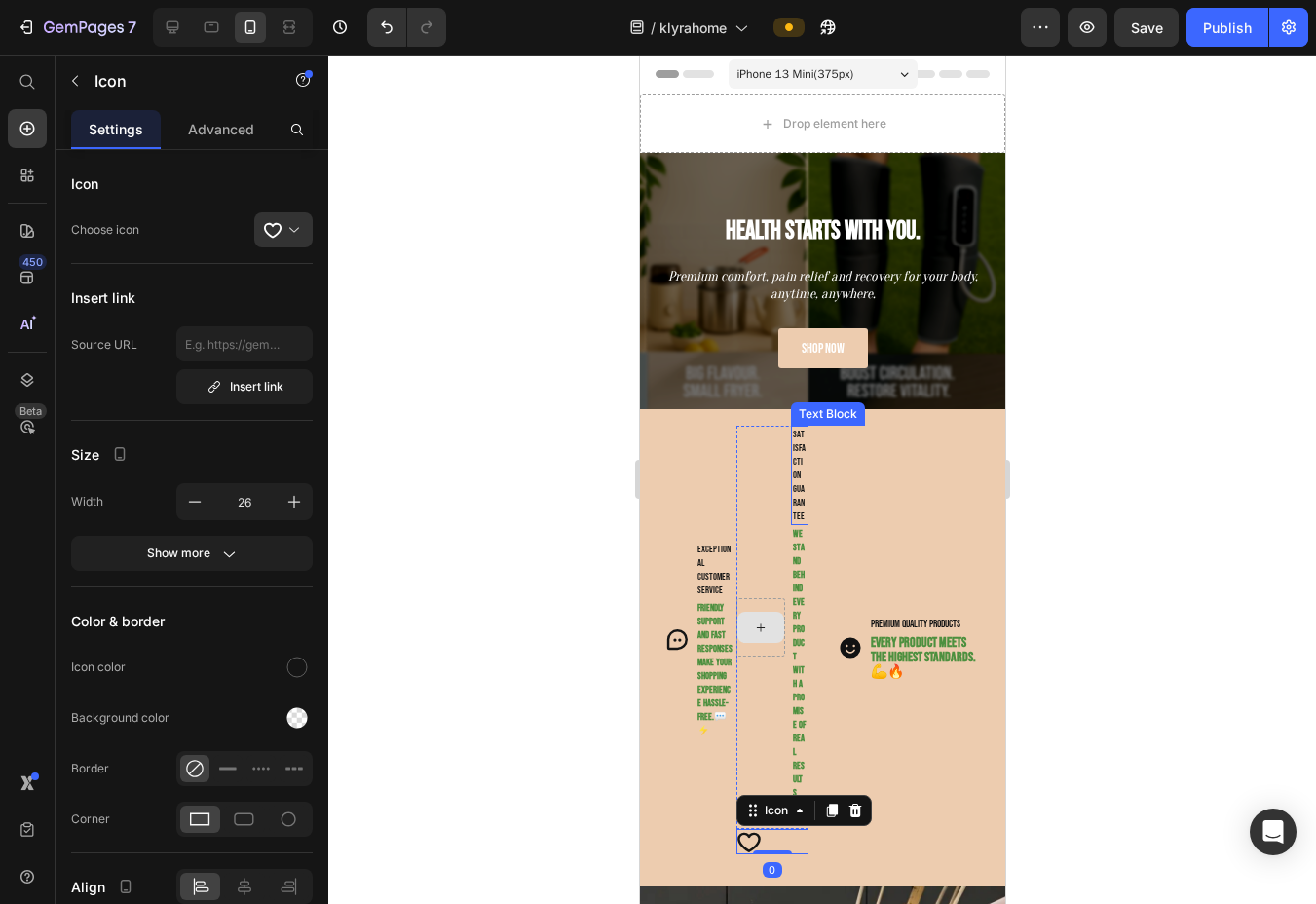 click on "SATISFACTION GUARANTEE" at bounding box center [799, 475] 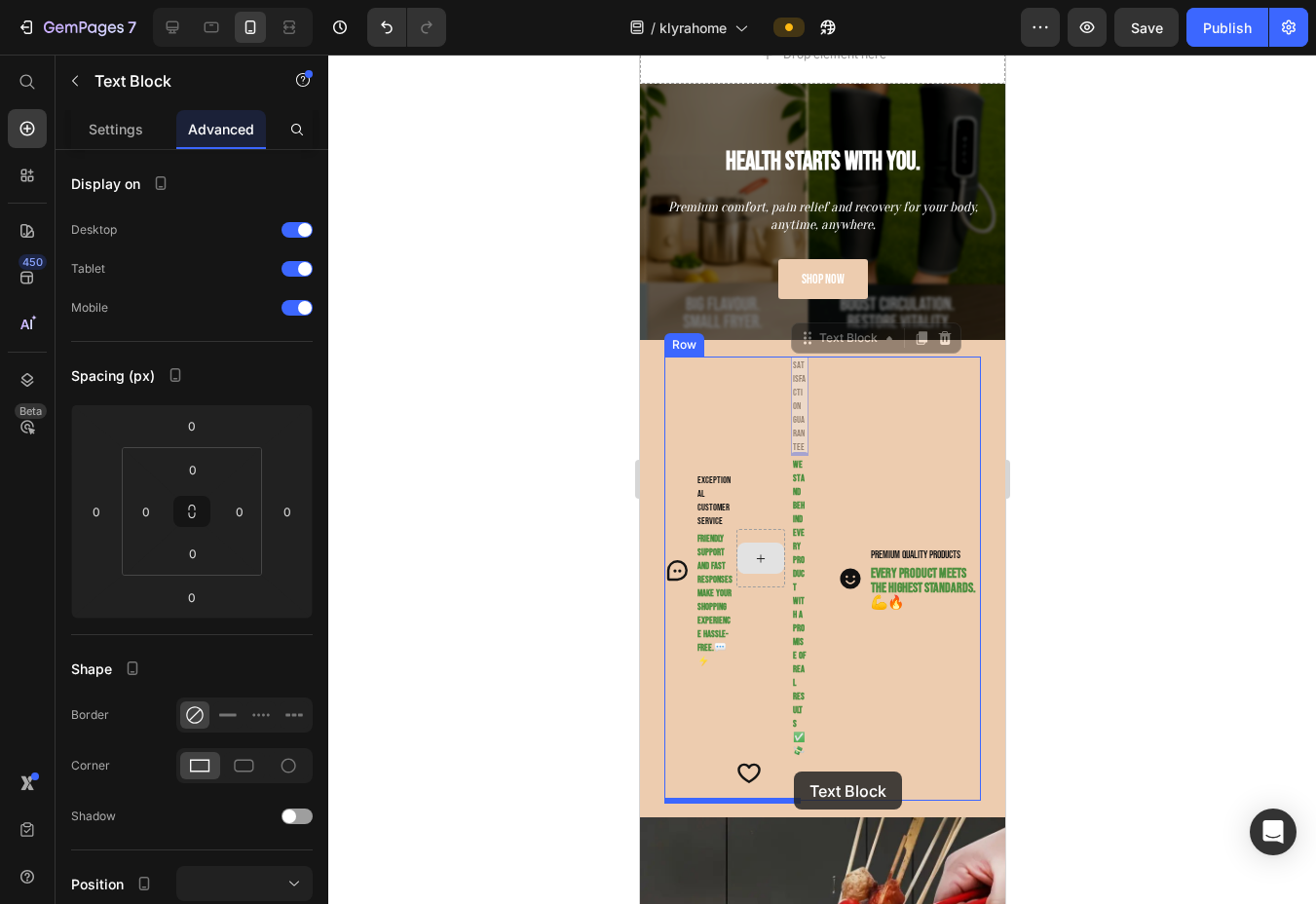 scroll, scrollTop: 84, scrollLeft: 0, axis: vertical 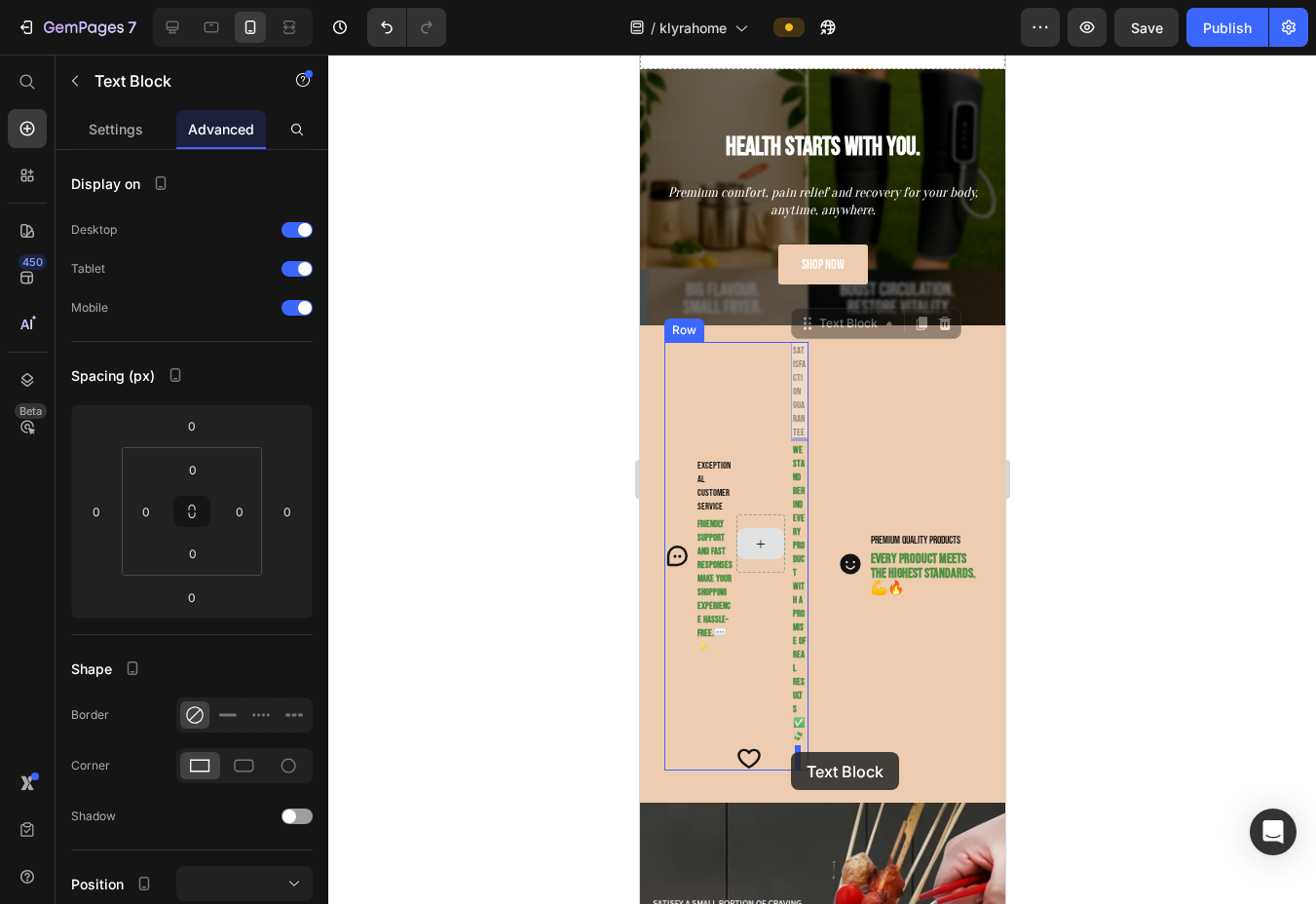 drag, startPoint x: 798, startPoint y: 407, endPoint x: 795, endPoint y: 755, distance: 348.0129 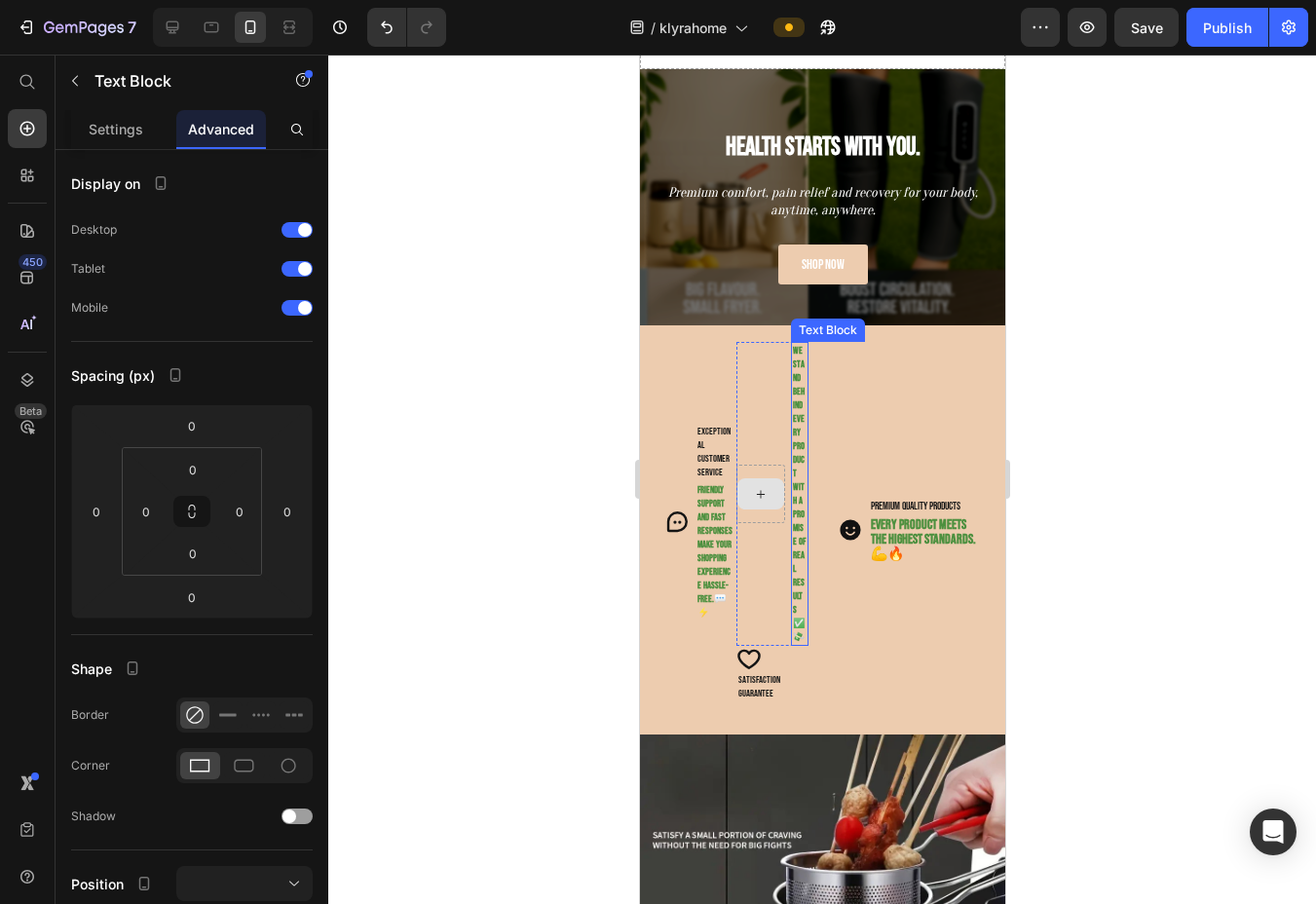 click on "We stand behind every product with a promise of real results ✅💸" at bounding box center (798, 494) 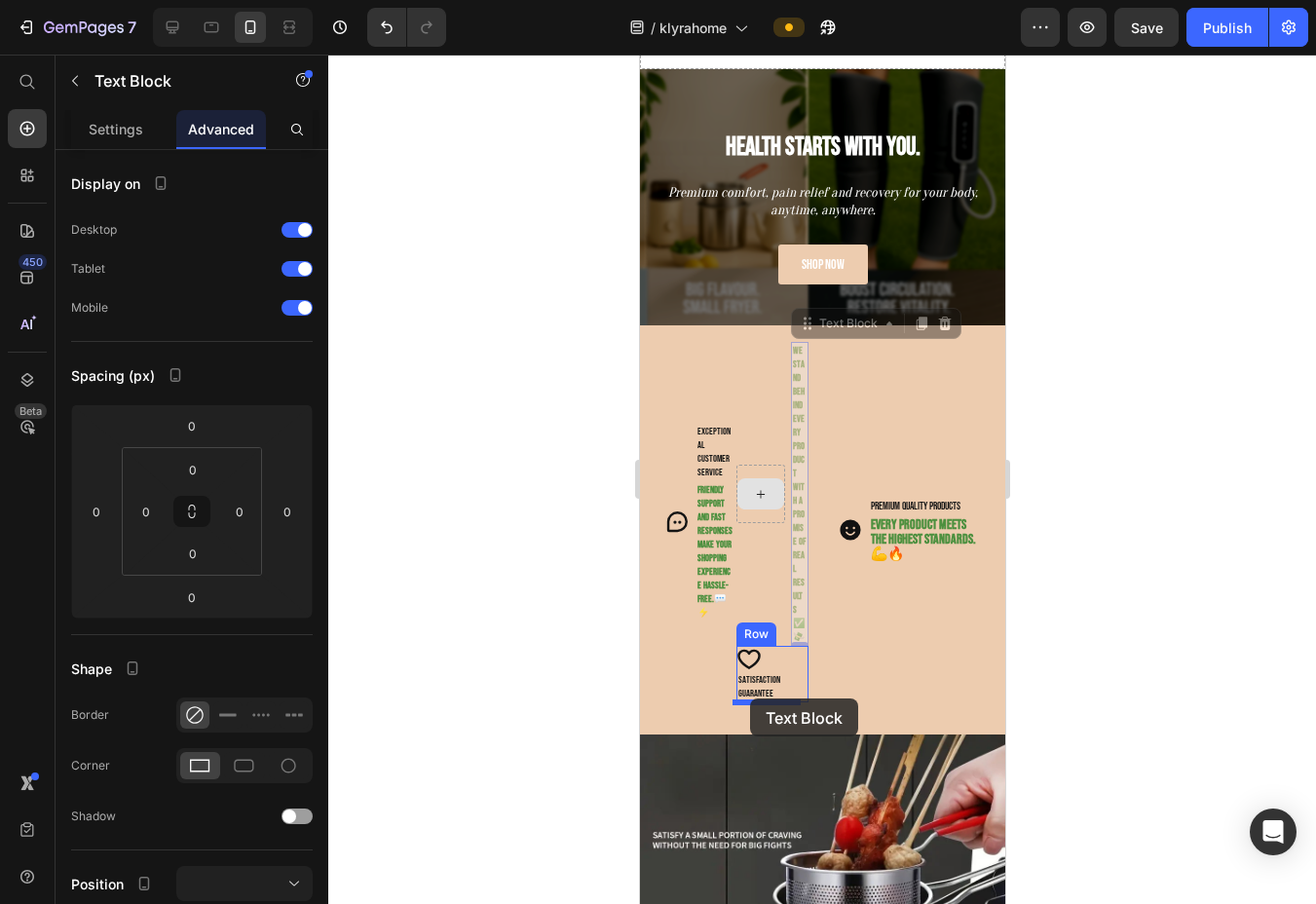 drag, startPoint x: 802, startPoint y: 329, endPoint x: 776, endPoint y: 686, distance: 357.94553 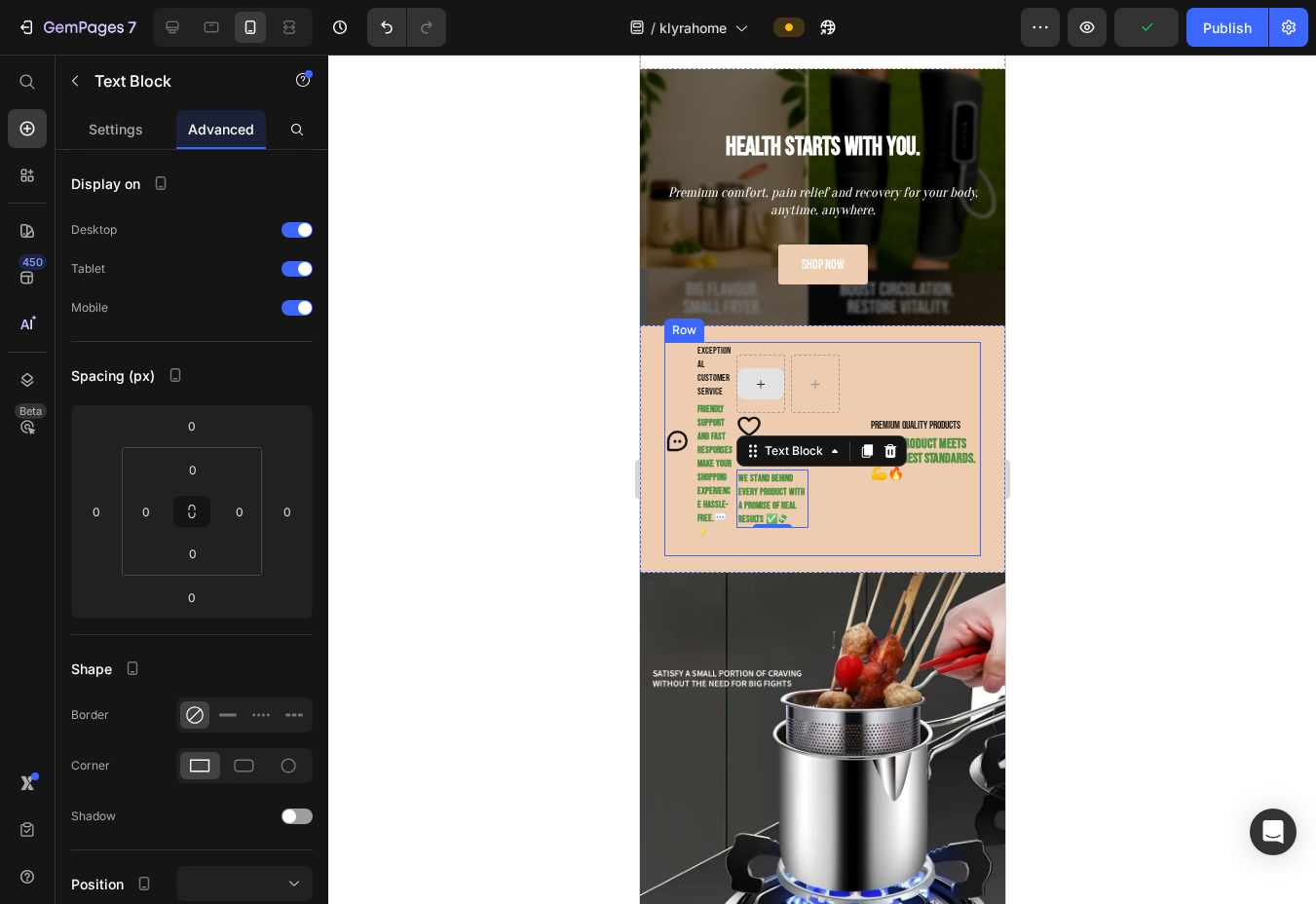 scroll, scrollTop: 0, scrollLeft: 0, axis: both 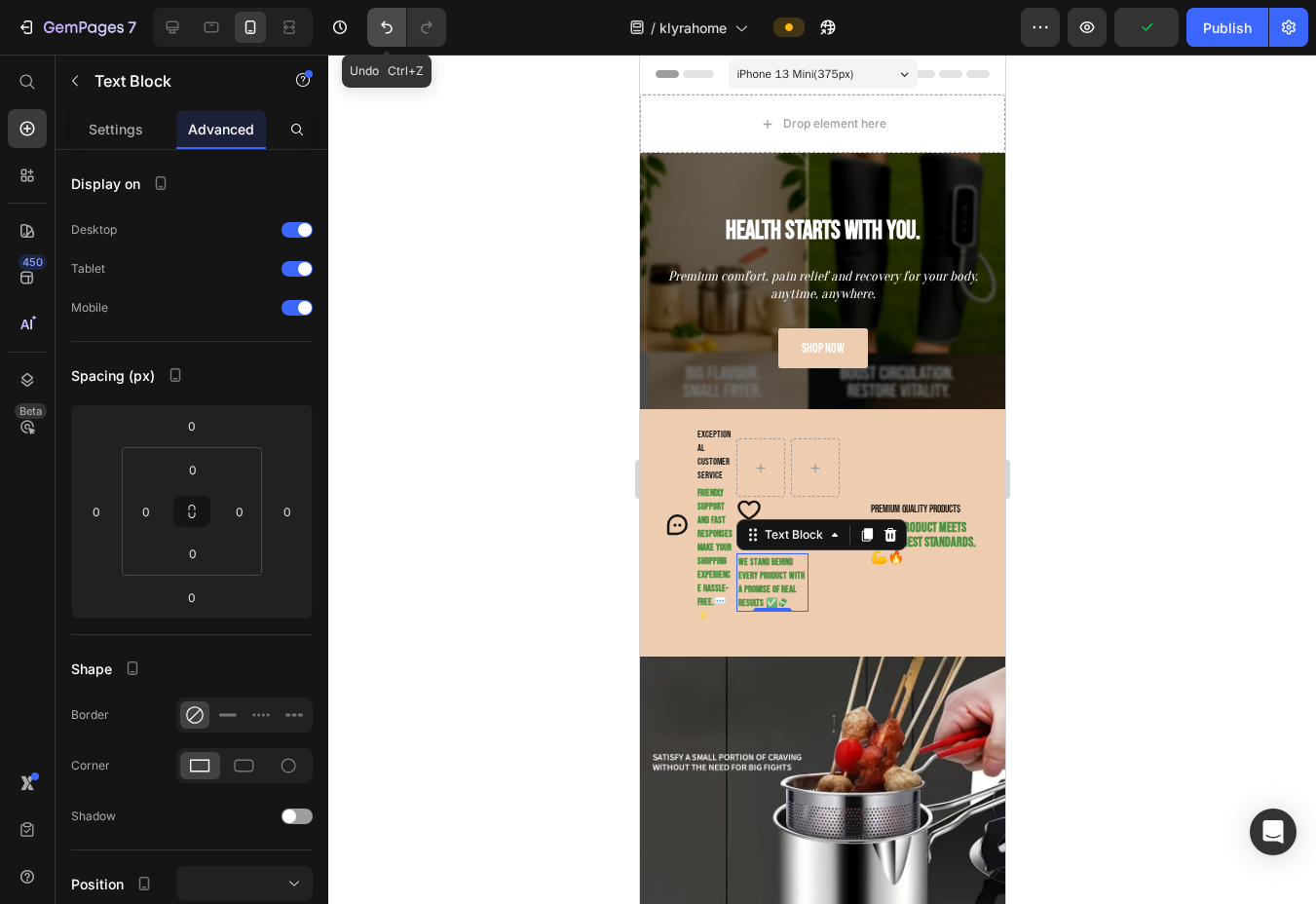 click 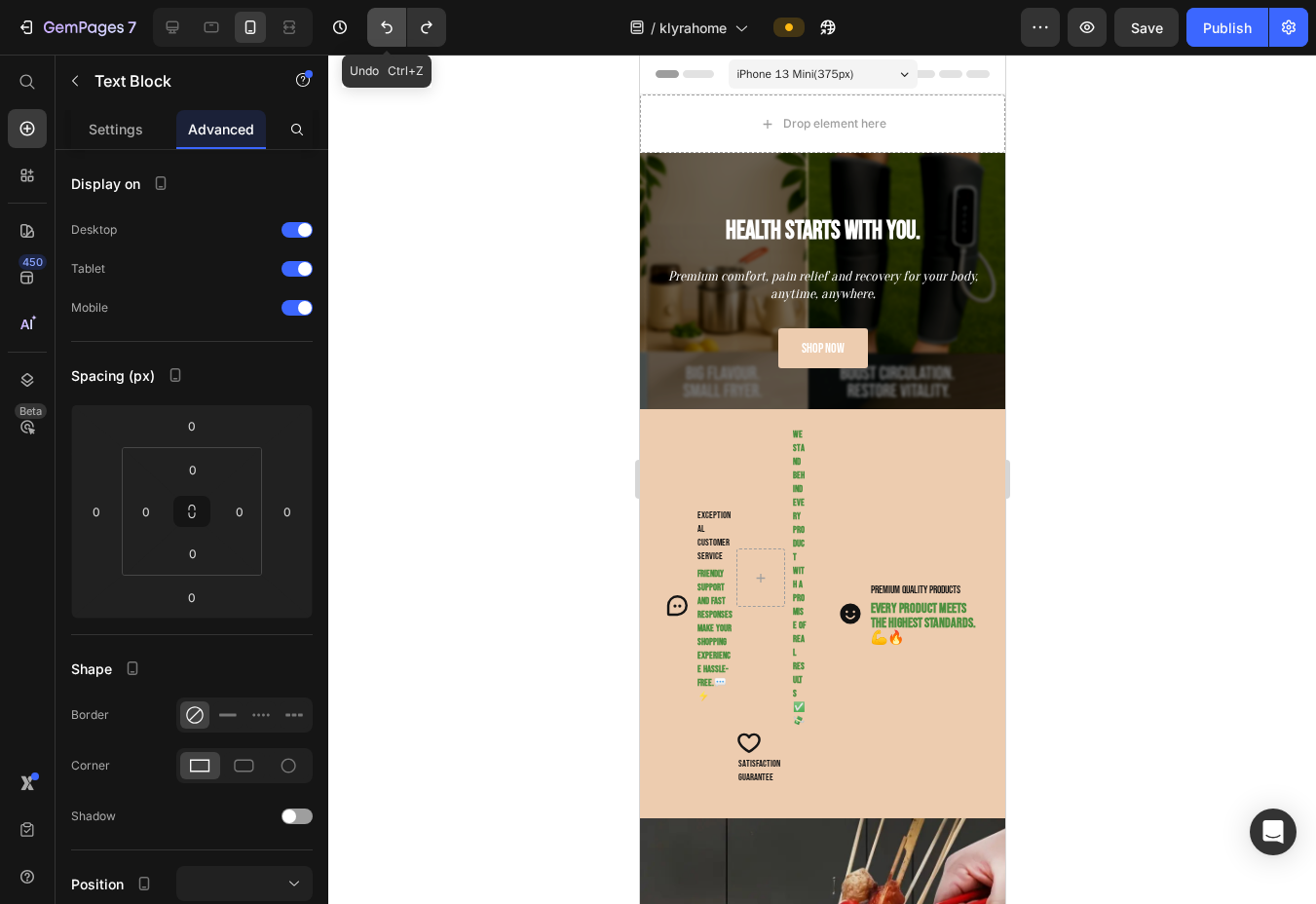 click 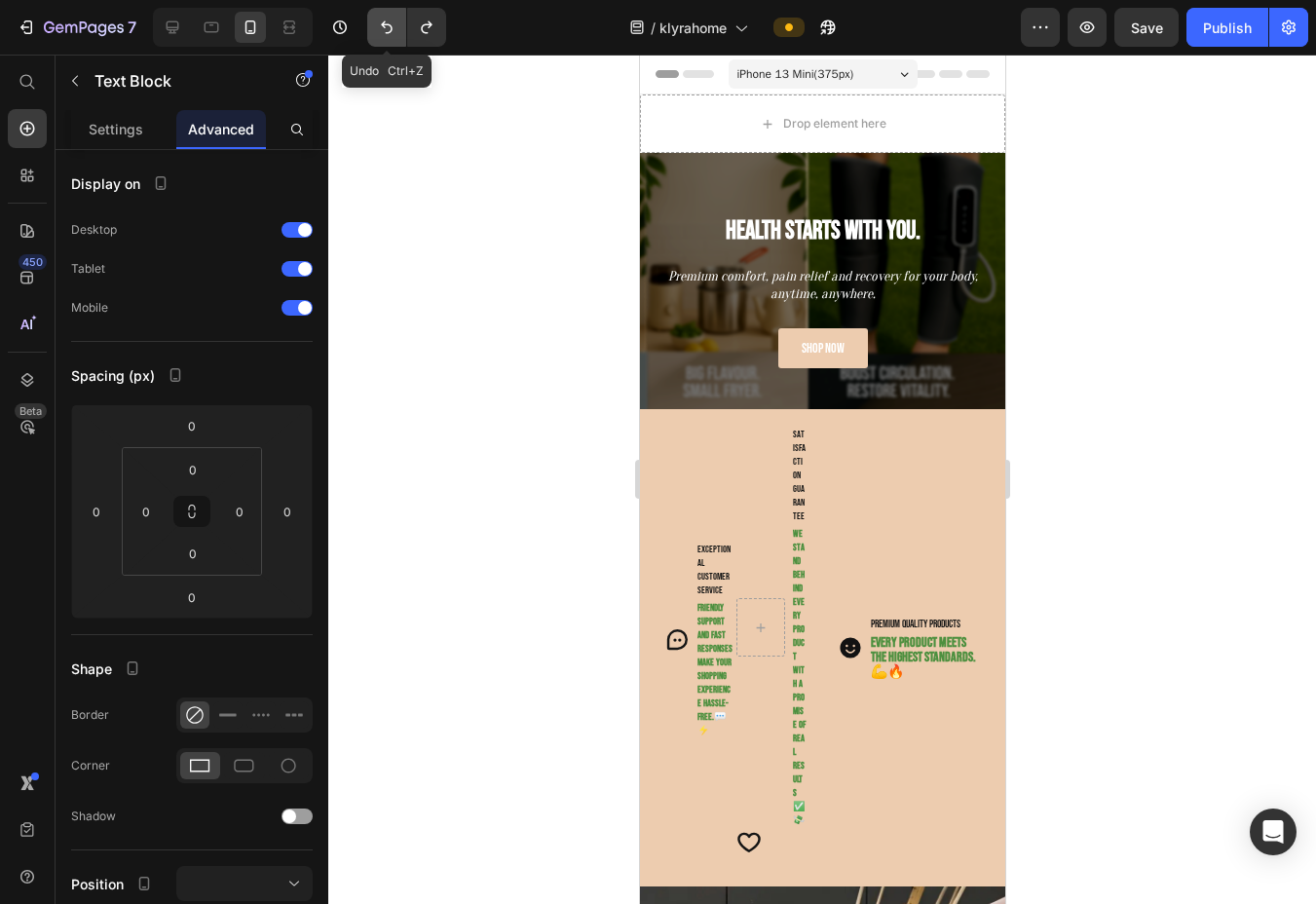 click 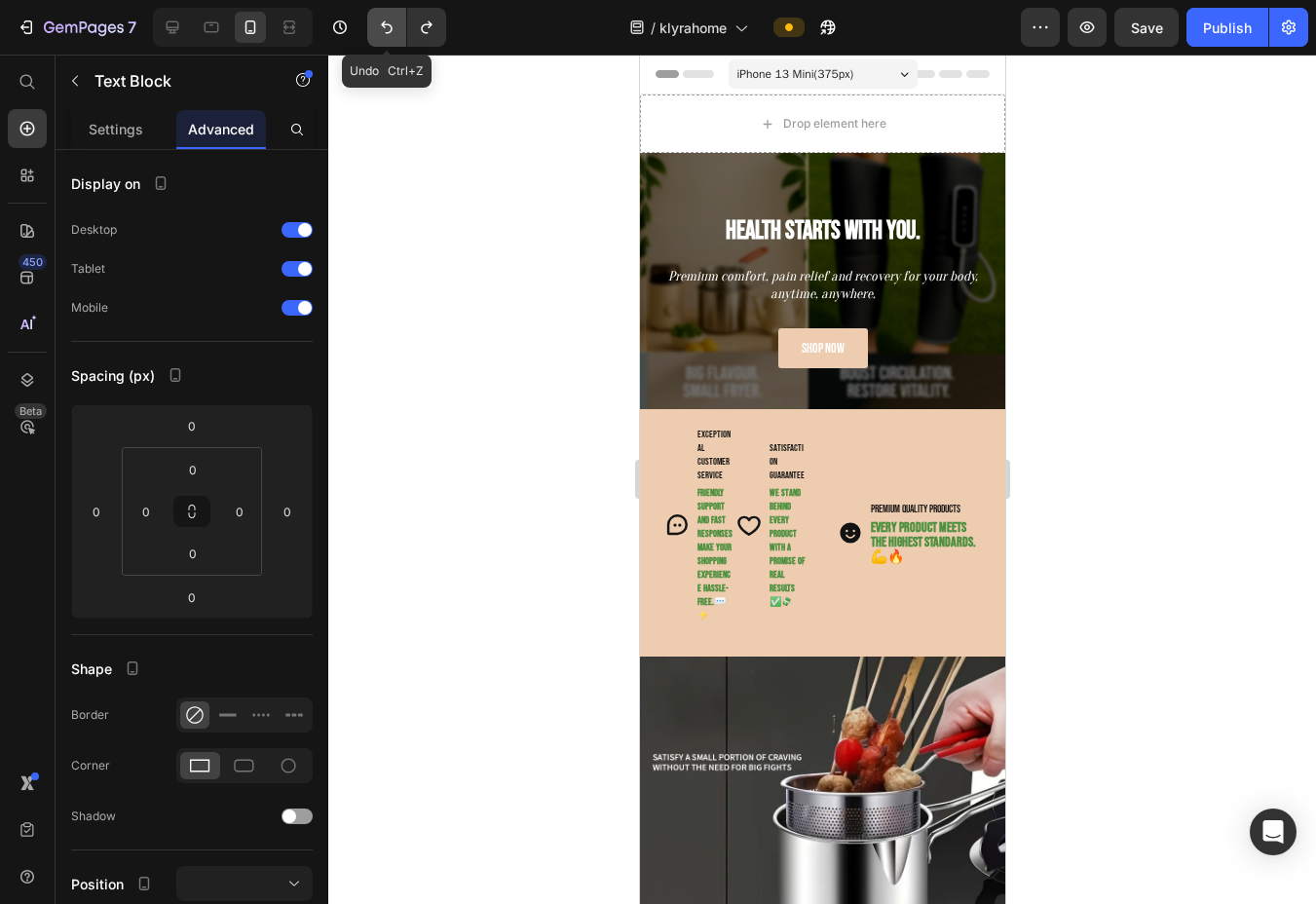 click 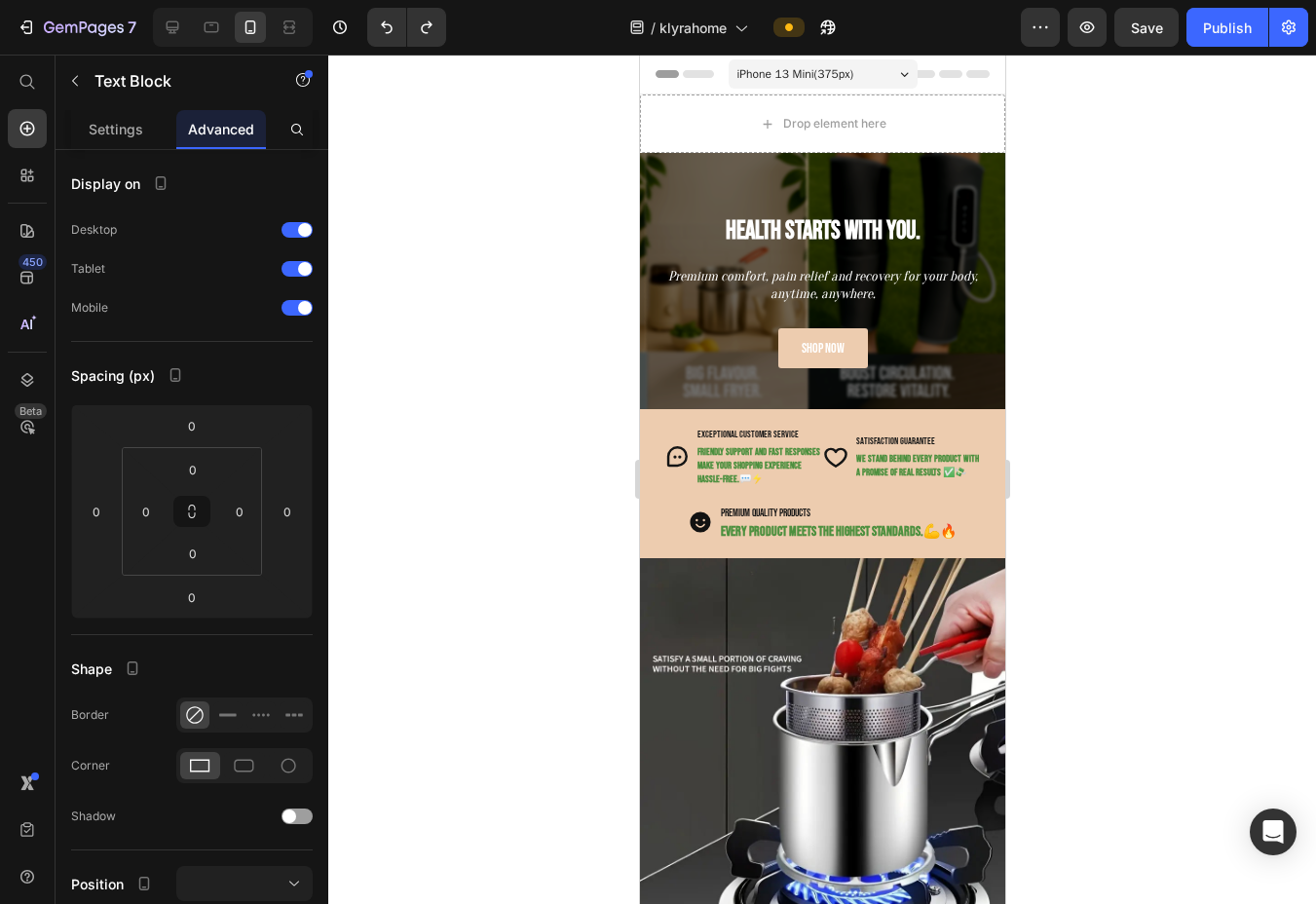 click on "Icon exceptional customer service Text Block Friendly support and fast responses make your shopping experience hassle-free.  💬⚡ Text Block Advanced List
Icon SATISFACTION GUARANTEE Text Block We stand behind every product with a promise of real results ✅💸 Text Block Advanced List Row" at bounding box center [821, 465] 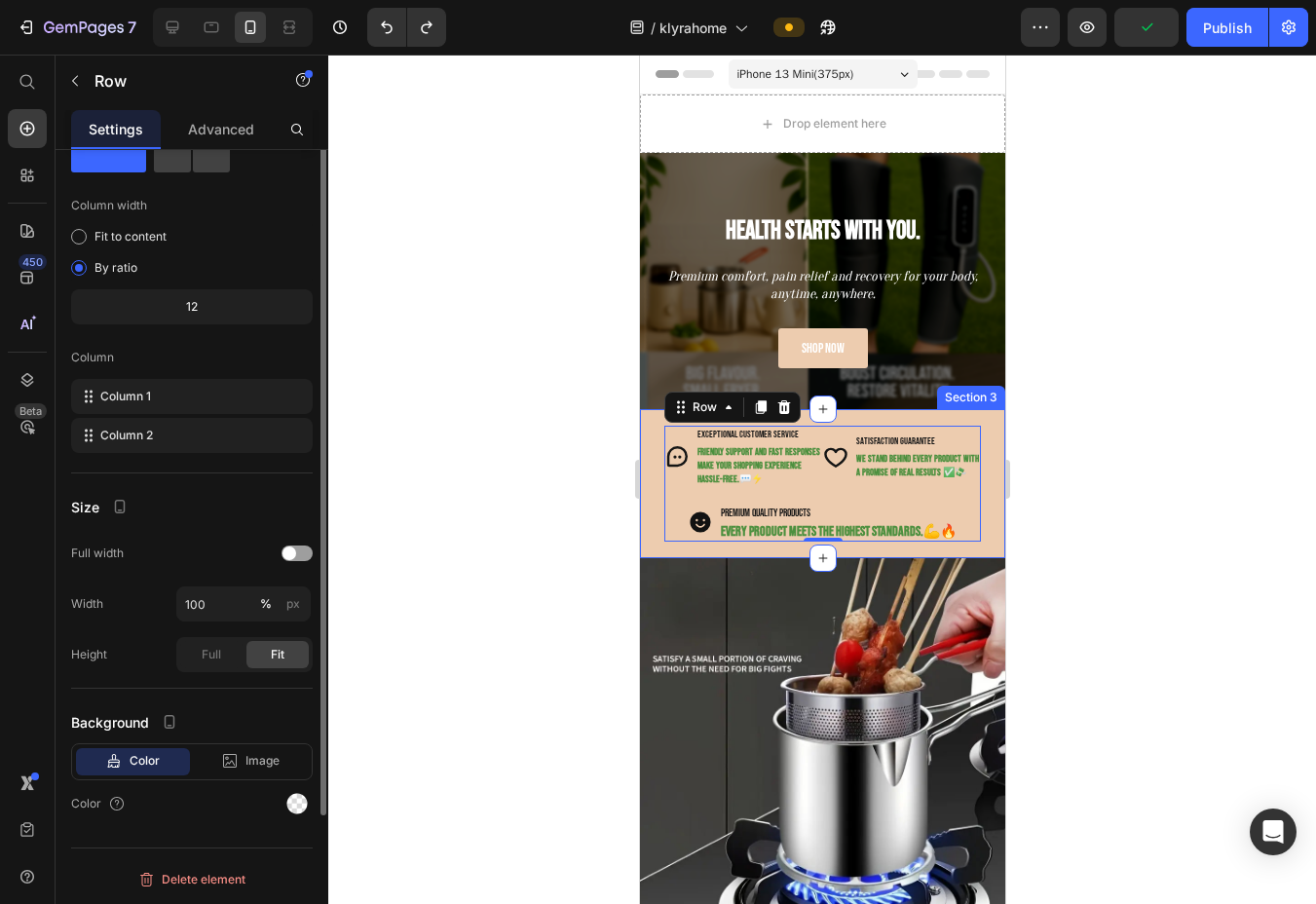 scroll, scrollTop: 0, scrollLeft: 0, axis: both 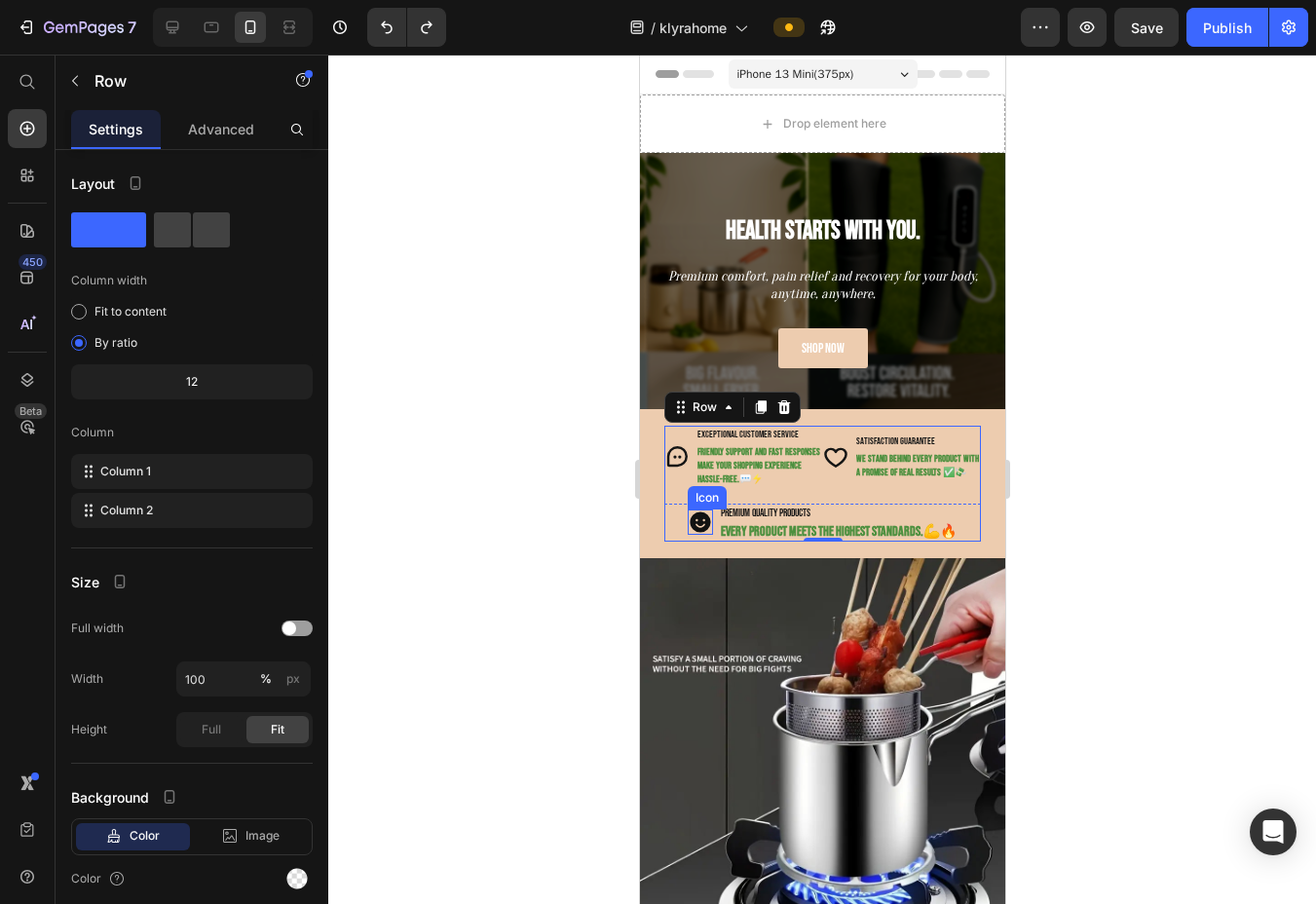 click 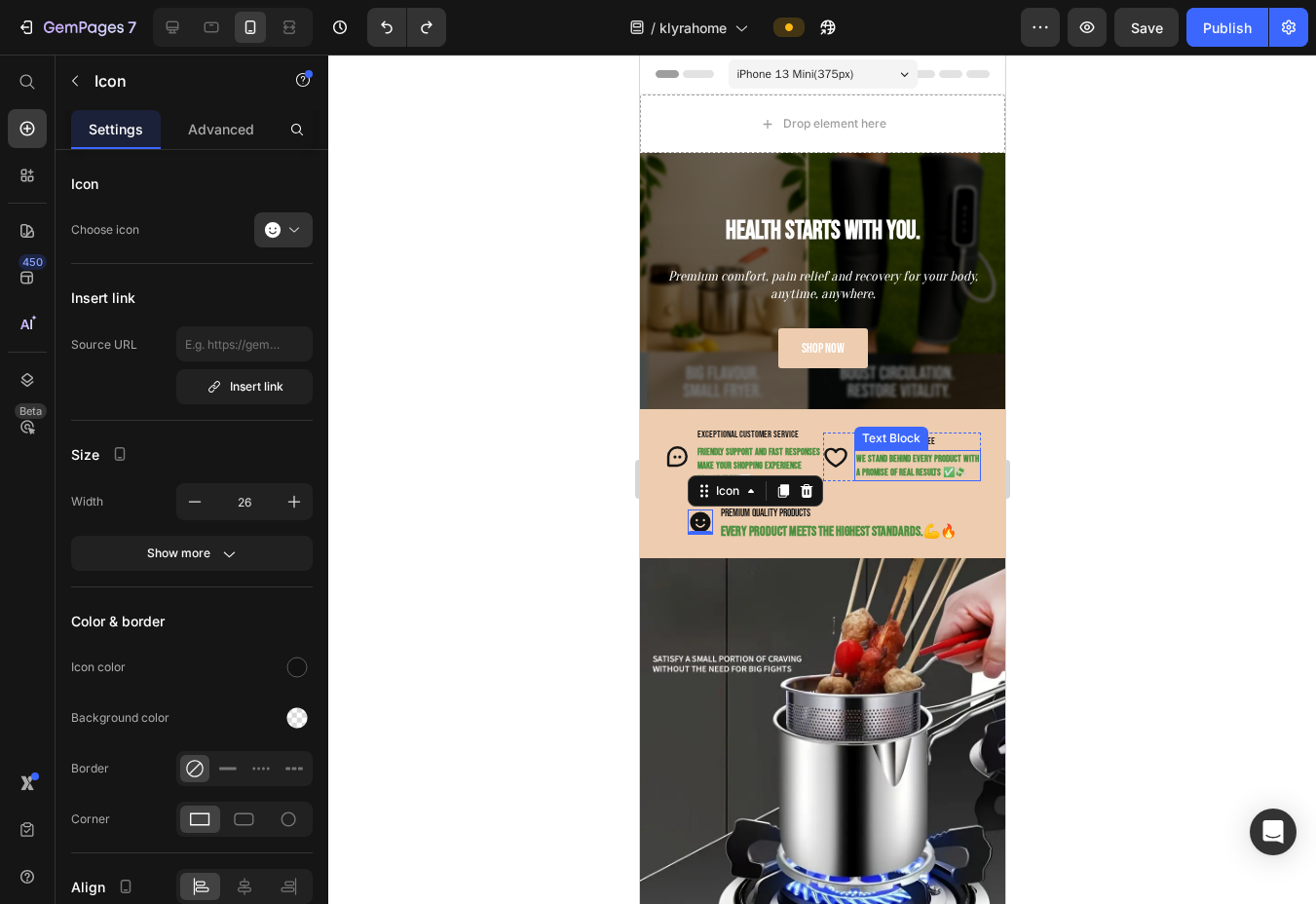 click on "We stand behind every product with a promise of real results ✅💸" at bounding box center (917, 466) 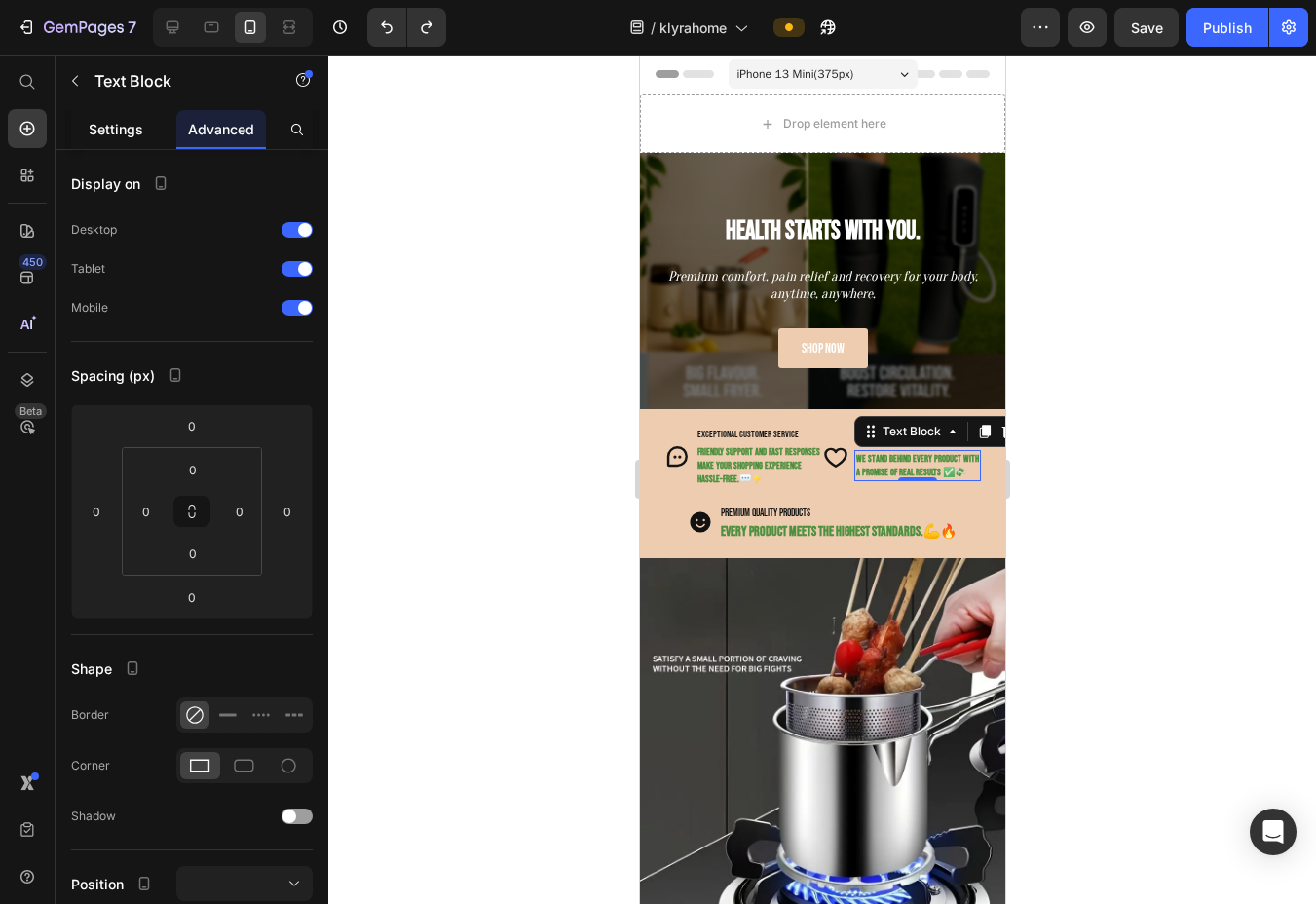 click on "Settings" at bounding box center (116, 129) 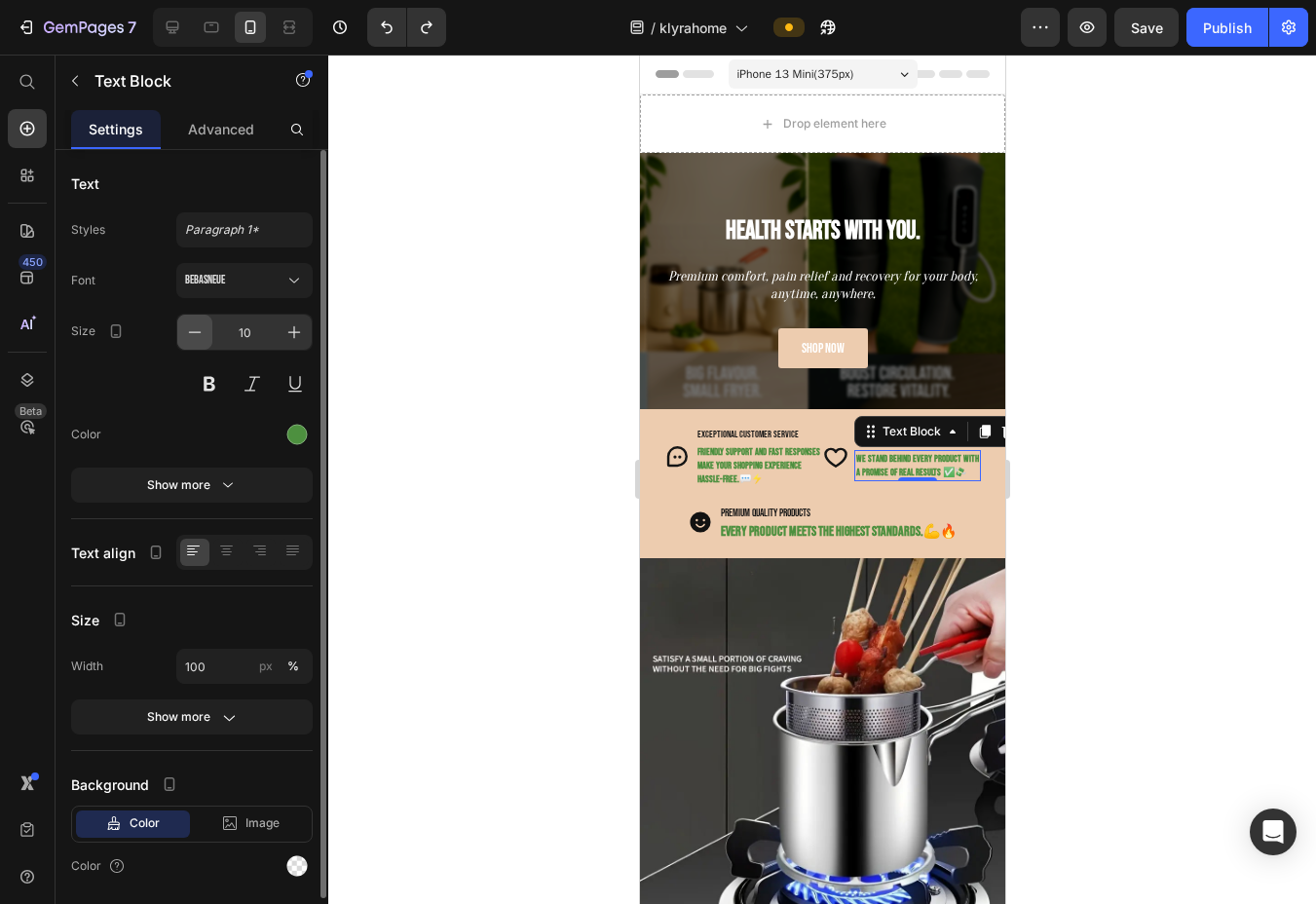 click 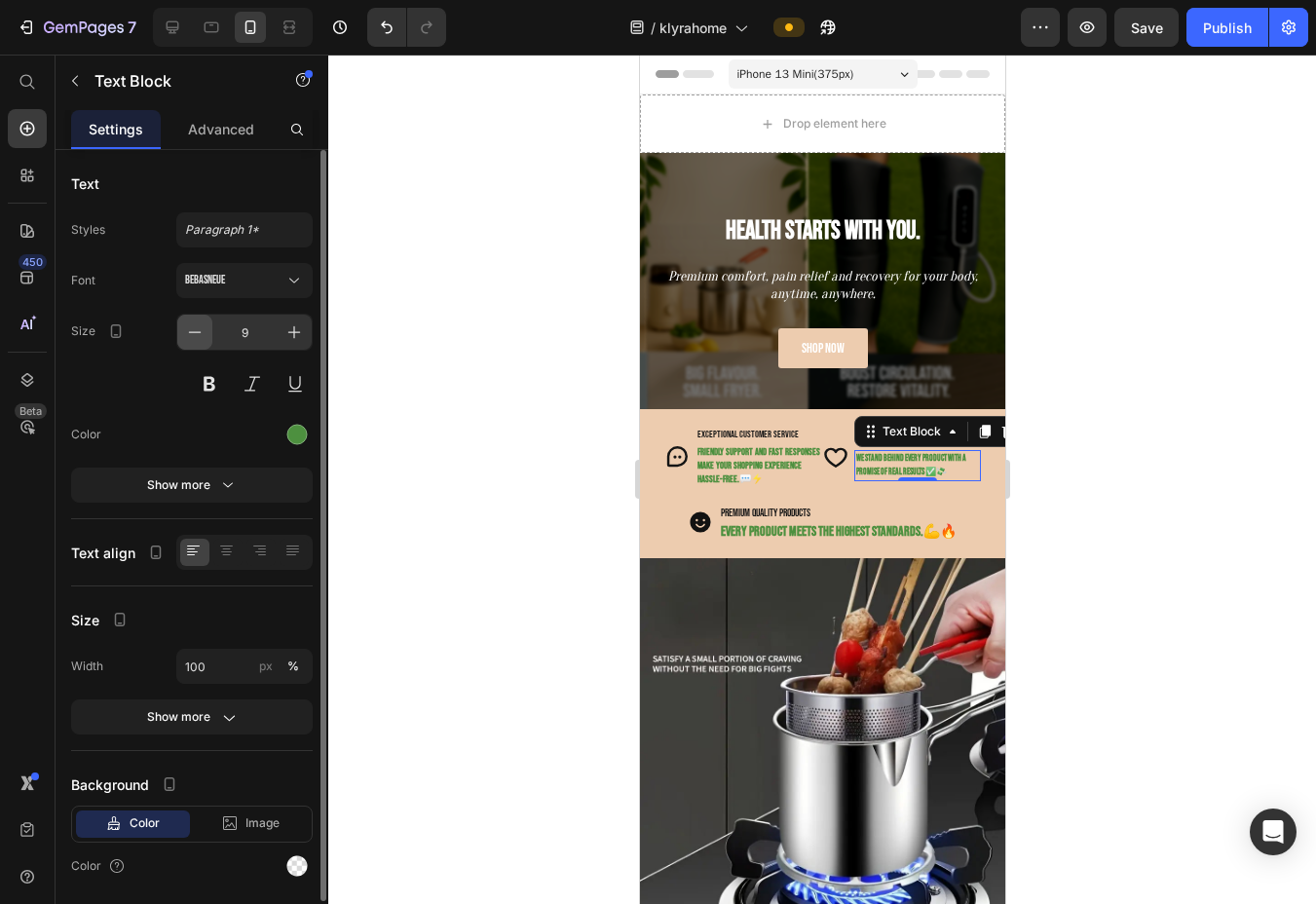 click 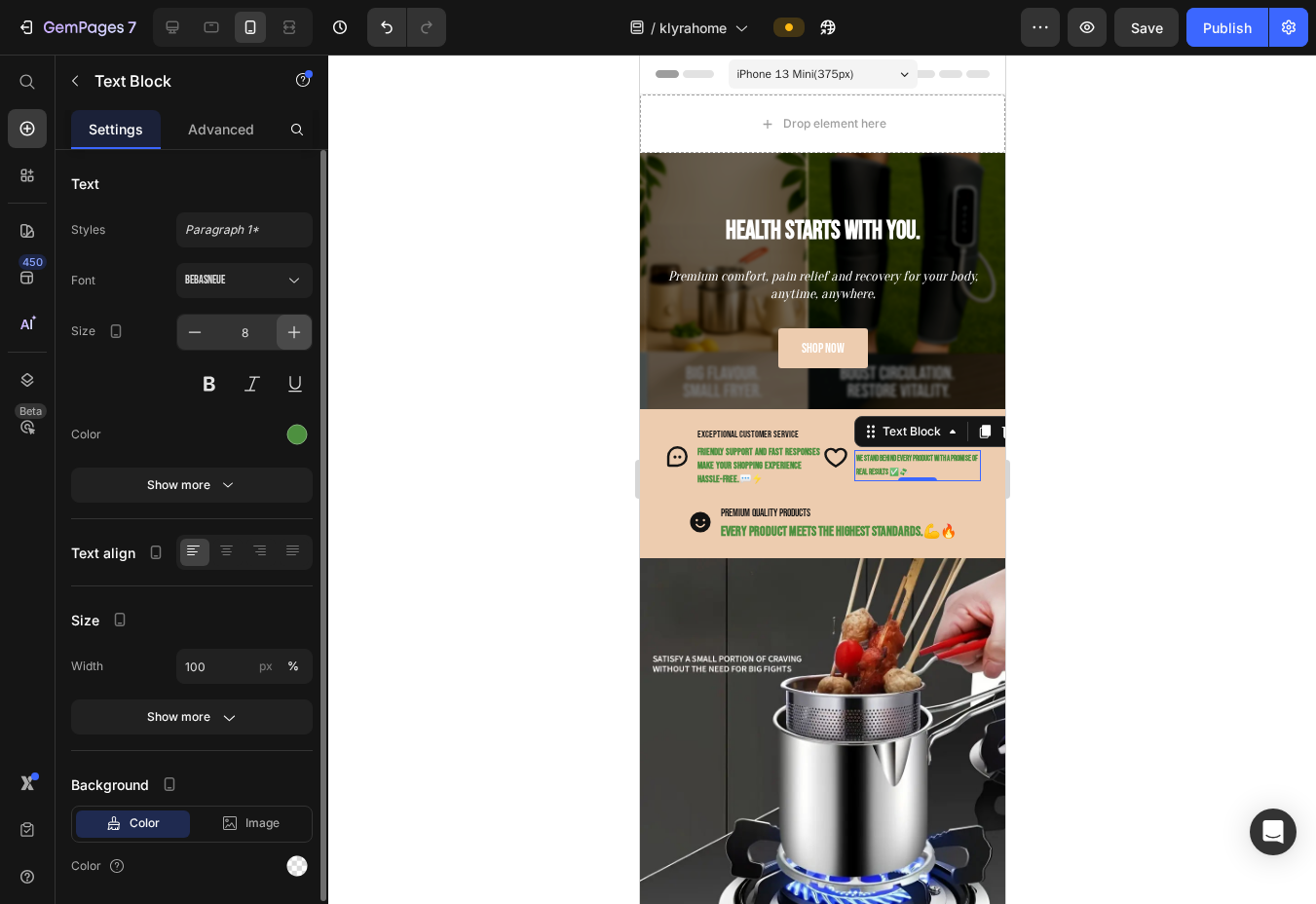 click 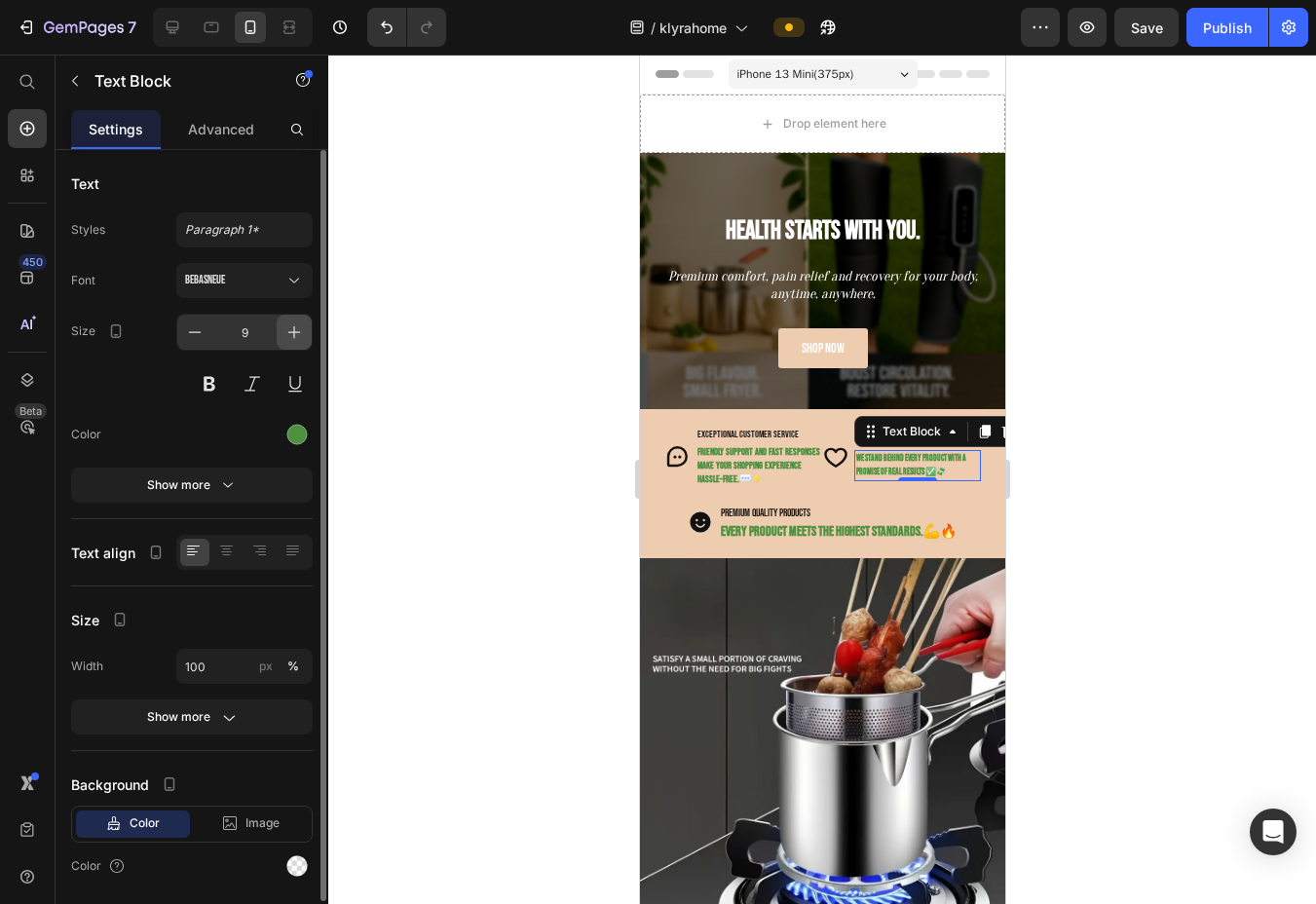 click 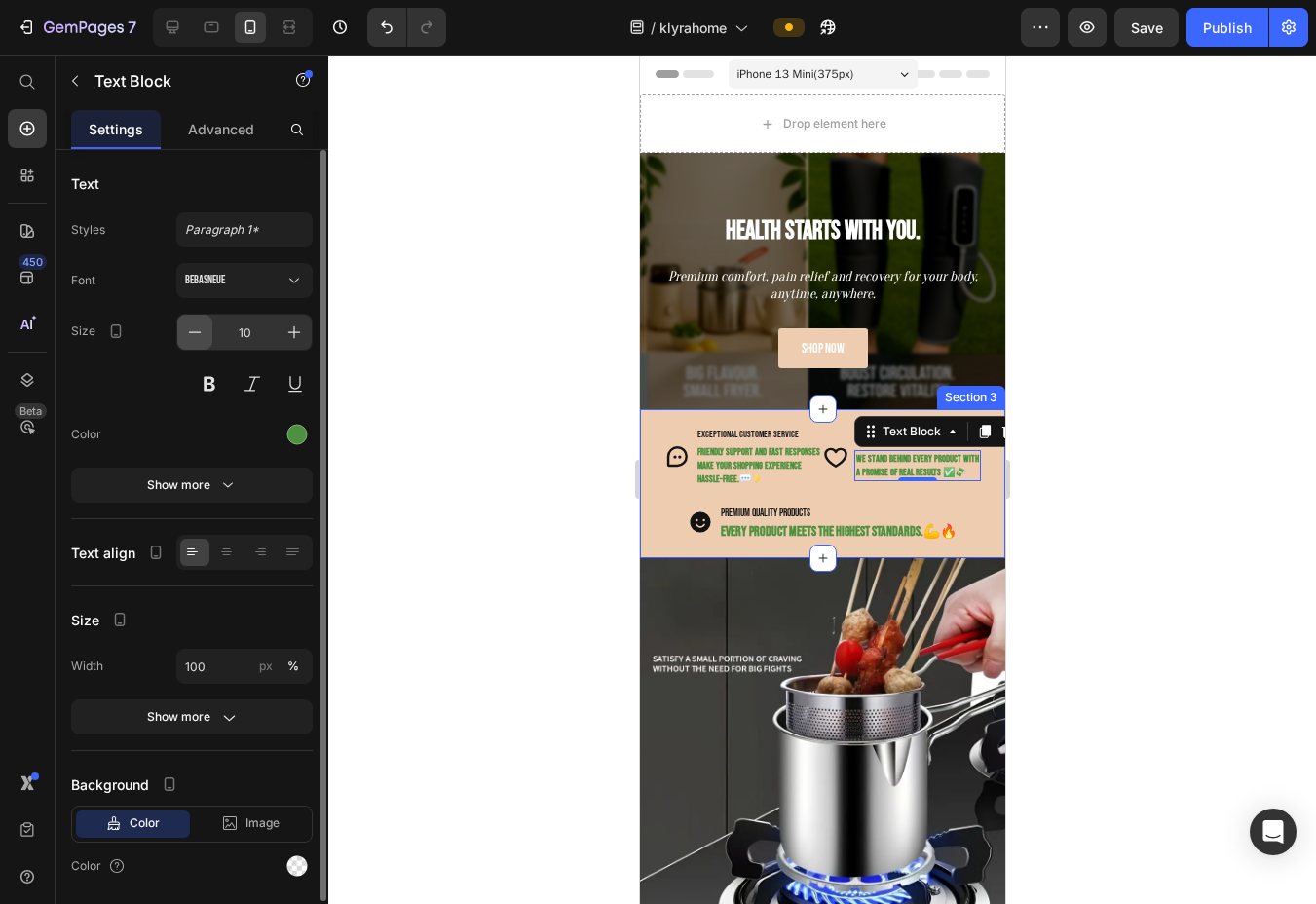 click 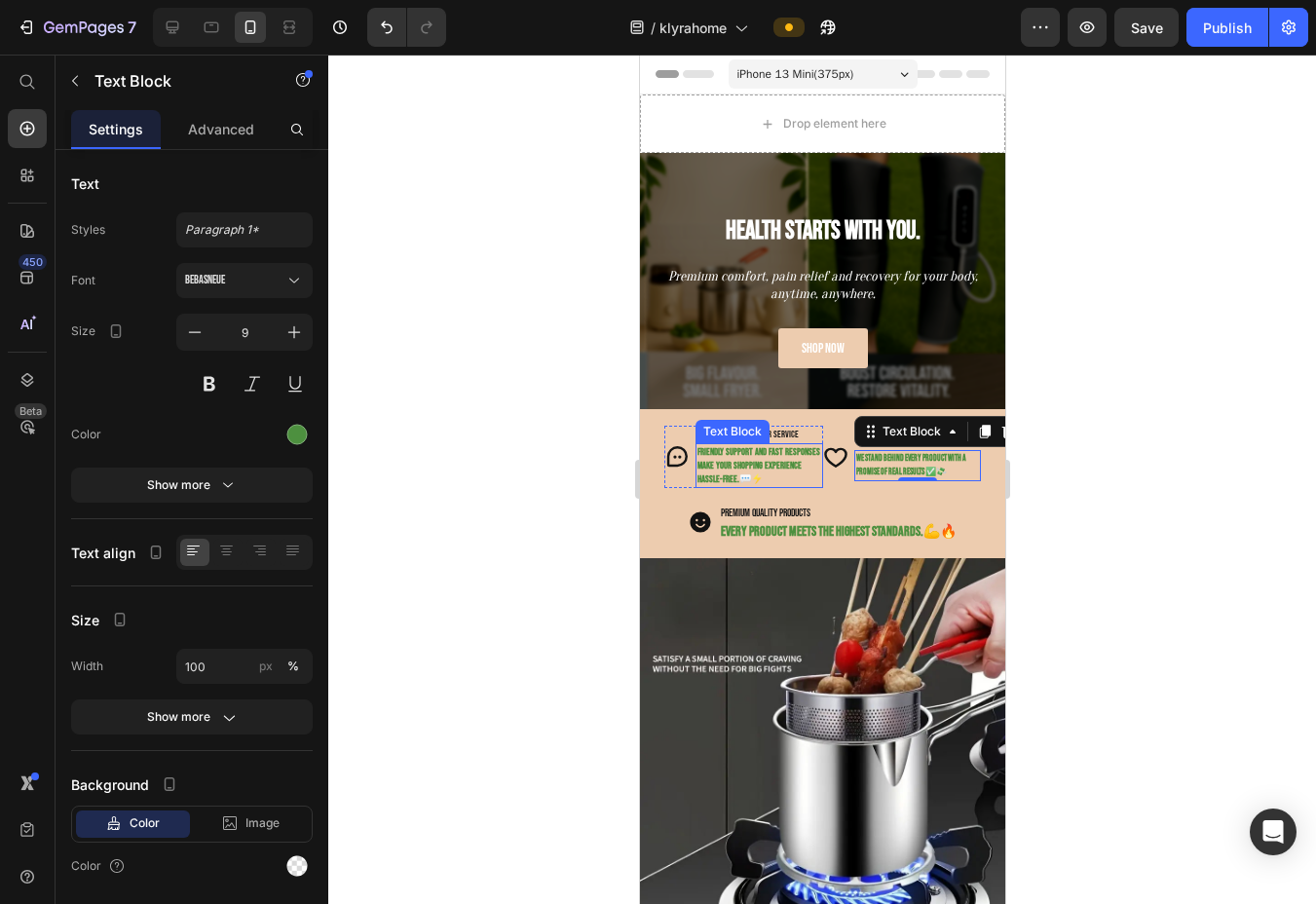 click on "Friendly support and fast responses make your shopping experience hassle-free." at bounding box center (758, 466) 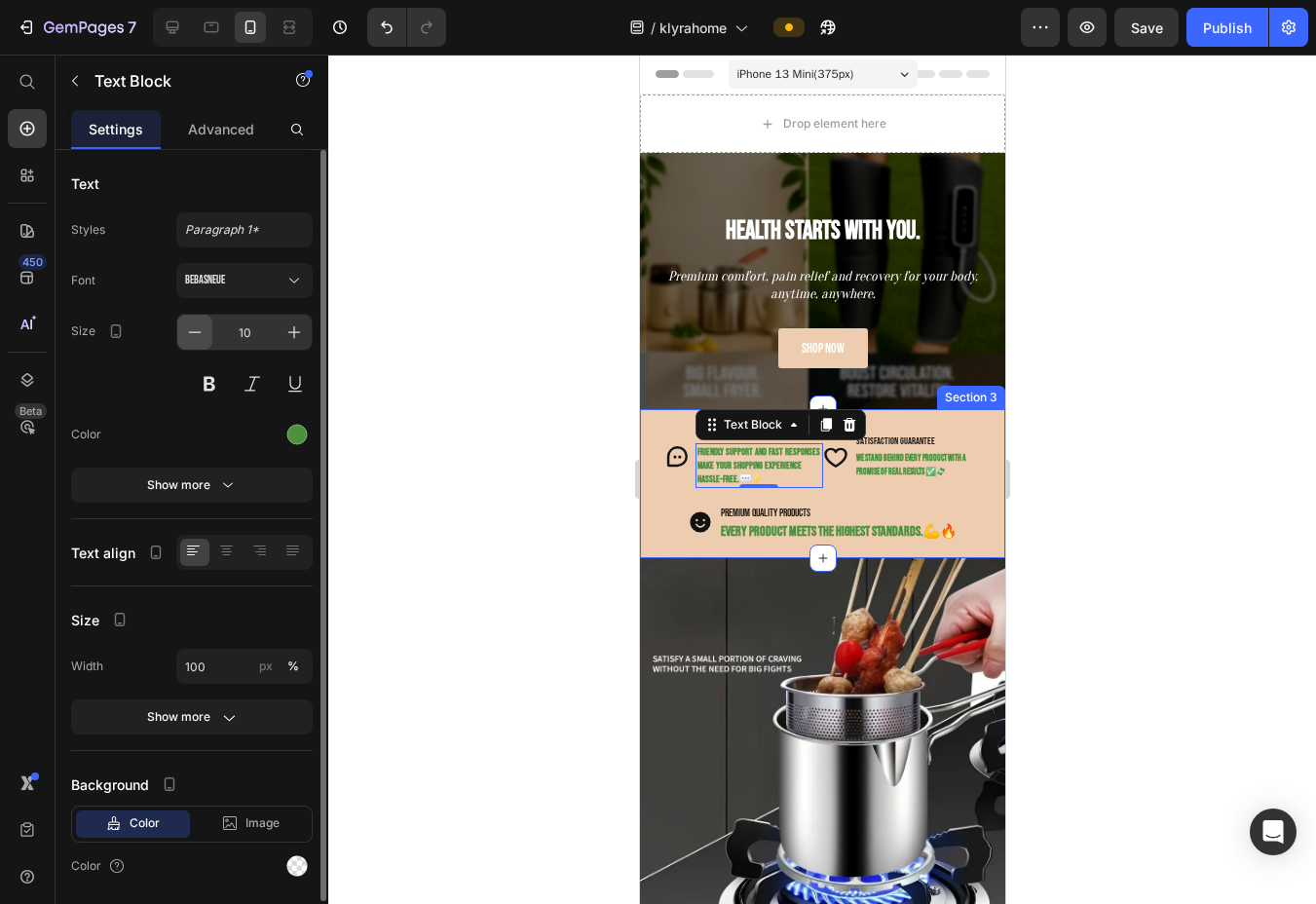 click 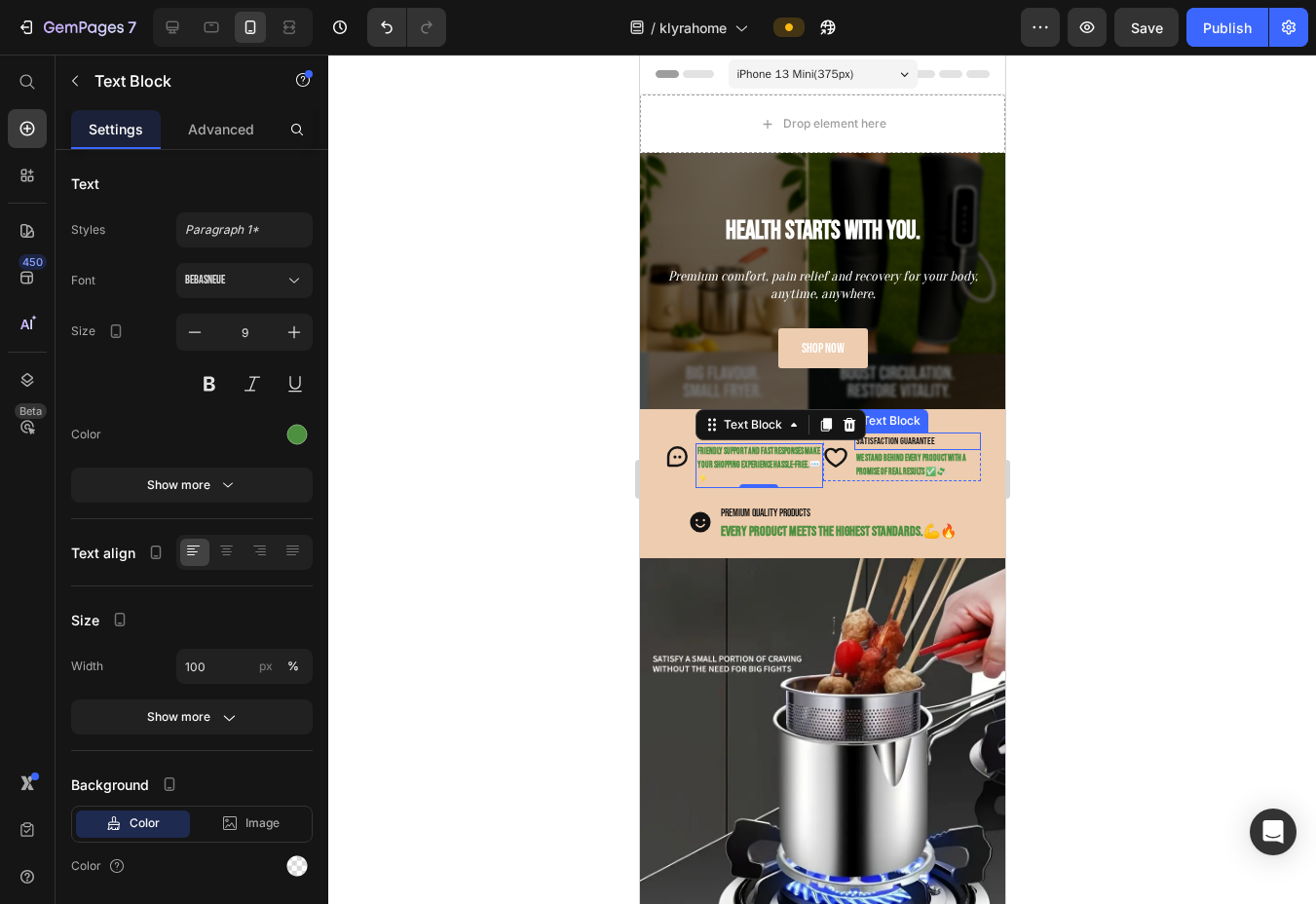 click on "SATISFACTION GUARANTEE" at bounding box center (917, 441) 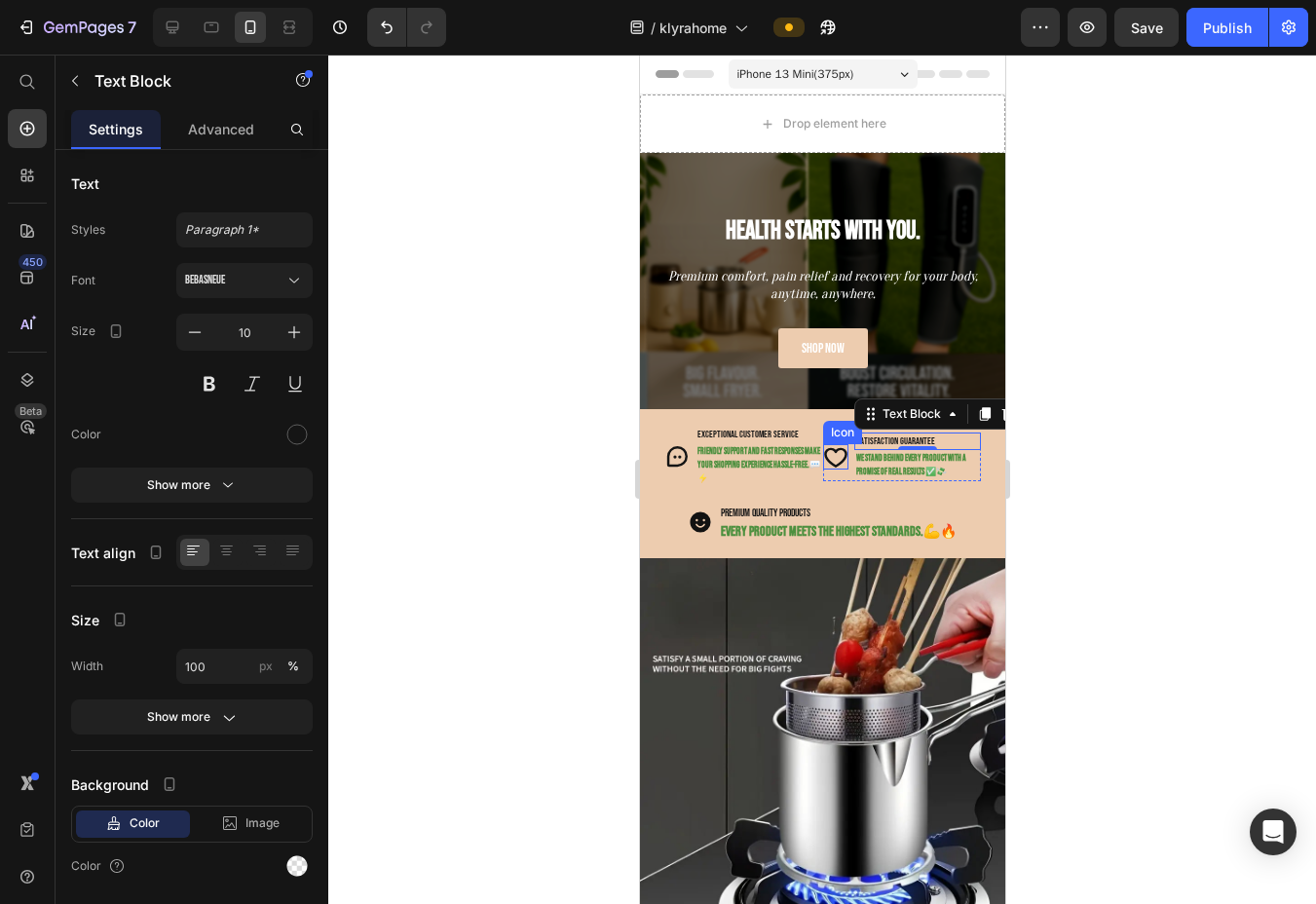 click 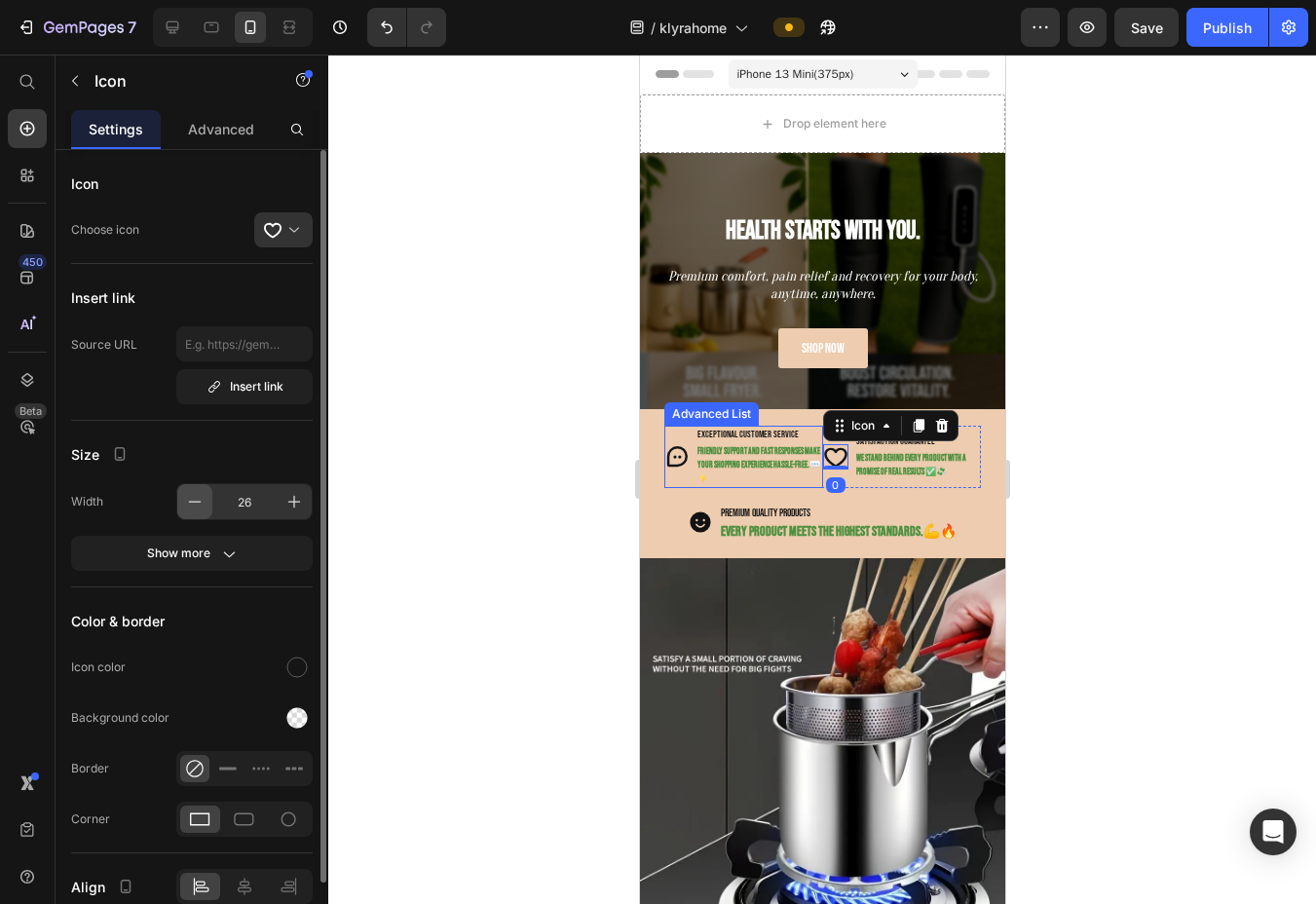 click 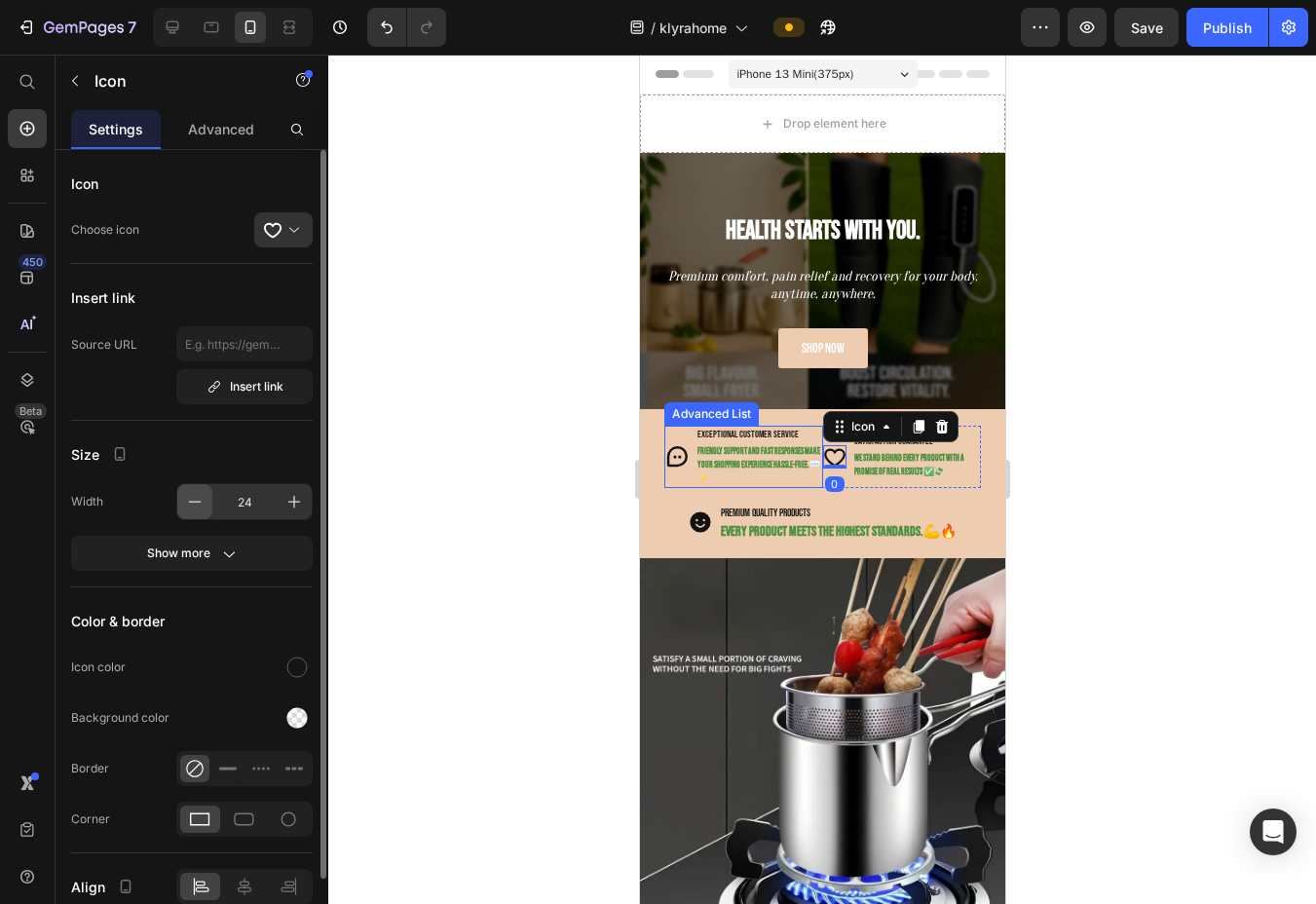 click 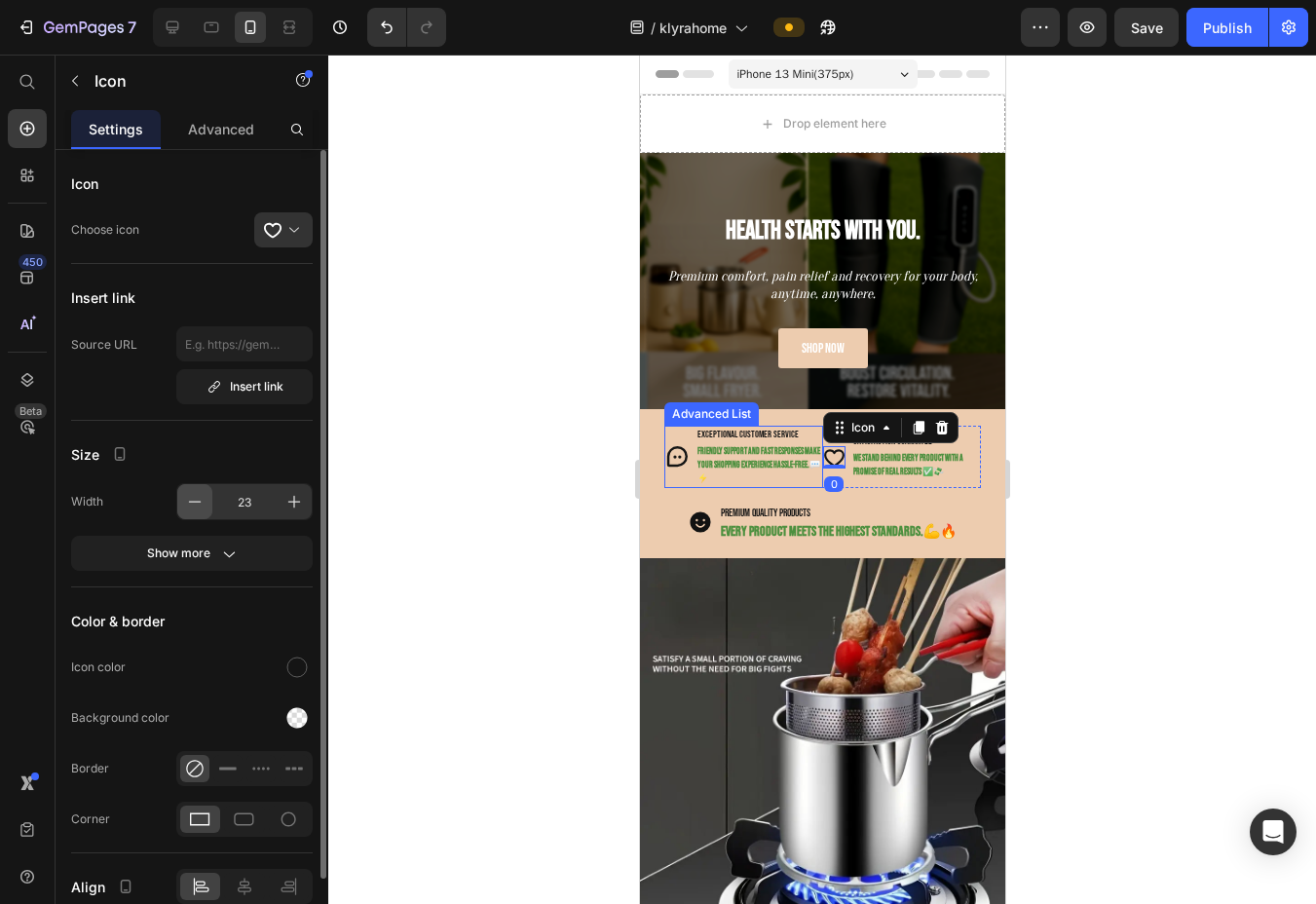 click 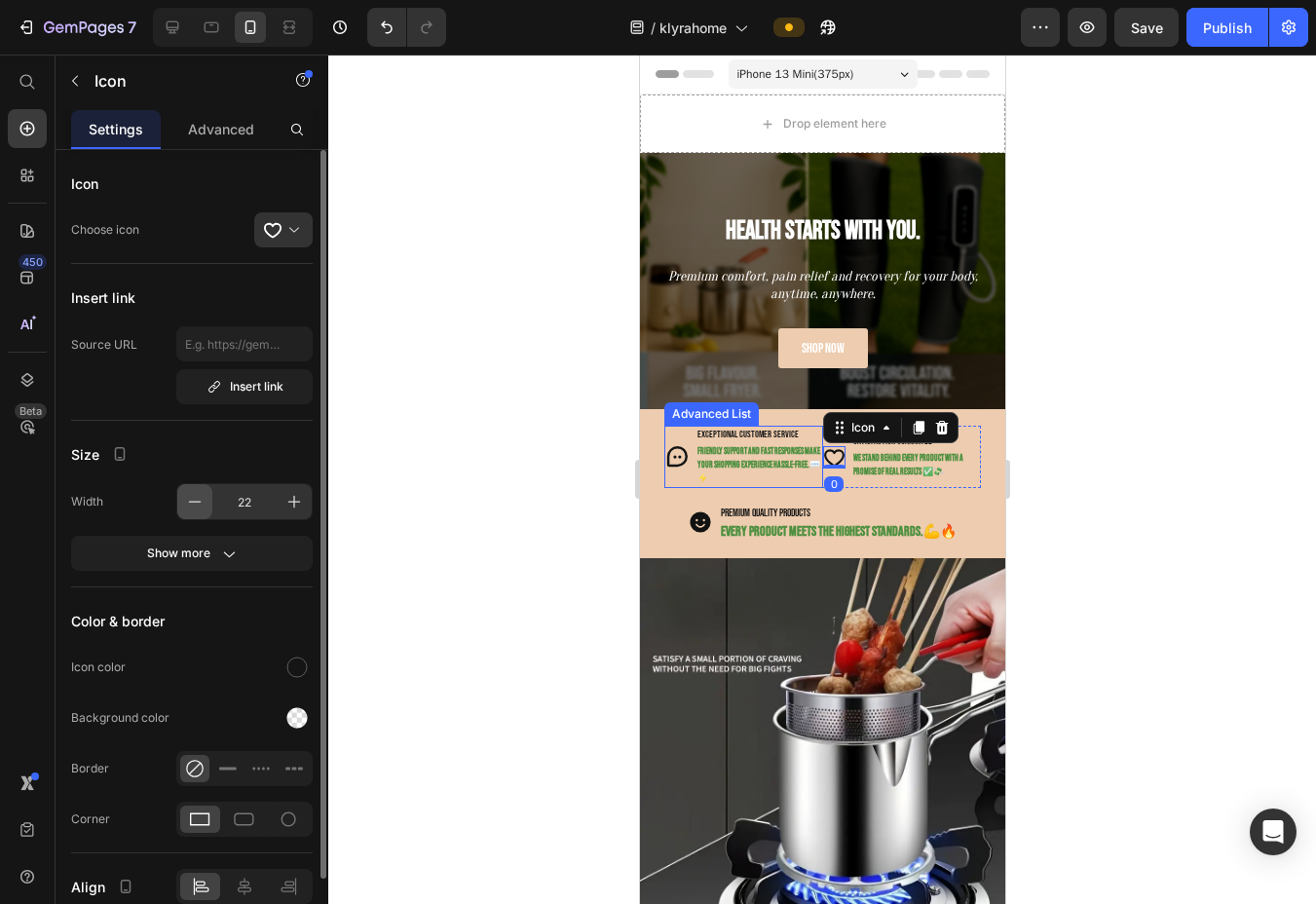 click 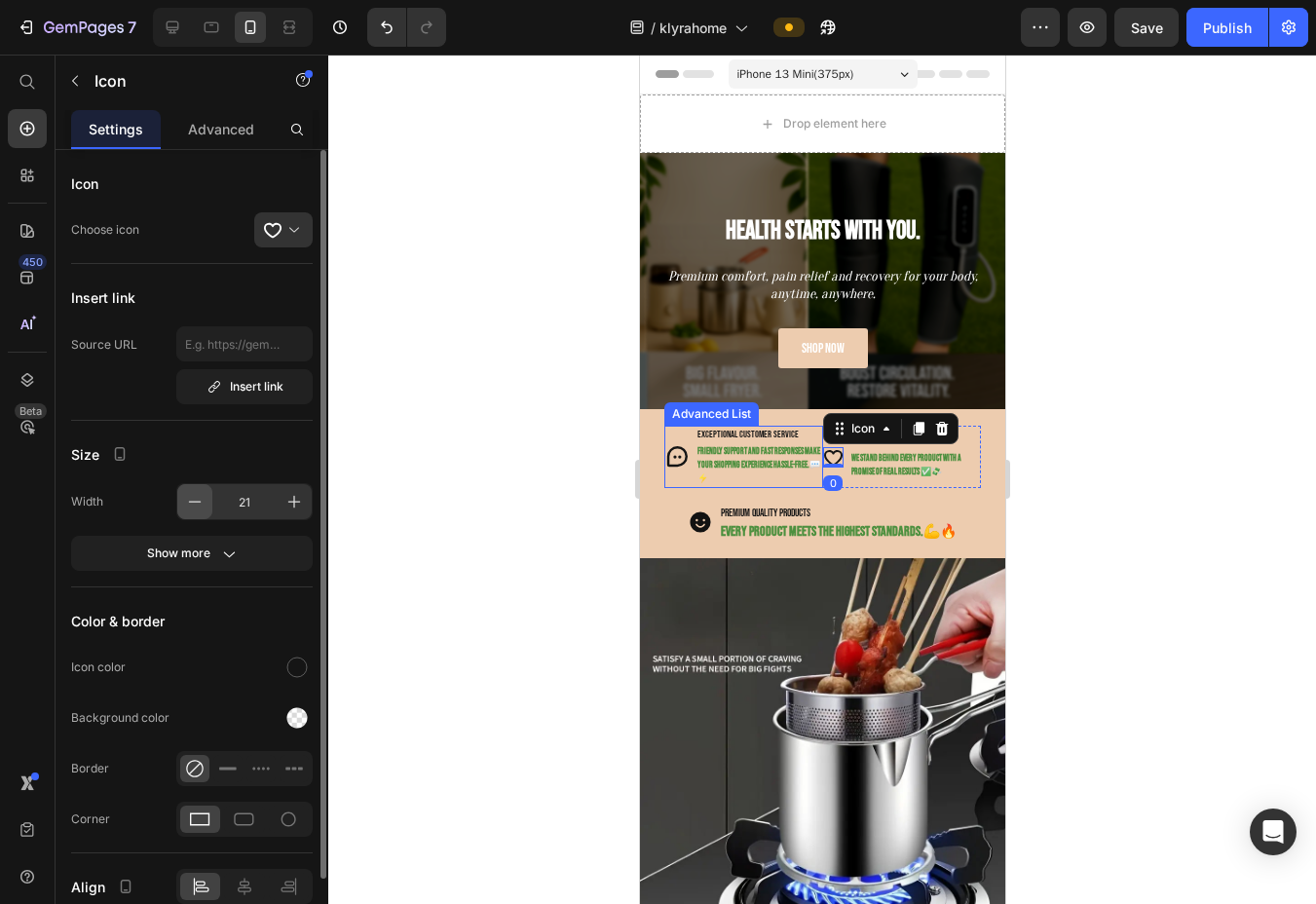 click 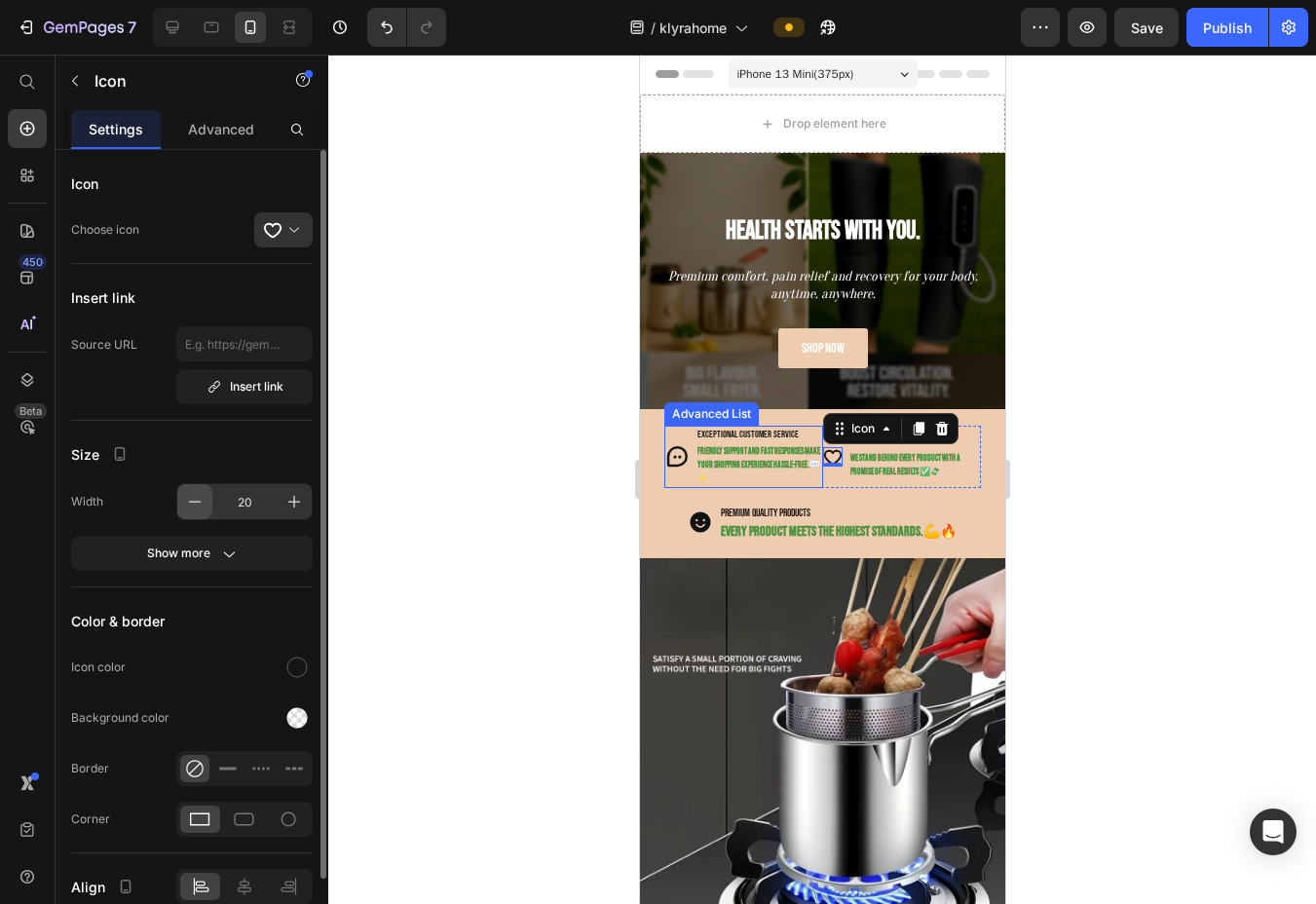 click 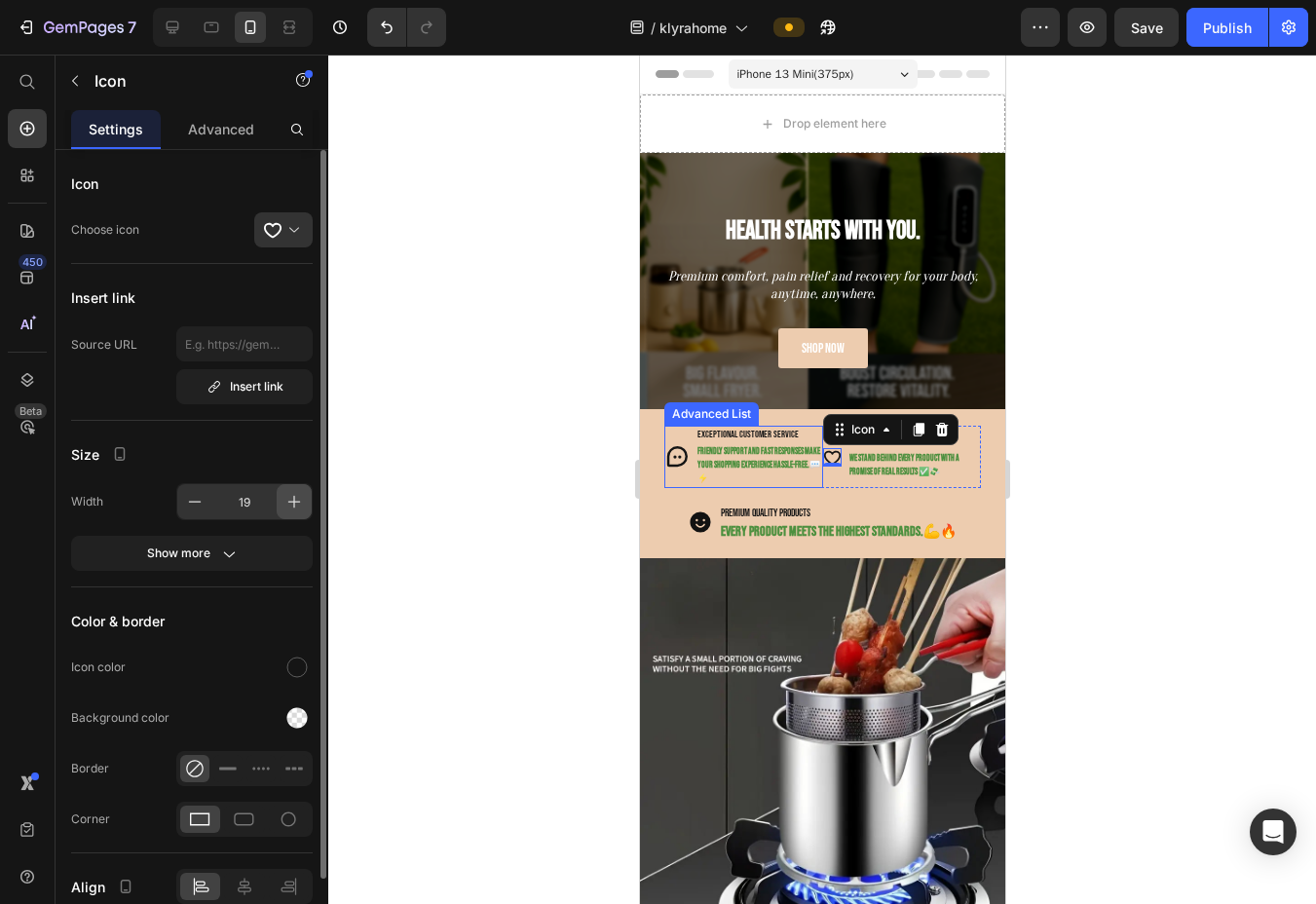click 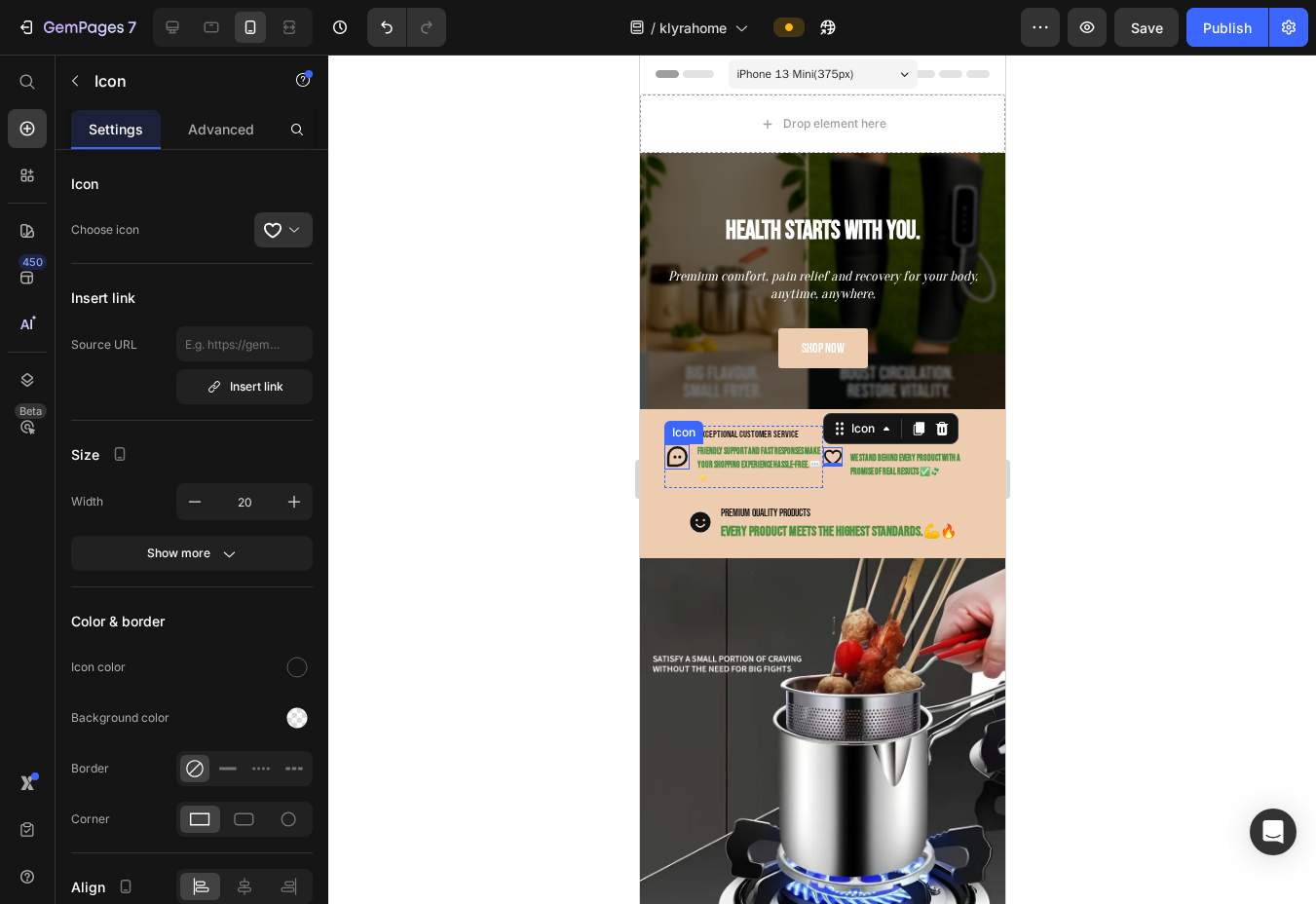 click 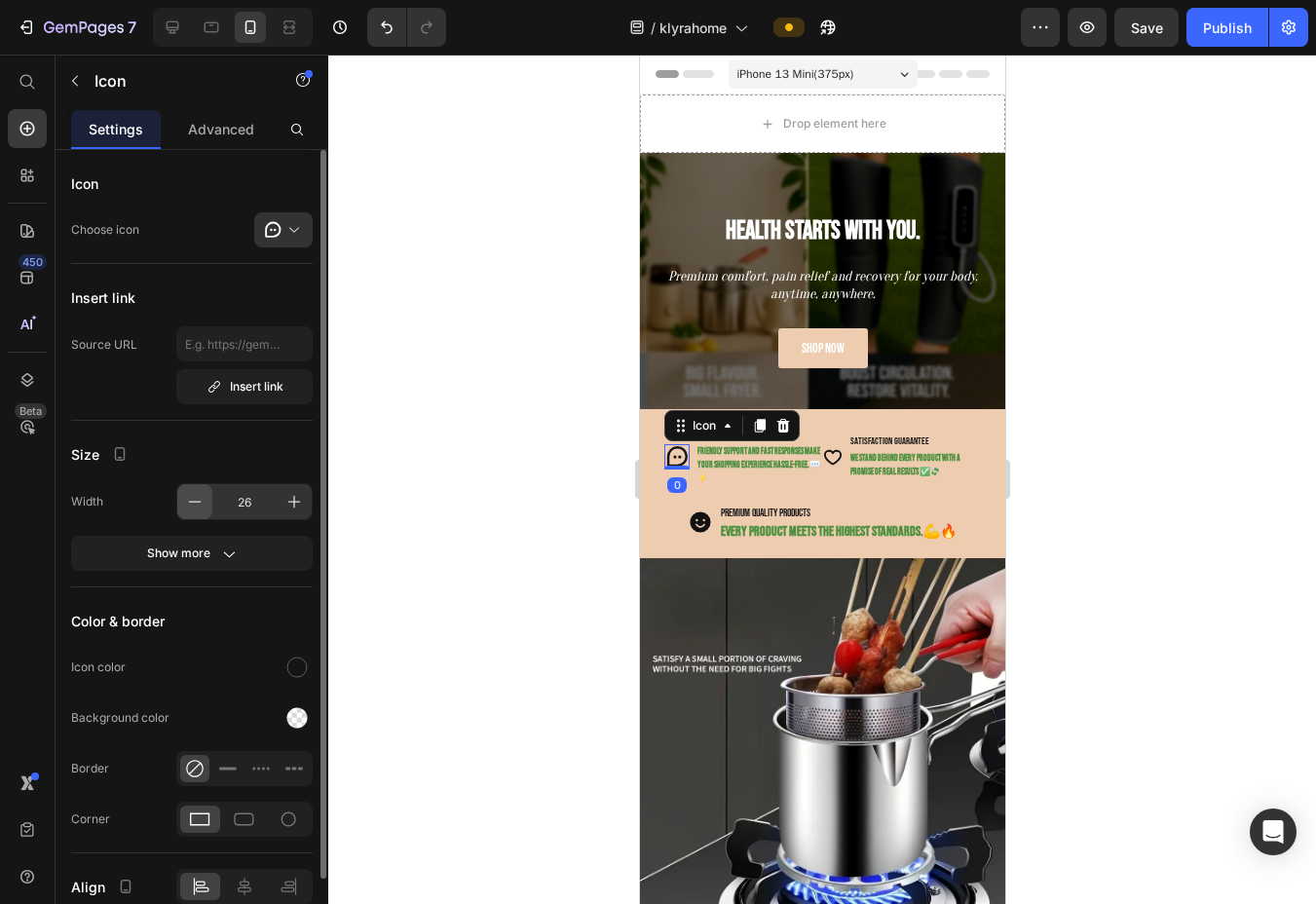 click 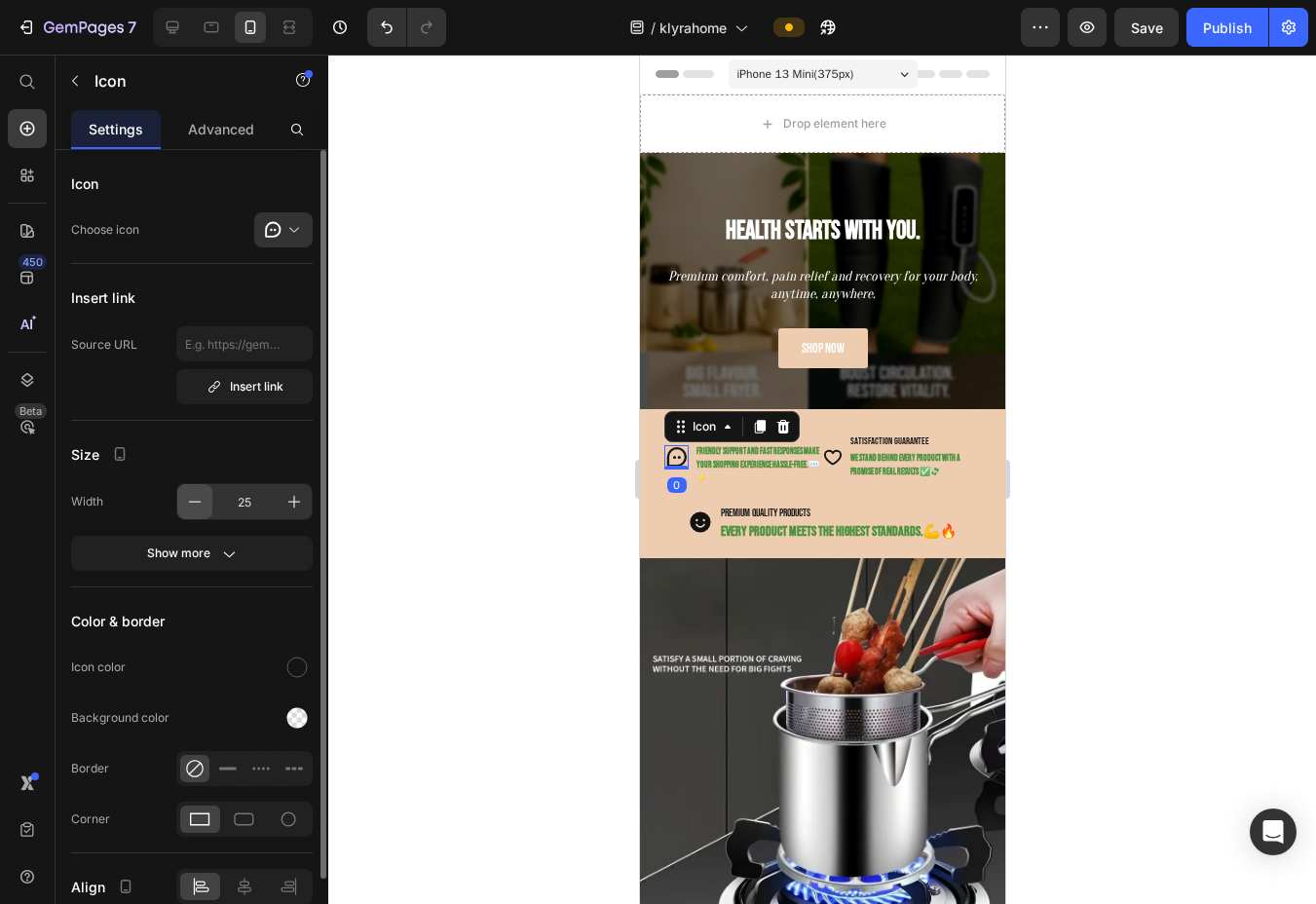 click 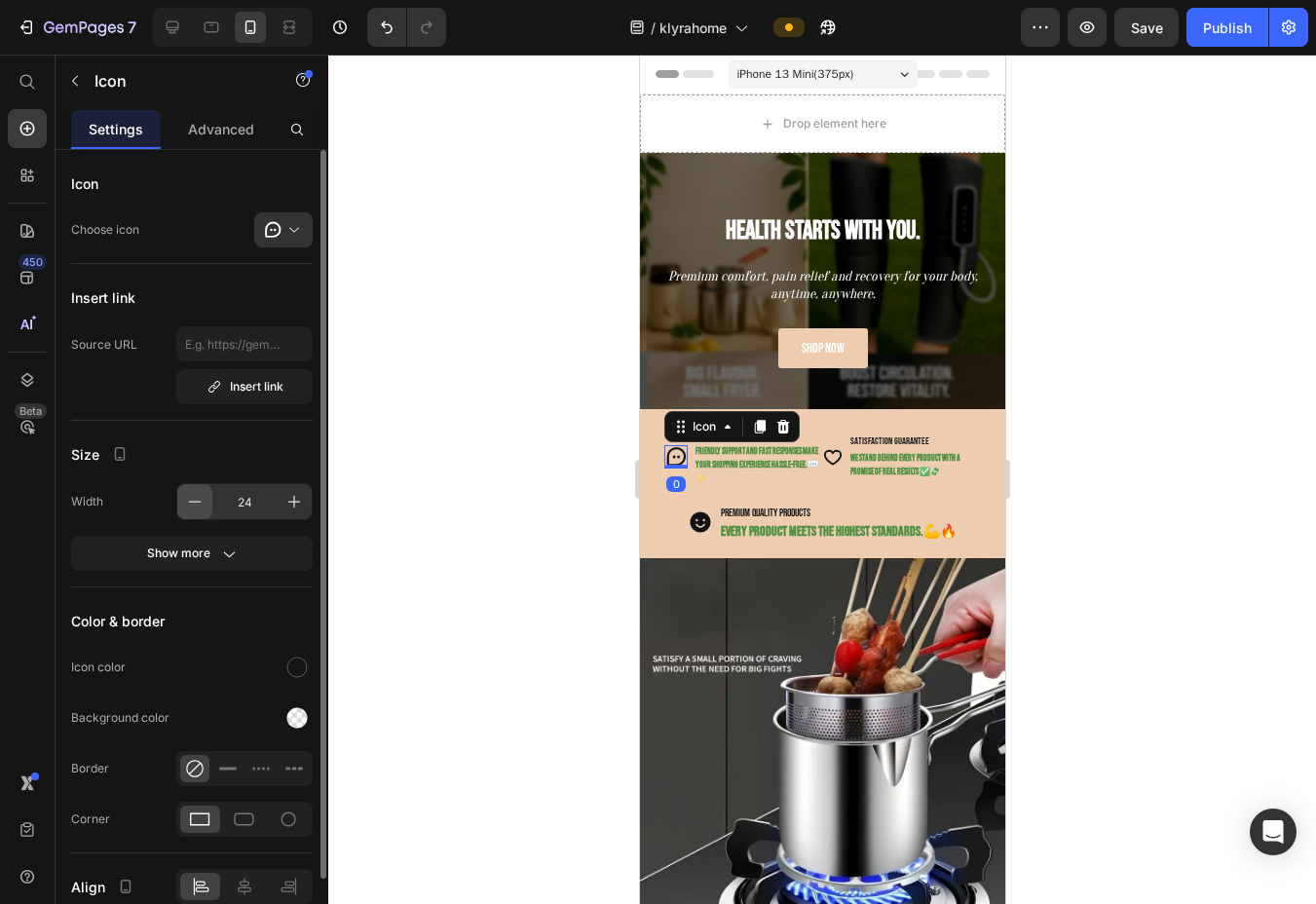 click 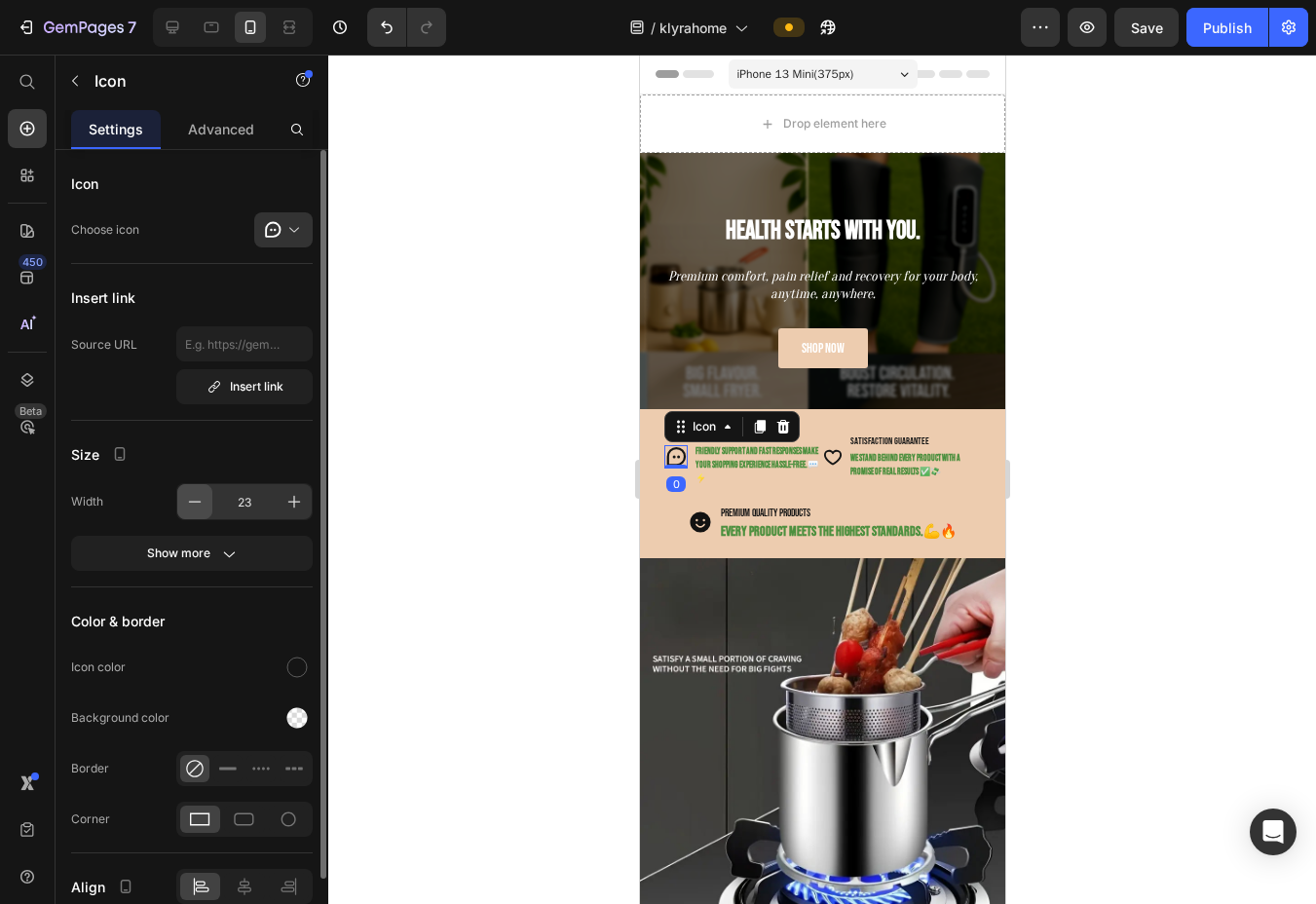 click 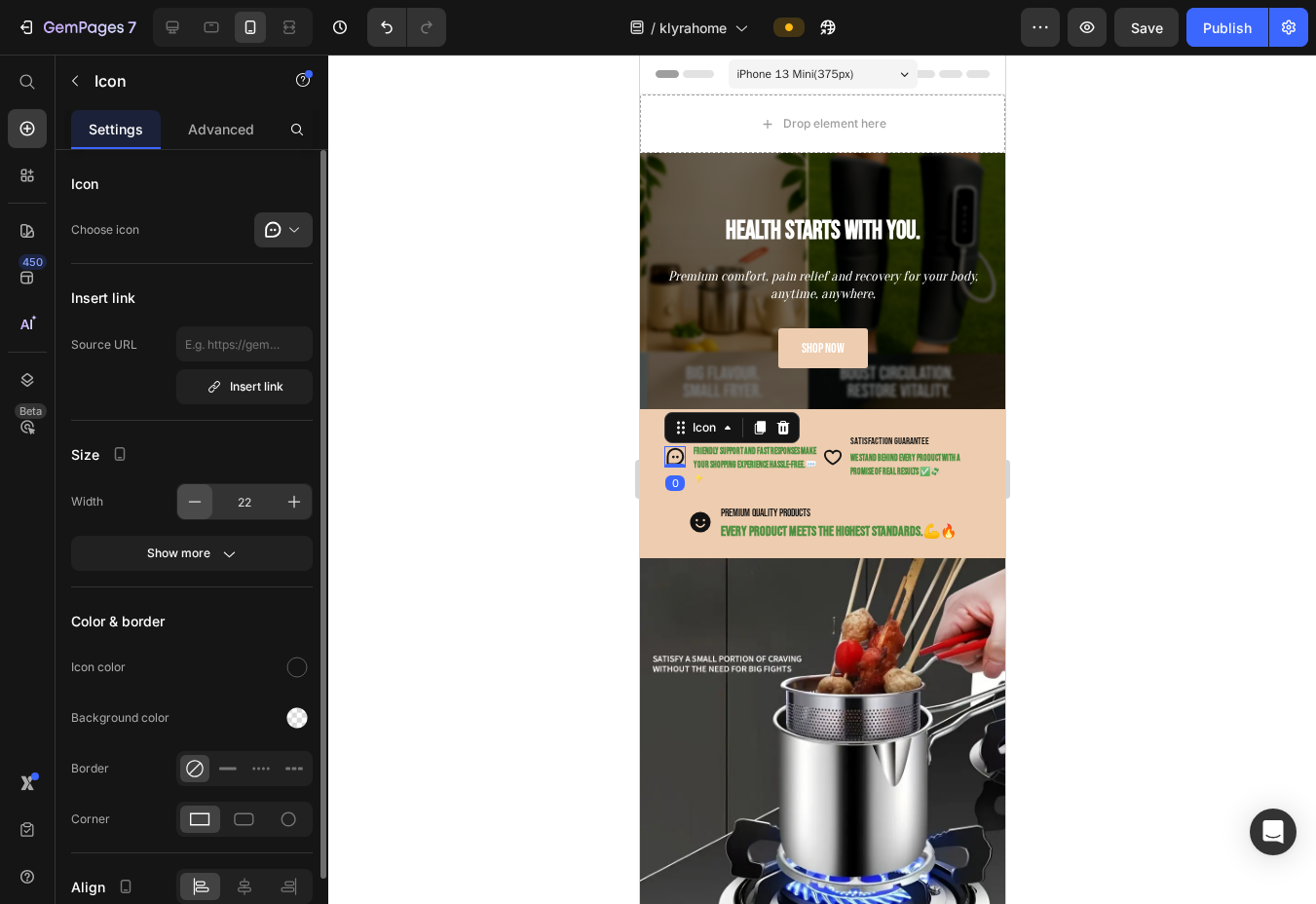 click 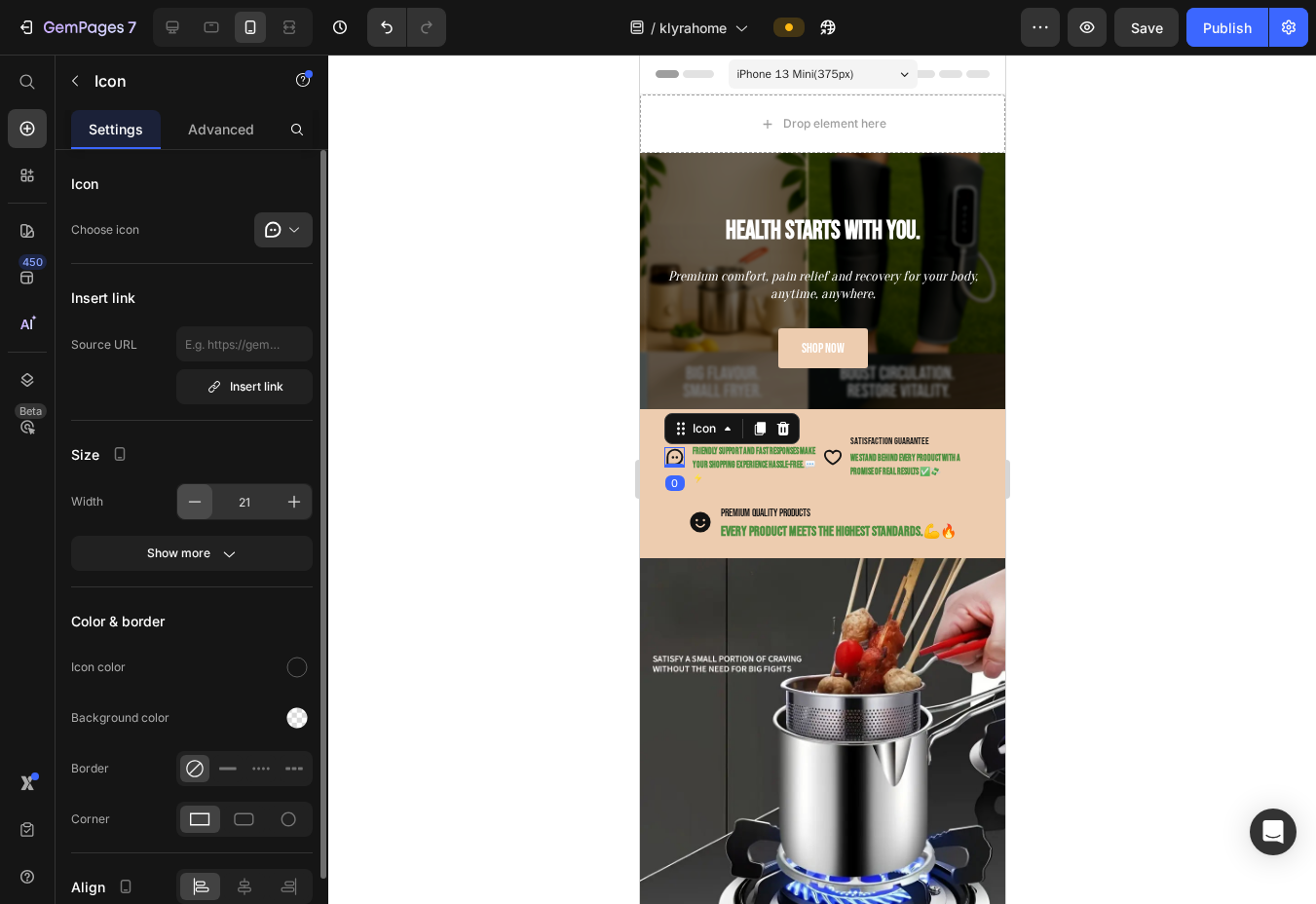 click 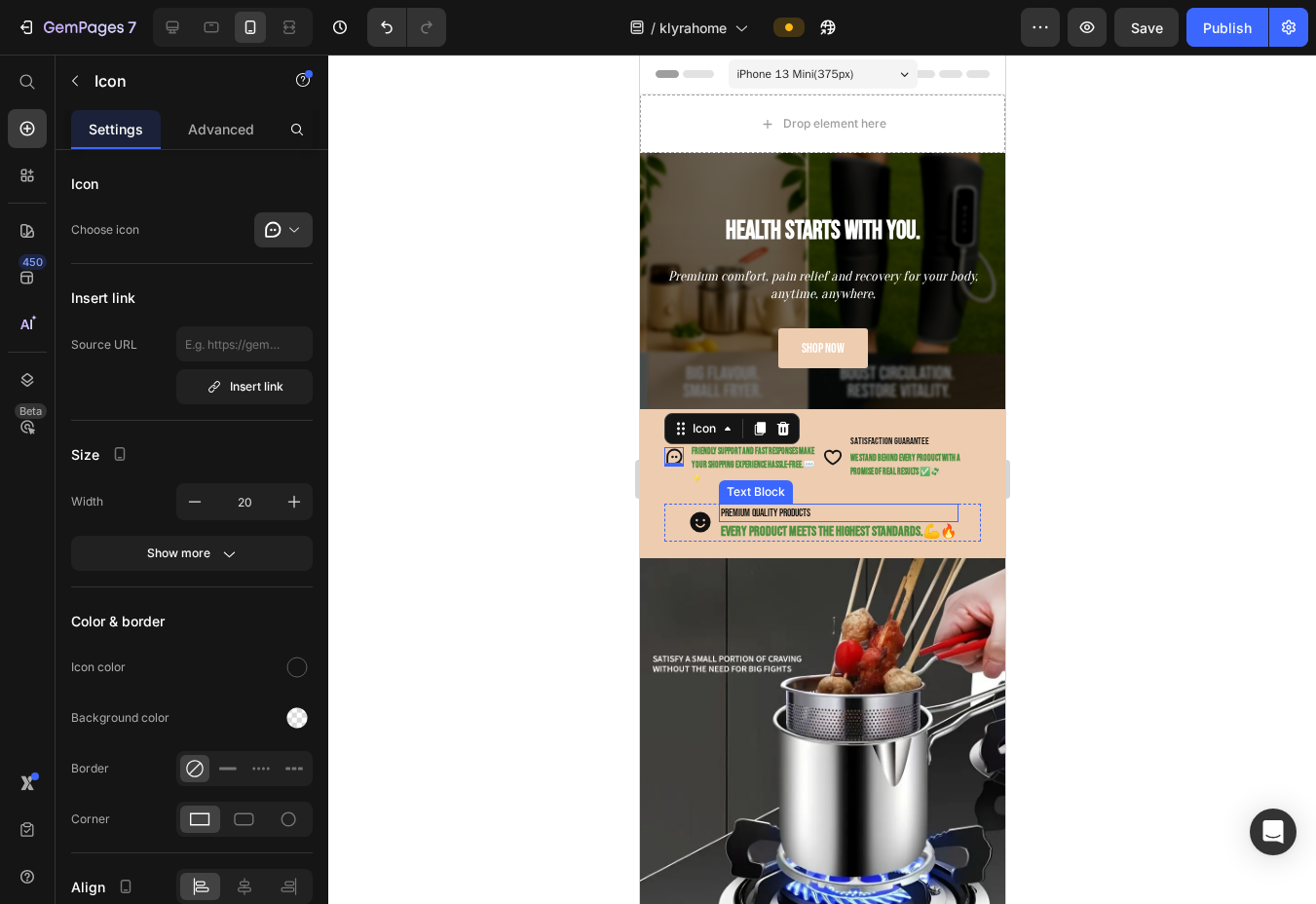 click on "PREMIUM QUALITY PRODUCTS" at bounding box center (838, 512) 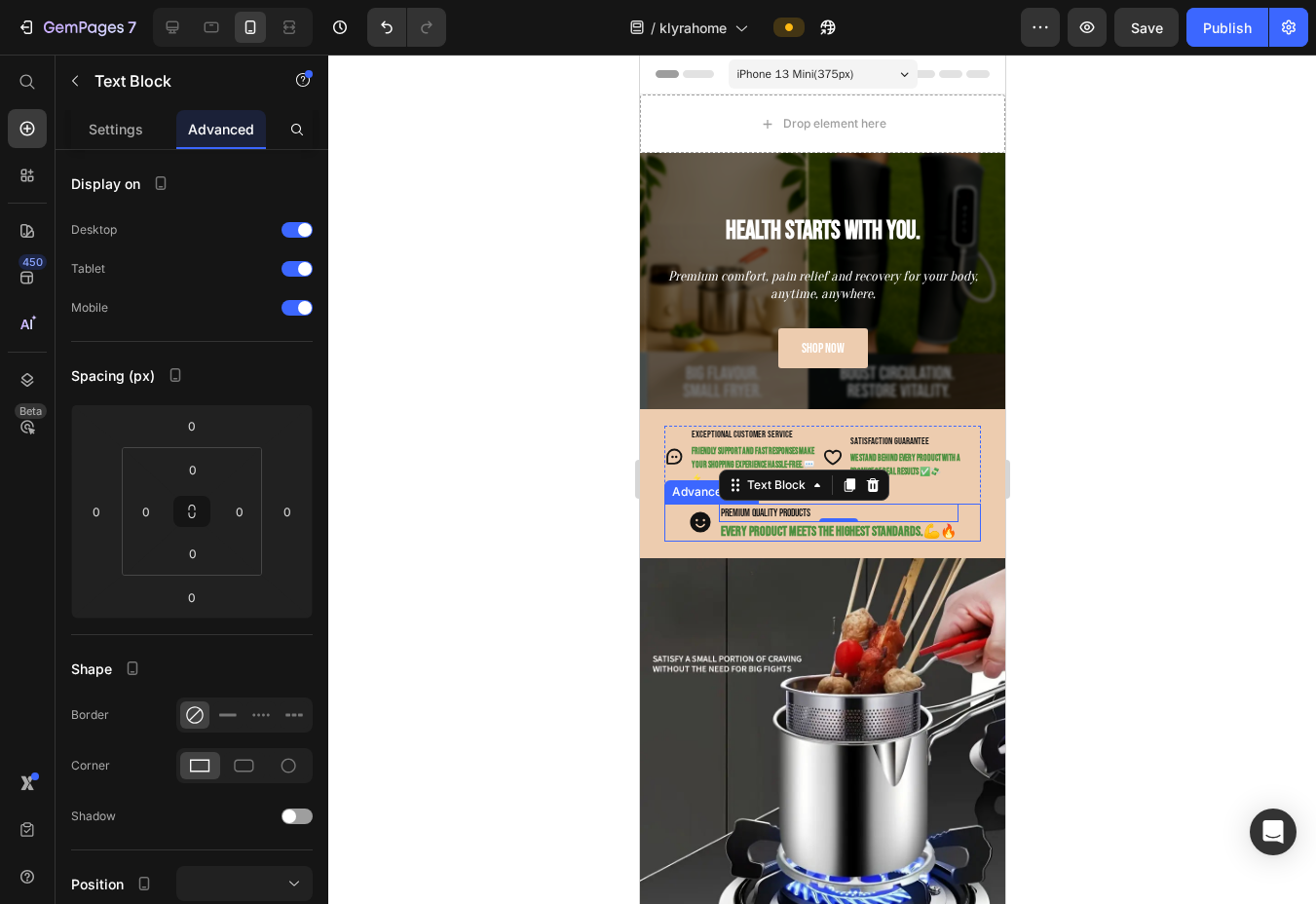 click 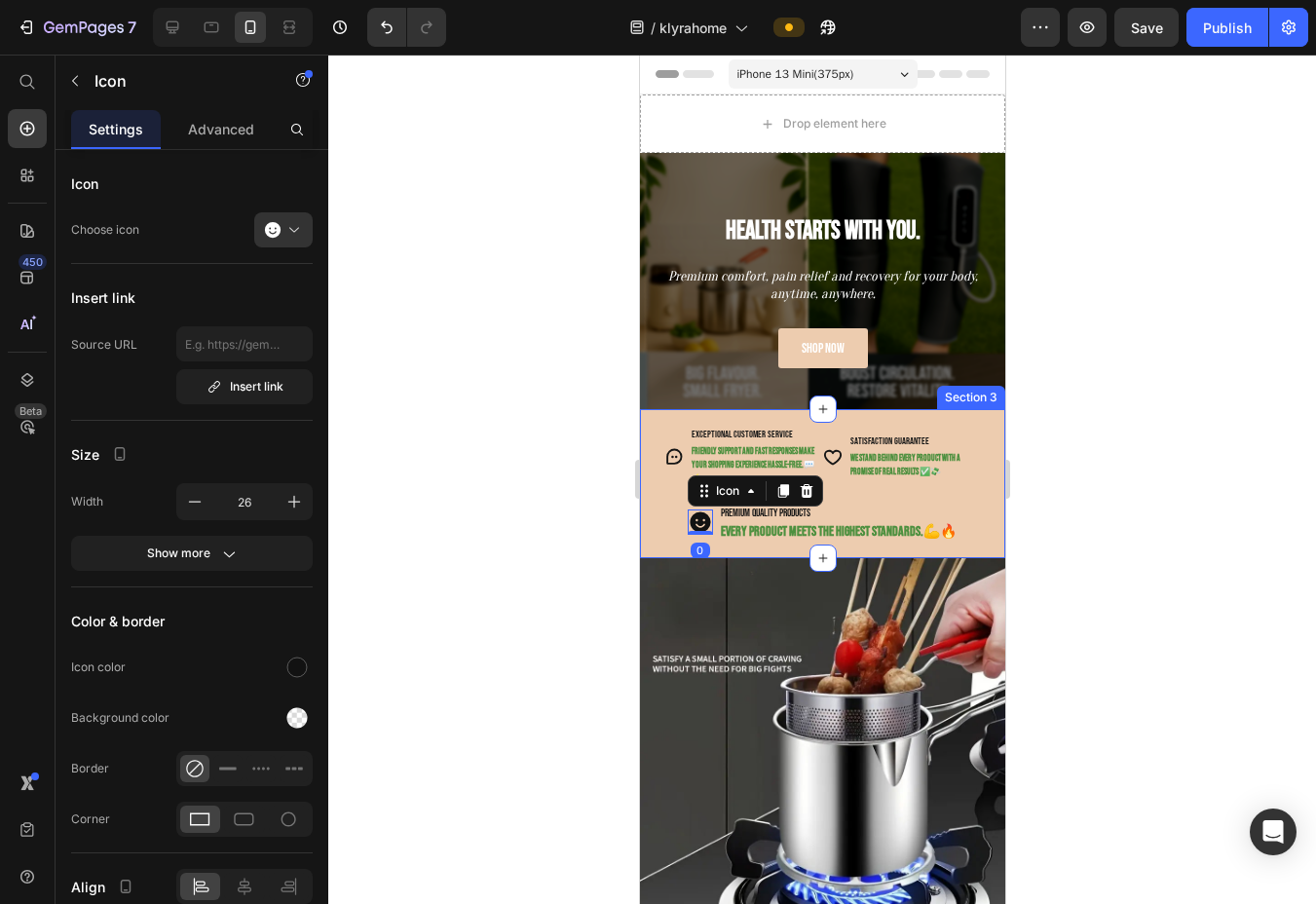 click on "Icon exceptional customer service Text Block Friendly support and fast responses make your shopping experience hassle-free.  💬⚡ Text Block Advanced List
Icon SATISFACTION GUARANTEE Text Block We stand behind every product with a promise of real results ✅💸 Text Block Advanced List Row
Icon   0 PREMIUM QUALITY PRODUCTS Text Block  Every product meets the highest standards.  💪🔥 Text Block Advanced List Row Section 3" at bounding box center [821, 483] 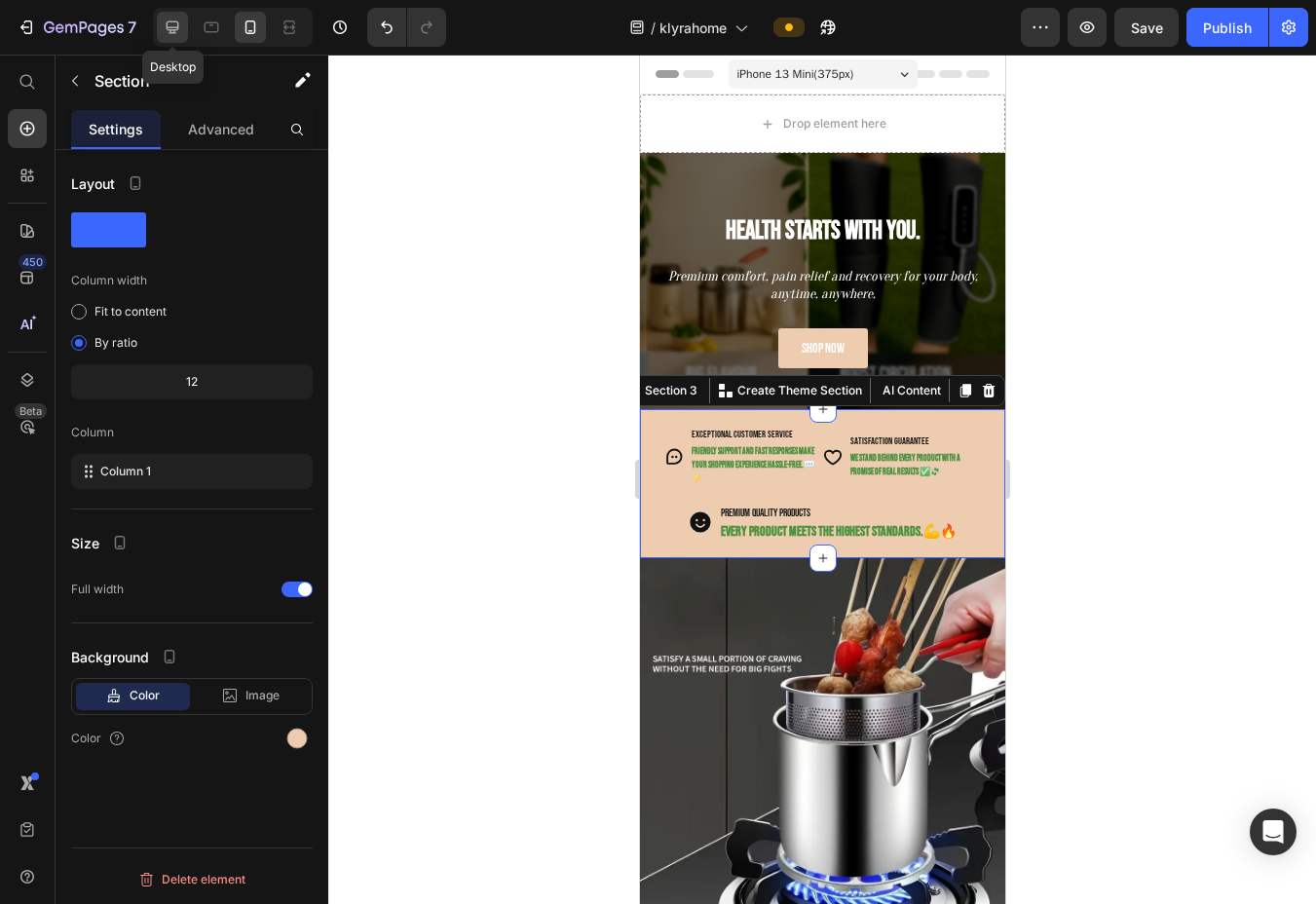 click 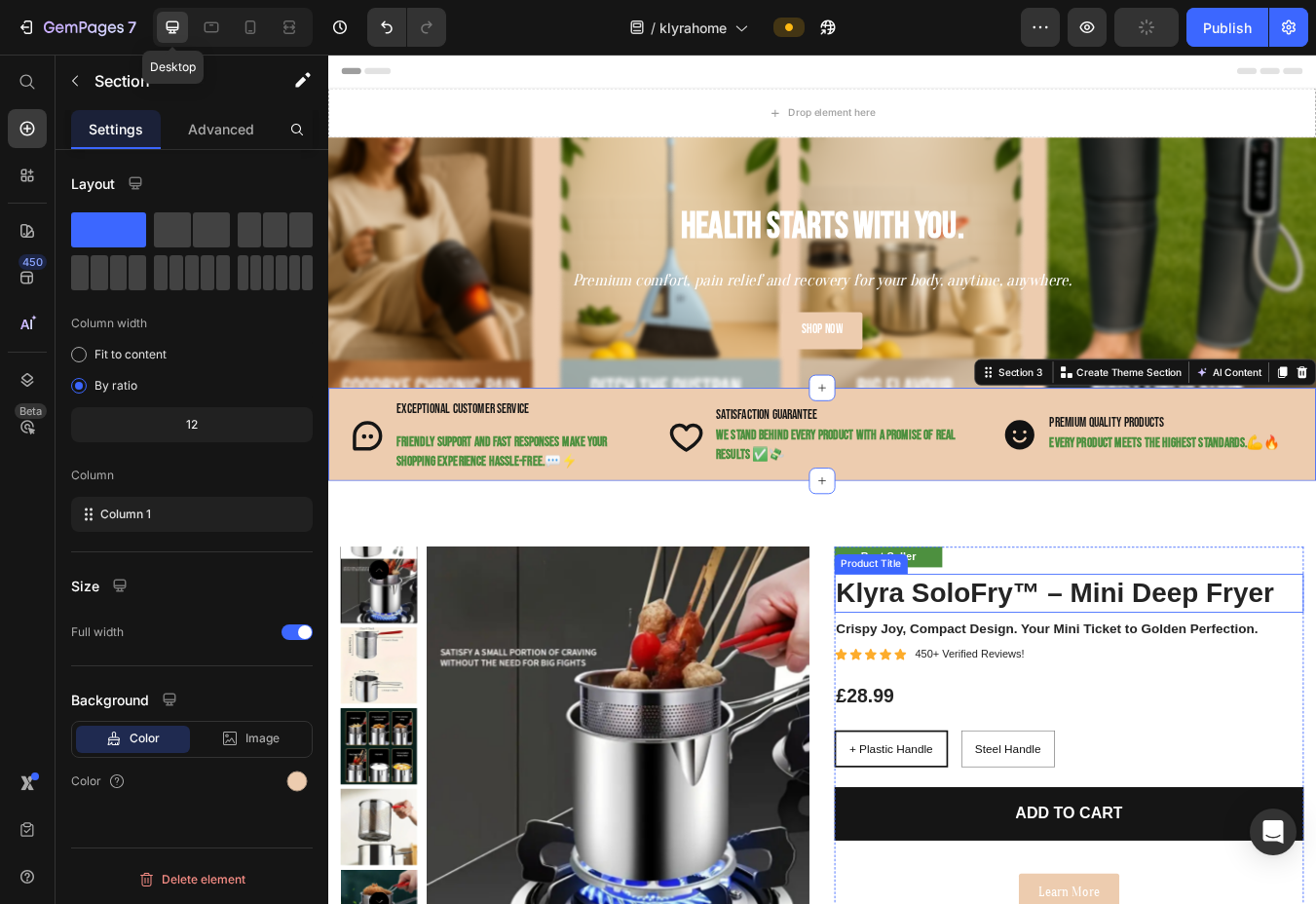 scroll, scrollTop: 326, scrollLeft: 0, axis: vertical 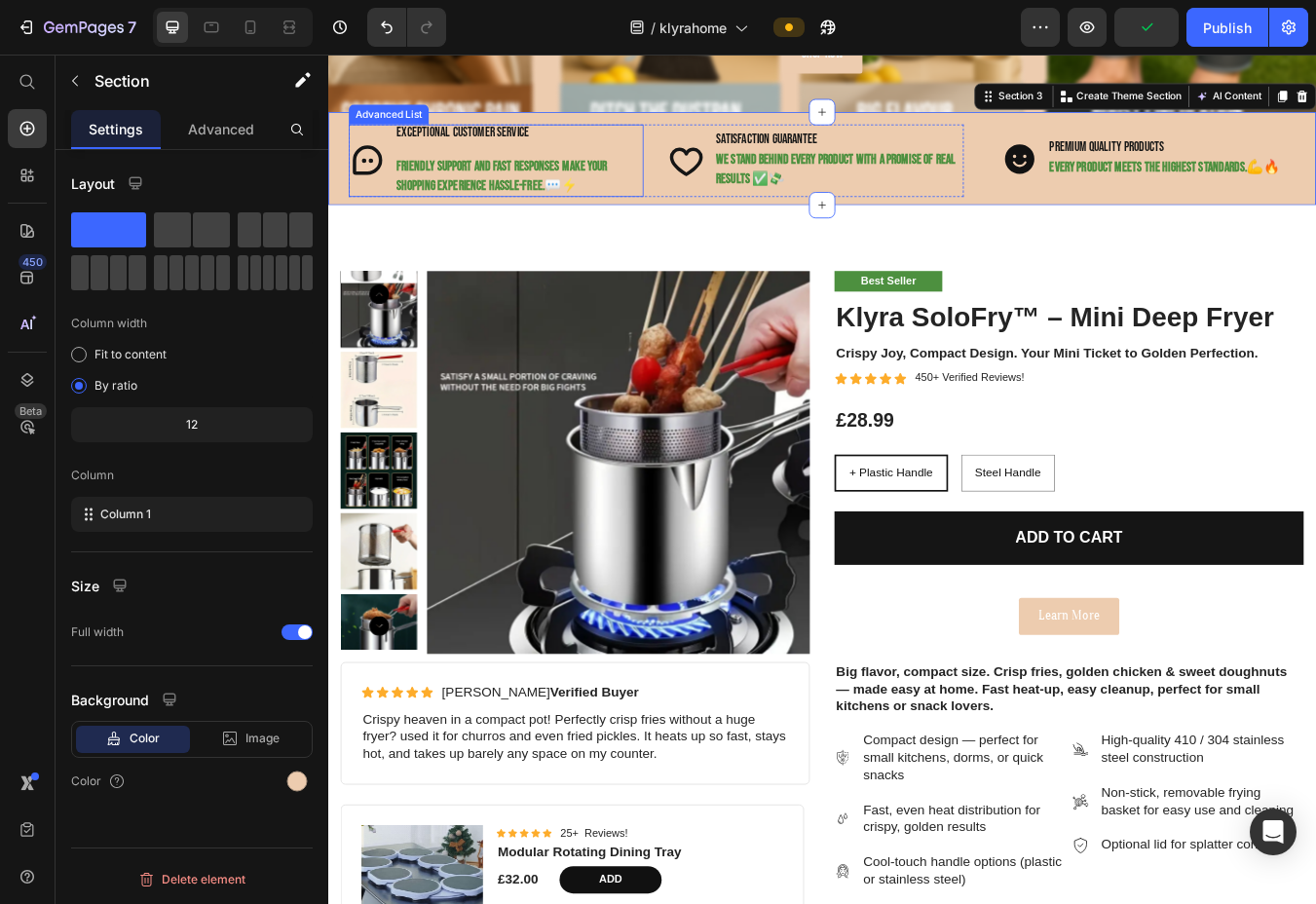 click on "exceptional customer service" at bounding box center [554, 148] 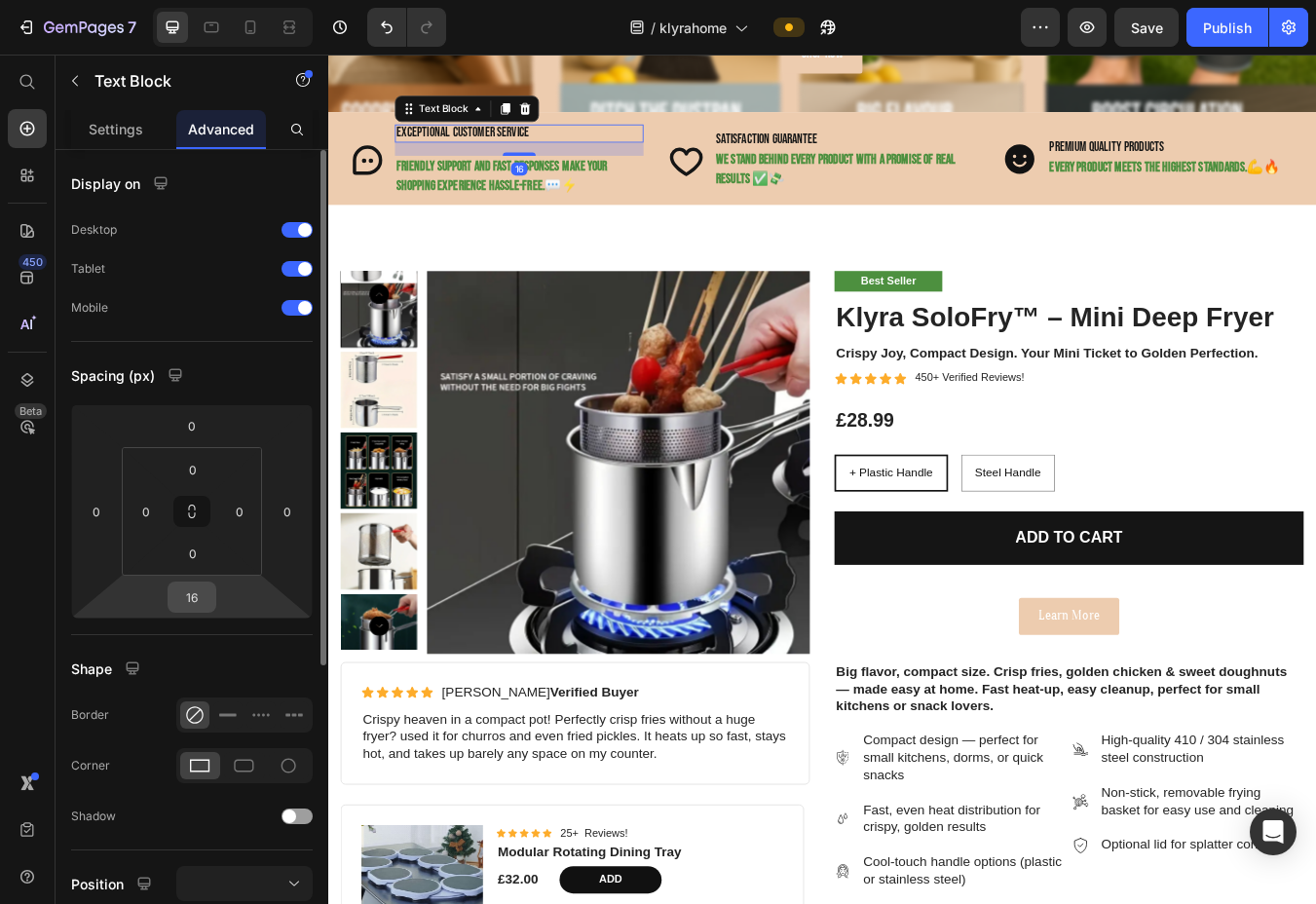 click on "16" at bounding box center [192, 597] 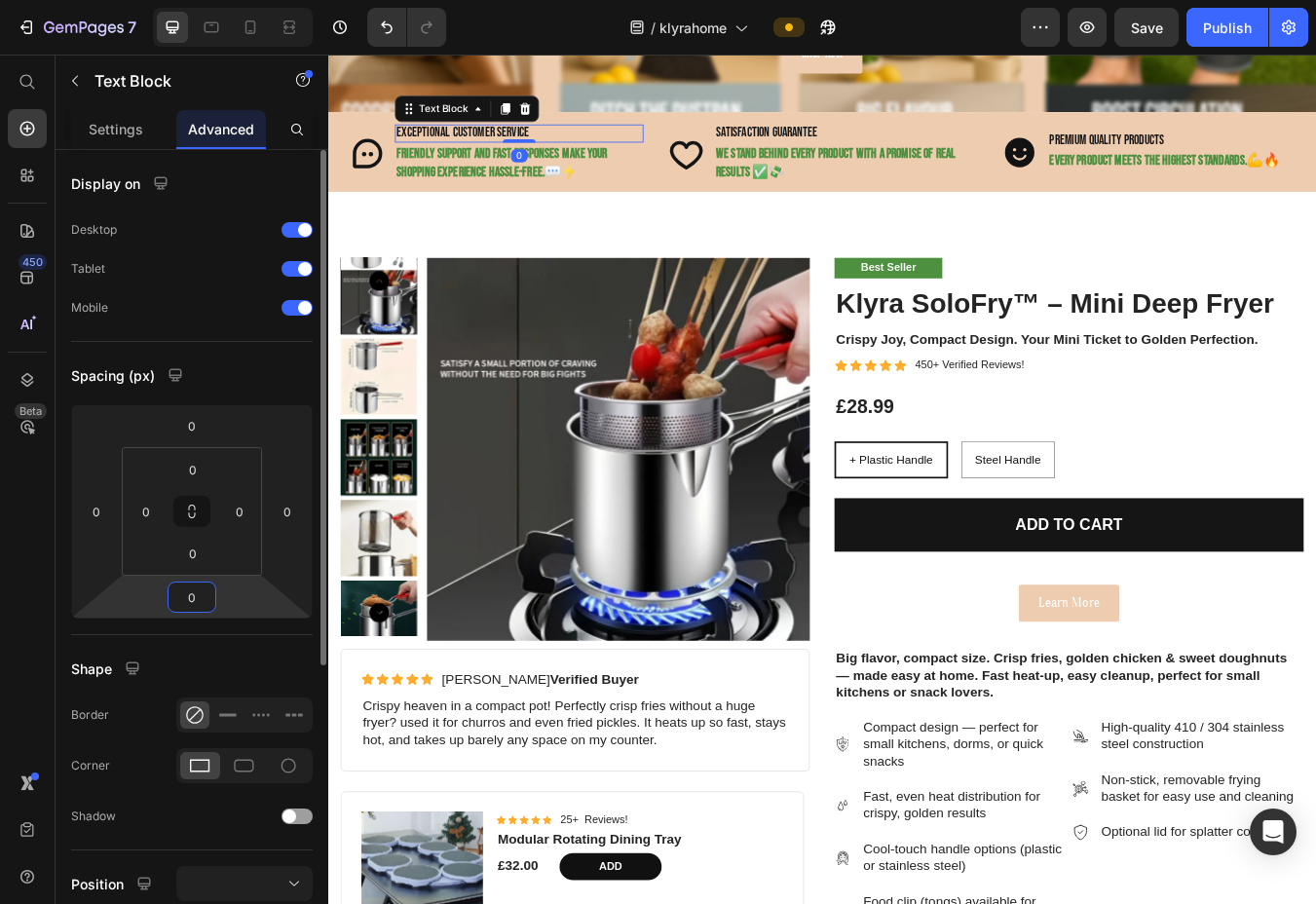 type on "0" 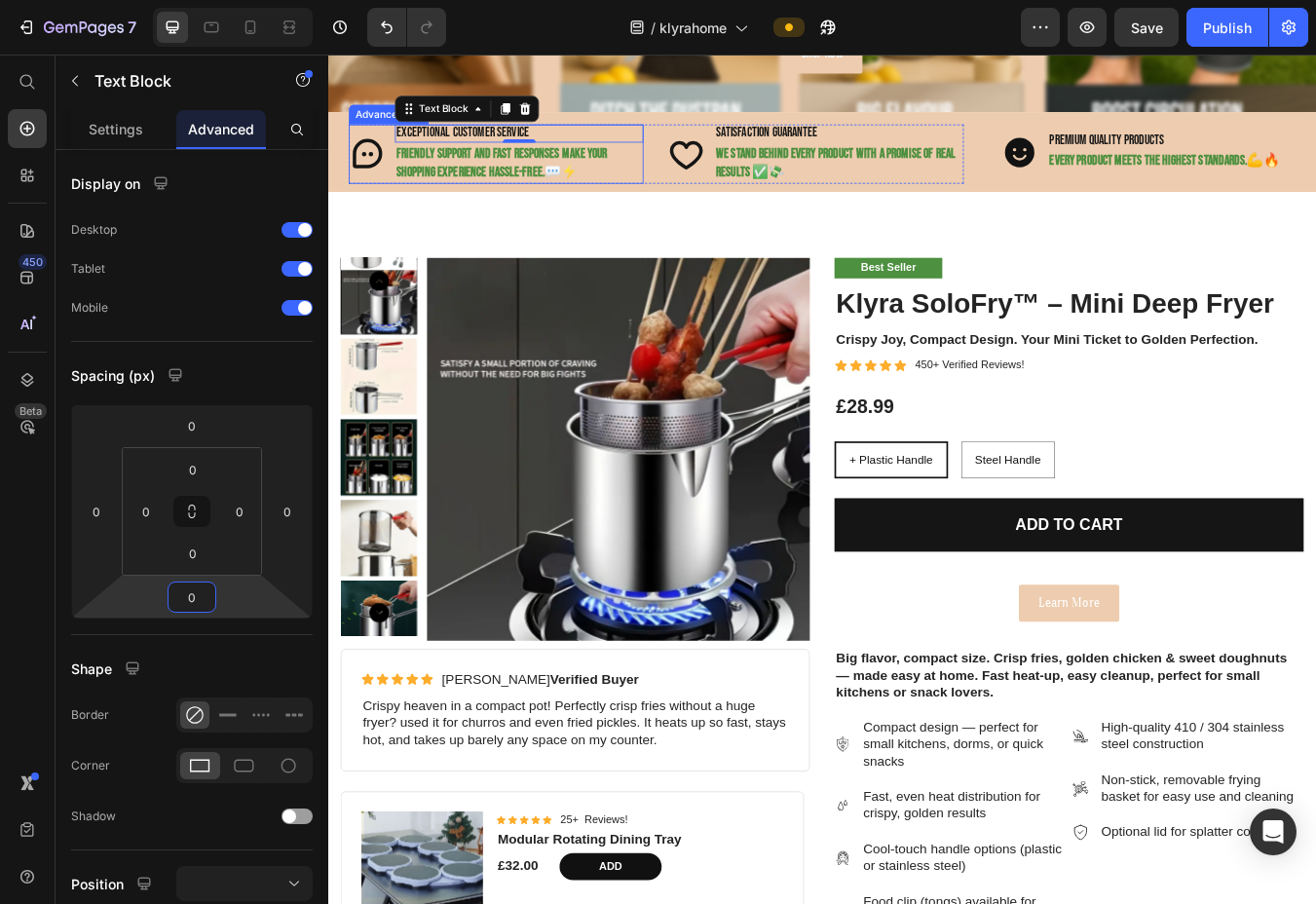 click 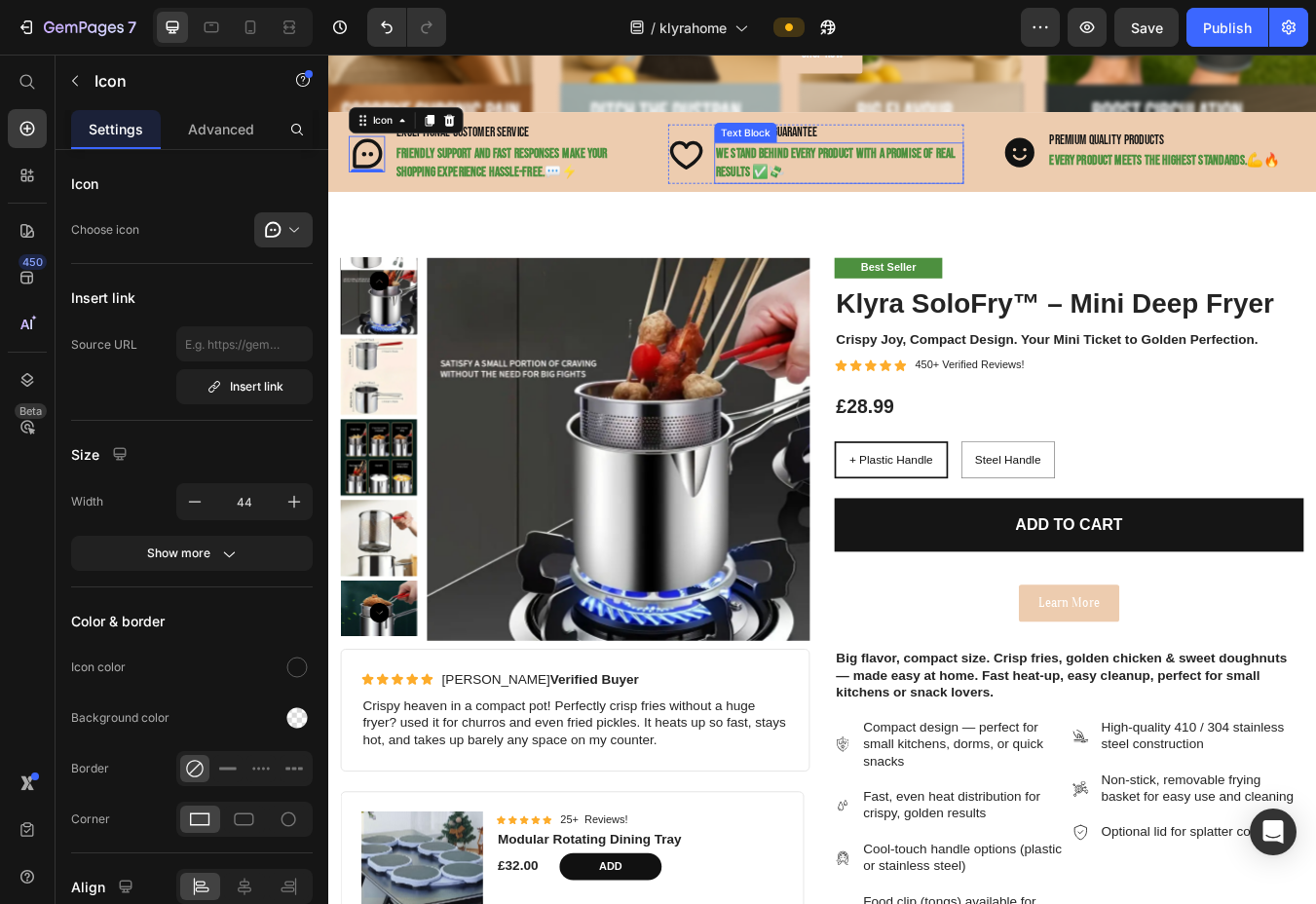 scroll, scrollTop: 0, scrollLeft: 0, axis: both 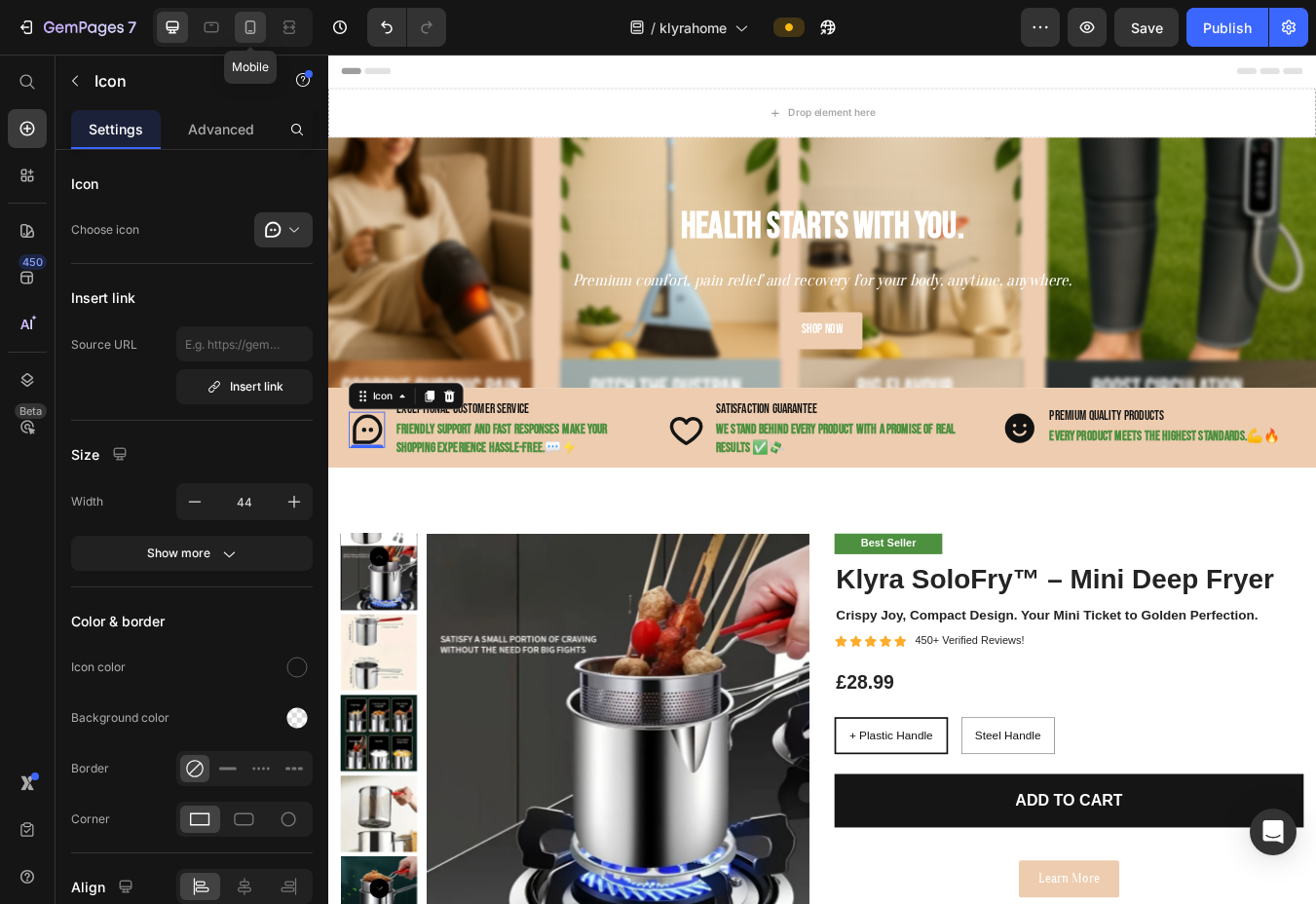 drag, startPoint x: 250, startPoint y: 21, endPoint x: 117, endPoint y: 180, distance: 207.29206 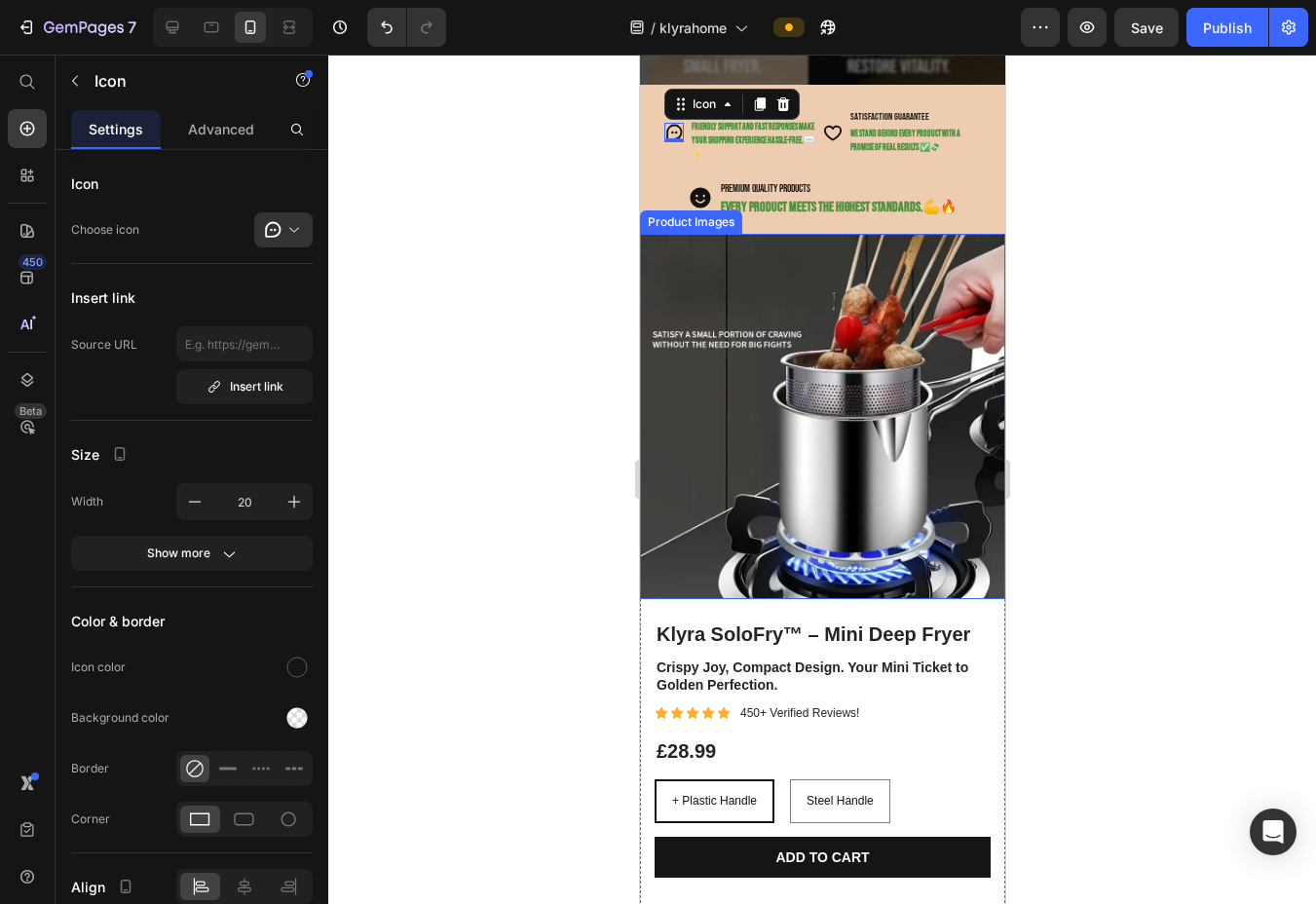 scroll, scrollTop: 32, scrollLeft: 0, axis: vertical 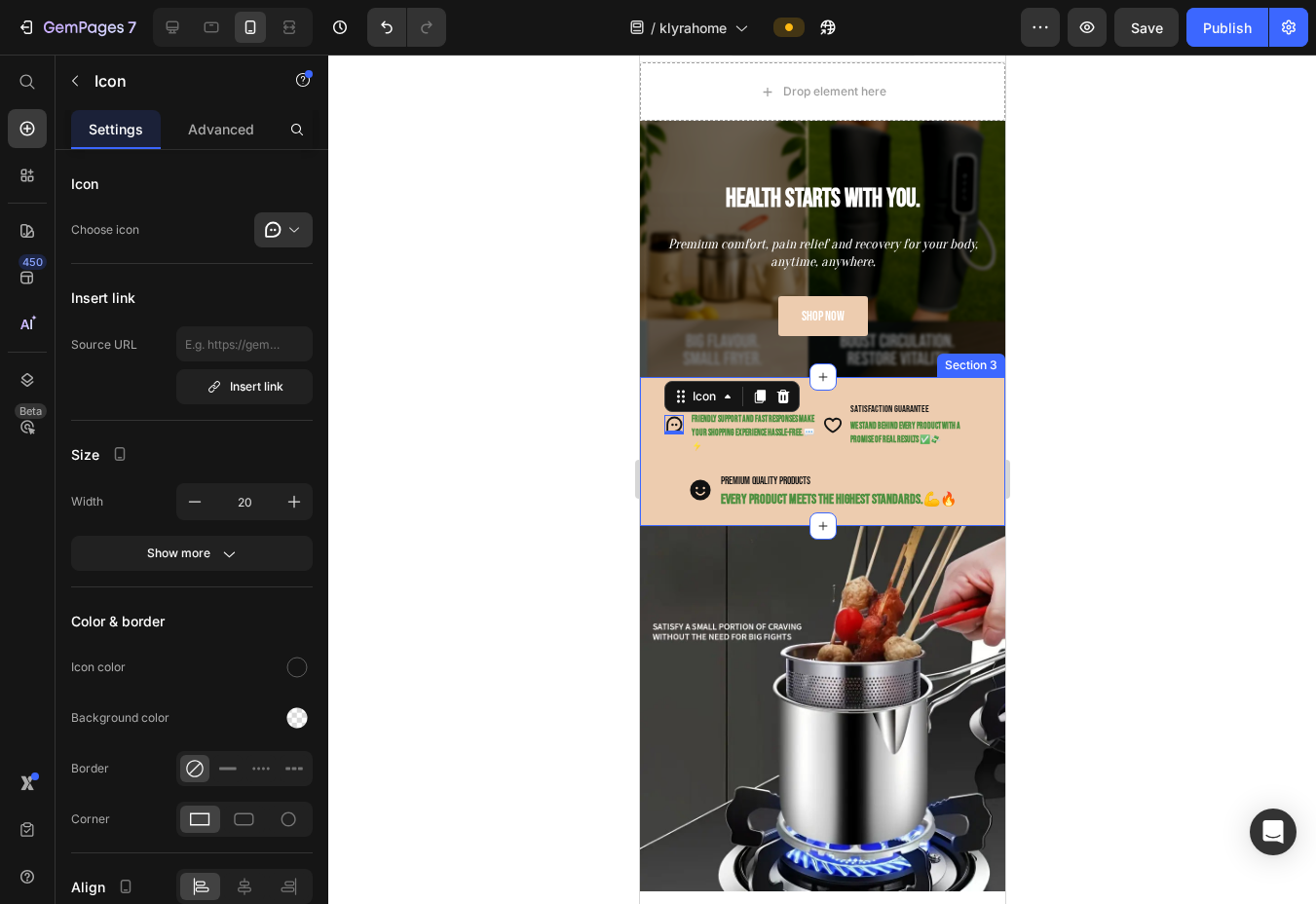 click on "Icon   0 exceptional customer service Text Block Friendly support and fast responses make your shopping experience hassle-free.  💬⚡ Text Block Advanced List
Icon SATISFACTION GUARANTEE Text Block We stand behind every product with a promise of real results ✅💸 Text Block Advanced List Row
Icon PREMIUM QUALITY PRODUCTS Text Block  Every product meets the highest standards.  💪🔥 Text Block Advanced List Row Section 3" at bounding box center (821, 451) 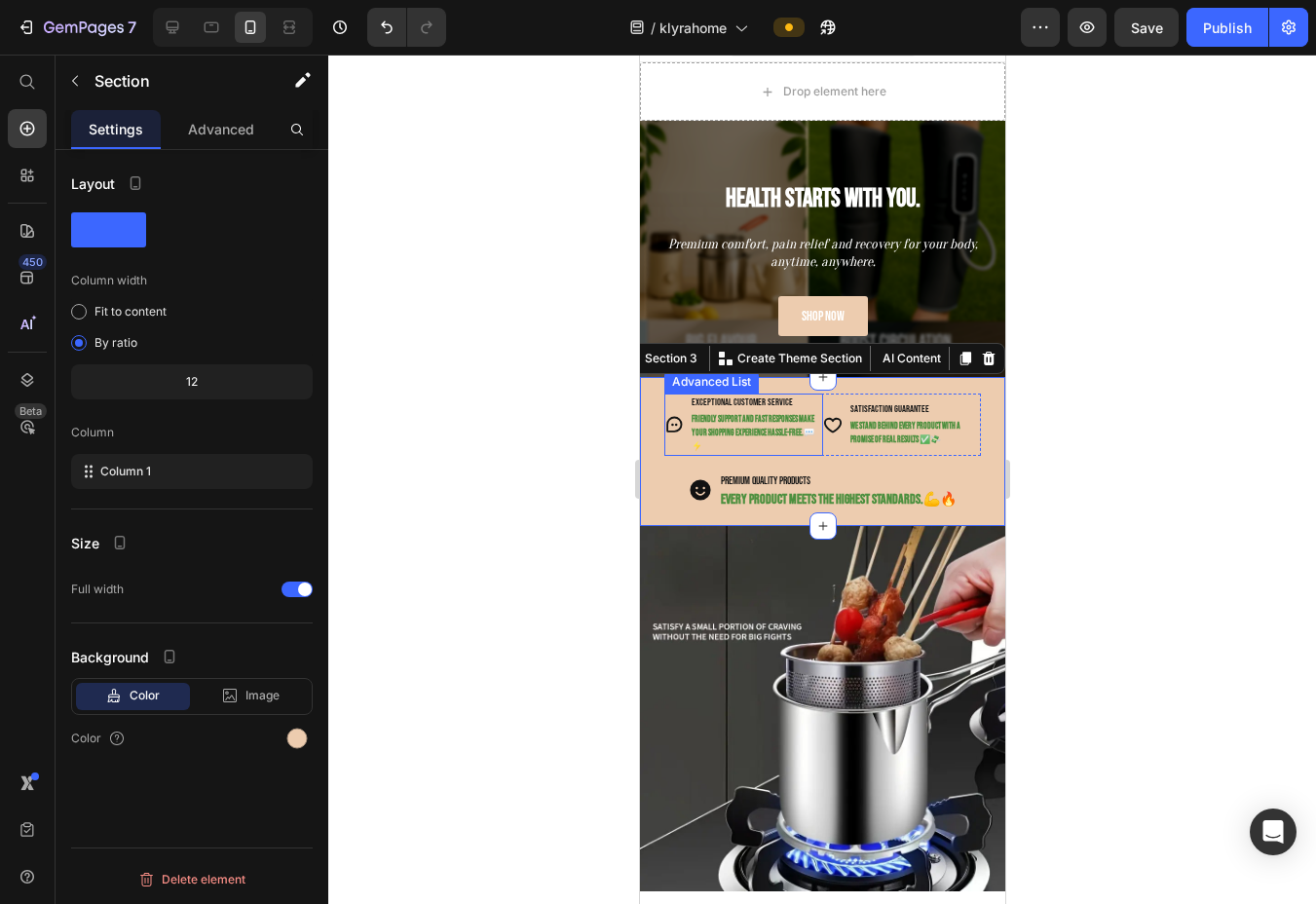 click on "Icon exceptional customer service Text Block Friendly support and fast responses make your shopping experience hassle-free.  💬⚡ Text Block" at bounding box center [742, 425] 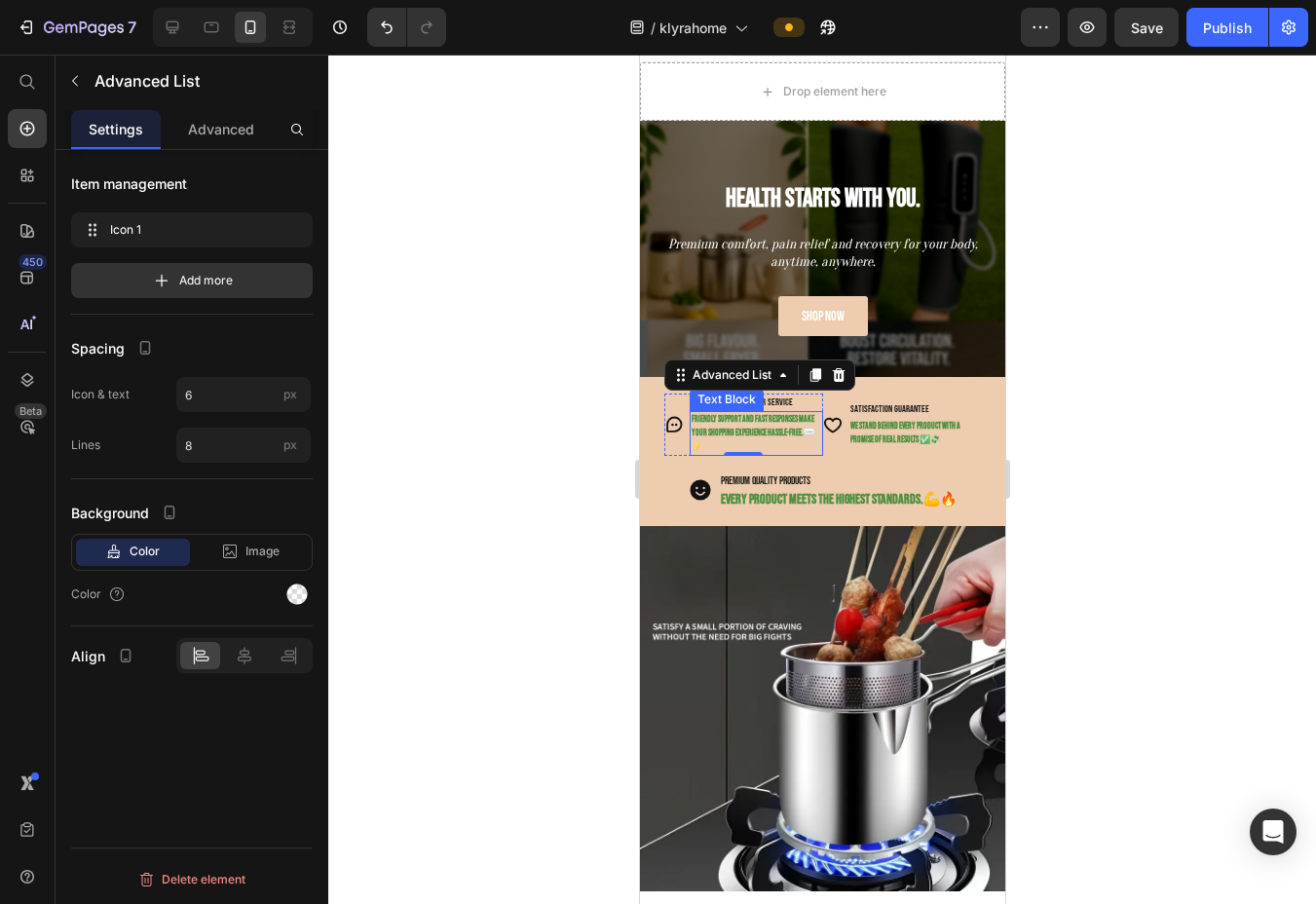 click on "Friendly support and fast responses make your shopping experience hassle-free." at bounding box center [752, 426] 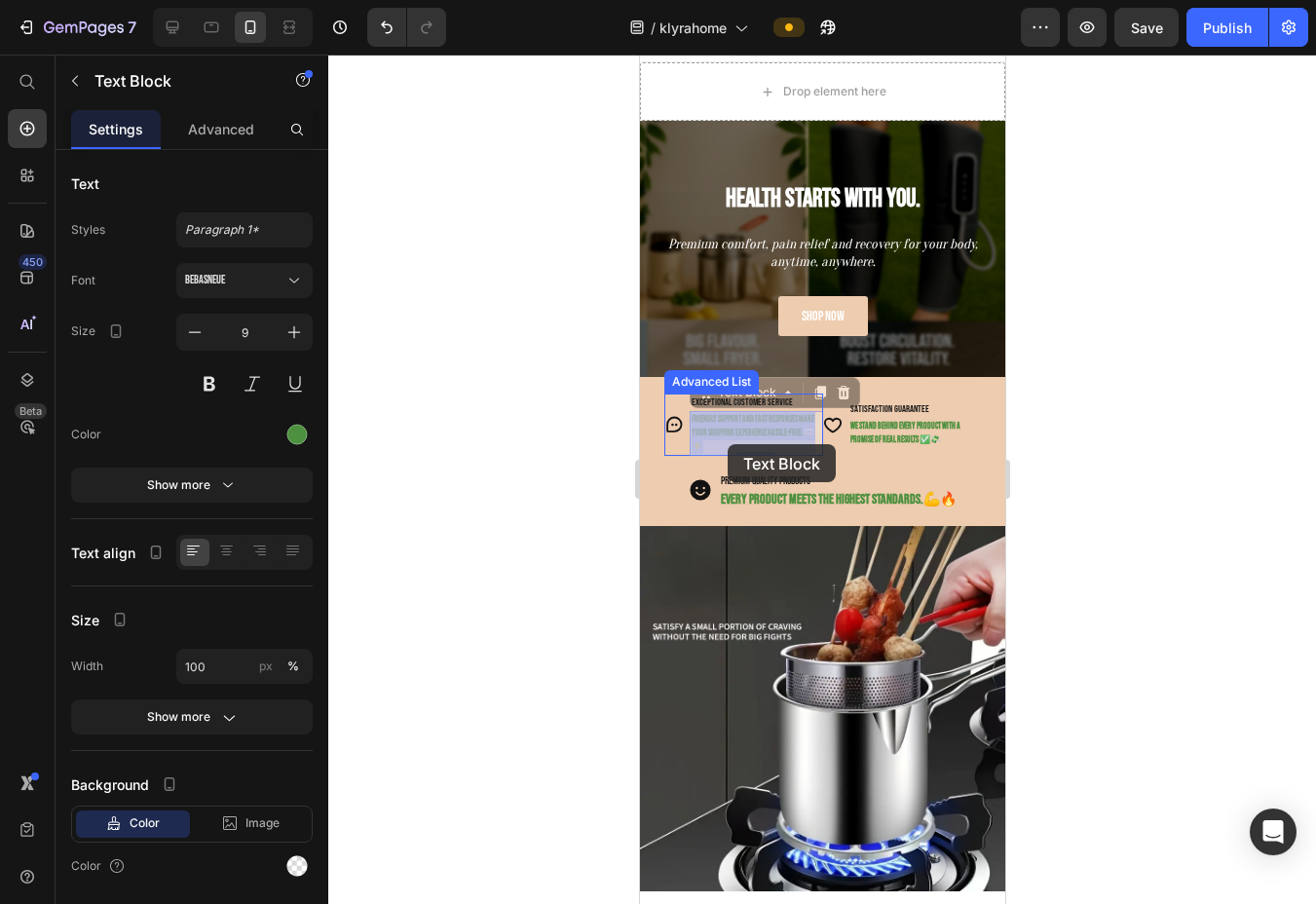 drag, startPoint x: 705, startPoint y: 432, endPoint x: 727, endPoint y: 444, distance: 25.059928 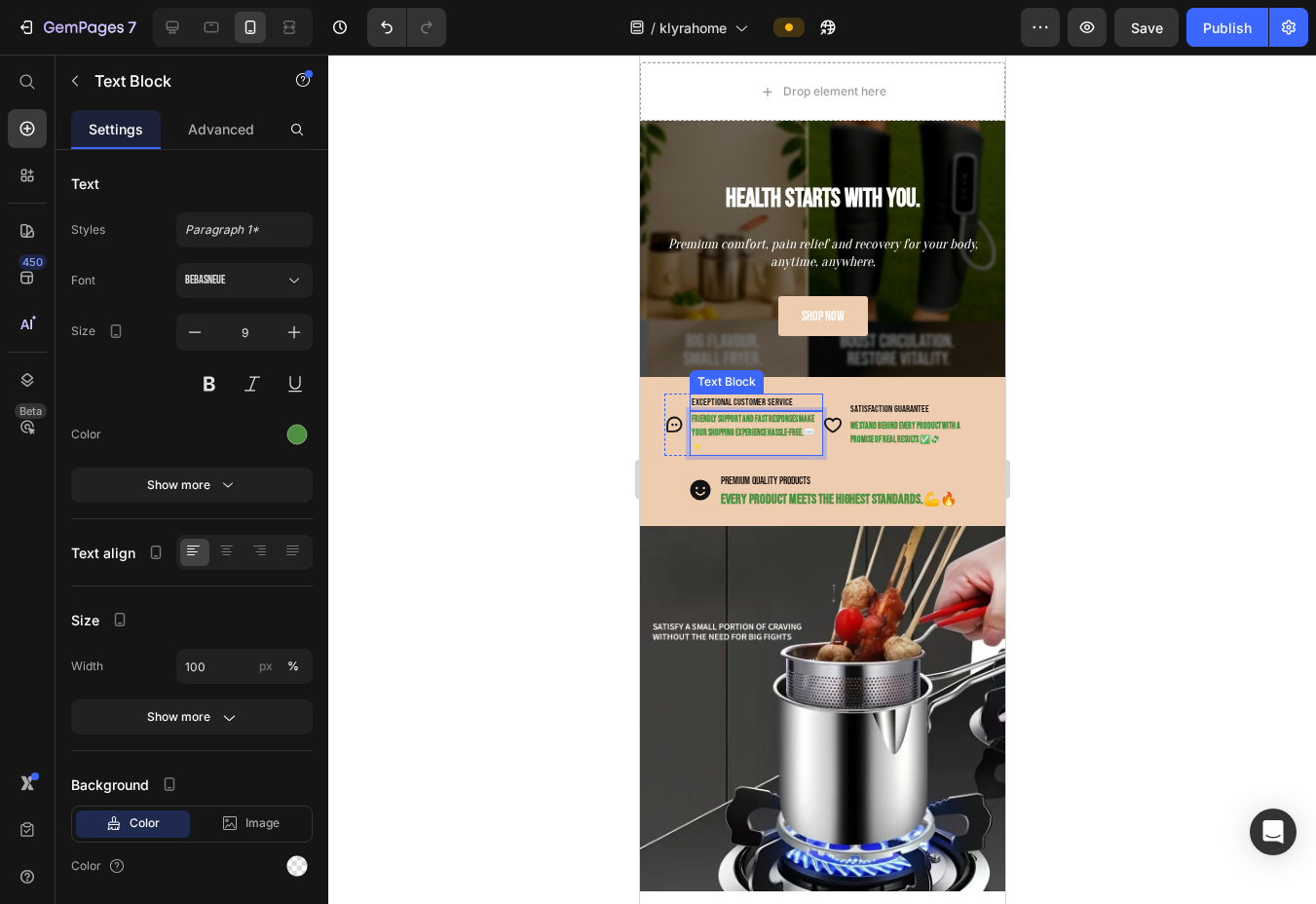 click on "exceptional customer service" at bounding box center [755, 402] 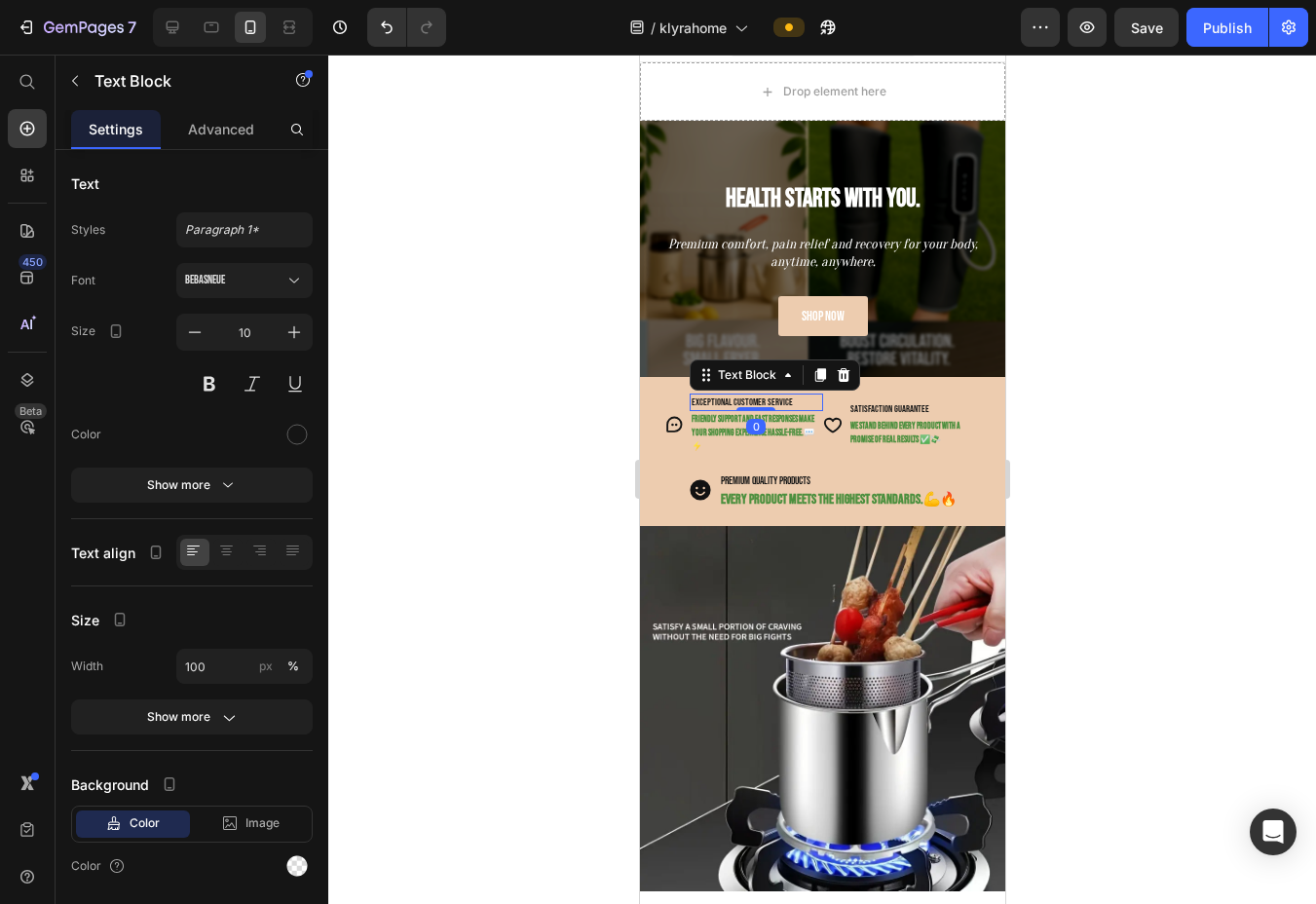 click on "exceptional customer service" at bounding box center (755, 402) 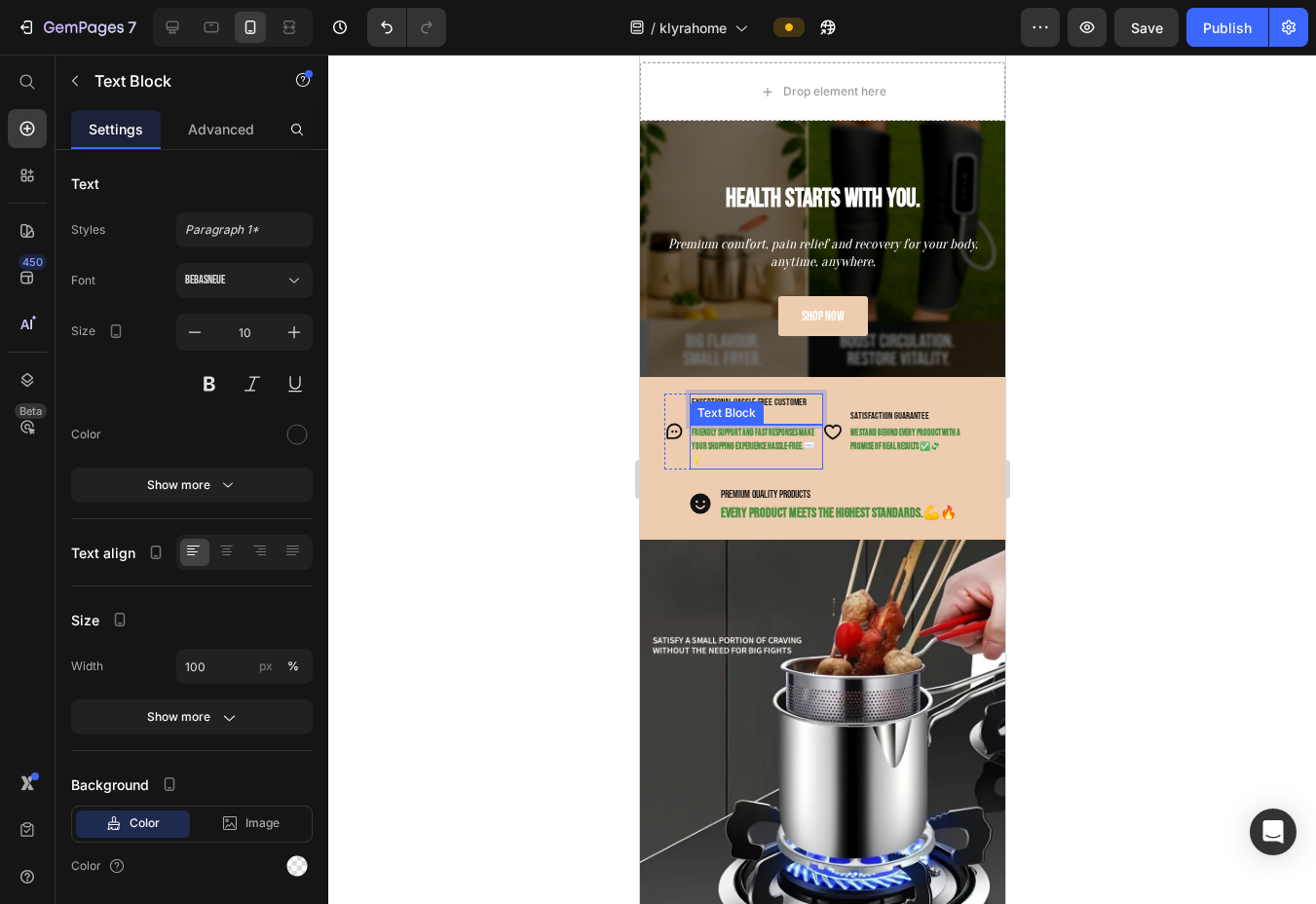 click on "Friendly support and fast responses make your shopping experience hassle-free." at bounding box center (752, 439) 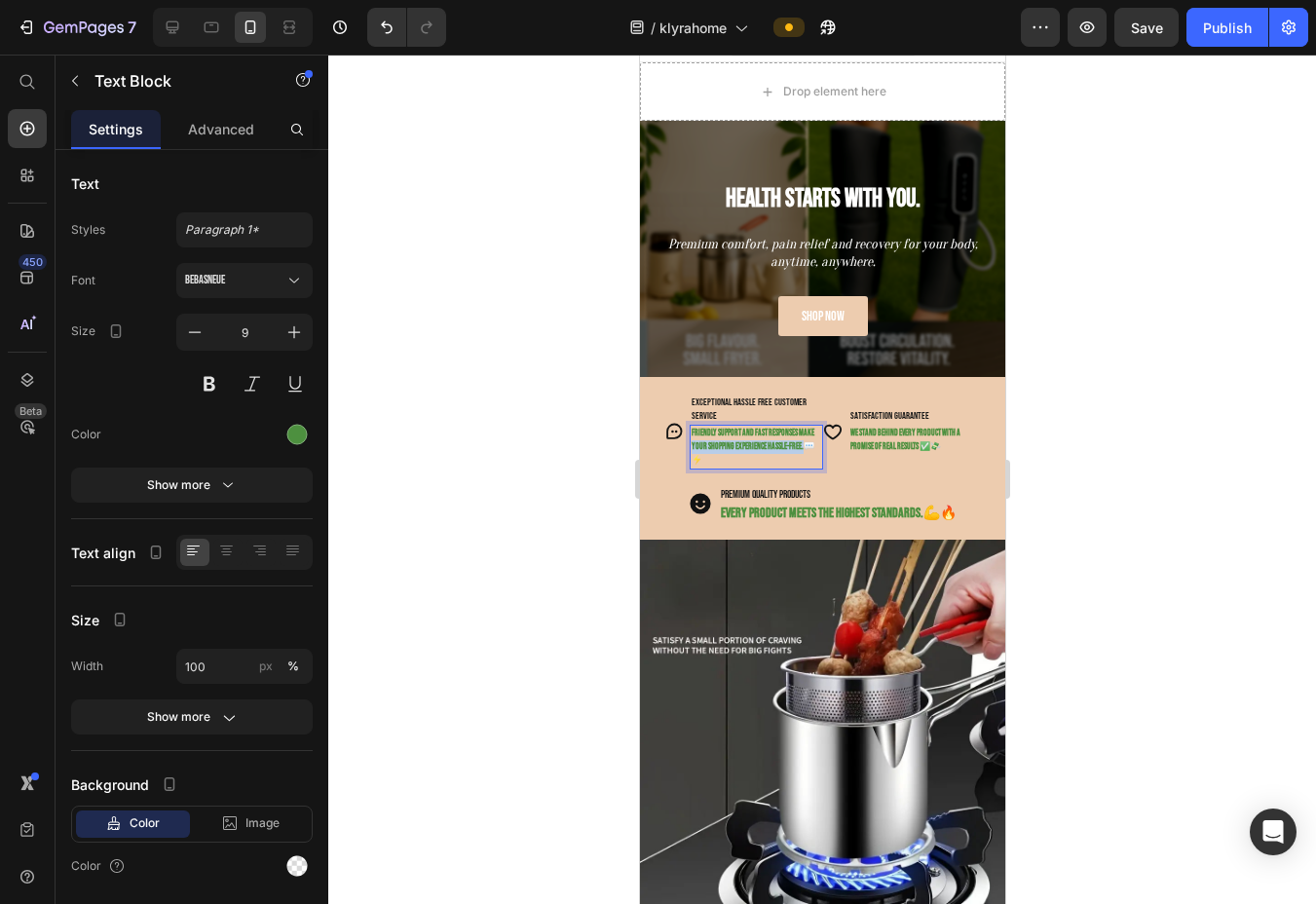 drag, startPoint x: 707, startPoint y: 444, endPoint x: 705, endPoint y: 463, distance: 19.104973 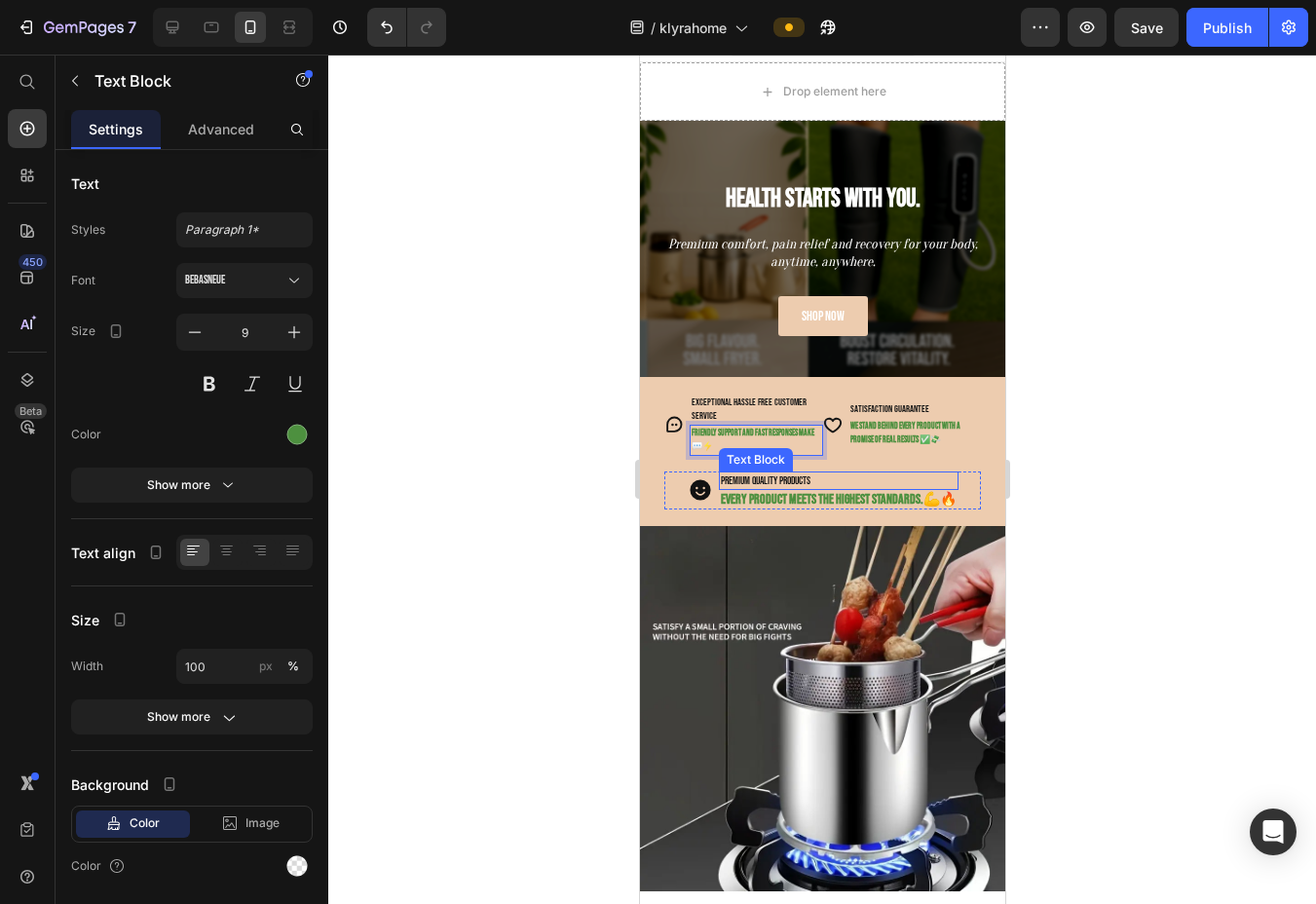 click on "PREMIUM QUALITY PRODUCTS" at bounding box center (838, 480) 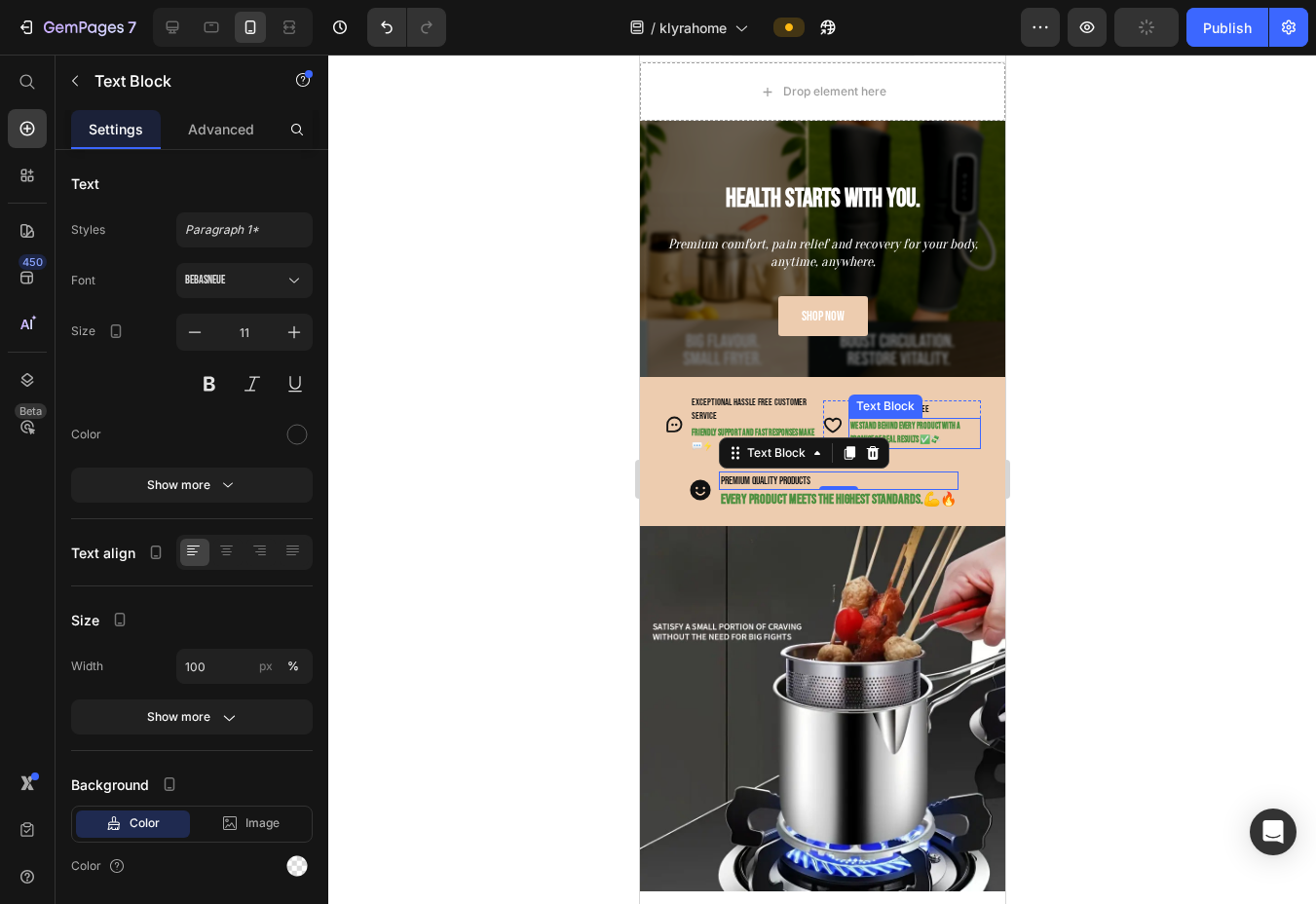 click on "Text Block" at bounding box center (884, 406) 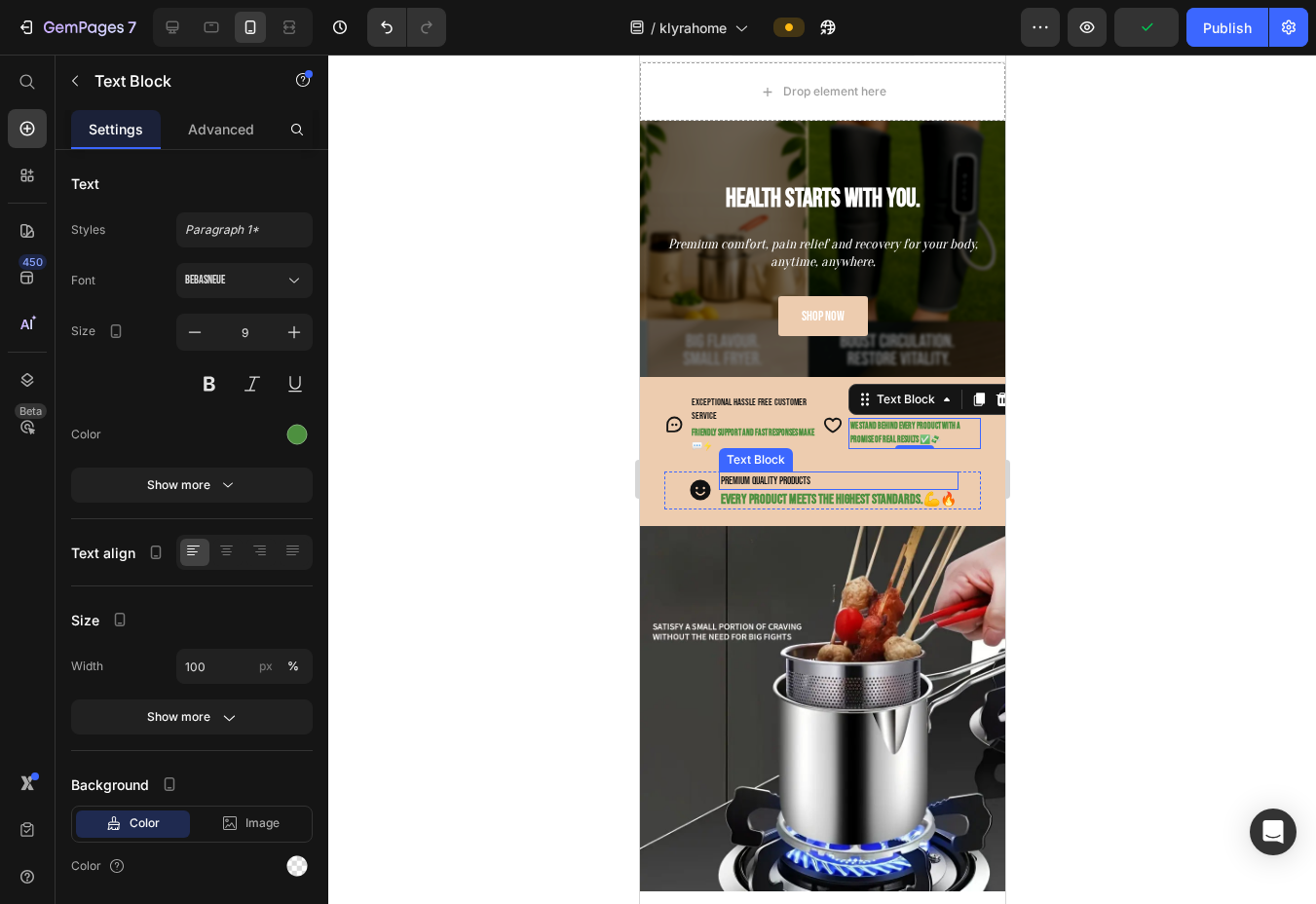 click on "PREMIUM QUALITY PRODUCTS" at bounding box center (838, 480) 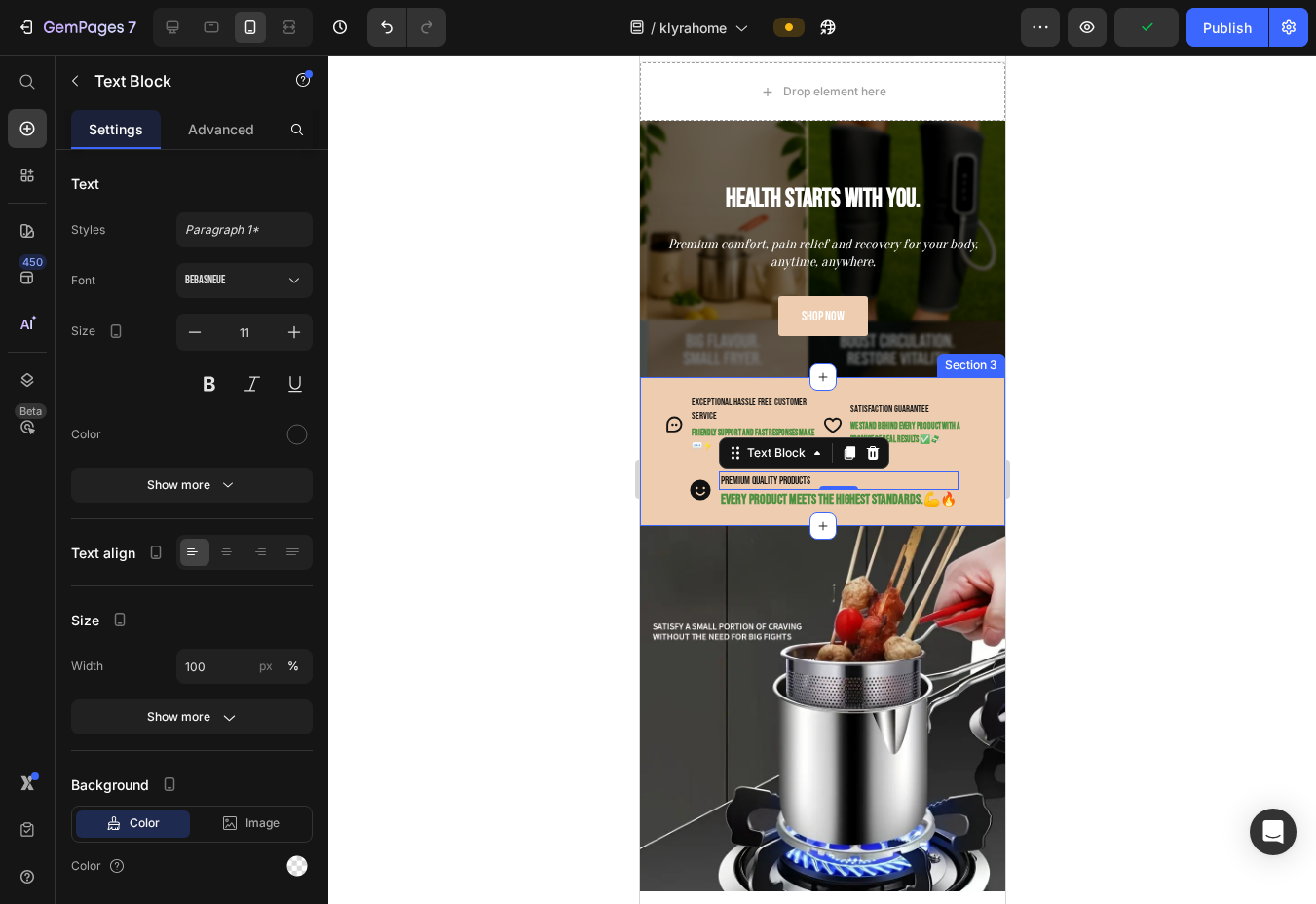click on "Icon exceptional Hassle Free customer service Text Block Friendly support and fast responses make   💬⚡ Text Block Advanced List
Icon SATISFACTION GUARANTEE Text Block We stand behind every product with a promise of real results ✅💸 Text Block Advanced List Row
Icon PREMIUM QUALITY PRODUCTS Text Block   0  Every product meets the highest standards.  💪🔥 Text Block Advanced List Row Section 3" at bounding box center (821, 451) 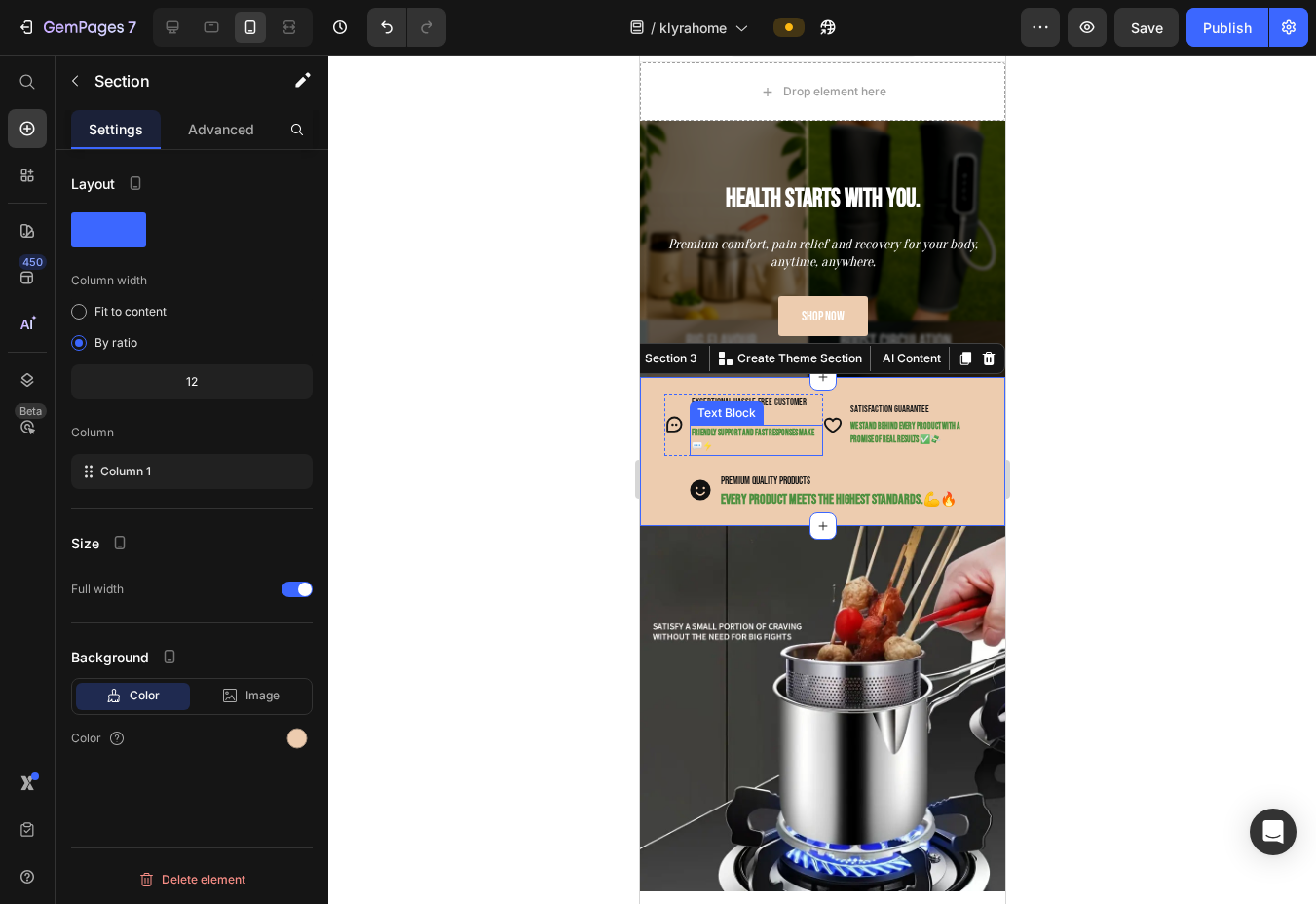 click on "Friendly support and fast responses make   💬⚡" at bounding box center [755, 440] 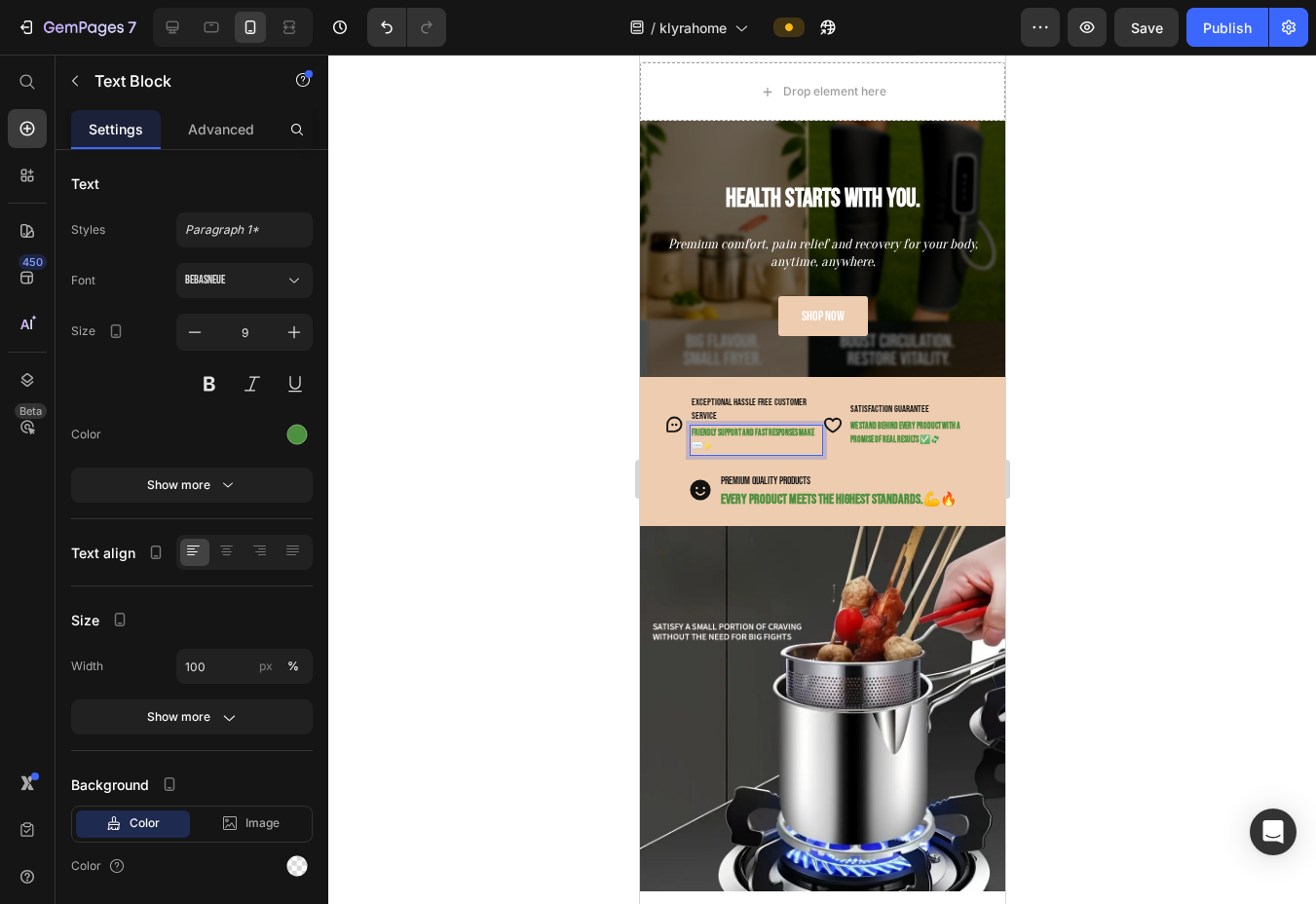 click on "Friendly support and fast responses make   💬⚡" at bounding box center (755, 440) 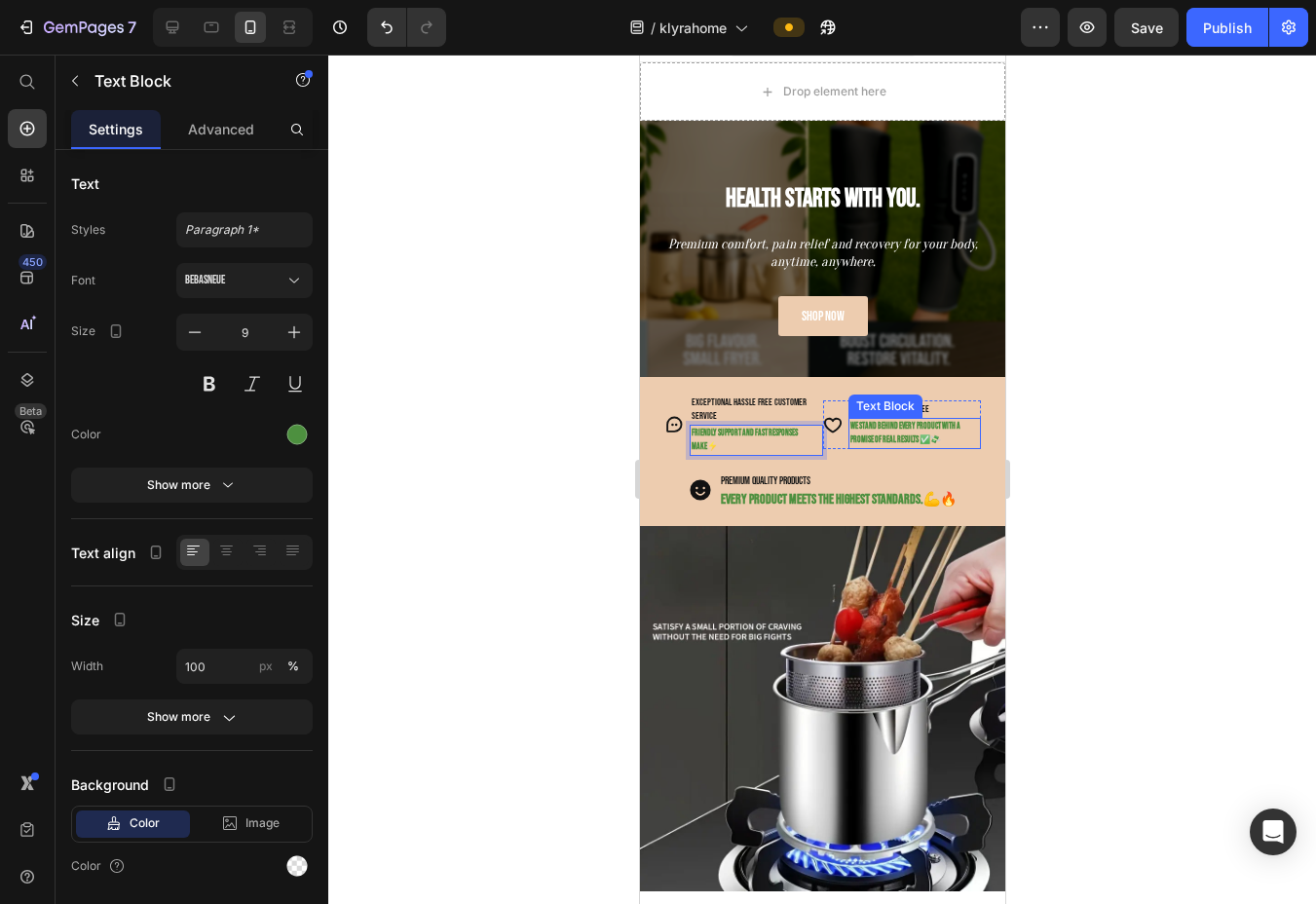 click on "We stand behind every product with a promise of real results ✅💸" at bounding box center [904, 433] 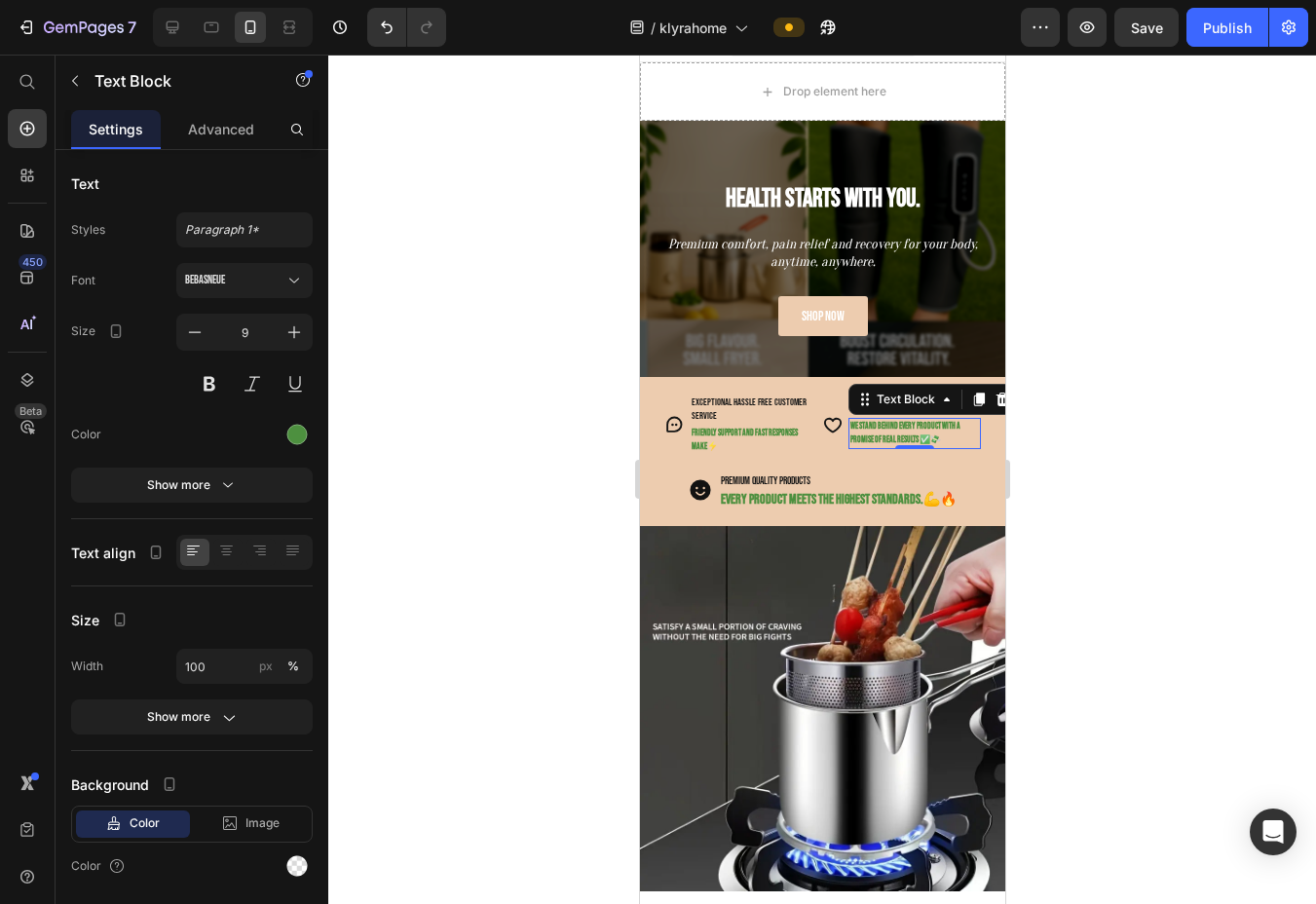 click on "We stand behind every product with a promise of real results ✅💸" at bounding box center (904, 433) 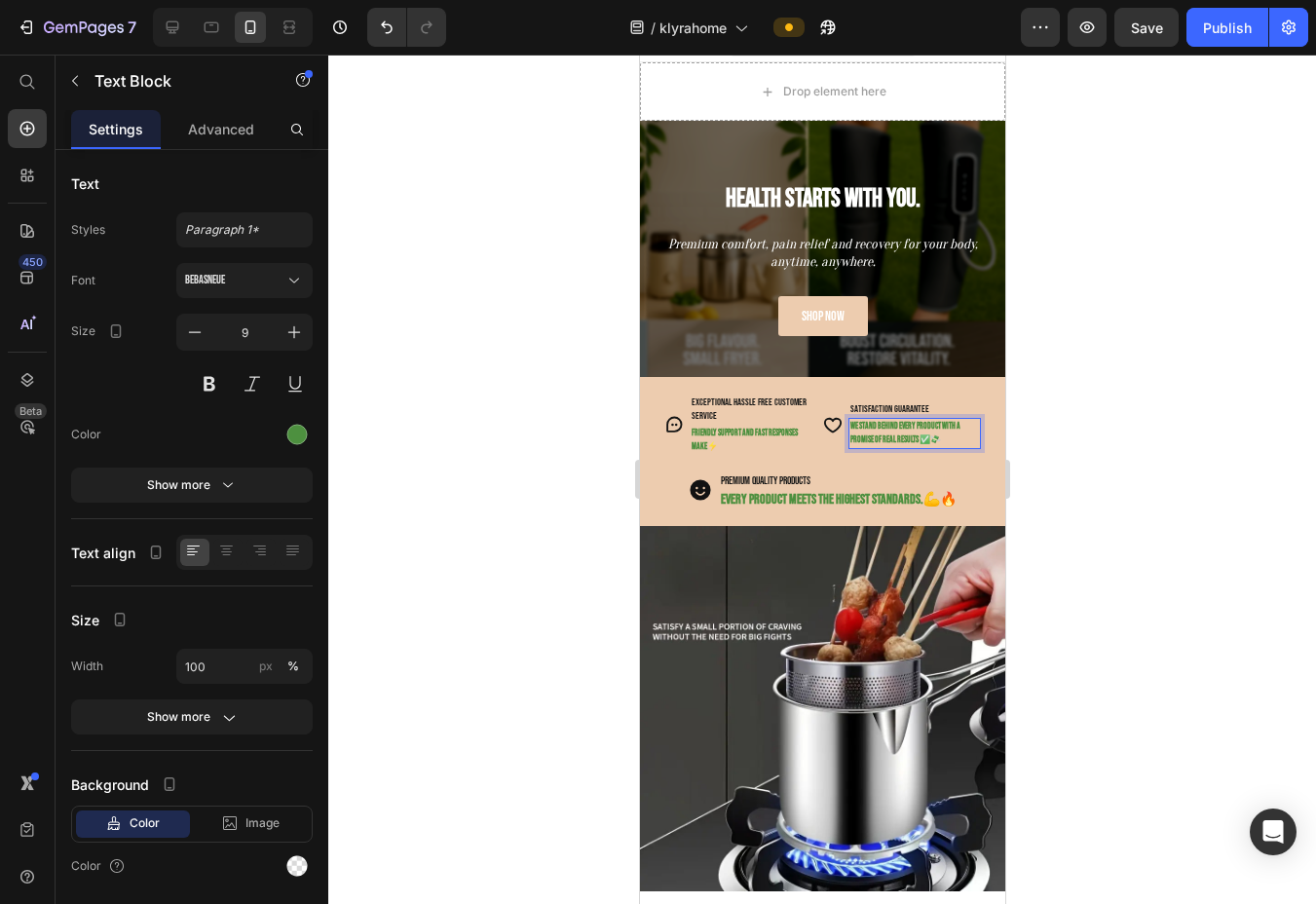 click on "We stand behind every product with a promise of real results ✅💸" at bounding box center (914, 433) 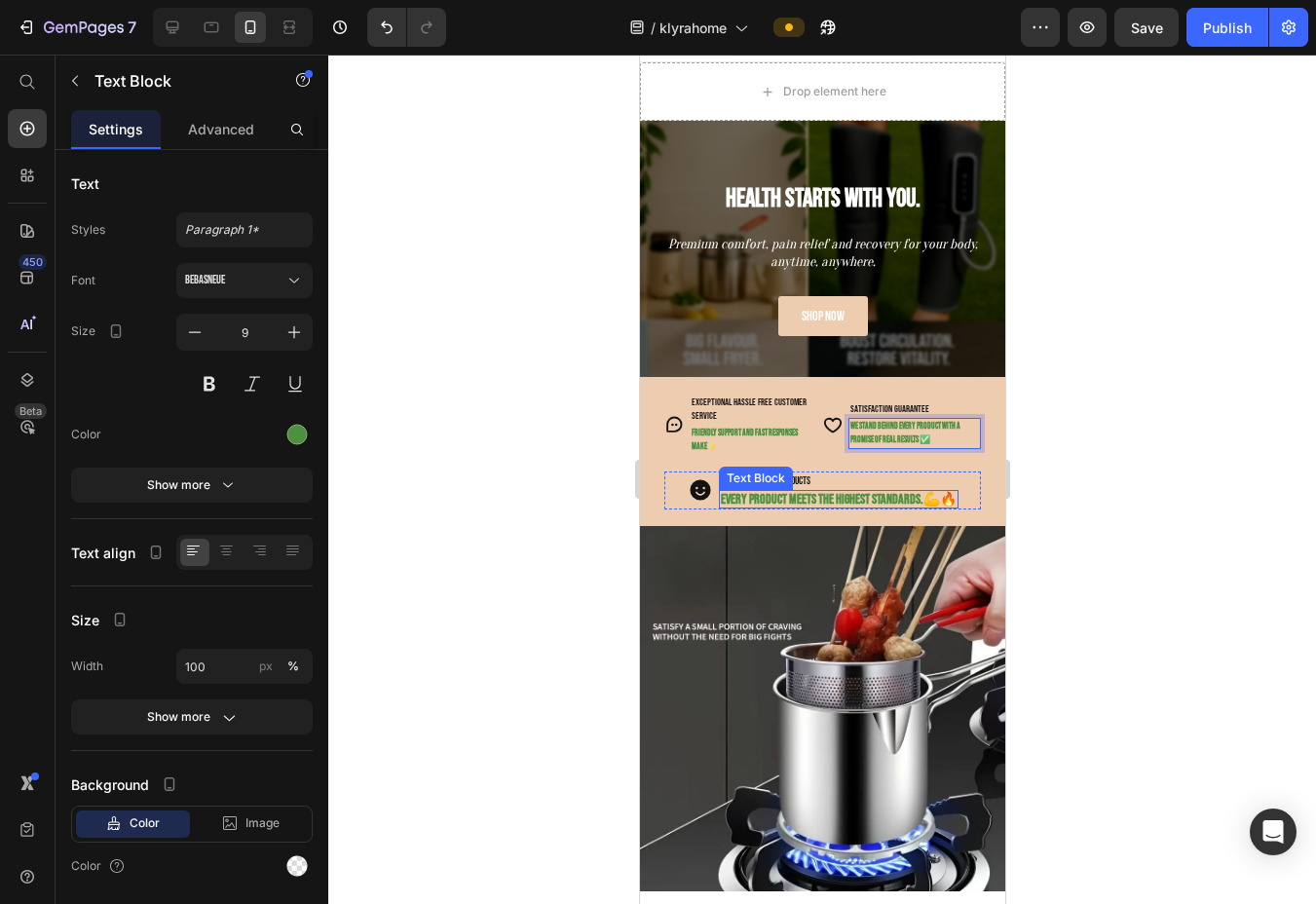 click on "Every product meets the highest standards.  💪🔥" at bounding box center [838, 499] 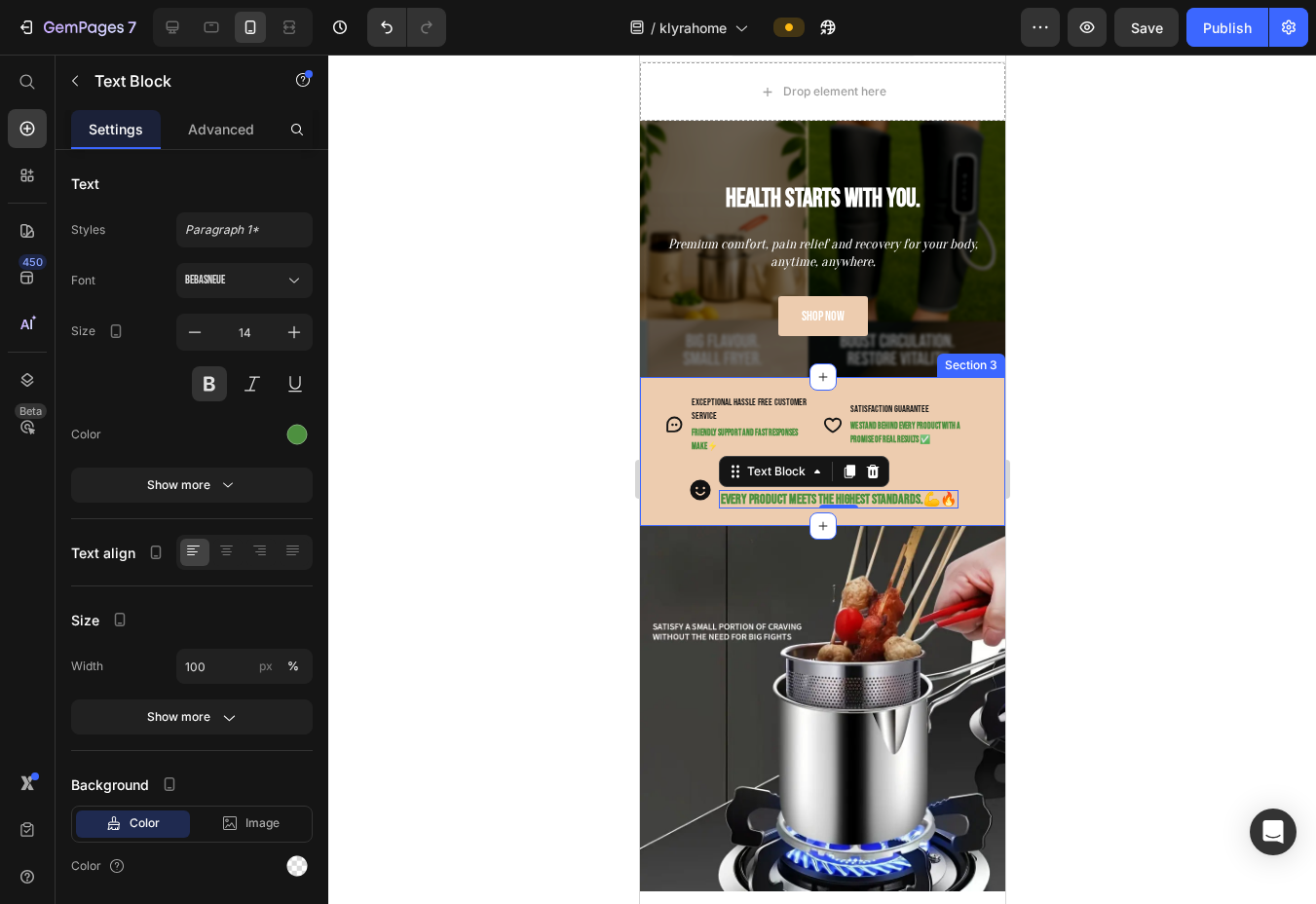 click on "Icon exceptional Hassle Free customer service Text Block Friendly support and fast responses make   ⚡ Text Block Advanced List
Icon SATISFACTION GUARANTEE Text Block We stand behind every product with a promise of real results ✅ Text Block Advanced List Row
Icon PREMIUM QUALITY PRODUCTS Text Block  Every product meets the highest standards.  💪🔥 Text Block   0 Advanced List Row Section 3" at bounding box center (821, 451) 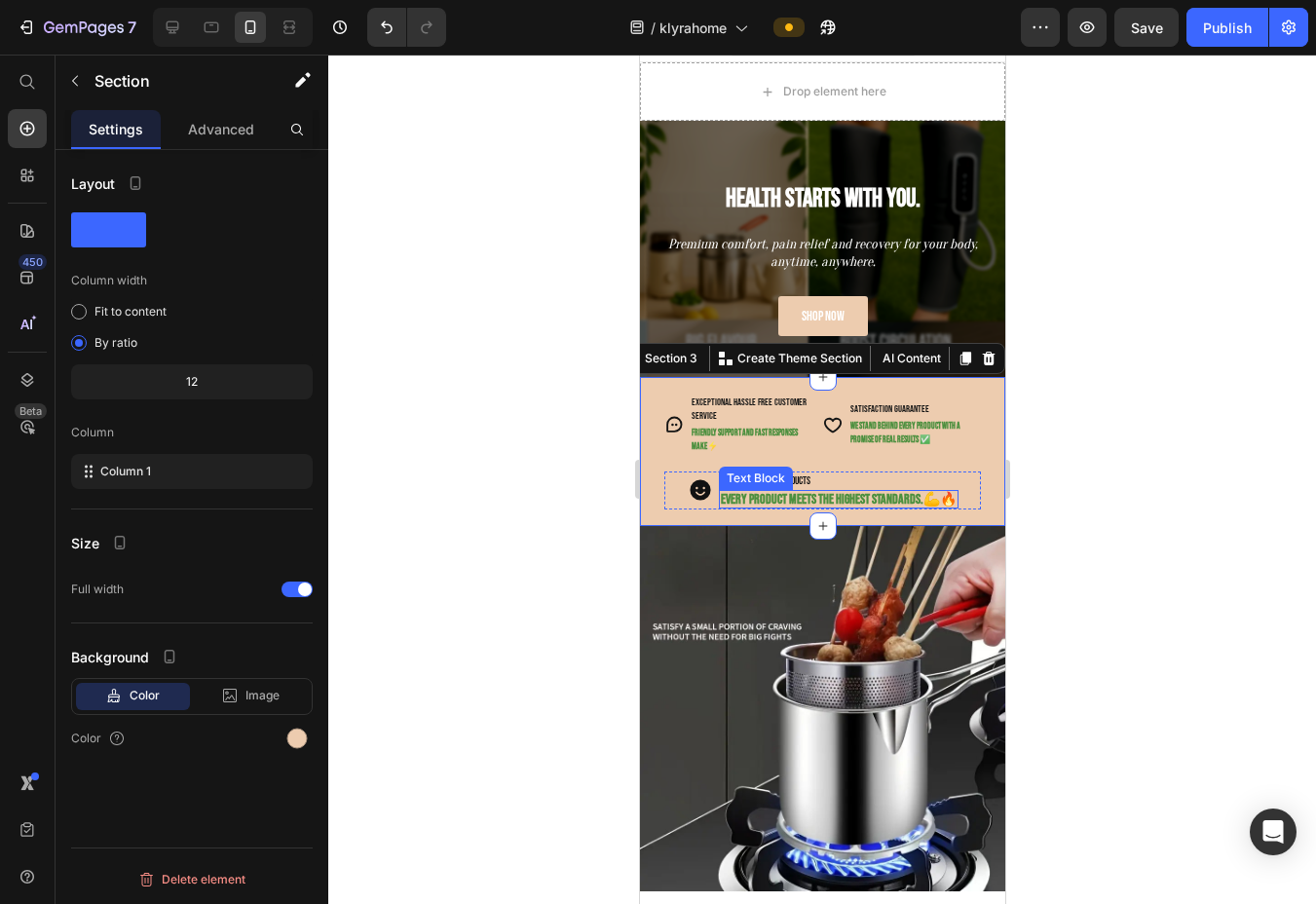 click on "Every product meets the highest standards.  💪🔥" at bounding box center [838, 499] 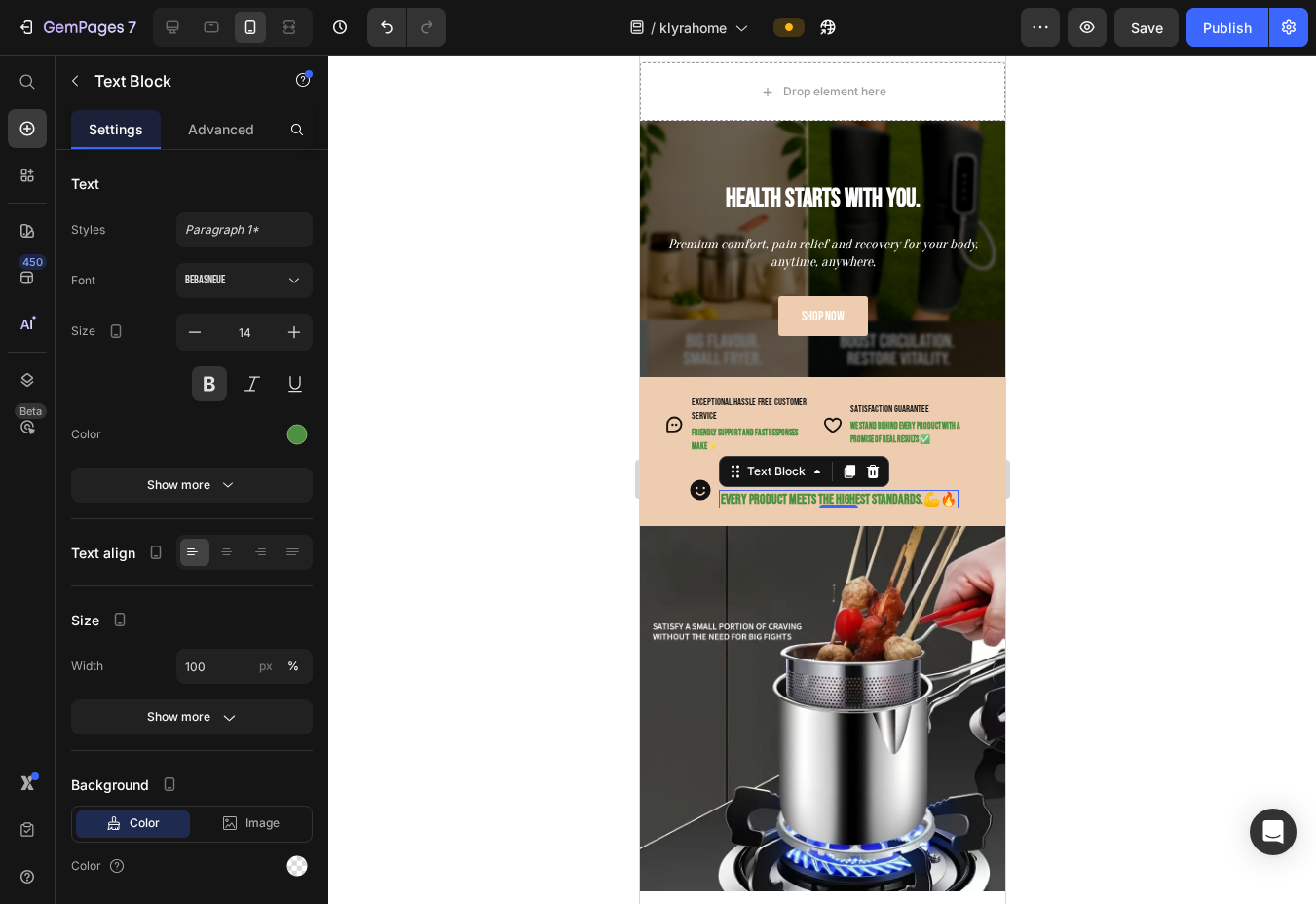 scroll, scrollTop: 0, scrollLeft: 0, axis: both 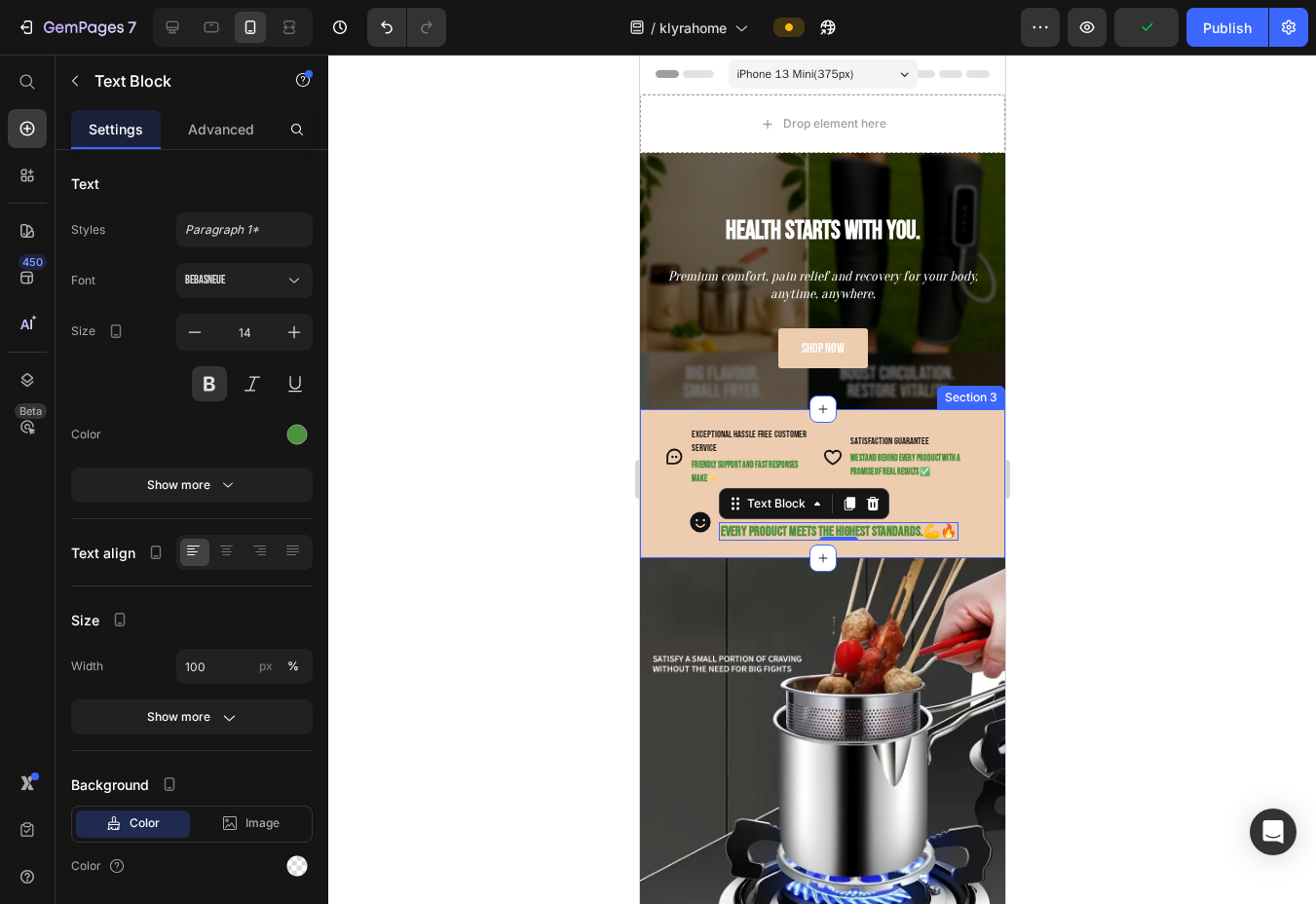 click on "Icon exceptional Hassle Free customer service Text Block Friendly support and fast responses make   ⚡ Text Block Advanced List
Icon SATISFACTION GUARANTEE Text Block We stand behind every product with a promise of real results ✅ Text Block Advanced List Row
Icon PREMIUM QUALITY PRODUCTS Text Block  Every product meets the highest standards.  💪🔥 Text Block   0 Advanced List Row Section 3" at bounding box center [821, 483] 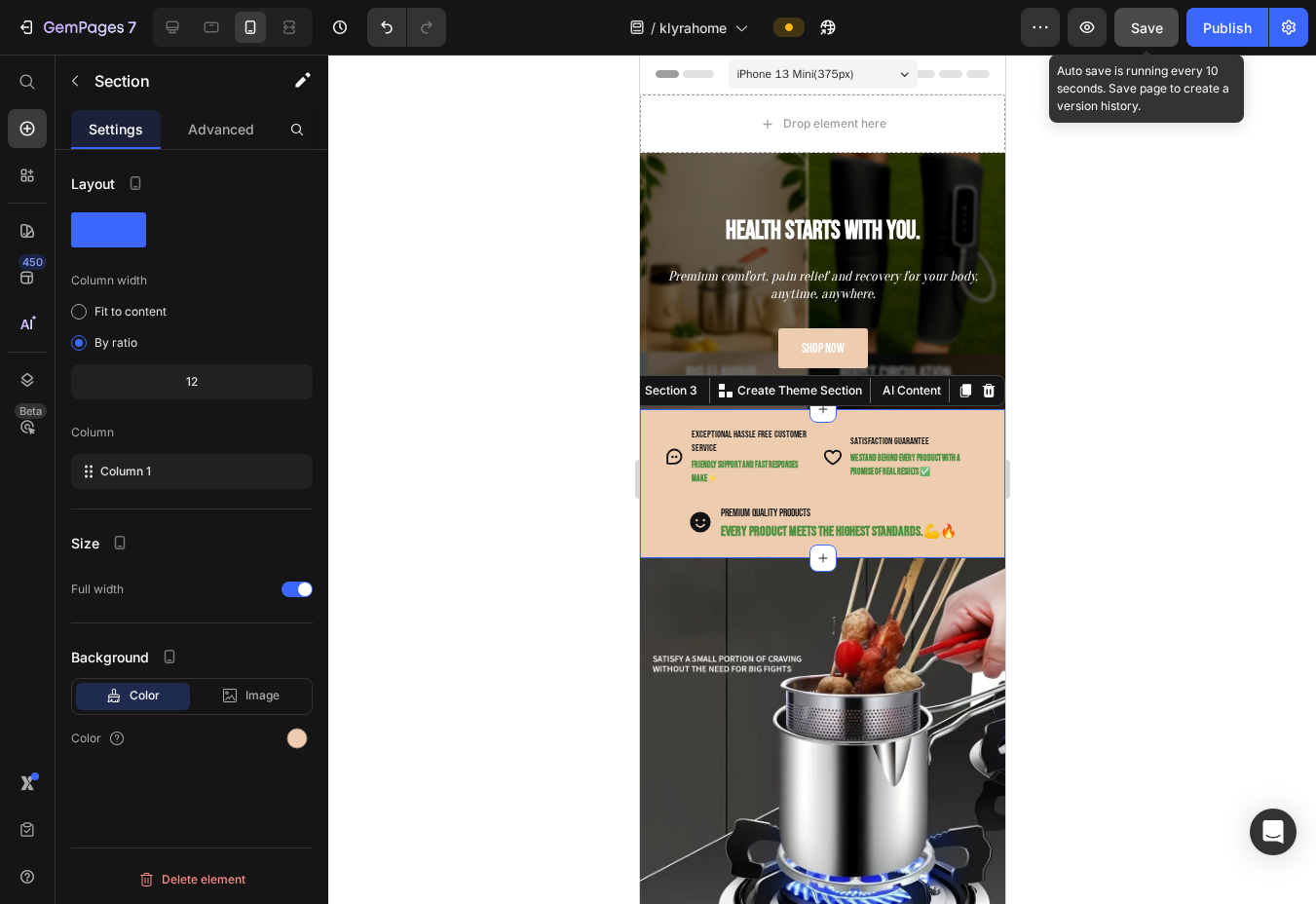 click on "Save" 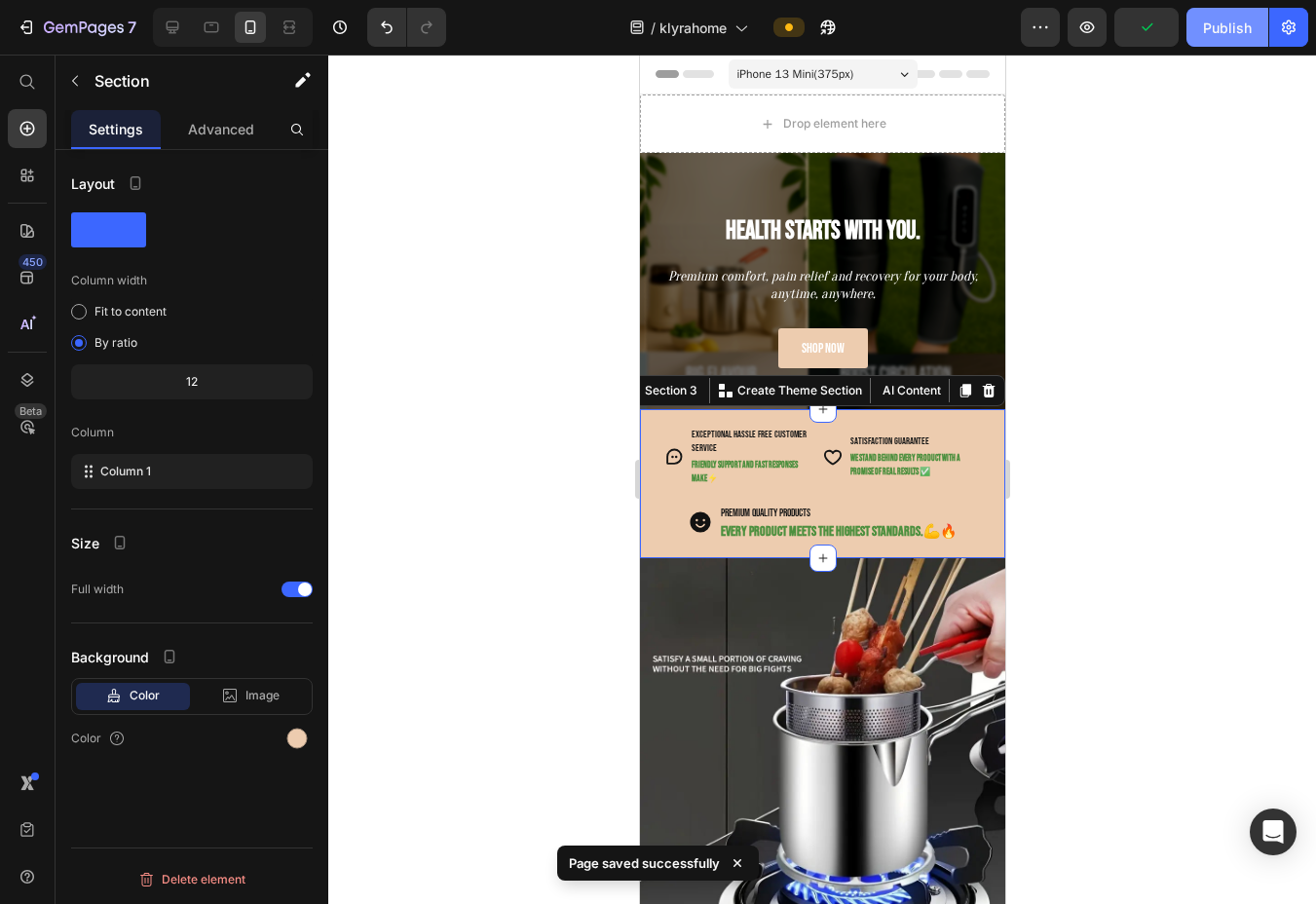 click on "Publish" at bounding box center [1227, 27] 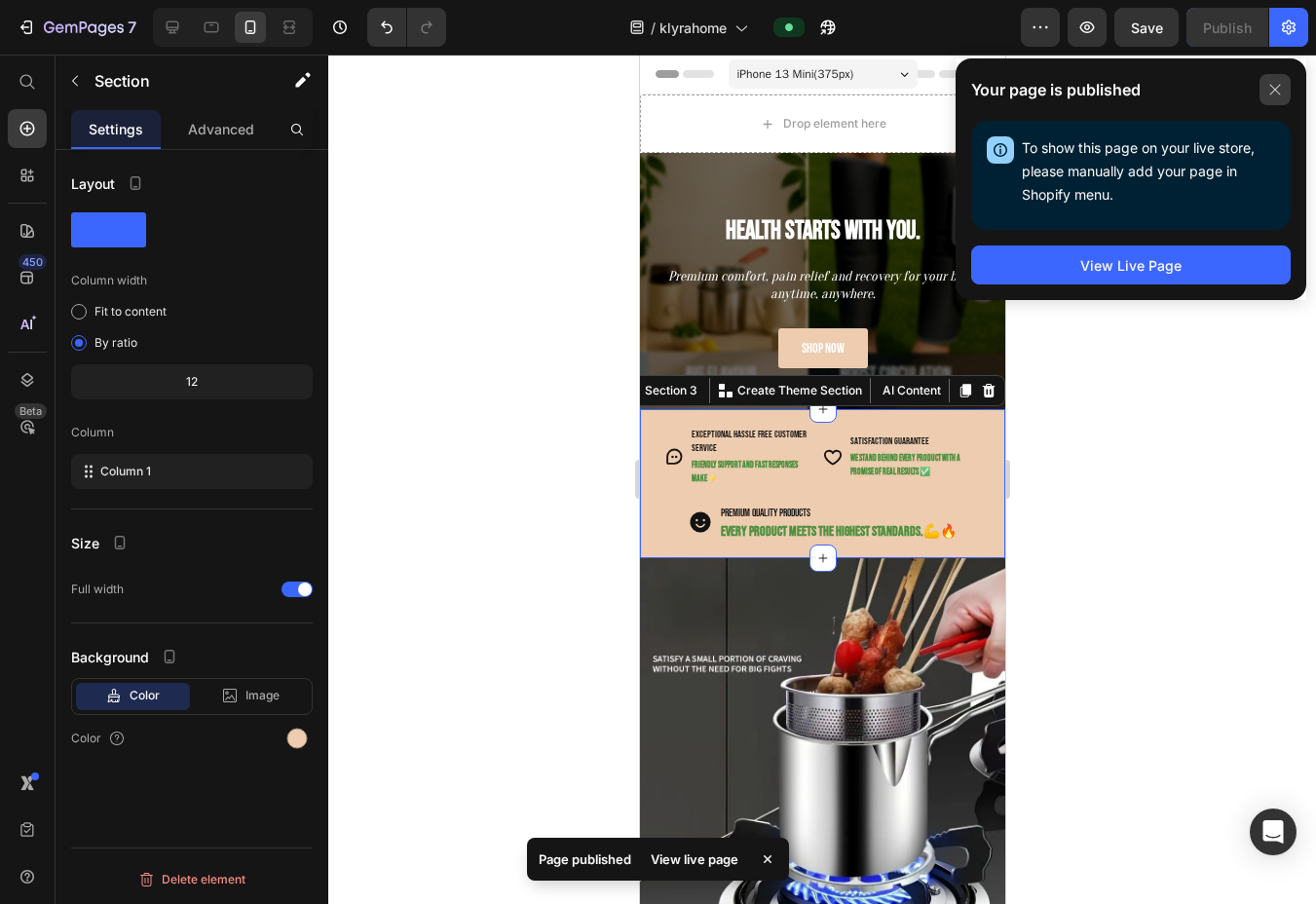 click 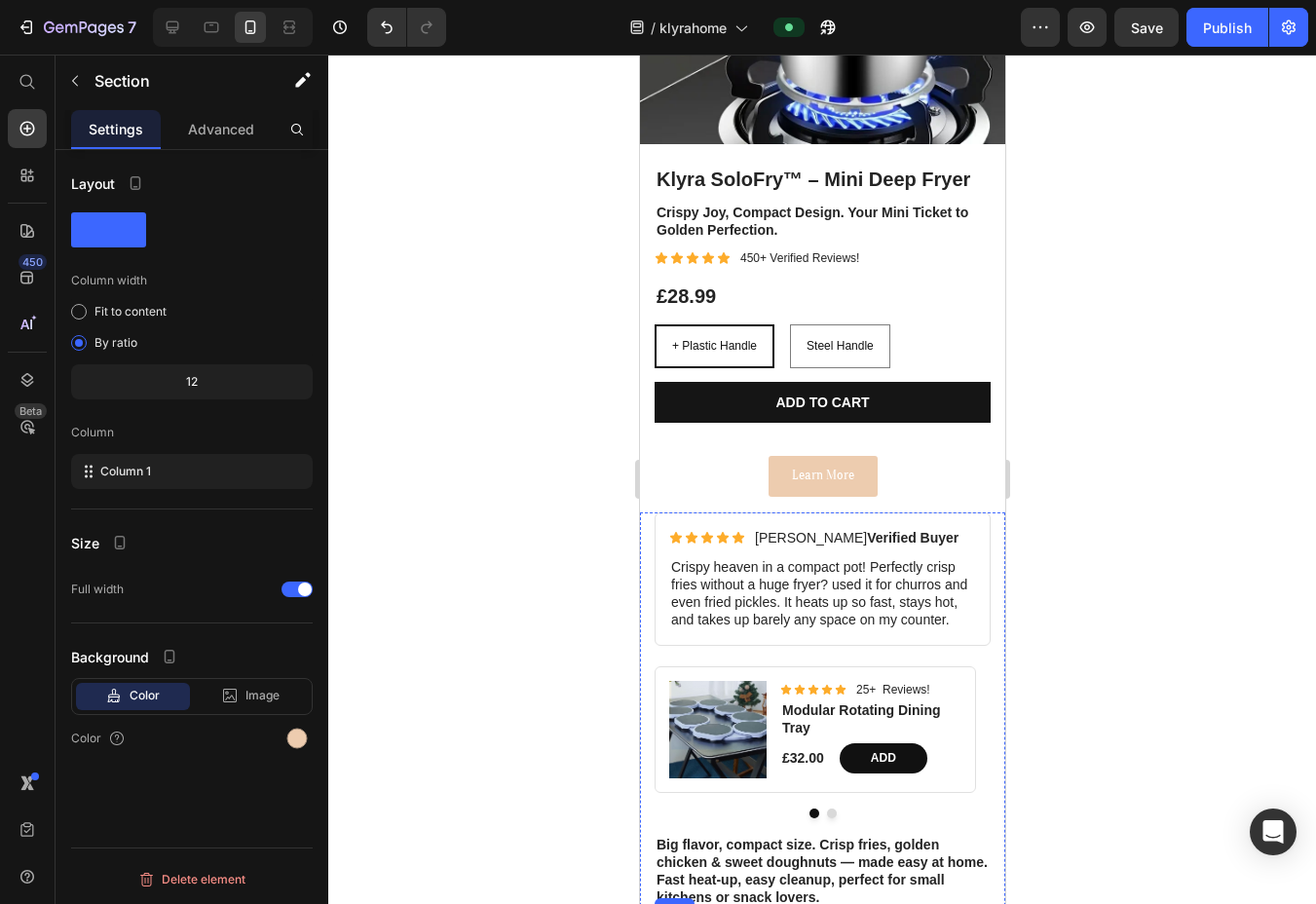 scroll, scrollTop: 1656, scrollLeft: 0, axis: vertical 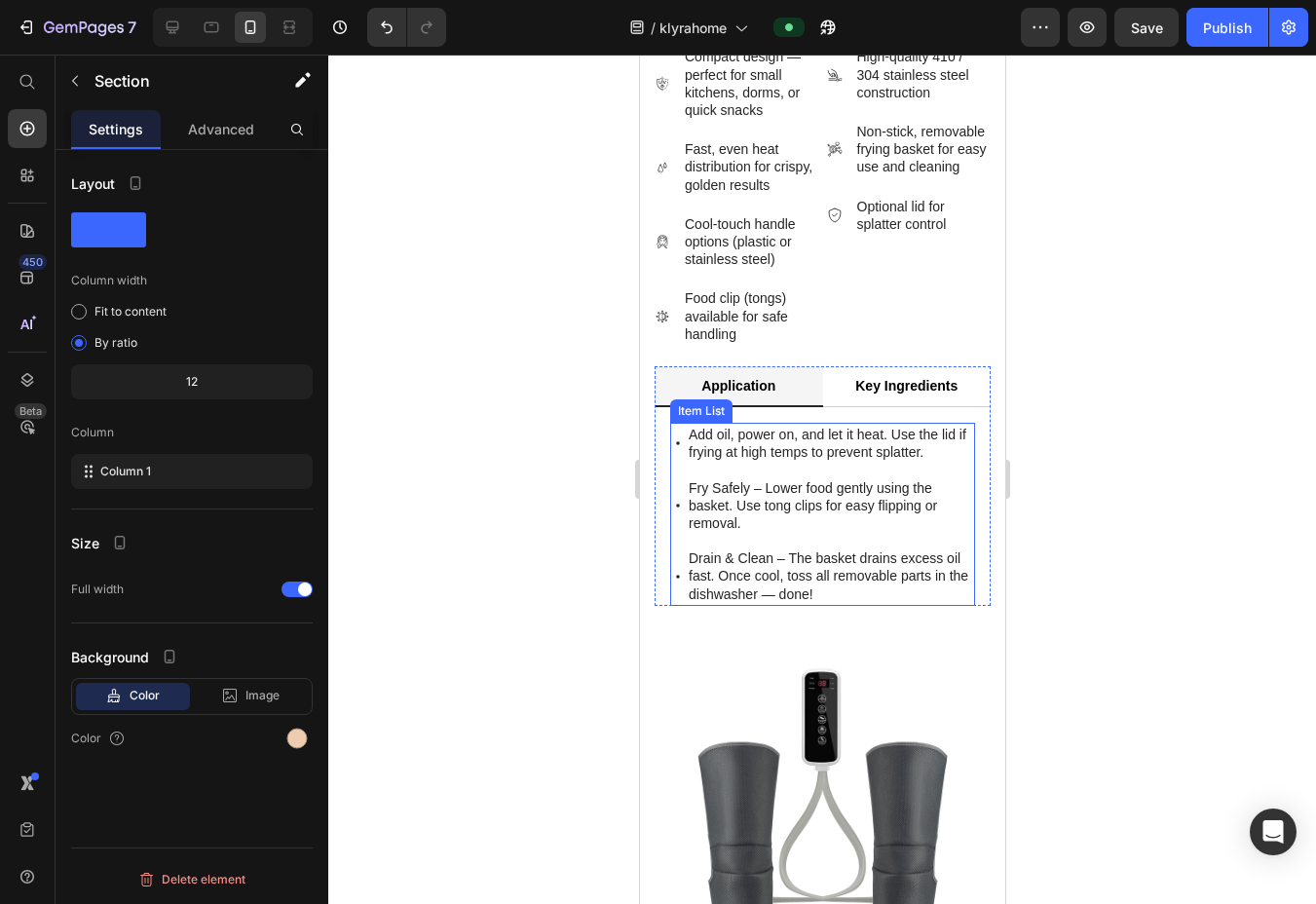 click on "Drain & Clean – The basket drains excess oil fast. Once cool, toss all removable parts in the dishwasher — done!" at bounding box center [829, 576] 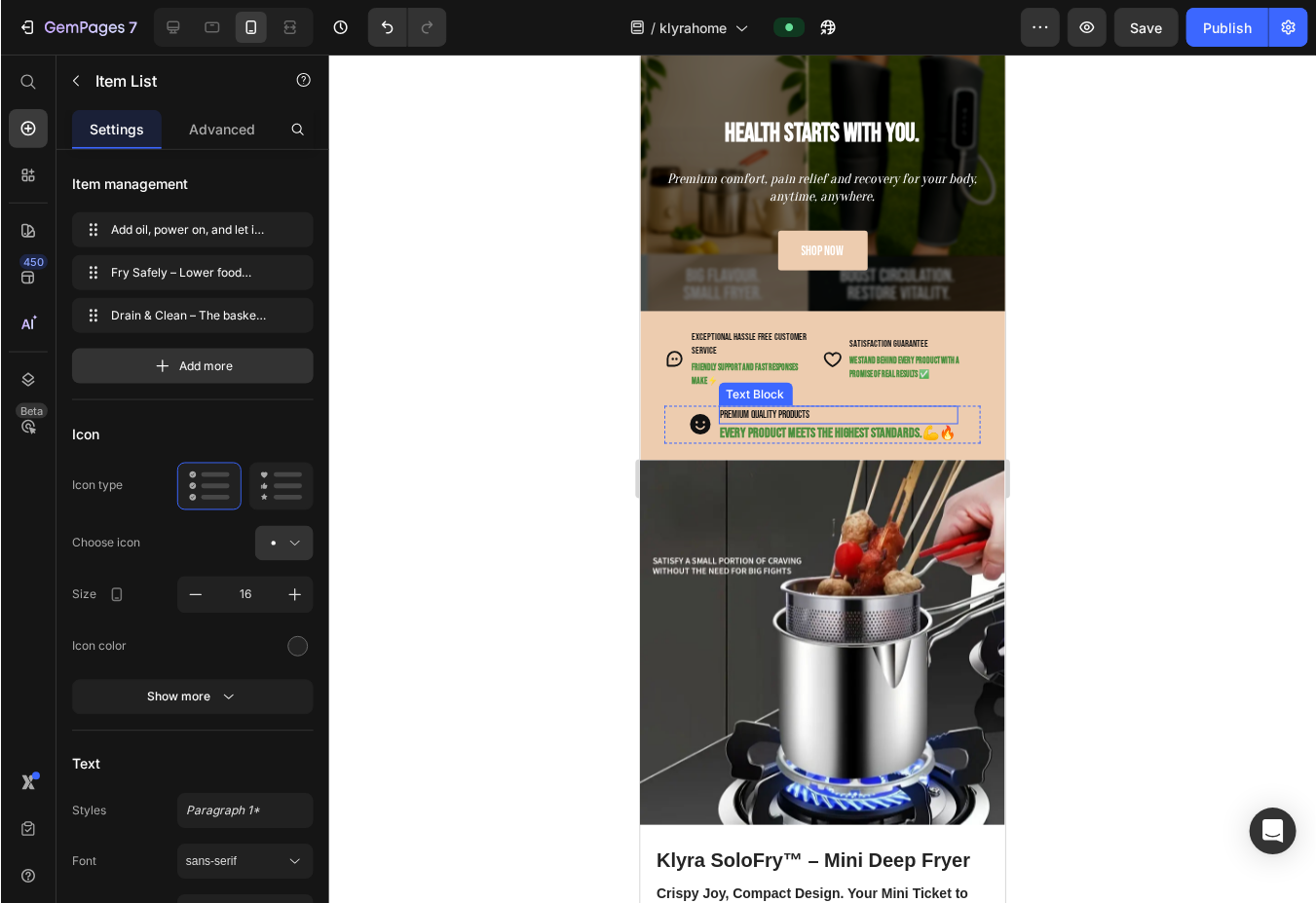 scroll, scrollTop: 0, scrollLeft: 0, axis: both 